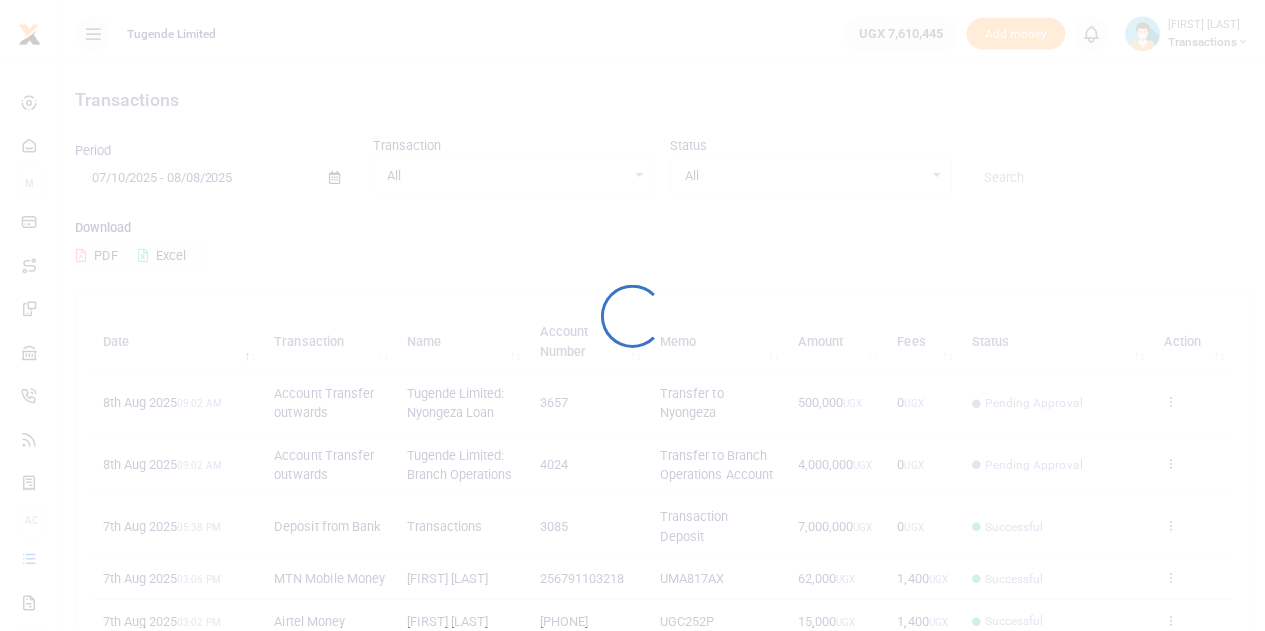 scroll, scrollTop: 0, scrollLeft: 0, axis: both 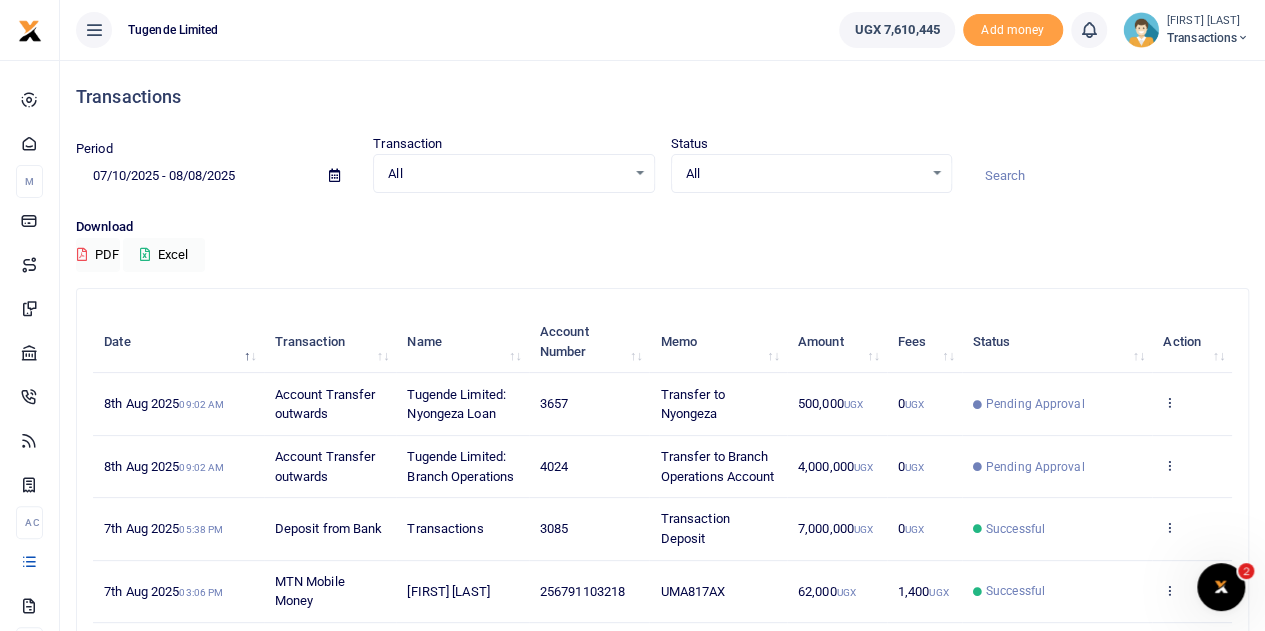 click at bounding box center (1243, 38) 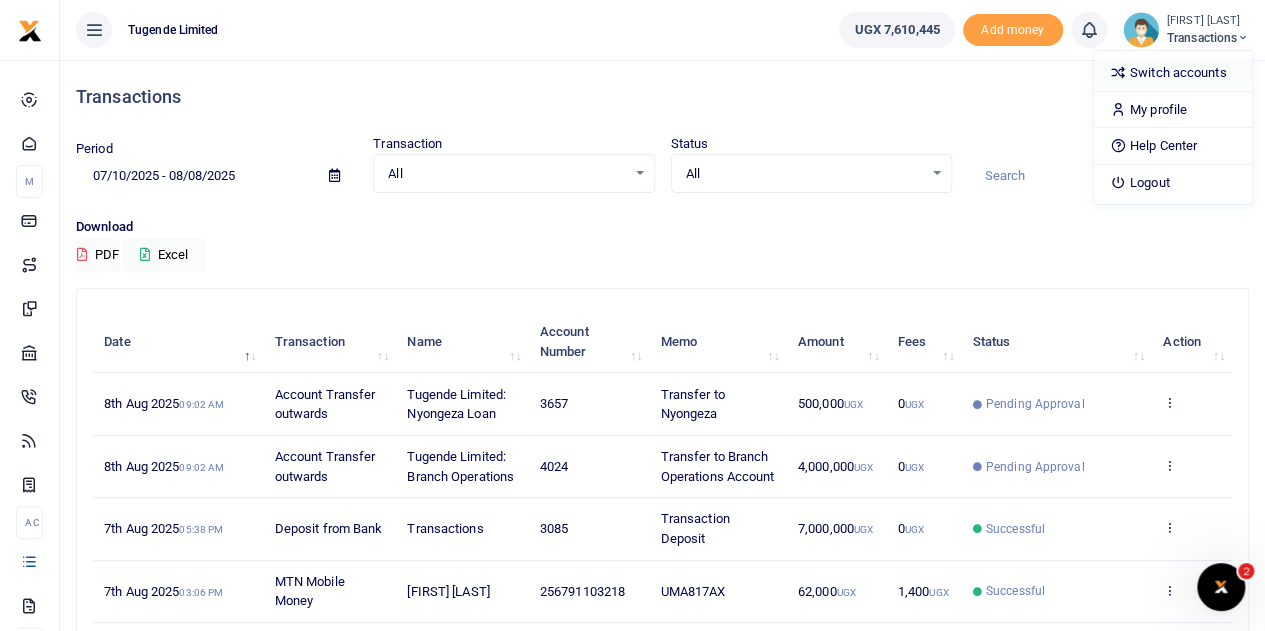 click on "Switch accounts" at bounding box center (1173, 73) 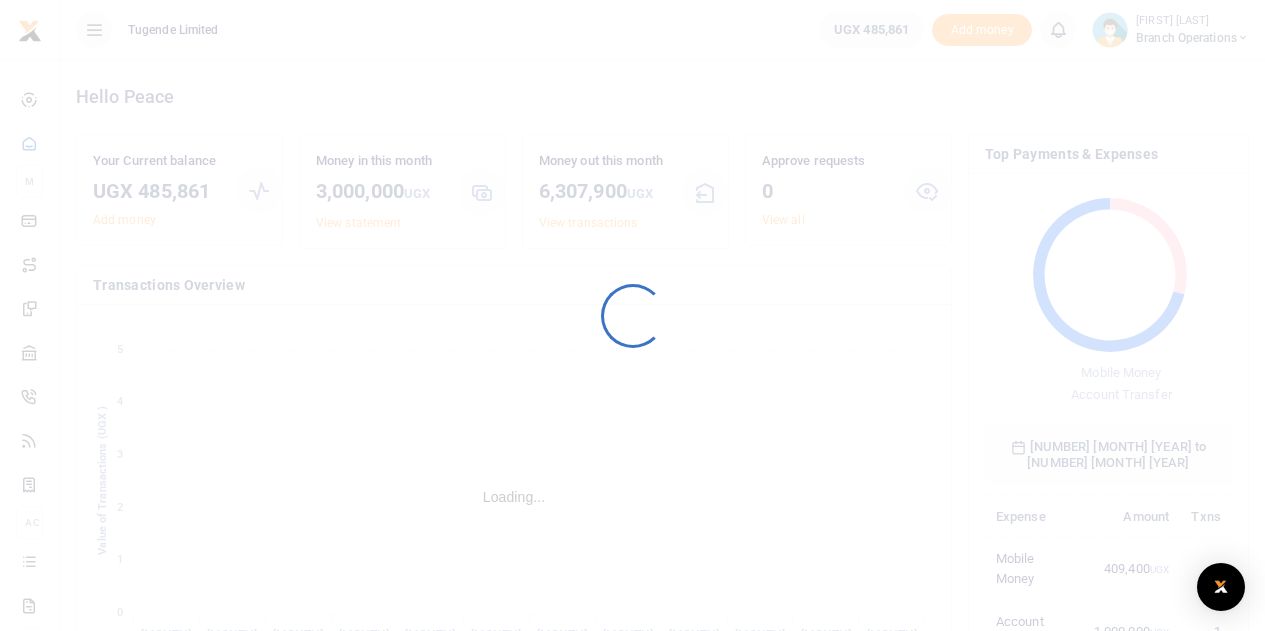 scroll, scrollTop: 0, scrollLeft: 0, axis: both 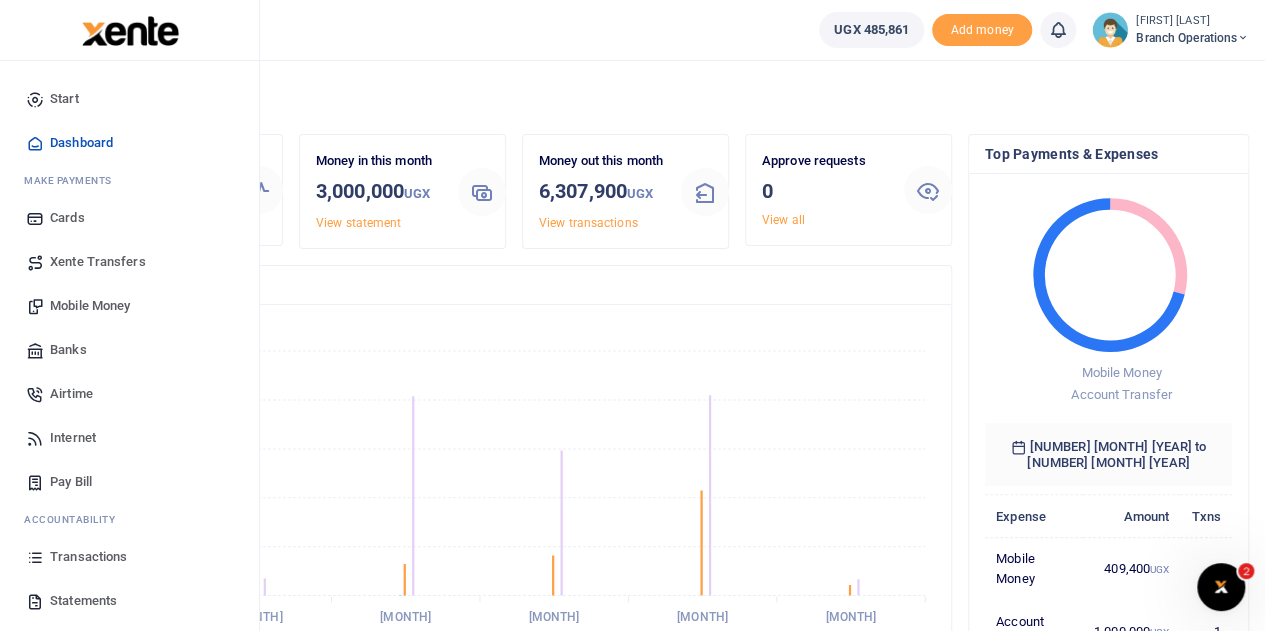 click on "Transactions" at bounding box center (88, 557) 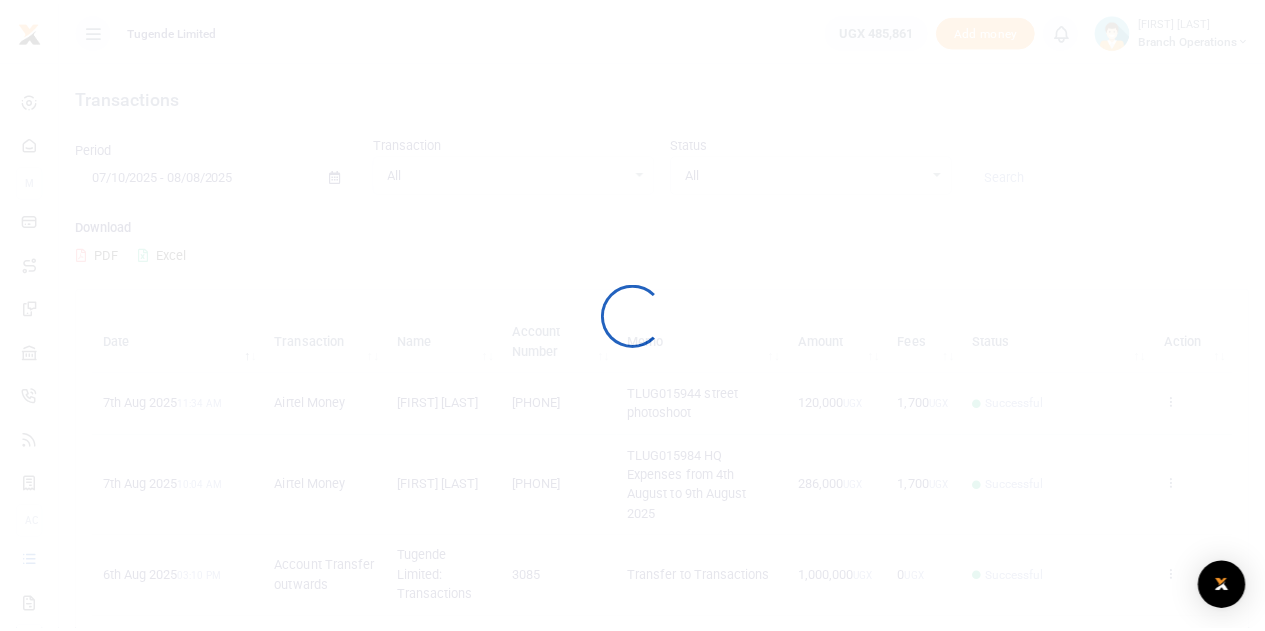 scroll, scrollTop: 0, scrollLeft: 0, axis: both 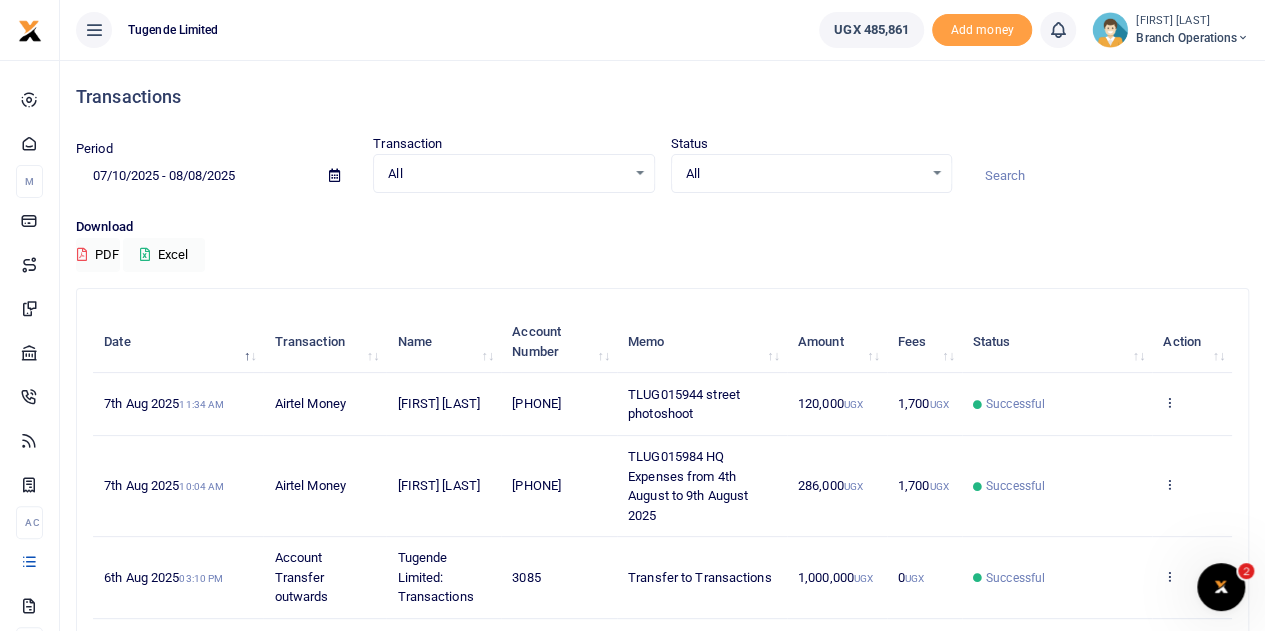 click at bounding box center [1108, 176] 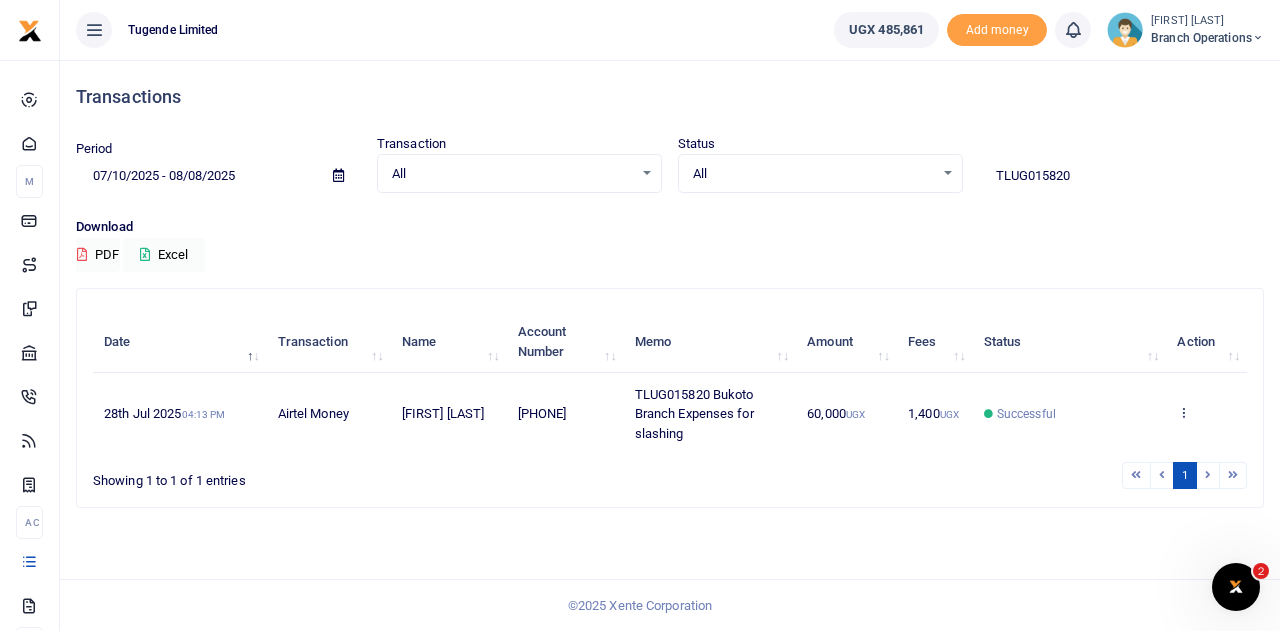 type on "TLUG015820" 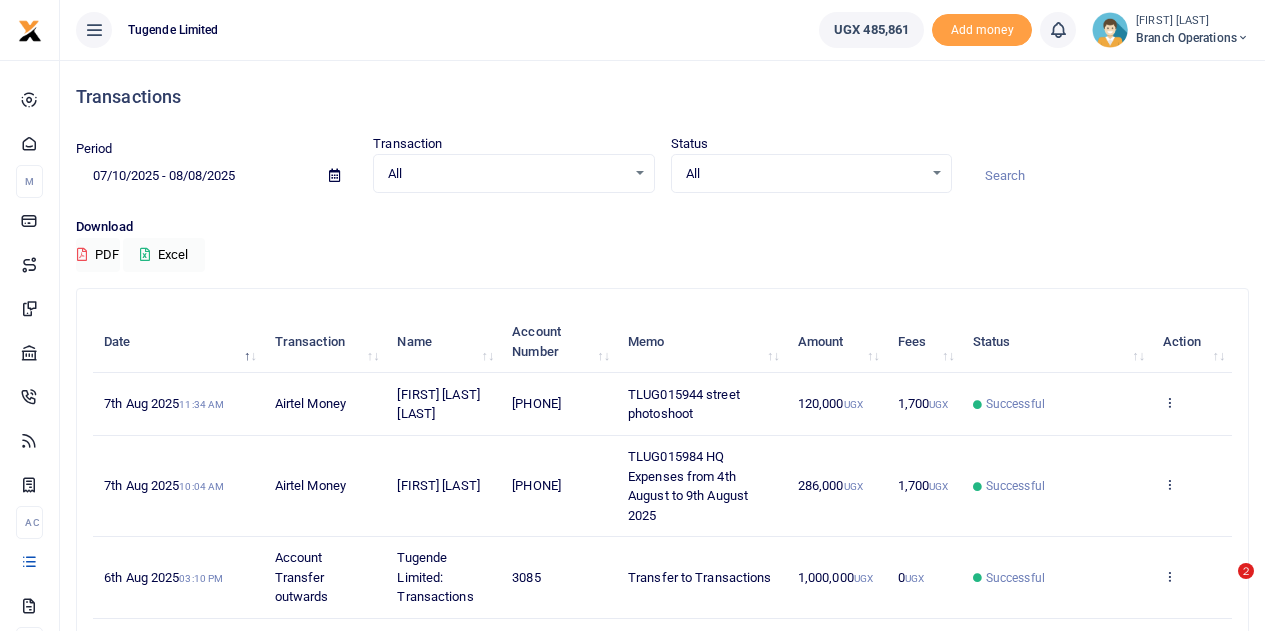 scroll, scrollTop: 0, scrollLeft: 0, axis: both 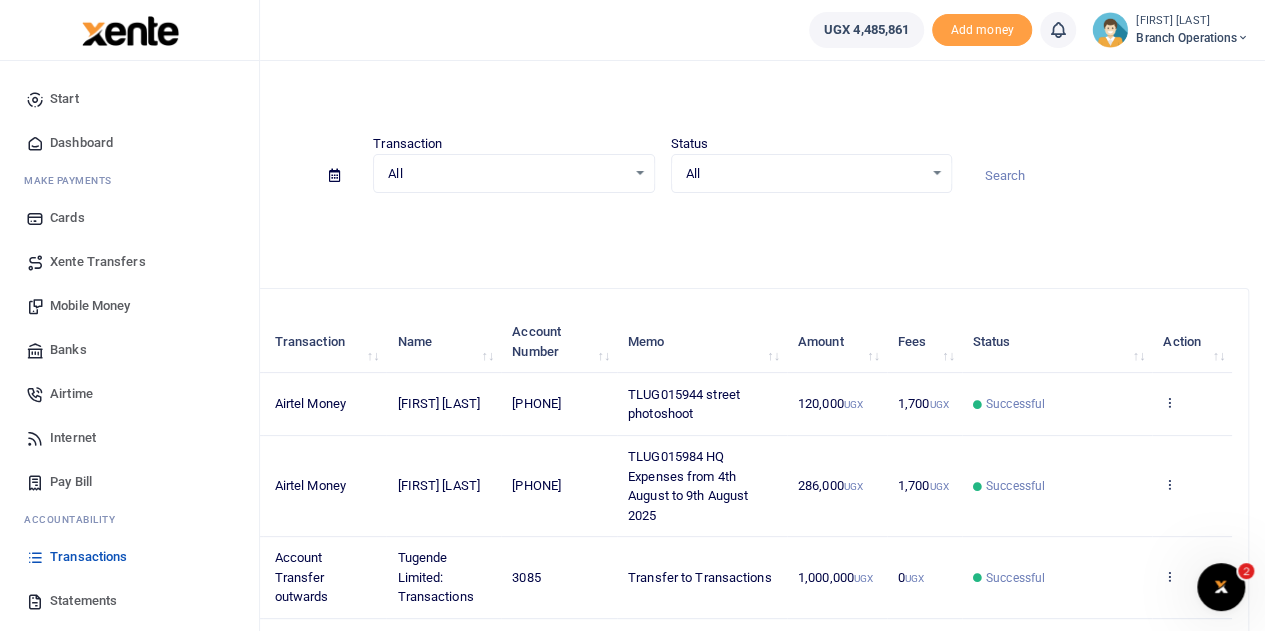 click on "Xente Transfers" at bounding box center (98, 262) 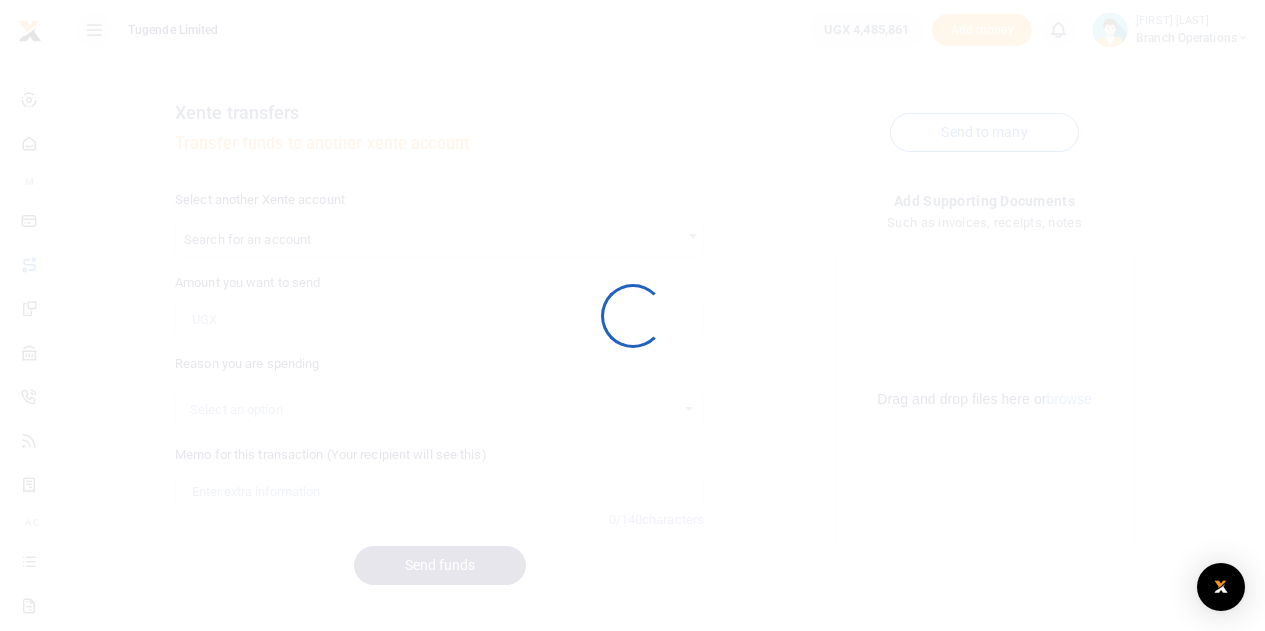 scroll, scrollTop: 0, scrollLeft: 0, axis: both 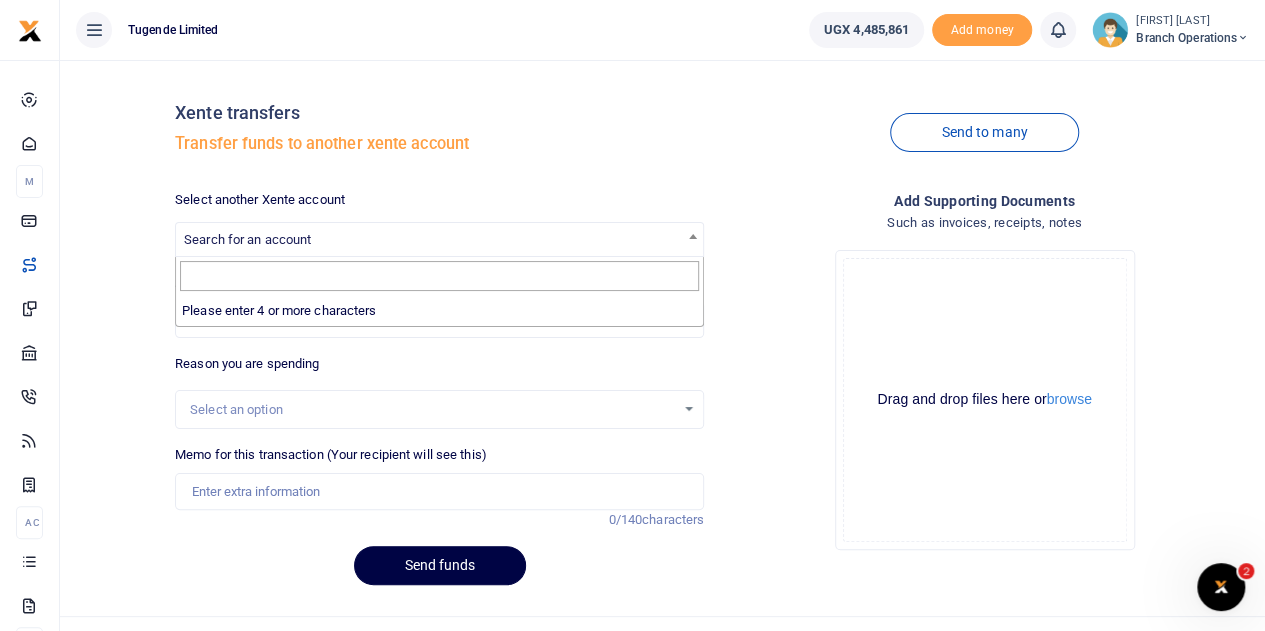 click on "Search for an account" at bounding box center (439, 238) 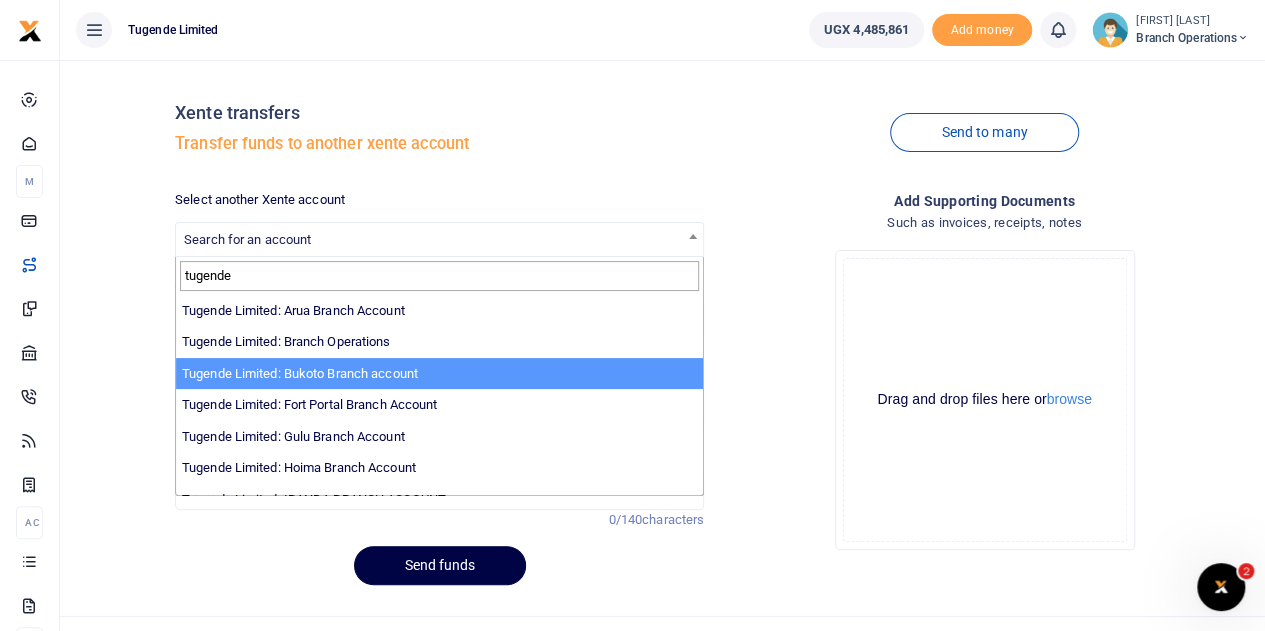 type on "tugende" 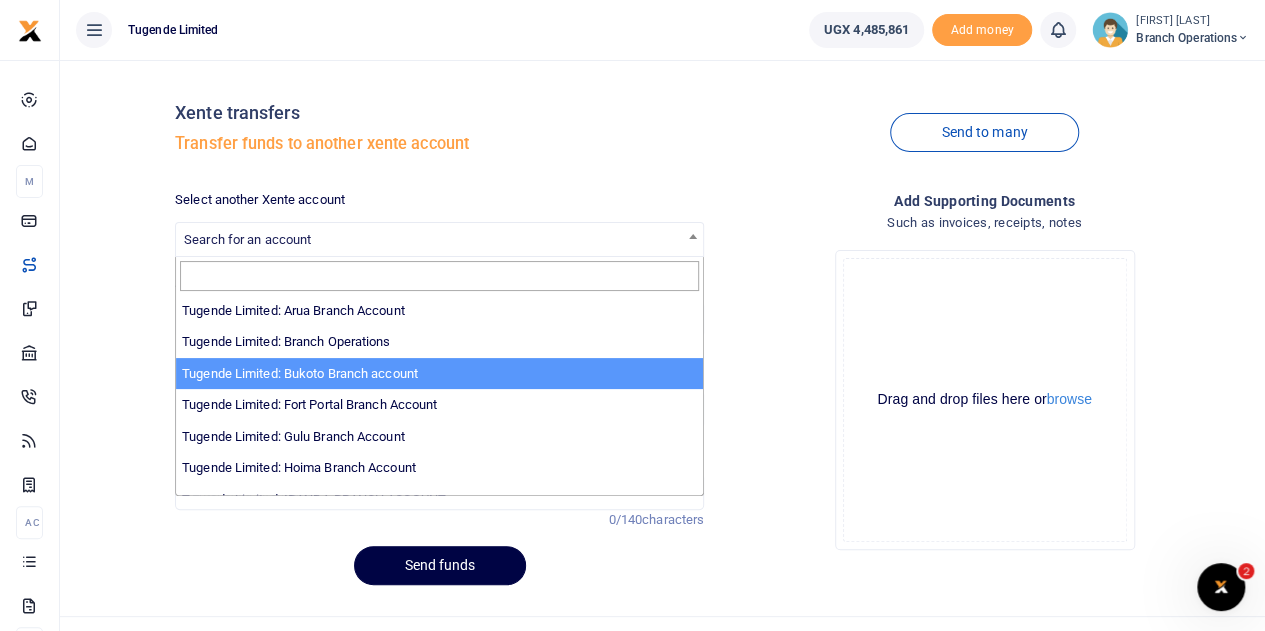 select on "3259" 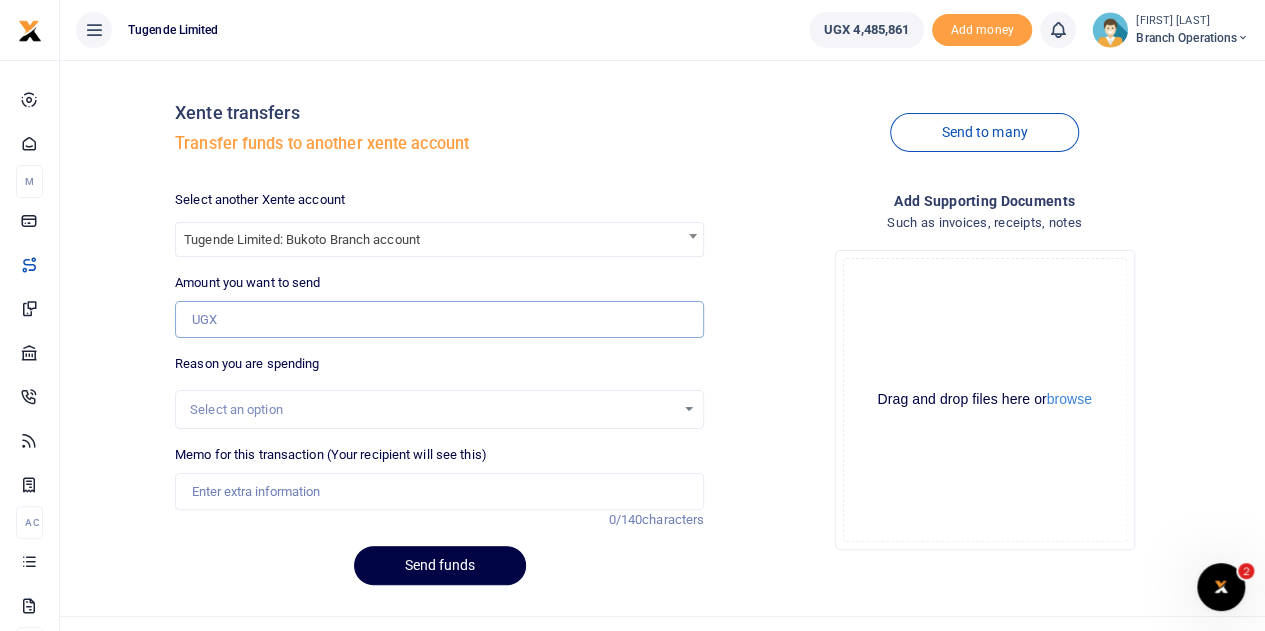 click on "Amount you want to send" at bounding box center (439, 320) 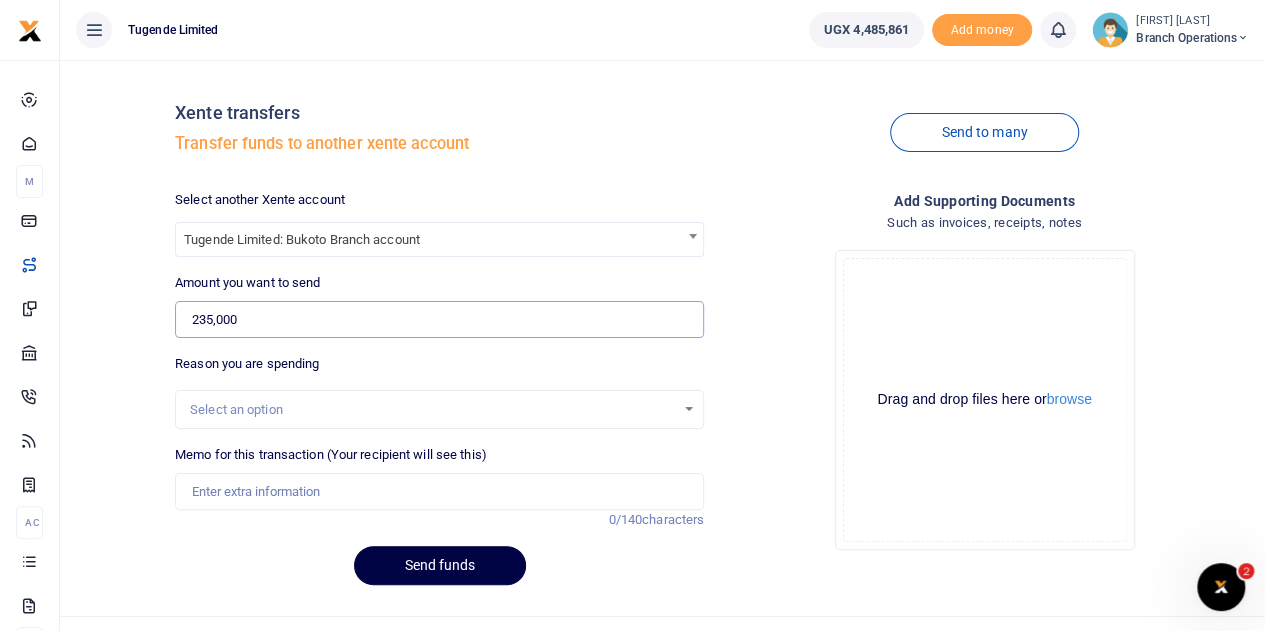 type on "235,000" 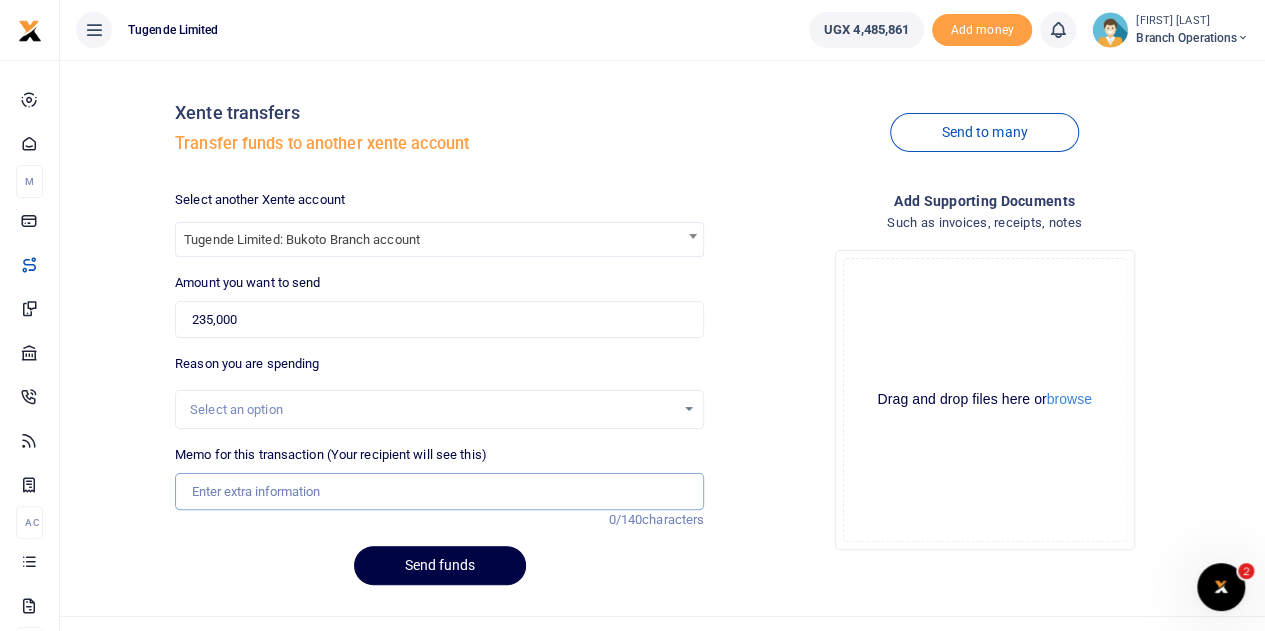 click on "Memo for this transaction (Your recipient will see this)" at bounding box center [439, 492] 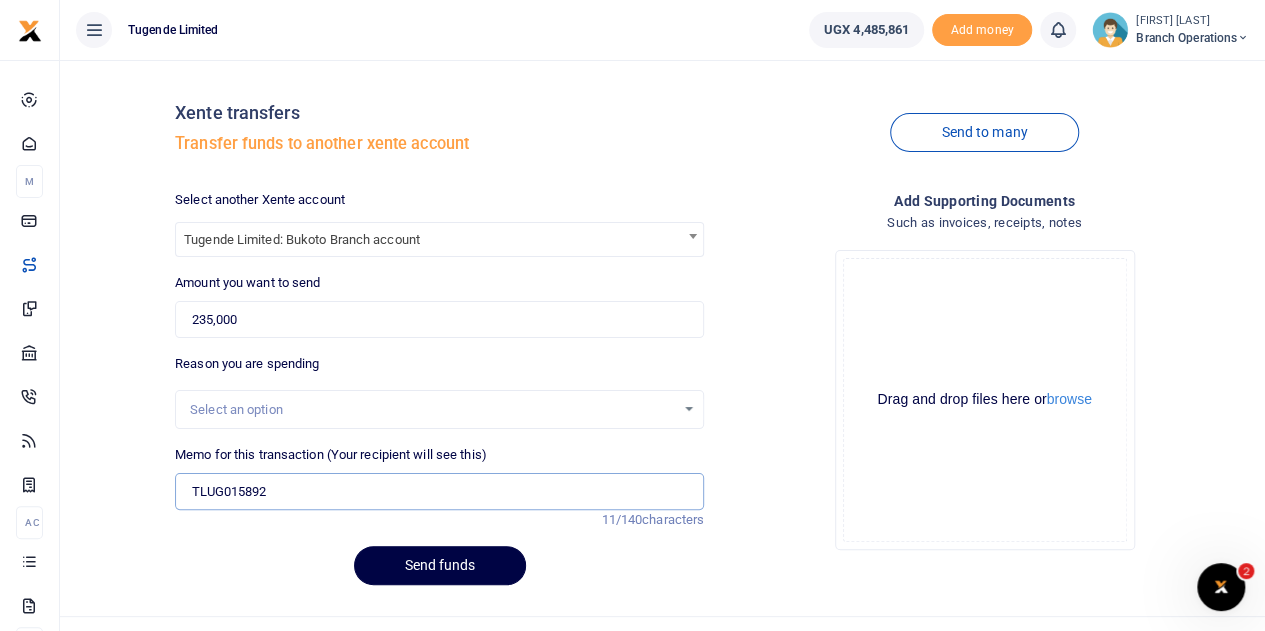 click on "TLUG015892" at bounding box center [439, 492] 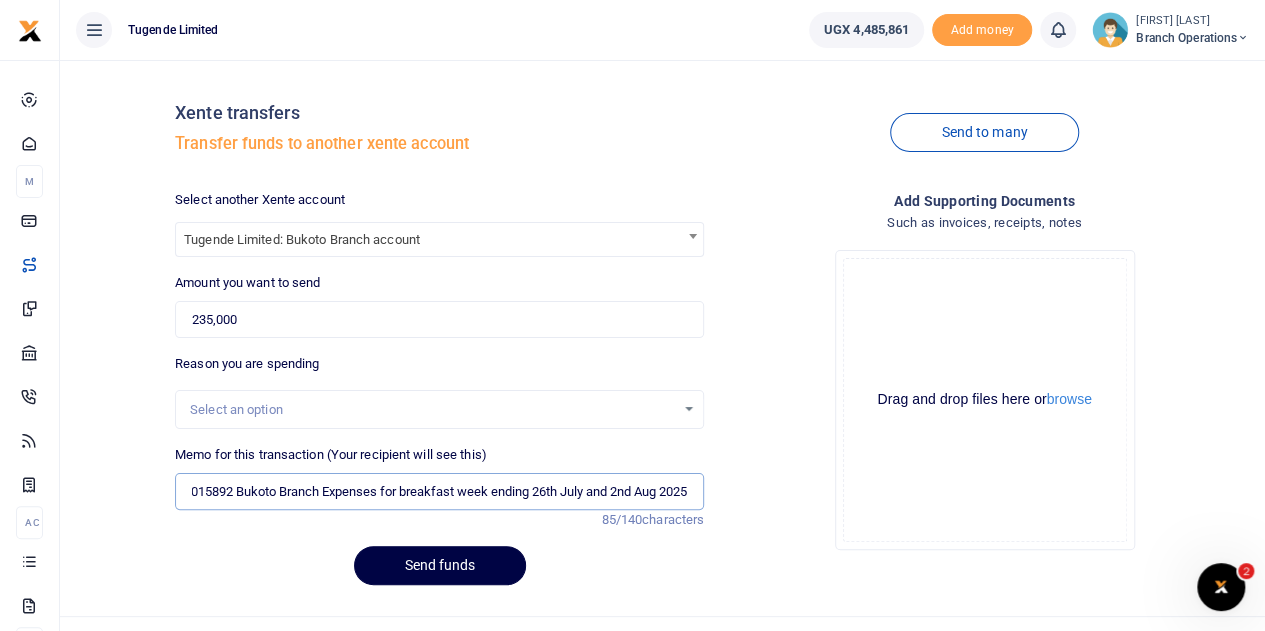 scroll, scrollTop: 0, scrollLeft: 44, axis: horizontal 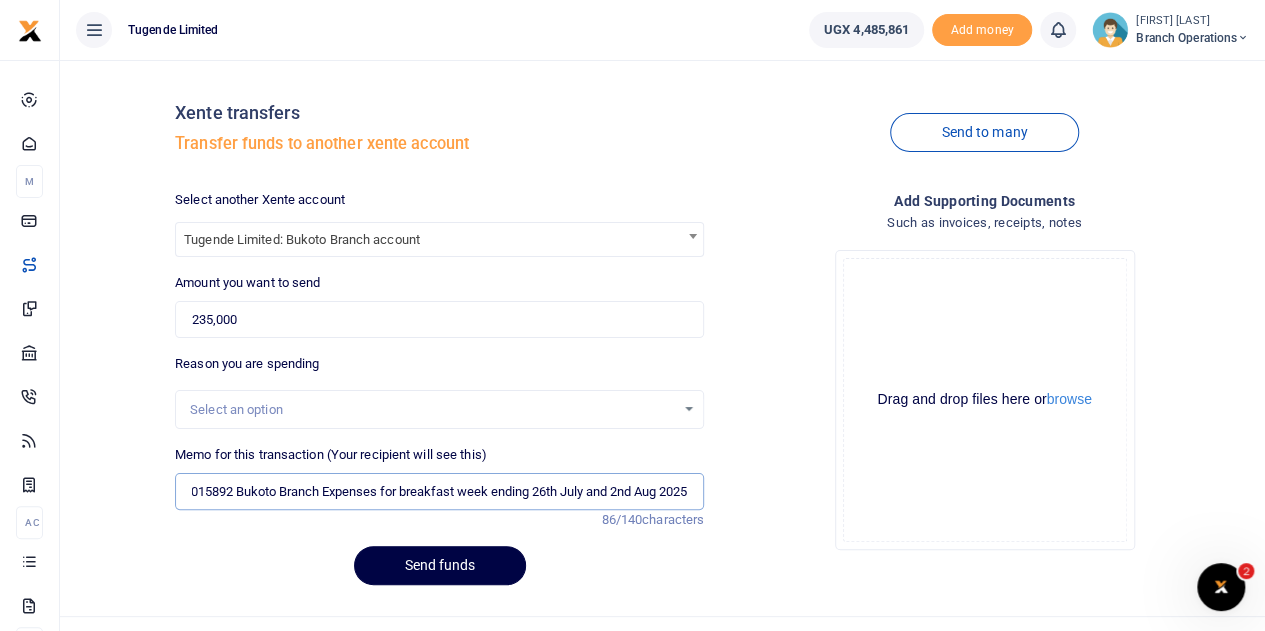 type on "TLUG015892 Bukoto Branch Expenses for breakfast week ending 26th July and 2nd Aug 2025" 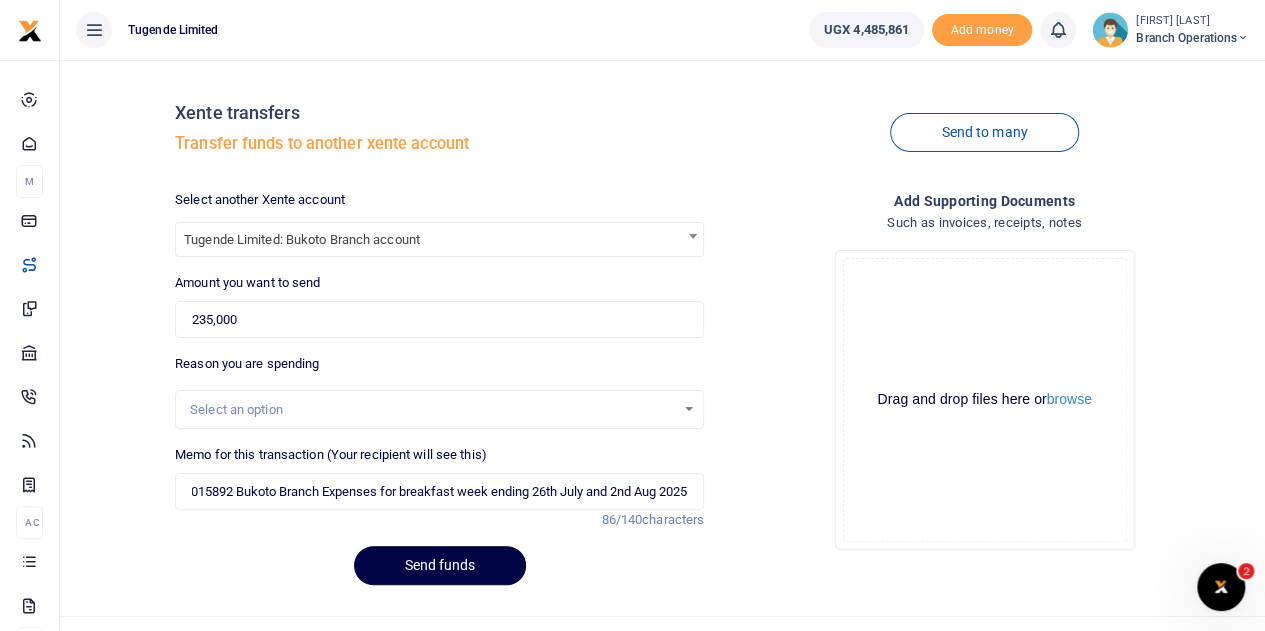 scroll, scrollTop: 0, scrollLeft: 0, axis: both 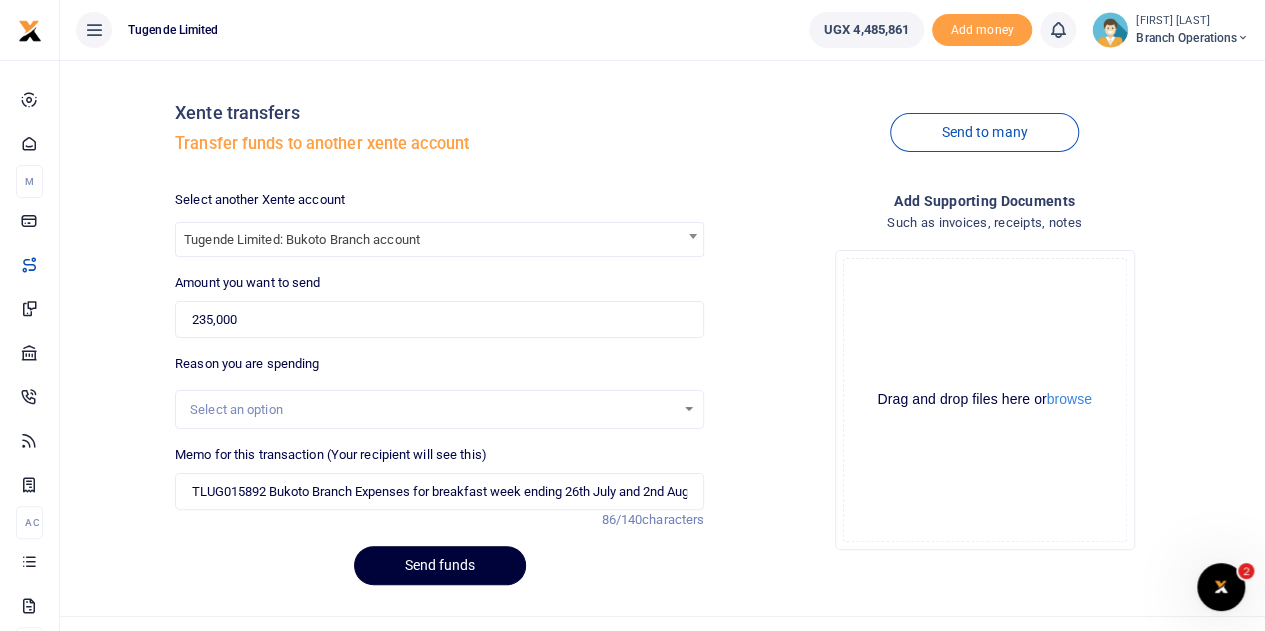 click on "Send funds" at bounding box center [440, 565] 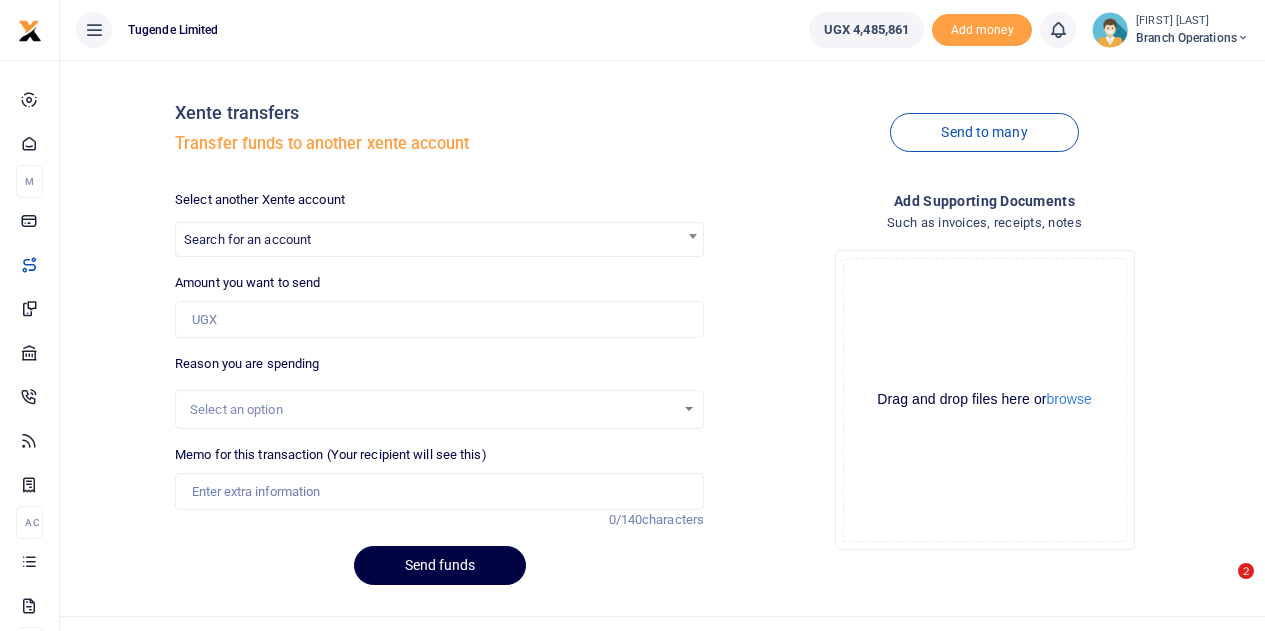 scroll, scrollTop: 0, scrollLeft: 0, axis: both 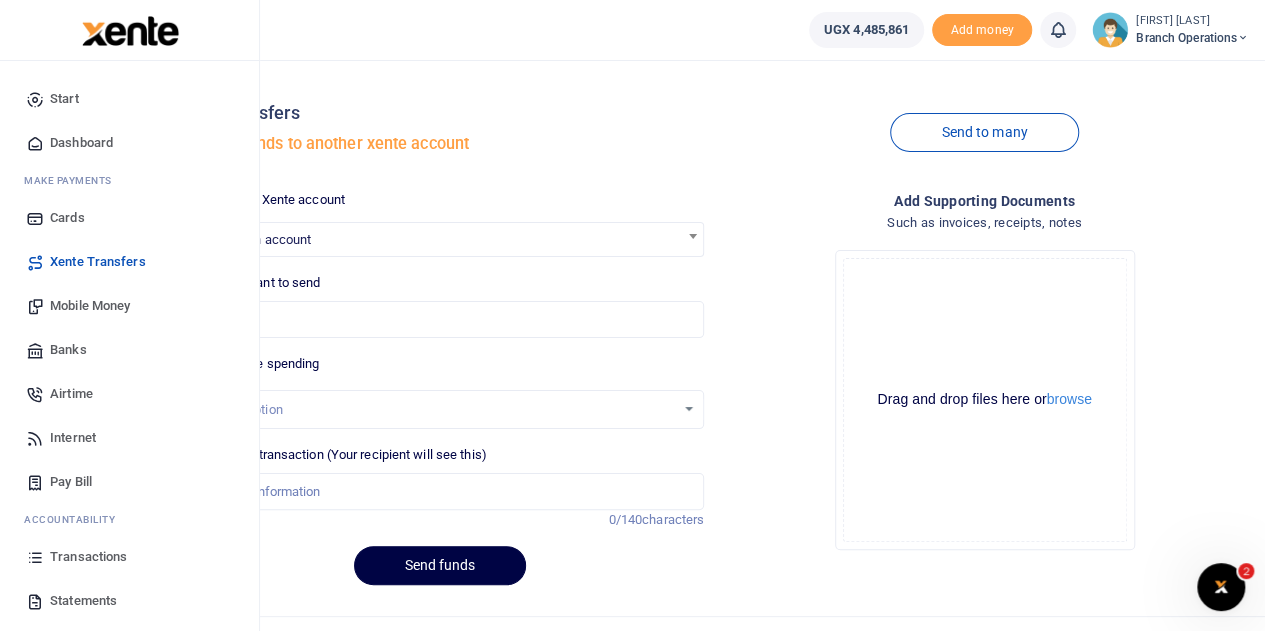 click on "Mobile Money" at bounding box center (90, 306) 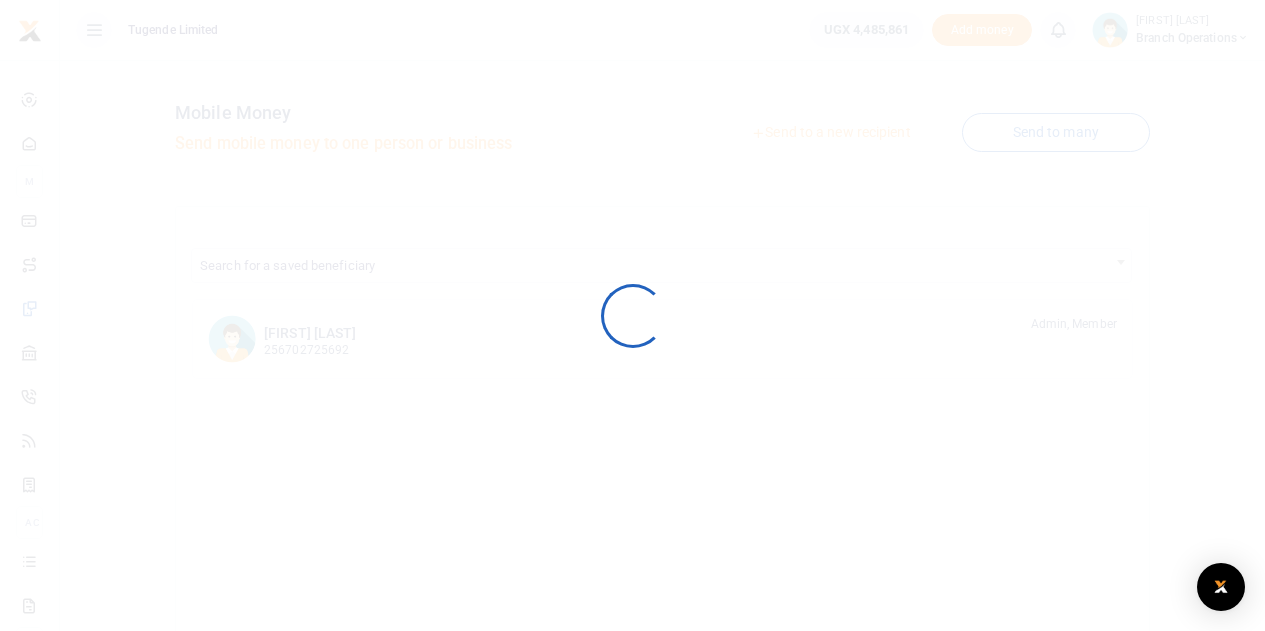 scroll, scrollTop: 0, scrollLeft: 0, axis: both 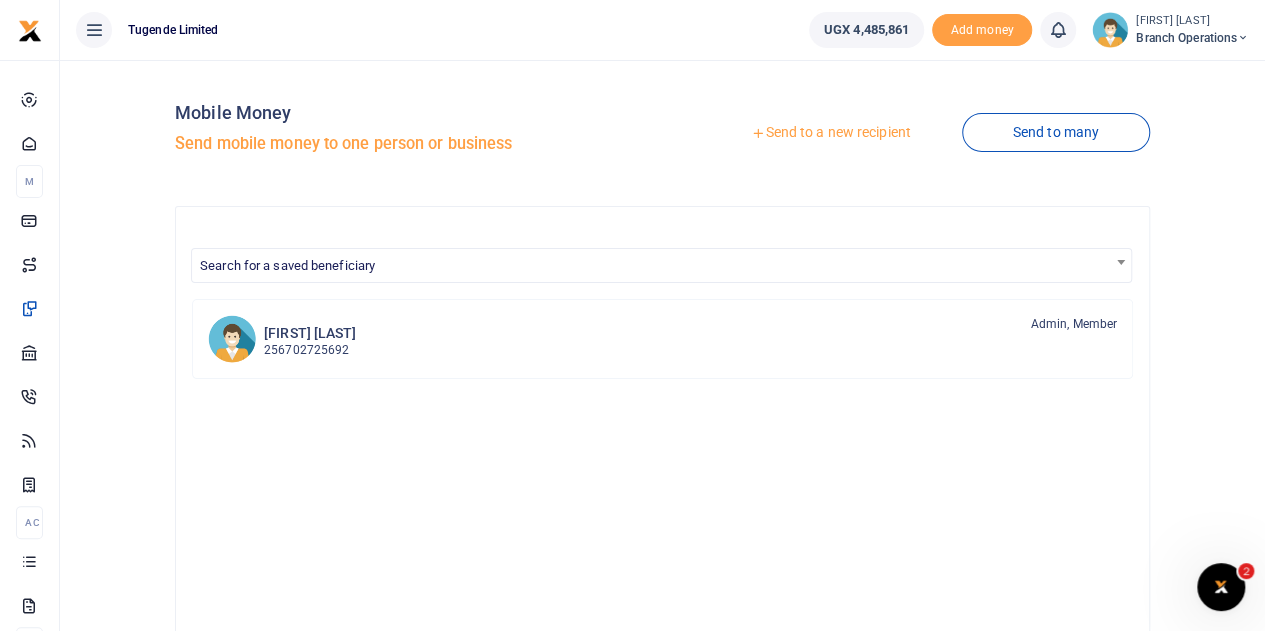 click at bounding box center (758, 133) 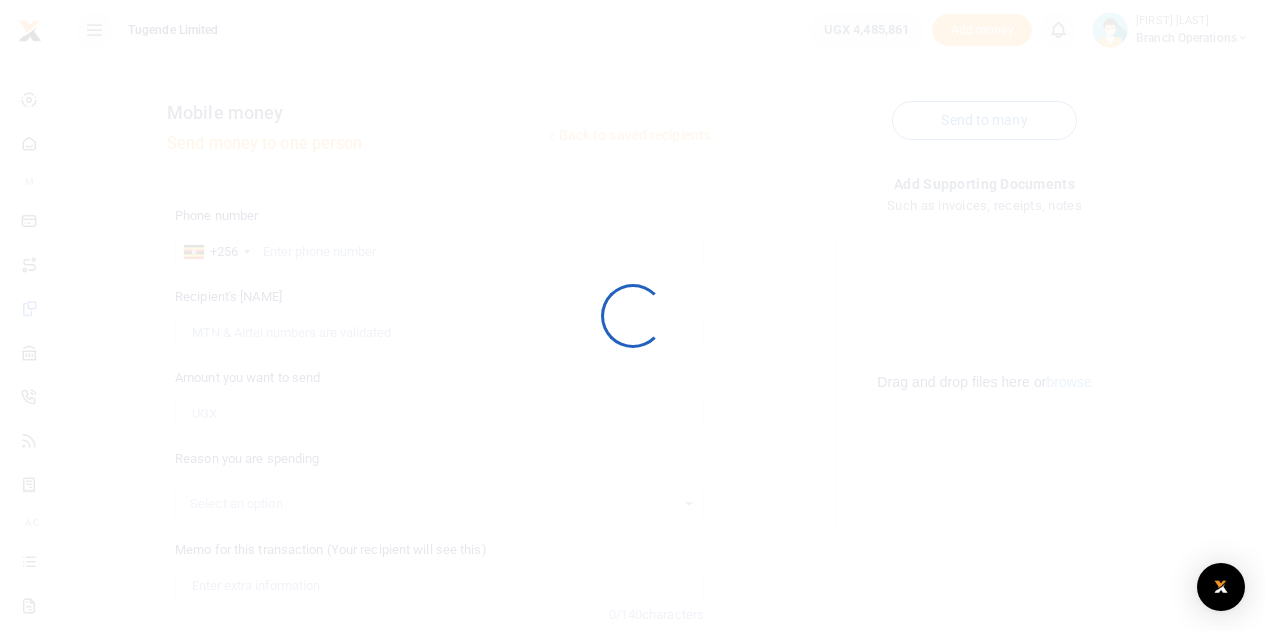 scroll, scrollTop: 0, scrollLeft: 0, axis: both 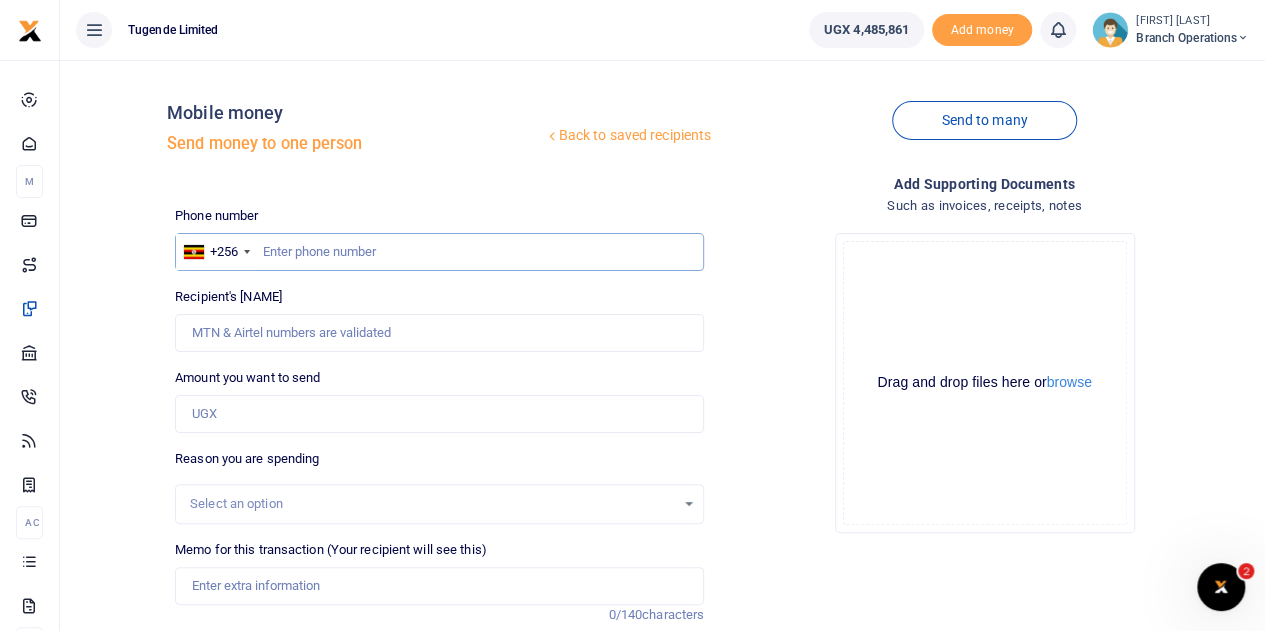 click at bounding box center (439, 252) 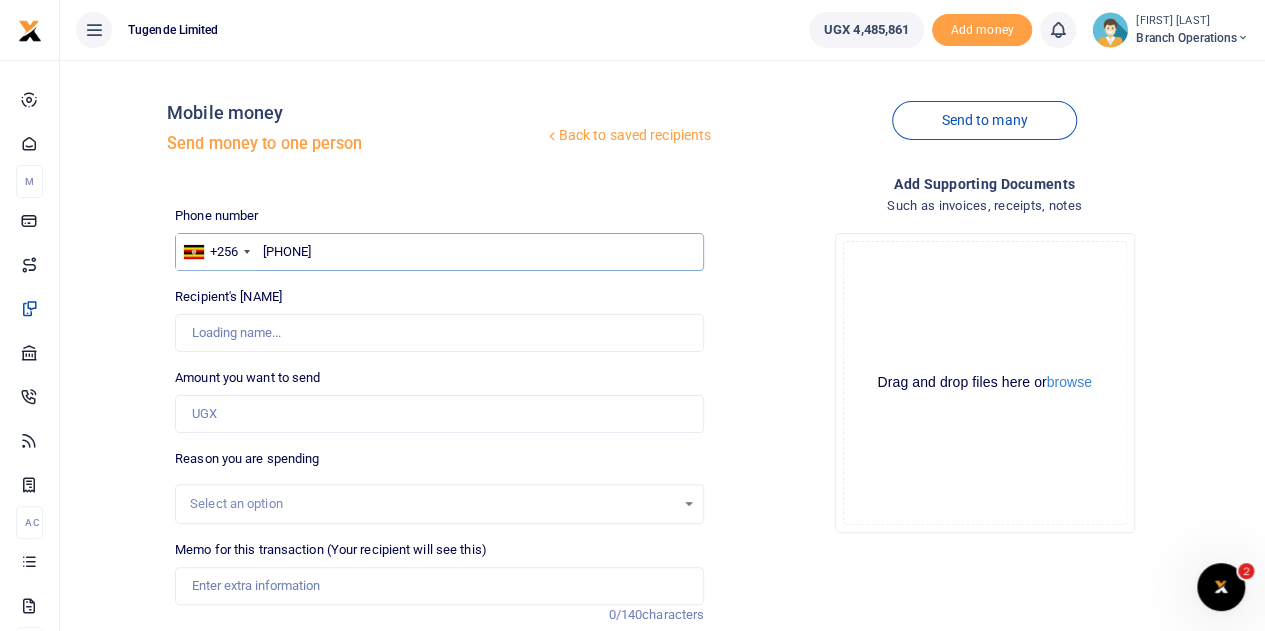 type on "Patrick Kisembo" 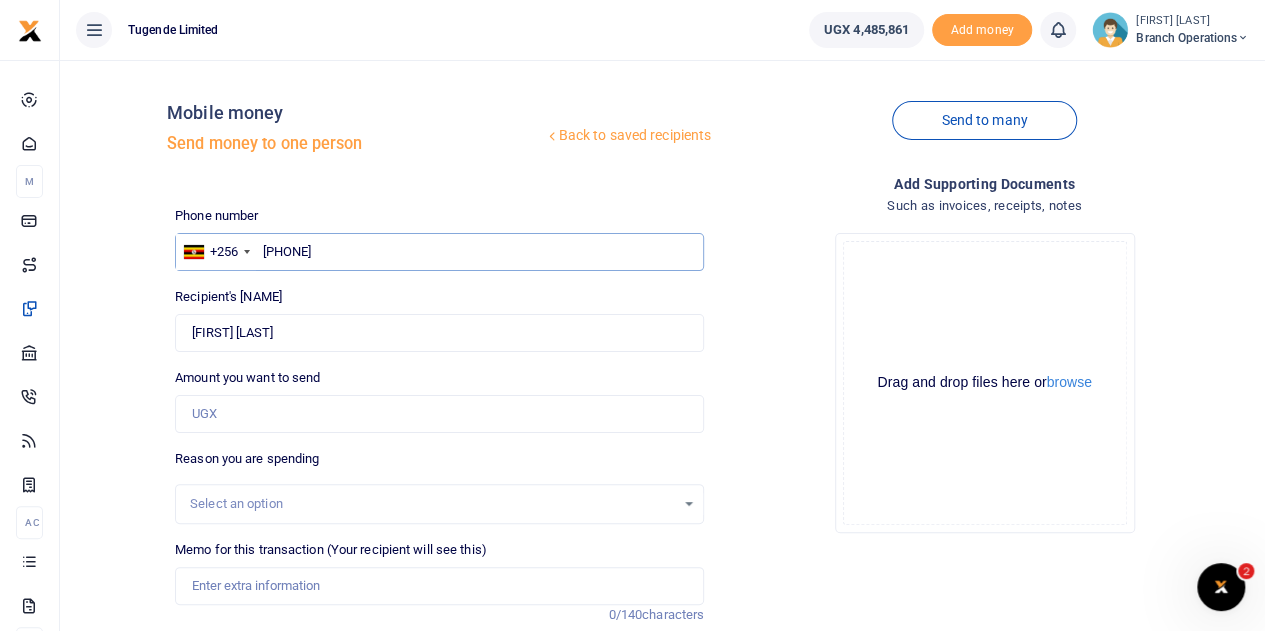 type on "772209956" 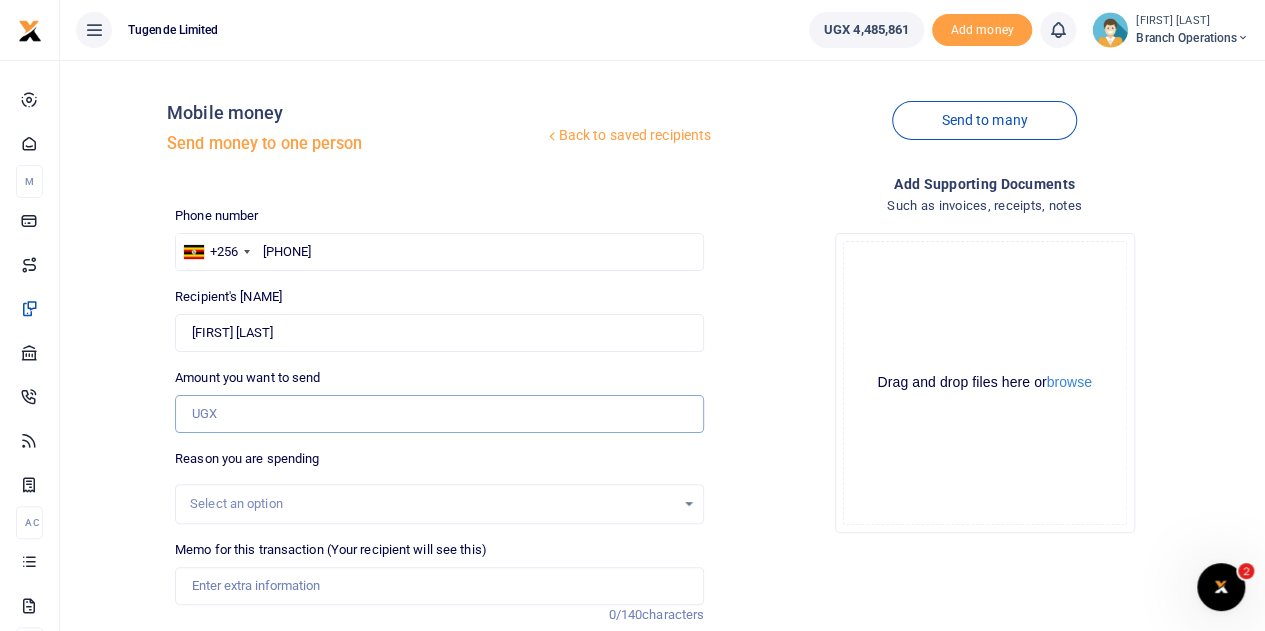 click on "Amount you want to send" at bounding box center [439, 414] 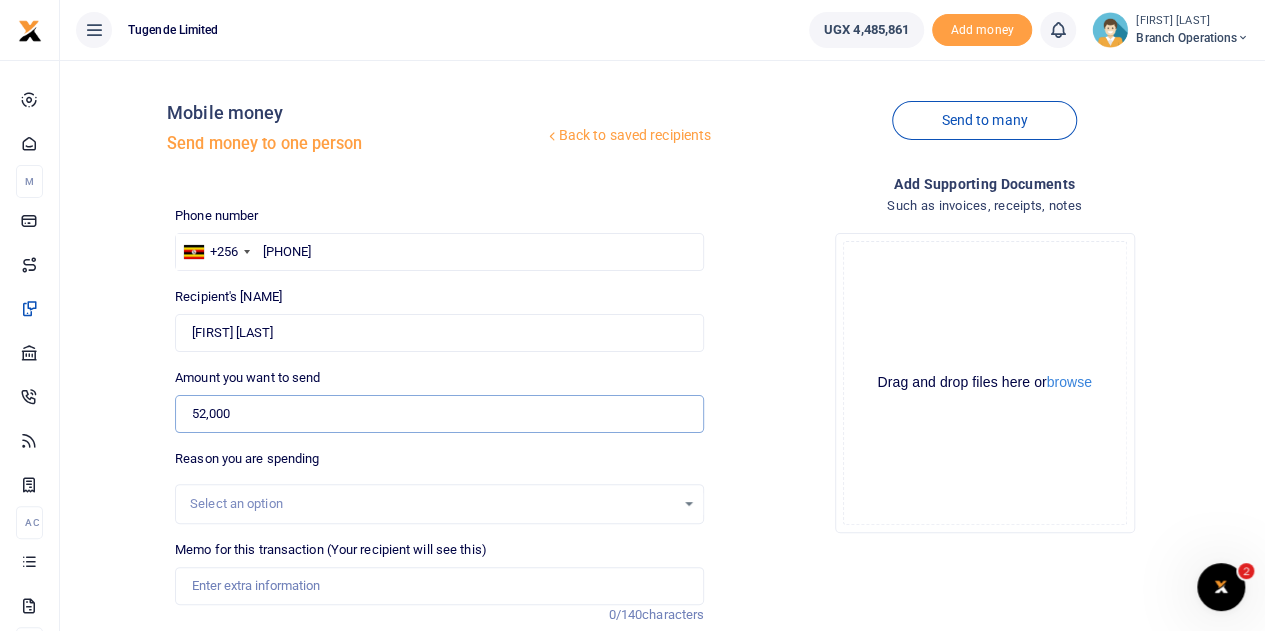 type on "52,000" 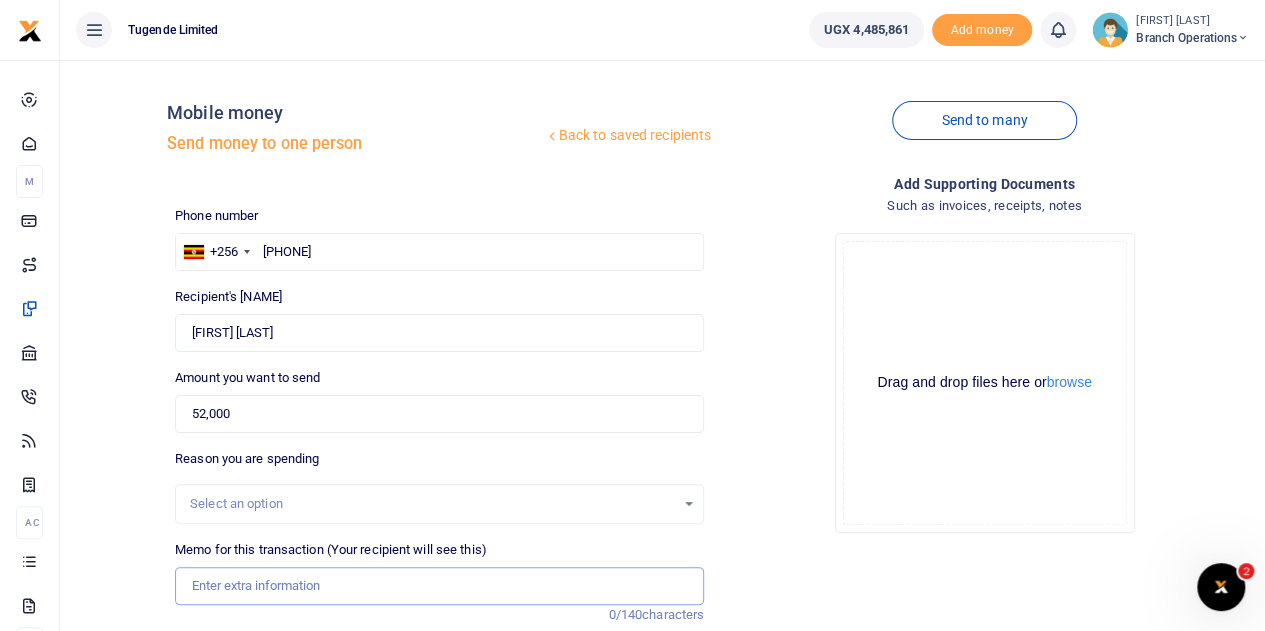 click on "Memo for this transaction (Your recipient will see this)" at bounding box center (439, 586) 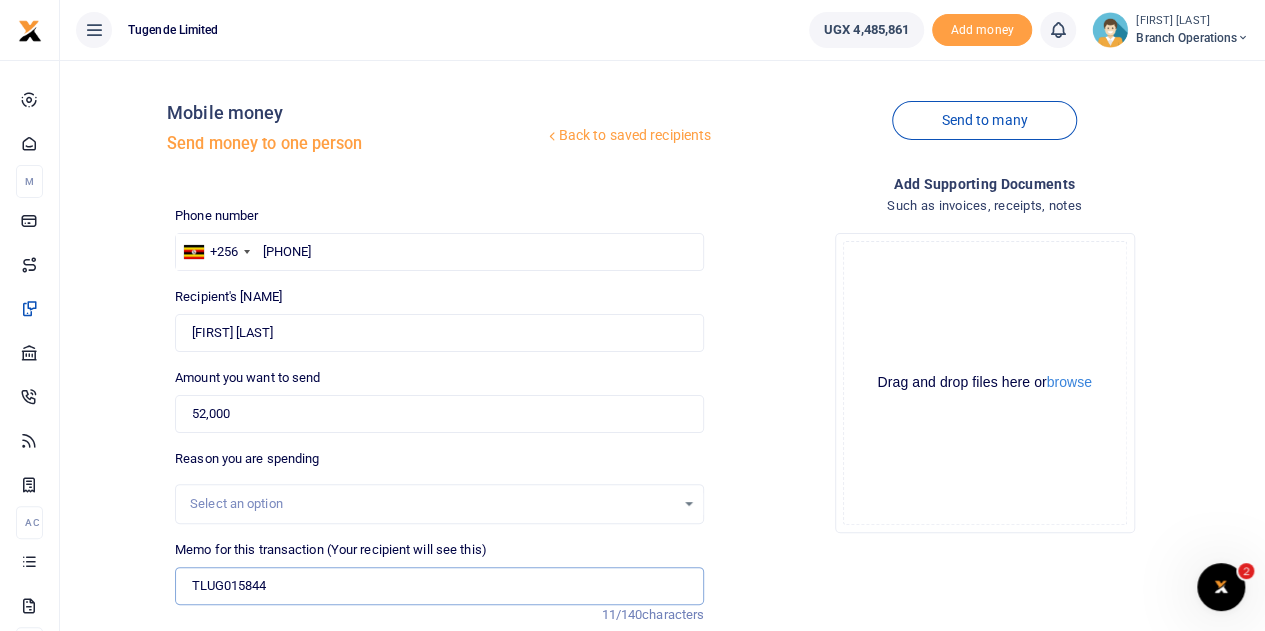 click on "TLUG015844" at bounding box center (439, 586) 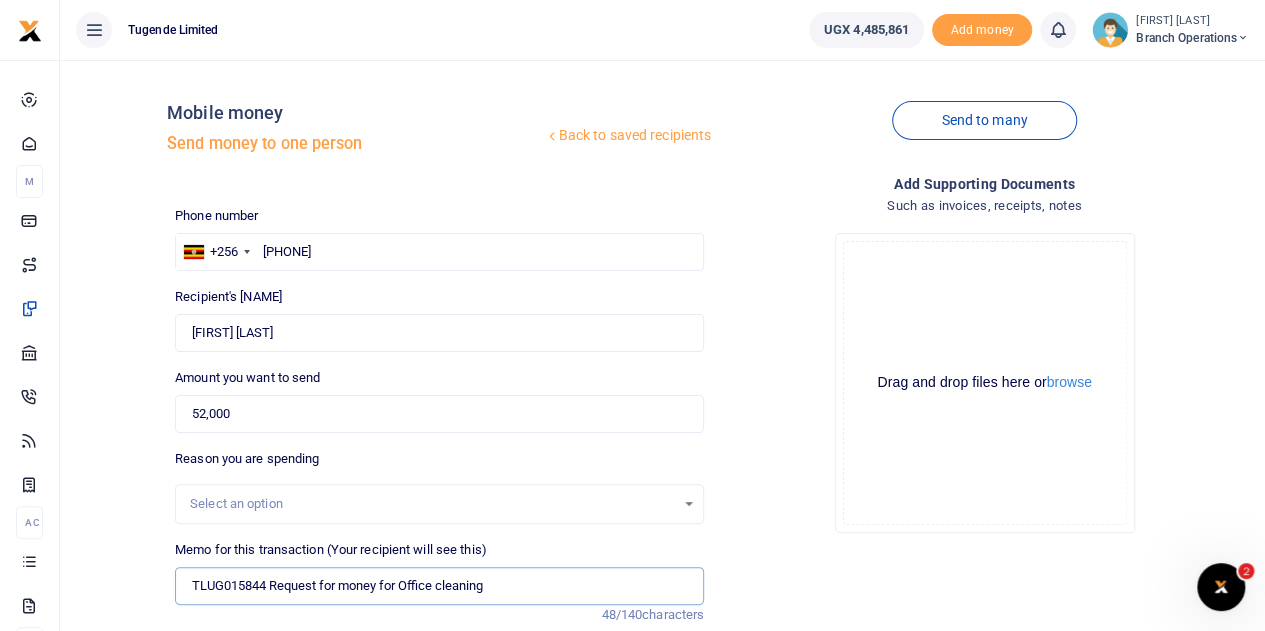 drag, startPoint x: 500, startPoint y: 586, endPoint x: 272, endPoint y: 590, distance: 228.03508 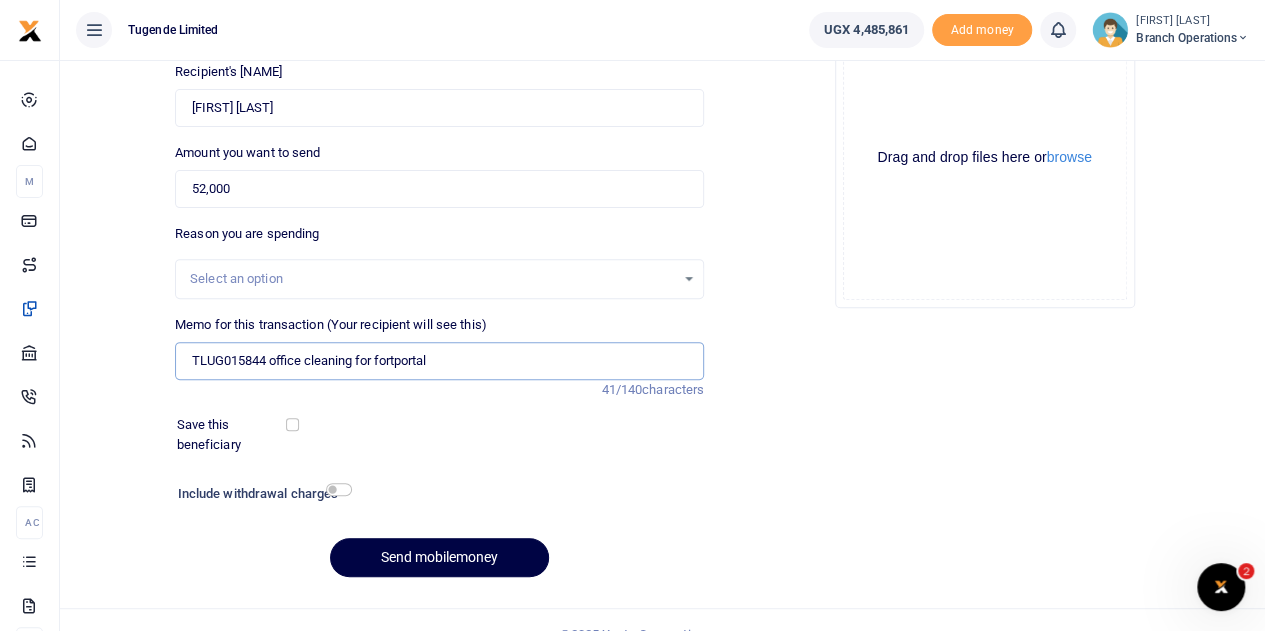 scroll, scrollTop: 226, scrollLeft: 0, axis: vertical 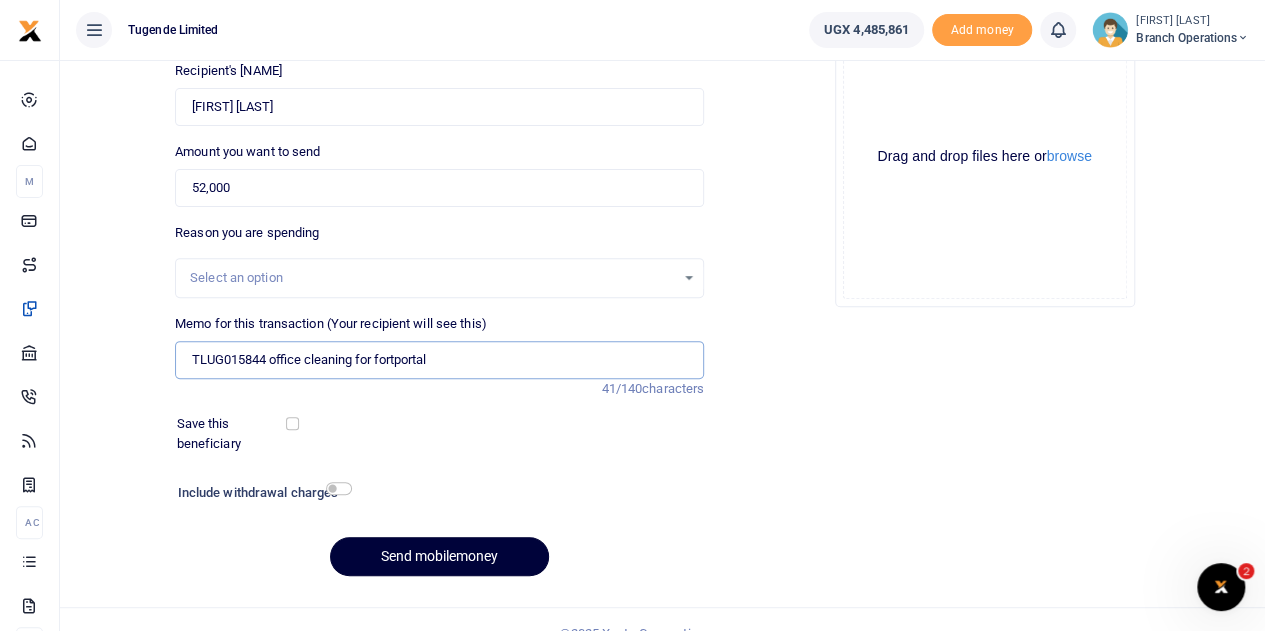 type on "TLUG015844 office cleaning for fortportal" 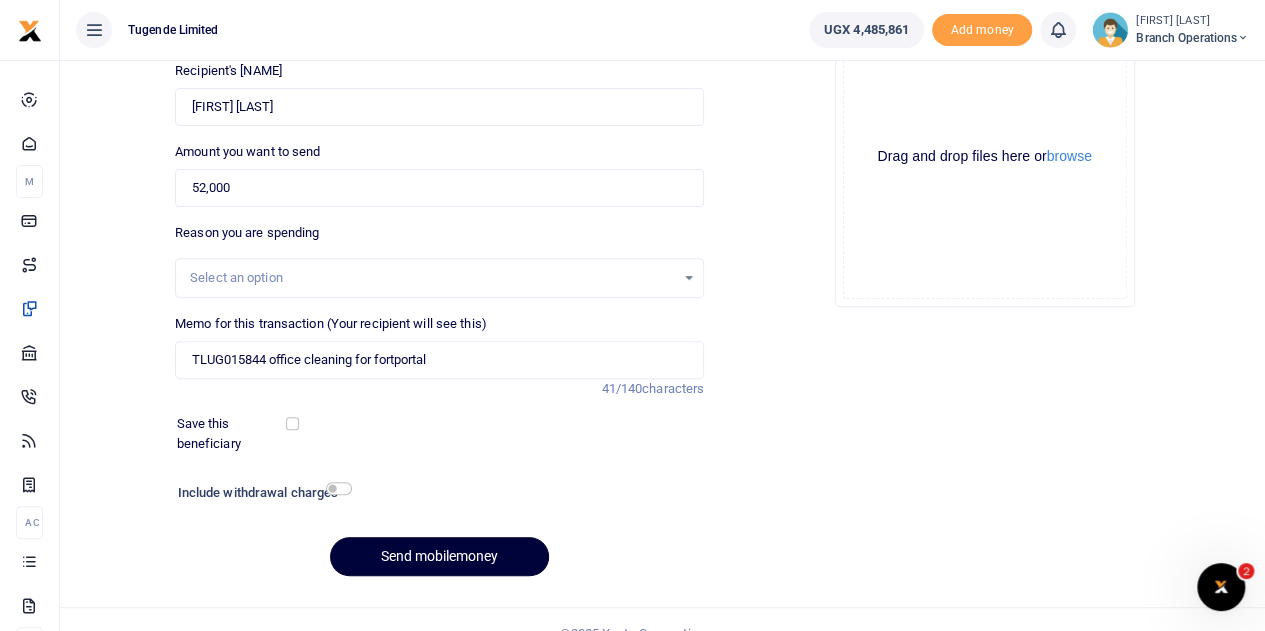 click on "Send mobilemoney" at bounding box center [439, 556] 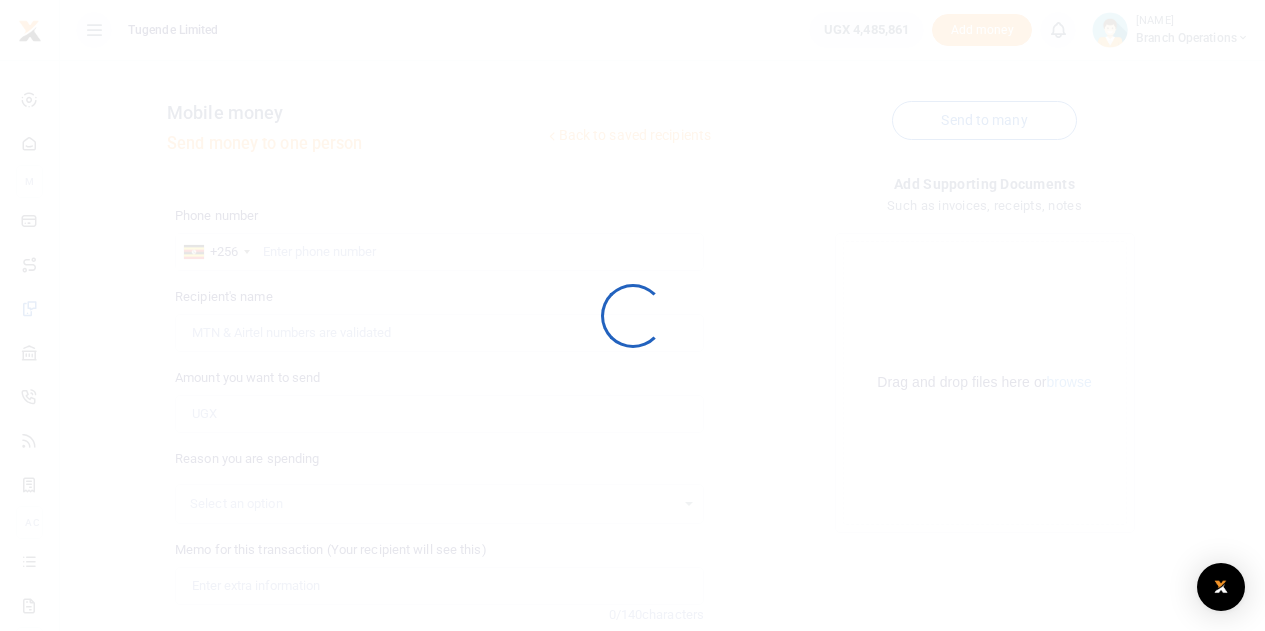 scroll, scrollTop: 226, scrollLeft: 0, axis: vertical 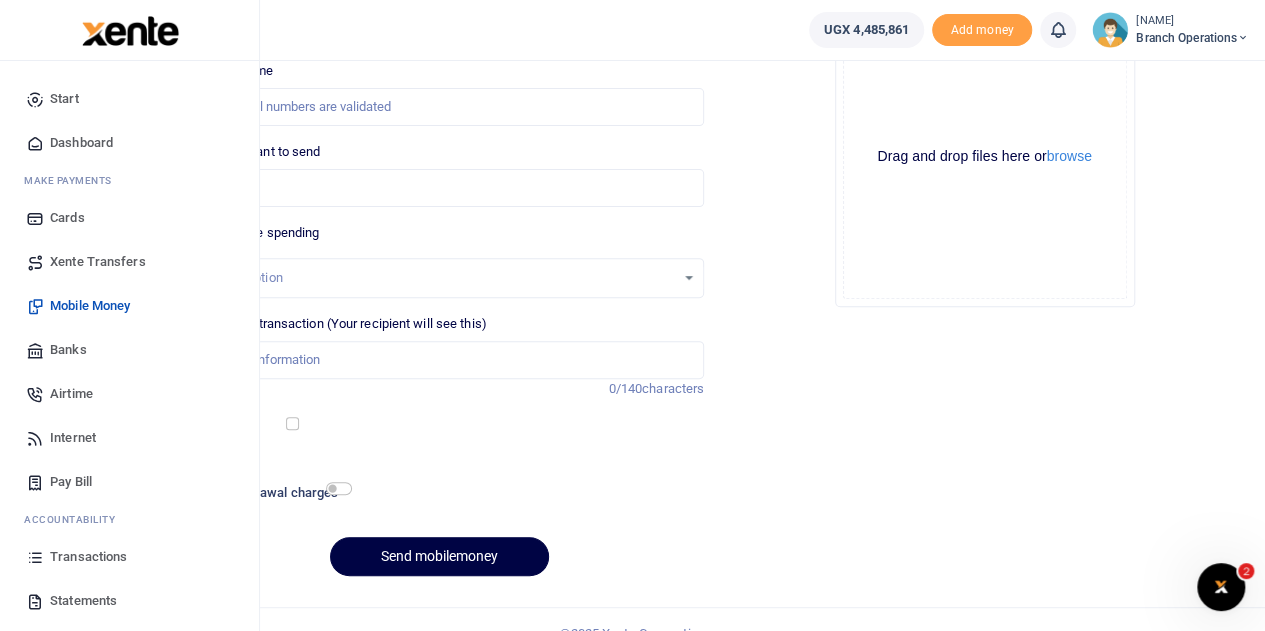 click on "Xente Transfers" at bounding box center (98, 262) 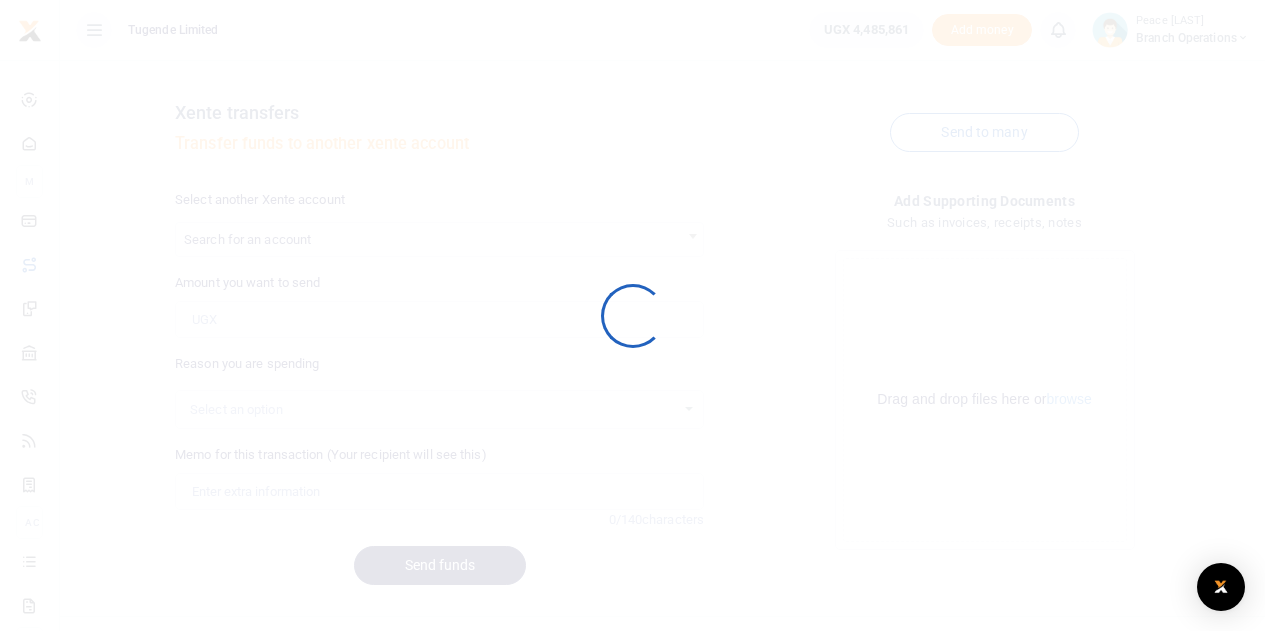 scroll, scrollTop: 0, scrollLeft: 0, axis: both 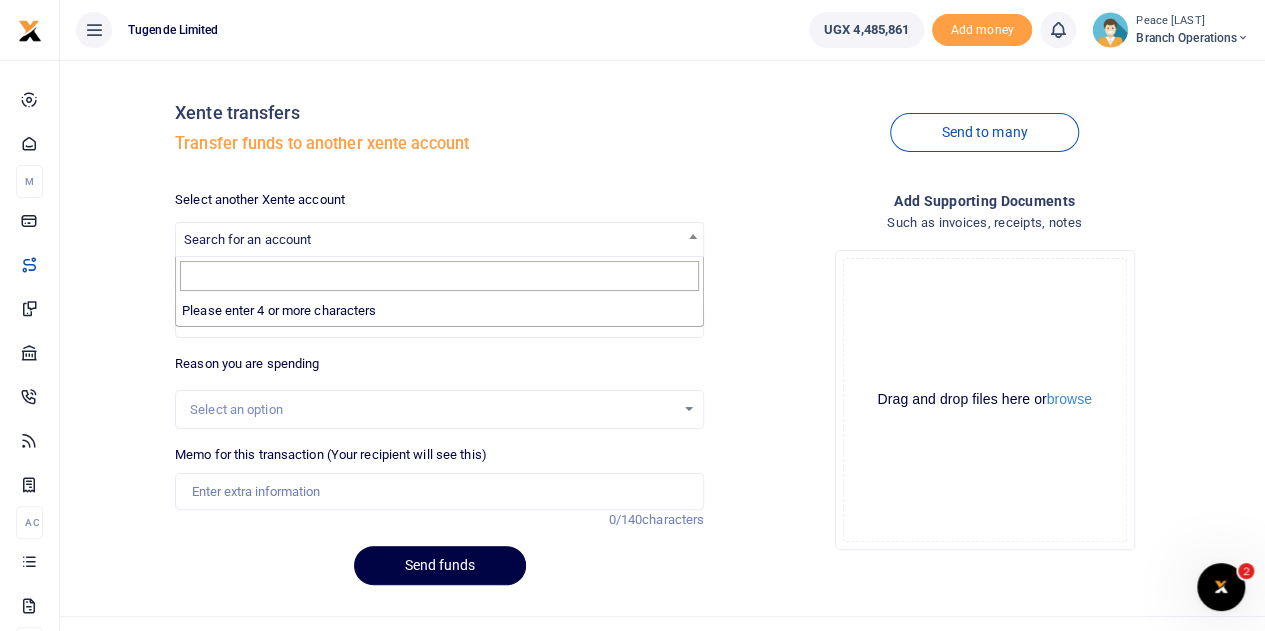 click on "Search for an account" at bounding box center (247, 239) 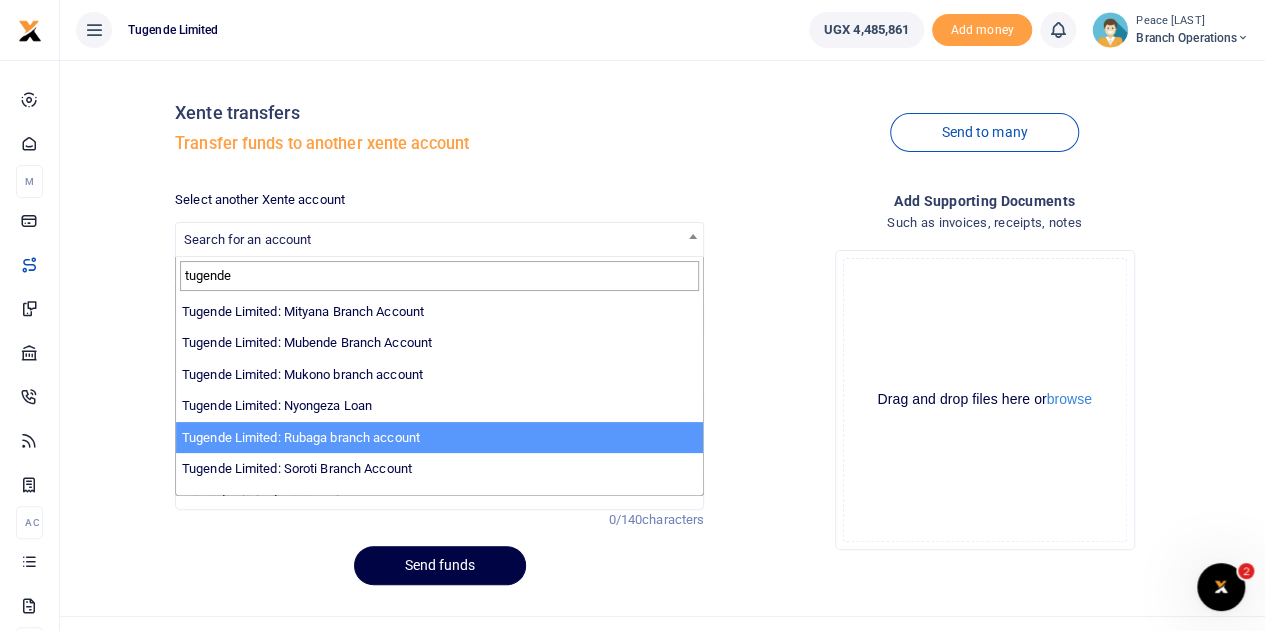 scroll, scrollTop: 567, scrollLeft: 0, axis: vertical 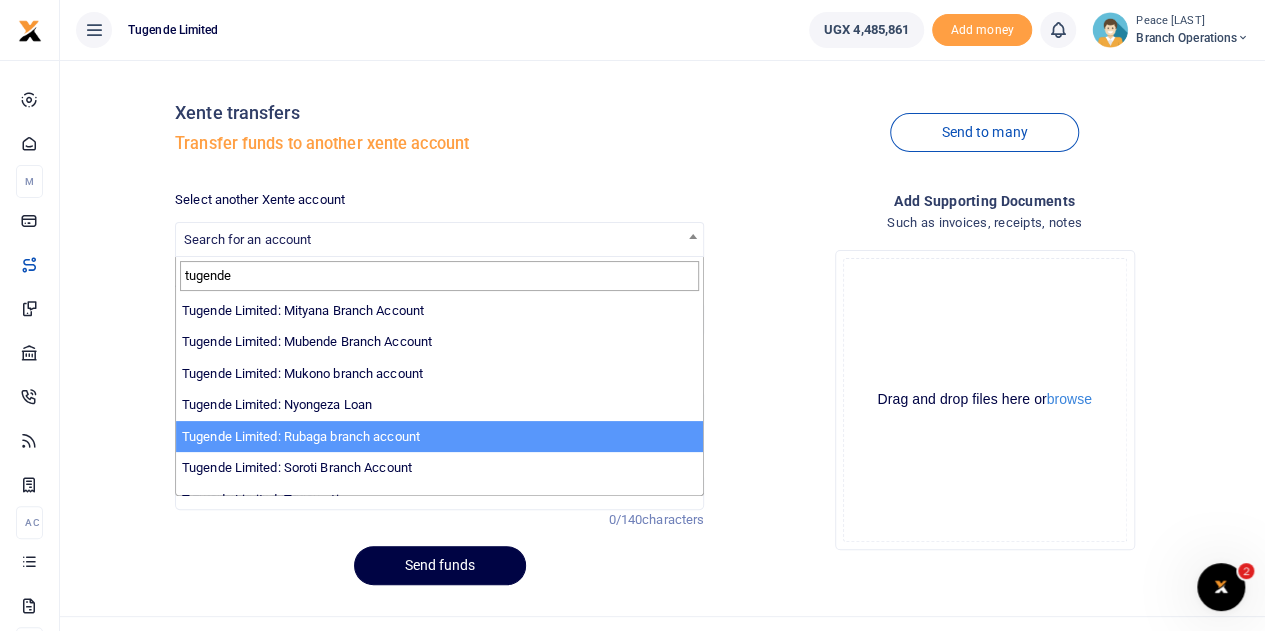 type on "tugende" 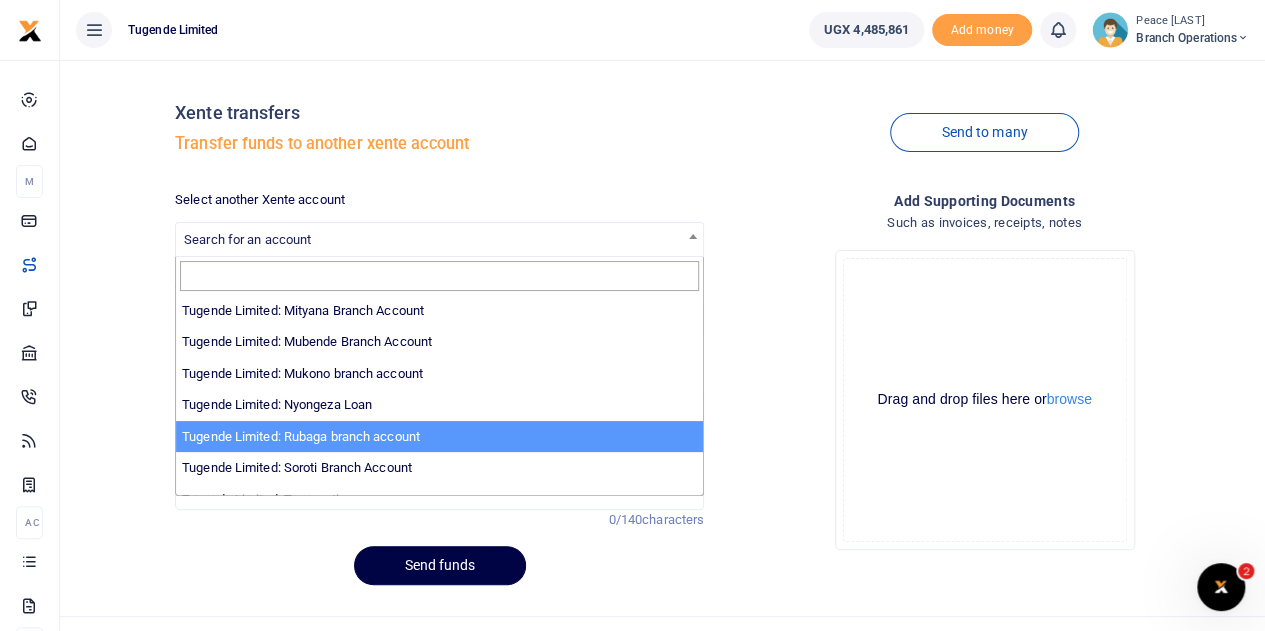 select on "3260" 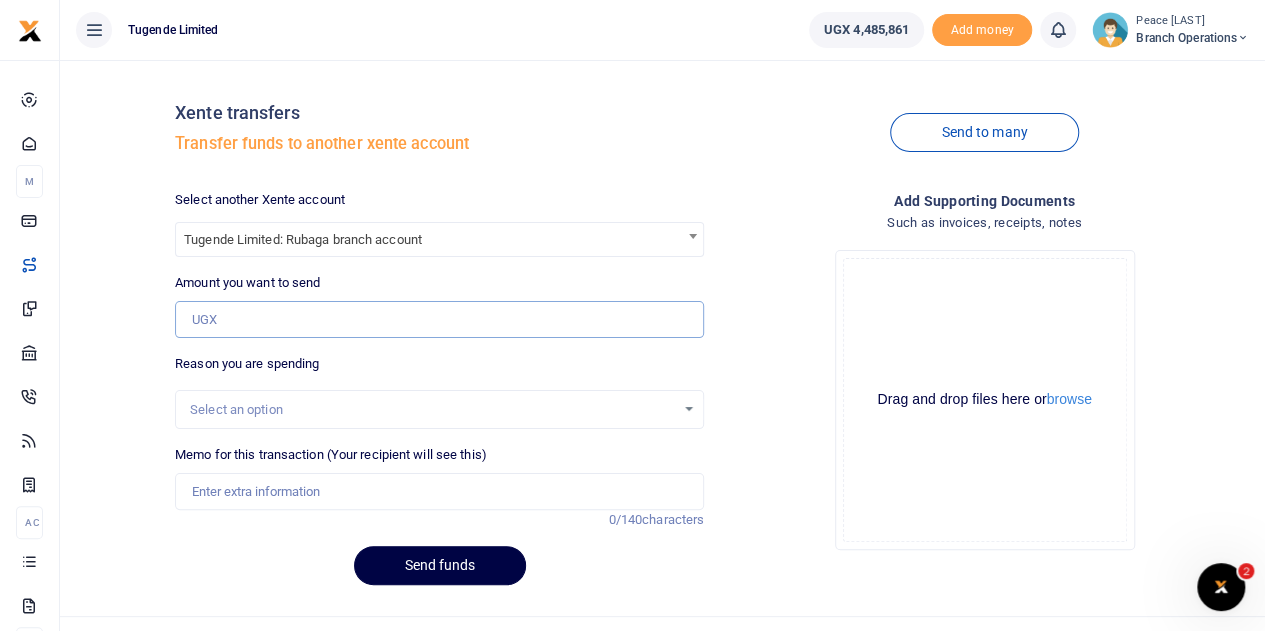 click on "Amount you want to send" at bounding box center (439, 320) 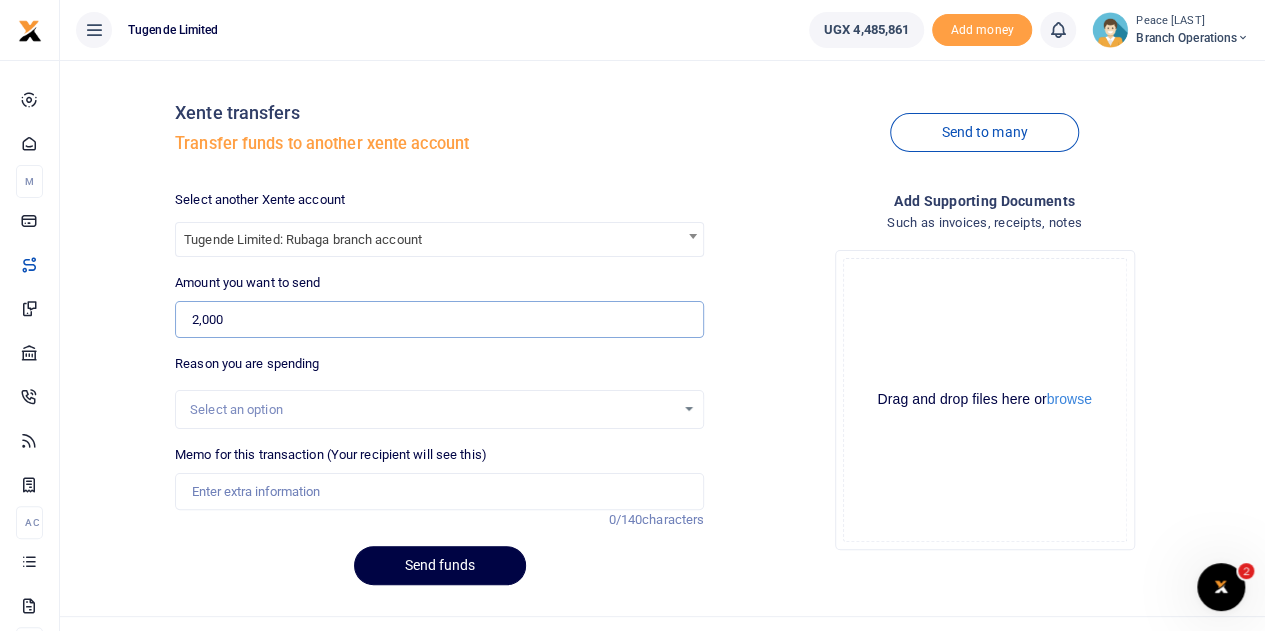 type on "2,000" 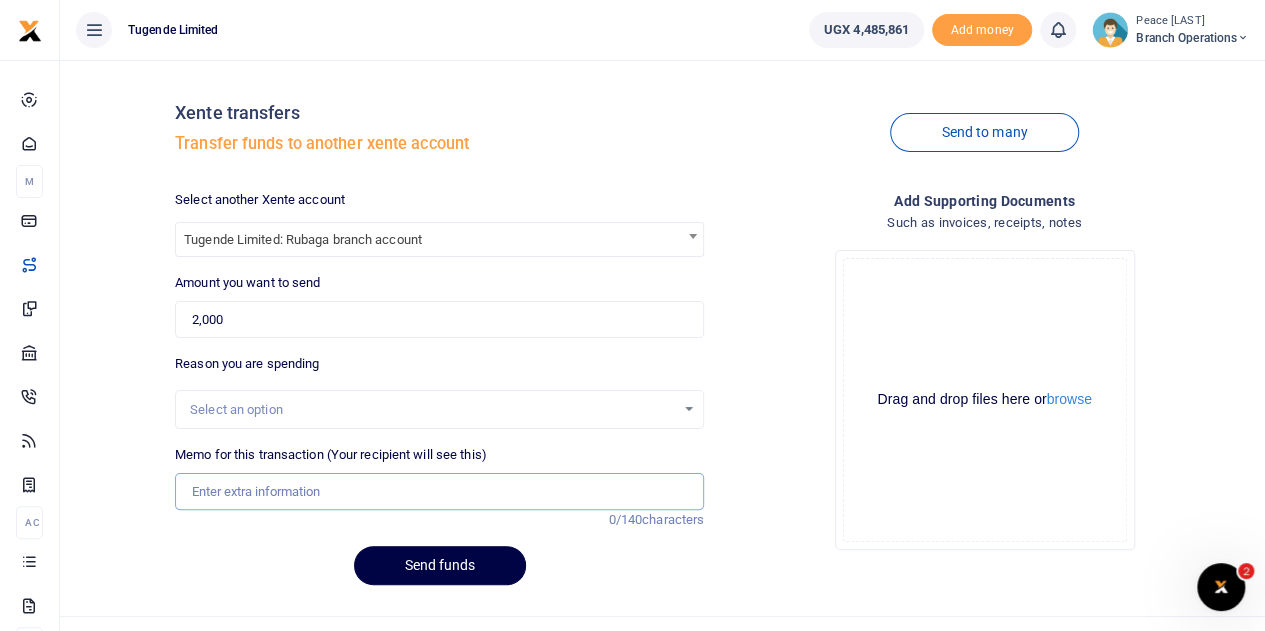 click on "Memo for this transaction (Your recipient will see this)" at bounding box center (439, 492) 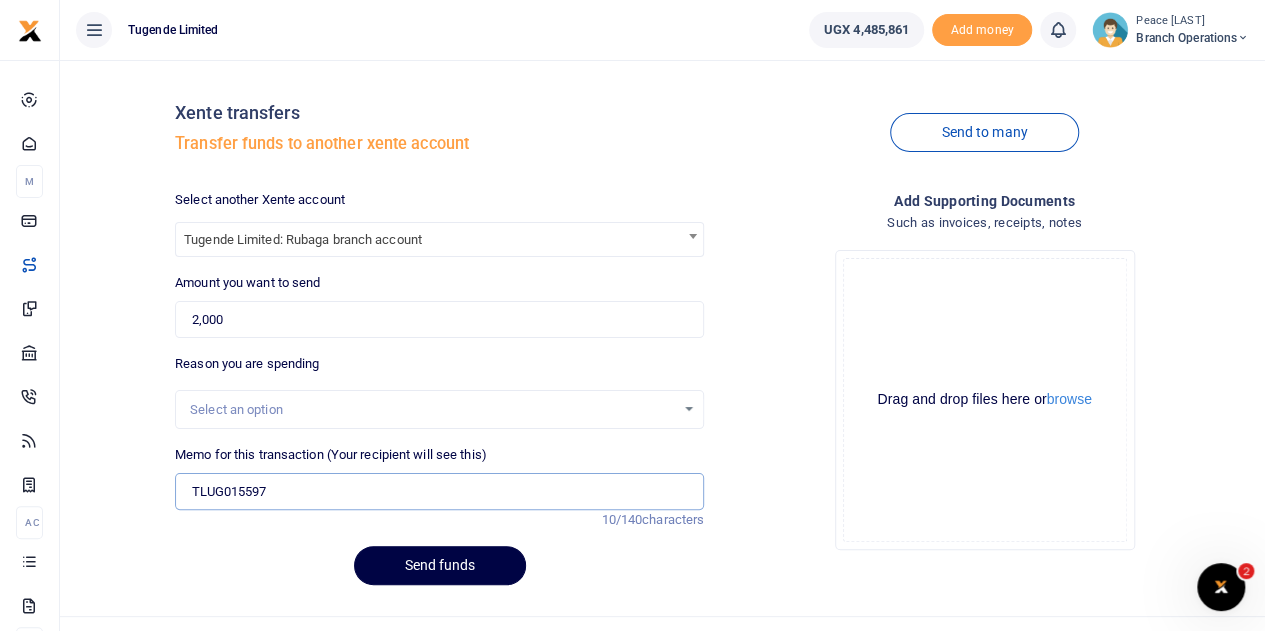 click on "TLUG015597" at bounding box center [439, 492] 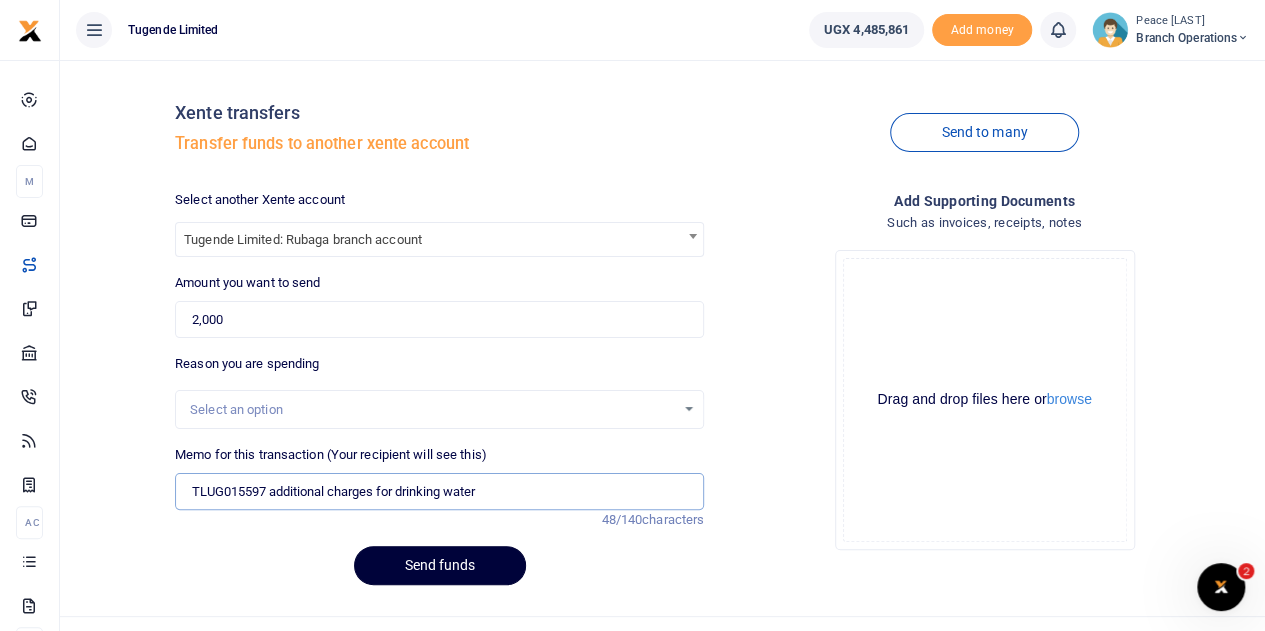 type on "TLUG015597 additional charges for drinking water" 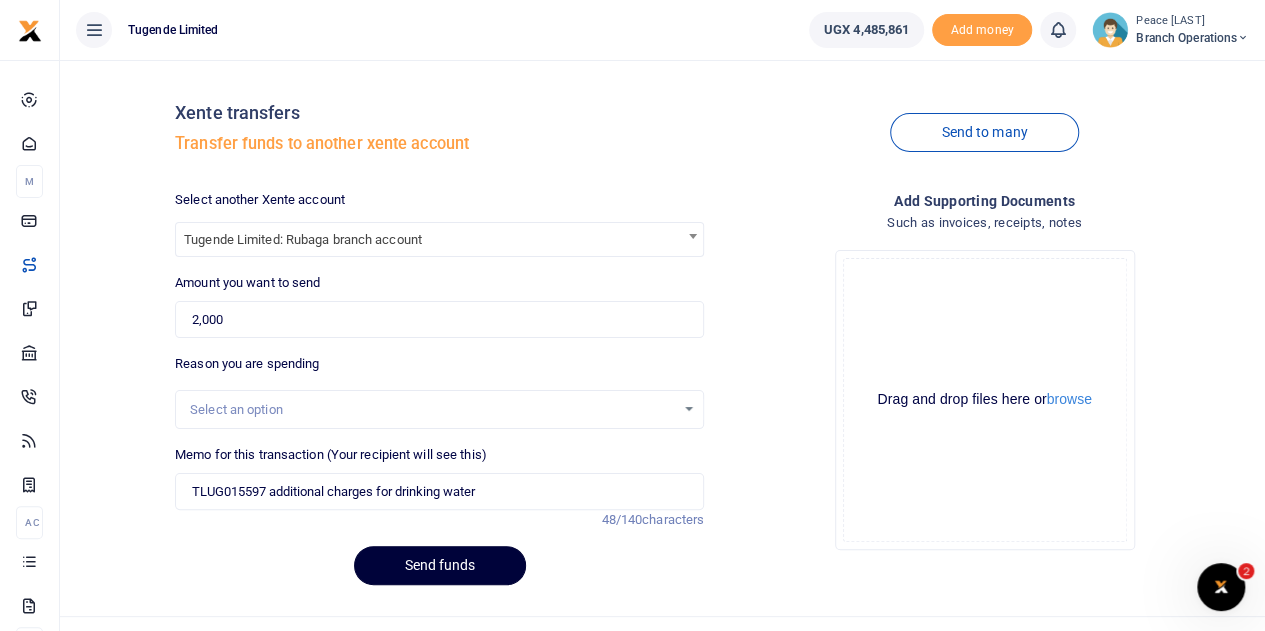 click on "Send funds" at bounding box center [440, 565] 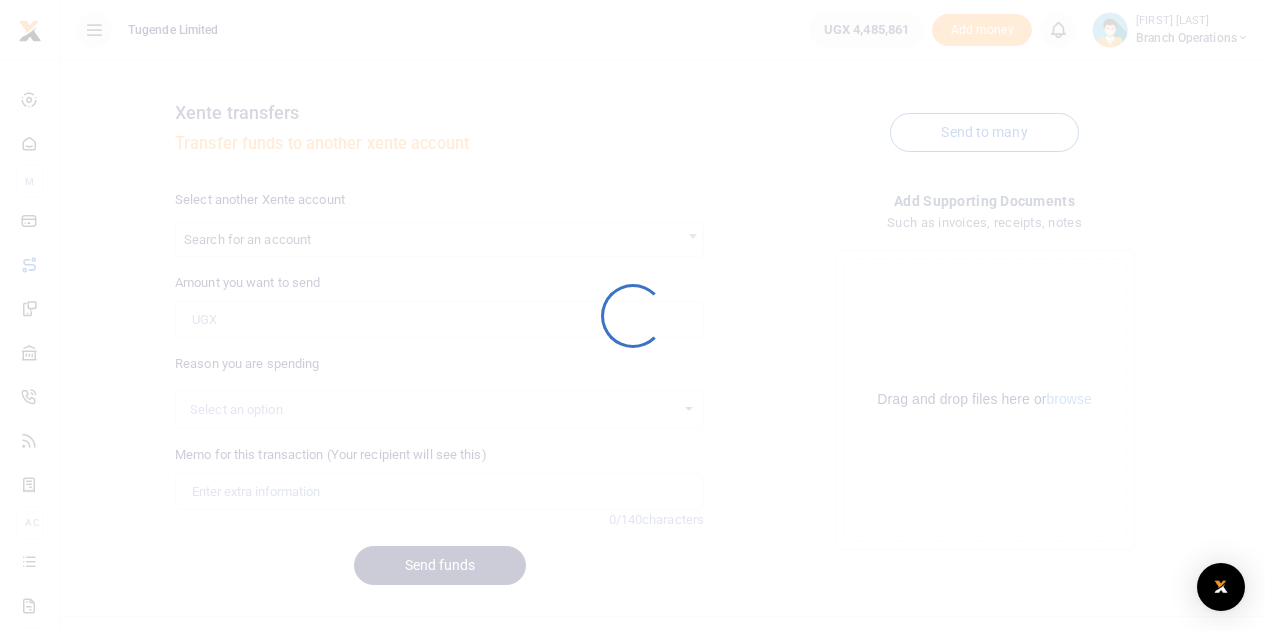 scroll, scrollTop: 0, scrollLeft: 0, axis: both 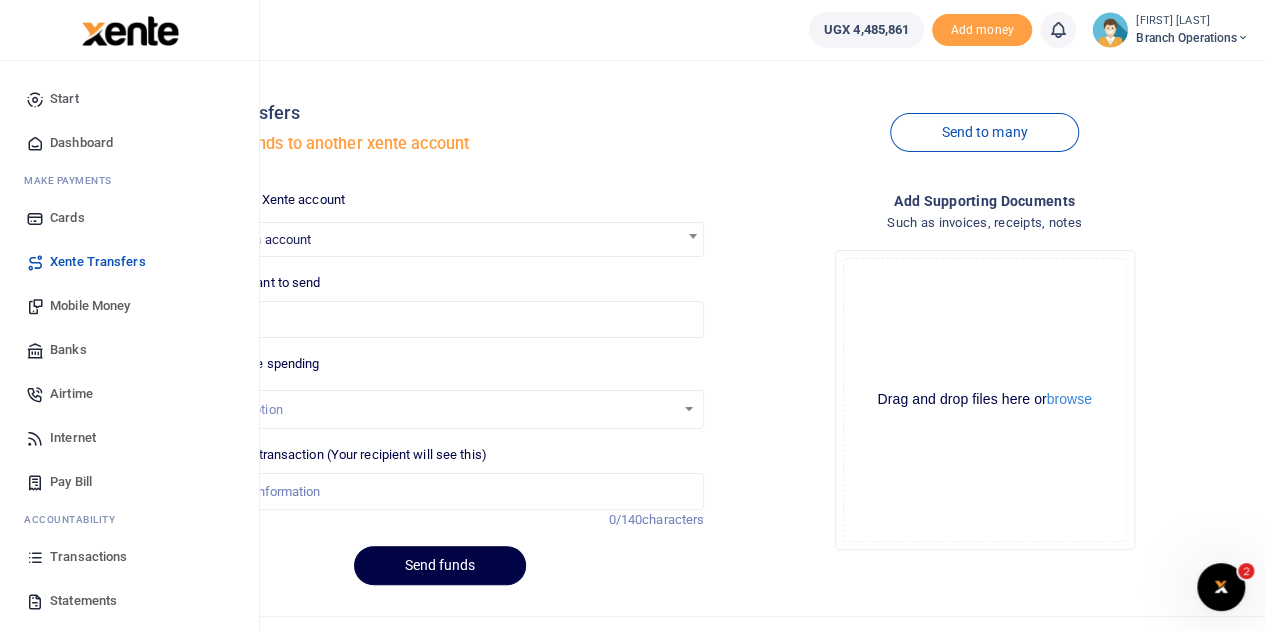 click on "Transactions" at bounding box center (88, 557) 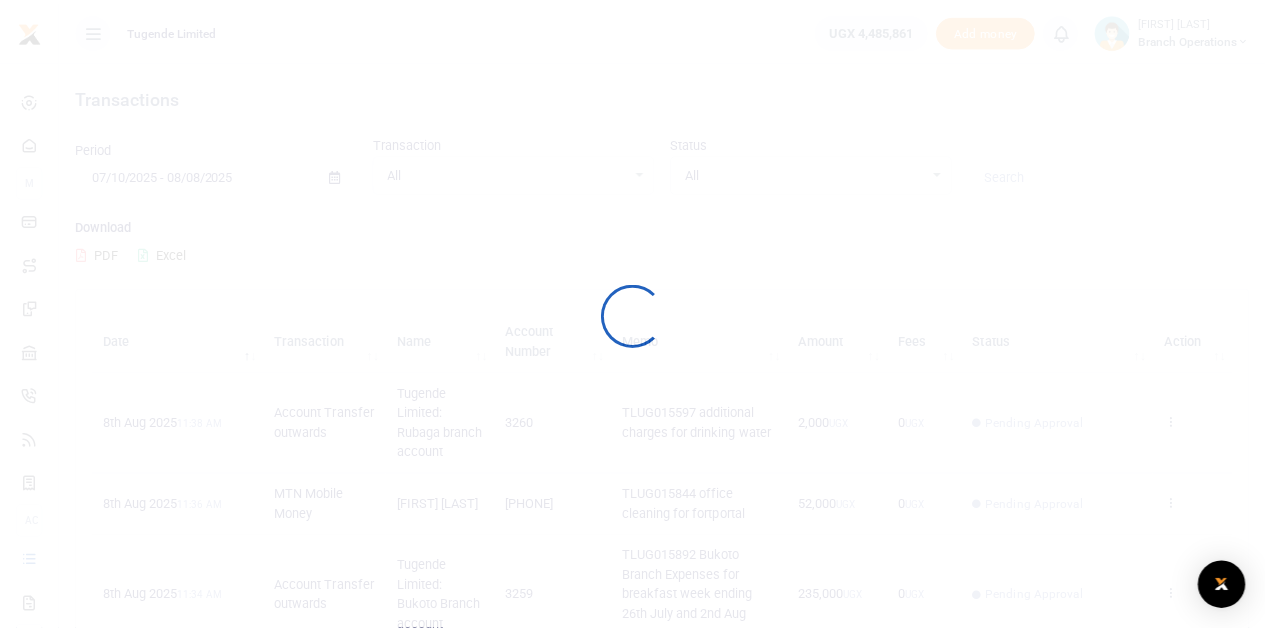 scroll, scrollTop: 0, scrollLeft: 0, axis: both 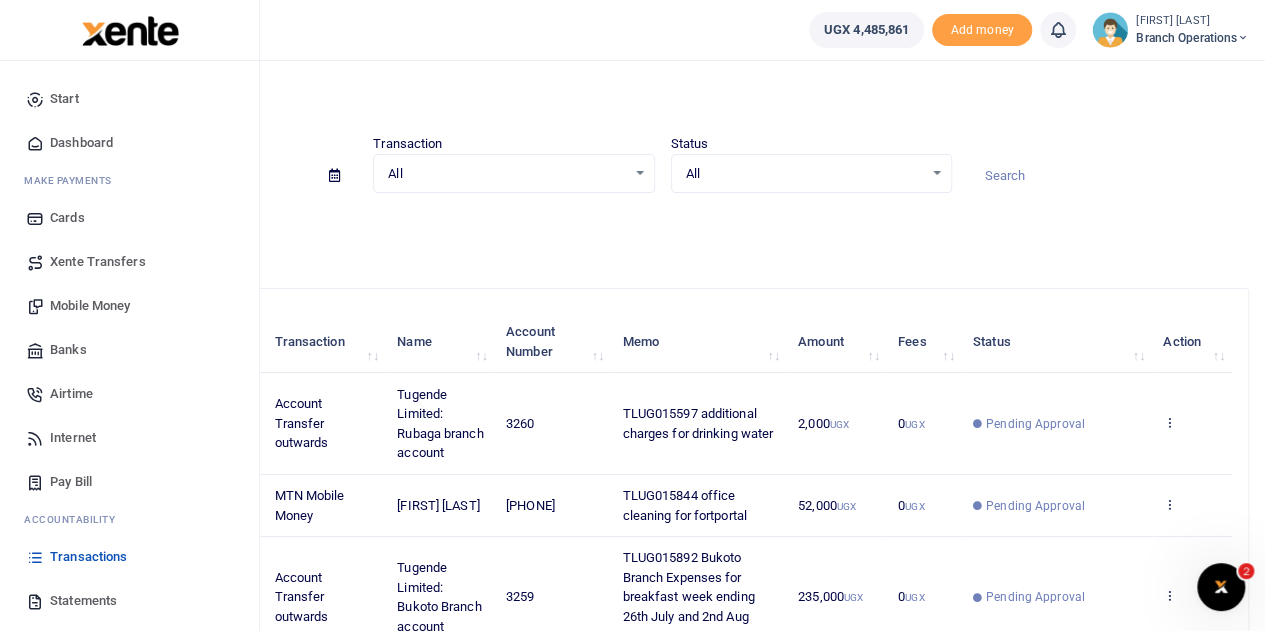click on "Xente Transfers" at bounding box center [98, 262] 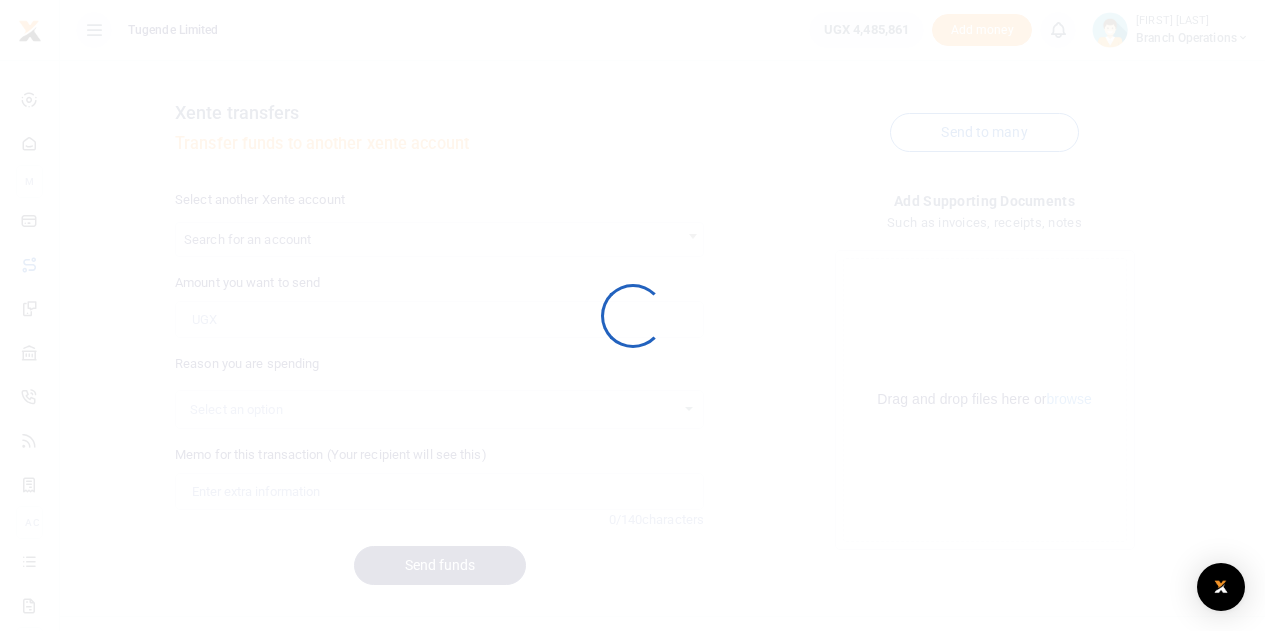 scroll, scrollTop: 0, scrollLeft: 0, axis: both 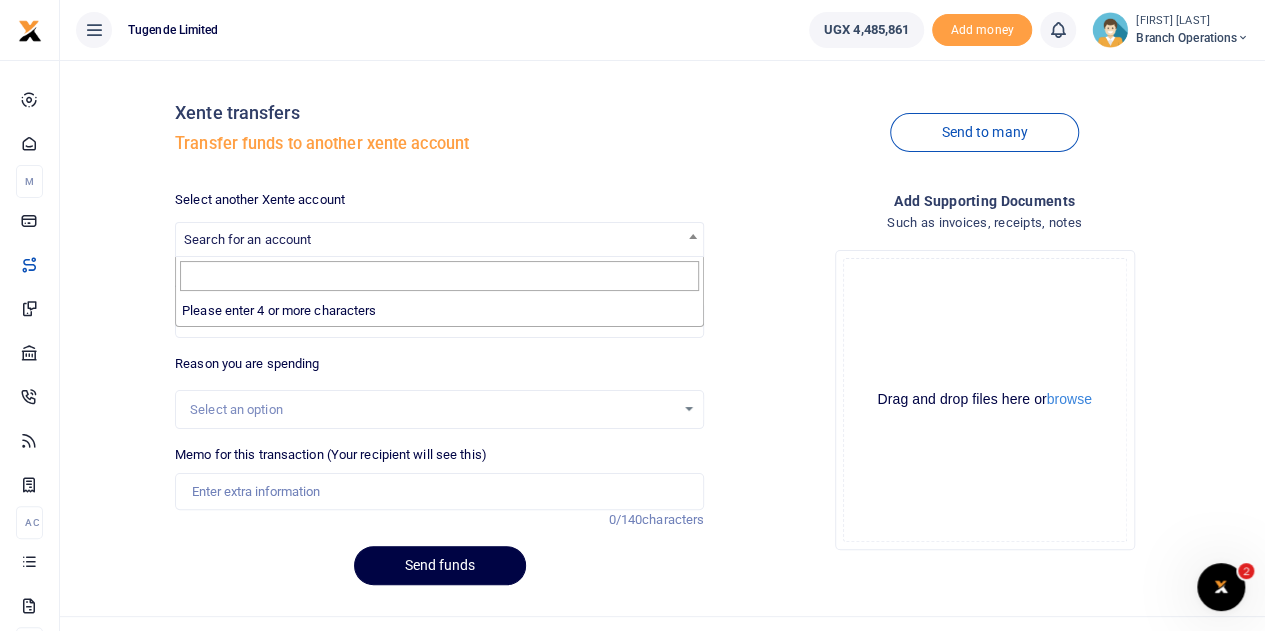 click on "Search for an account" at bounding box center [439, 238] 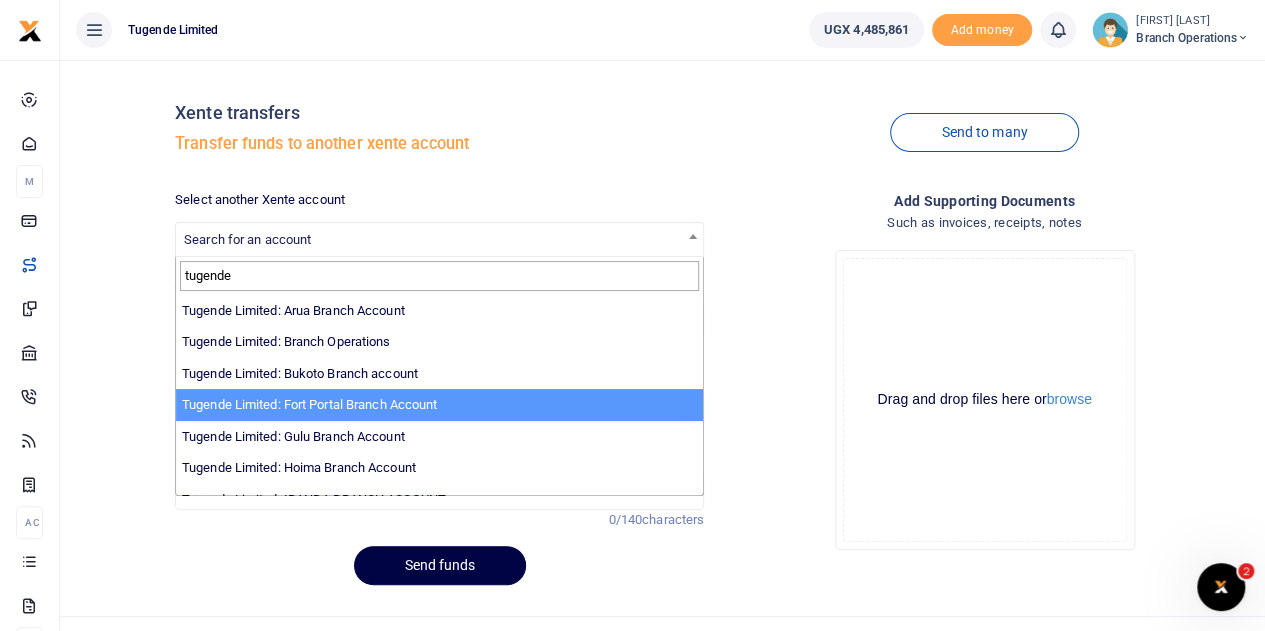 type on "tugende" 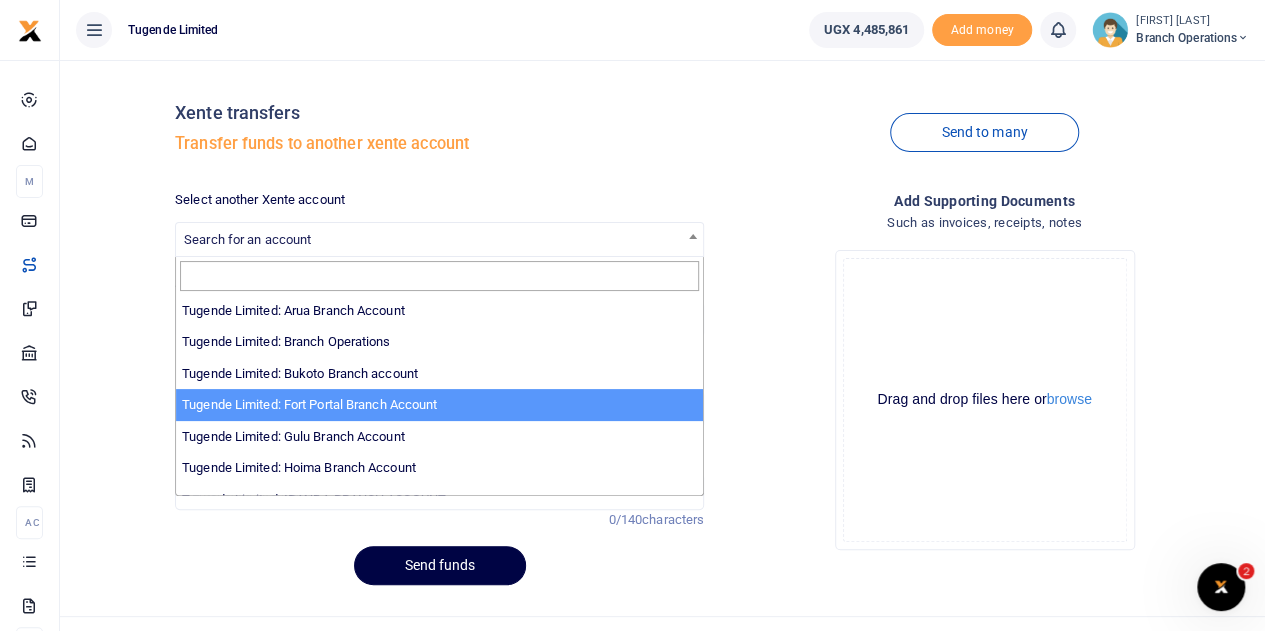 select on "3346" 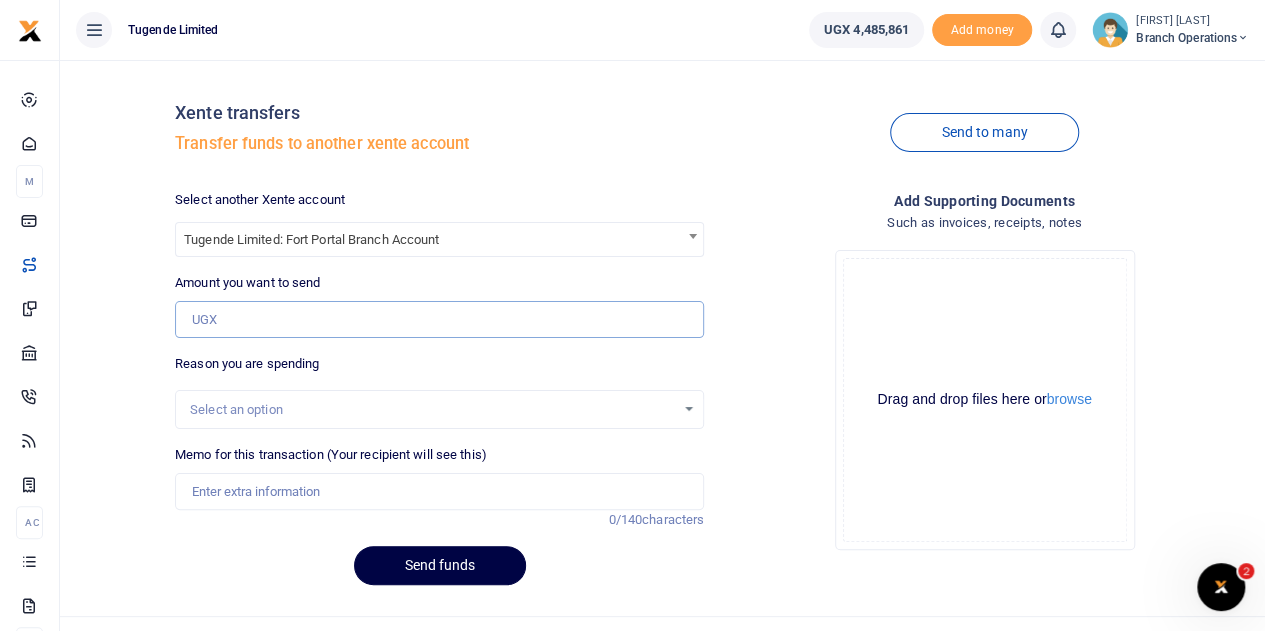 click on "Amount you want to send" at bounding box center [439, 320] 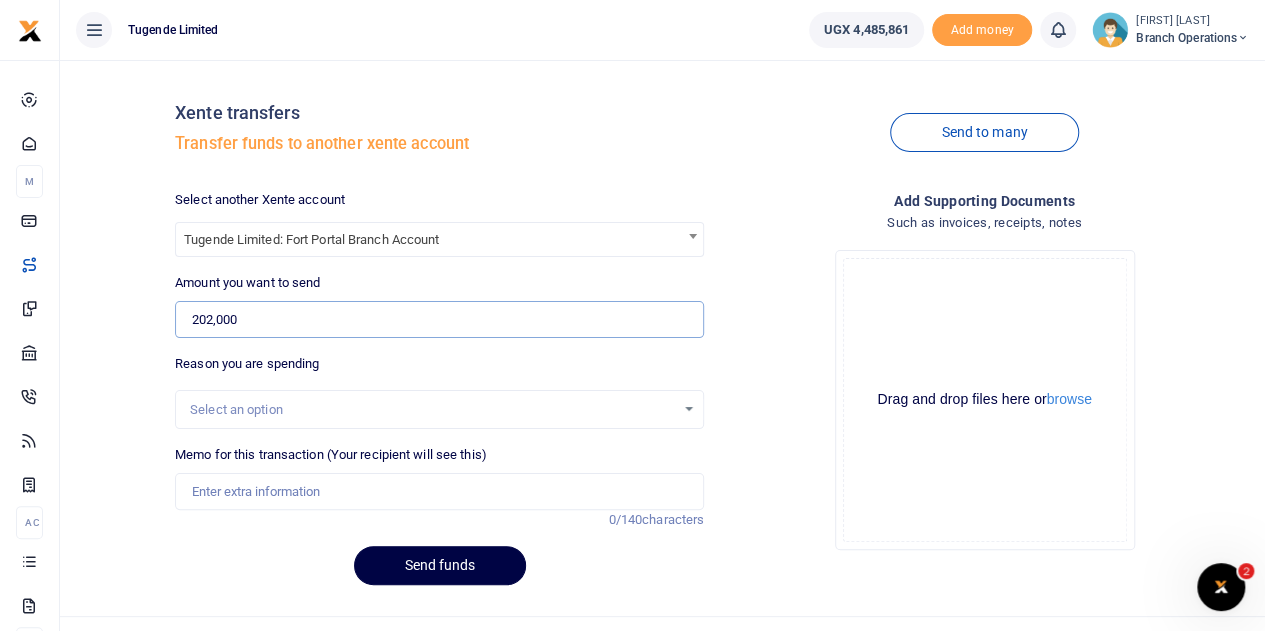 type on "202,000" 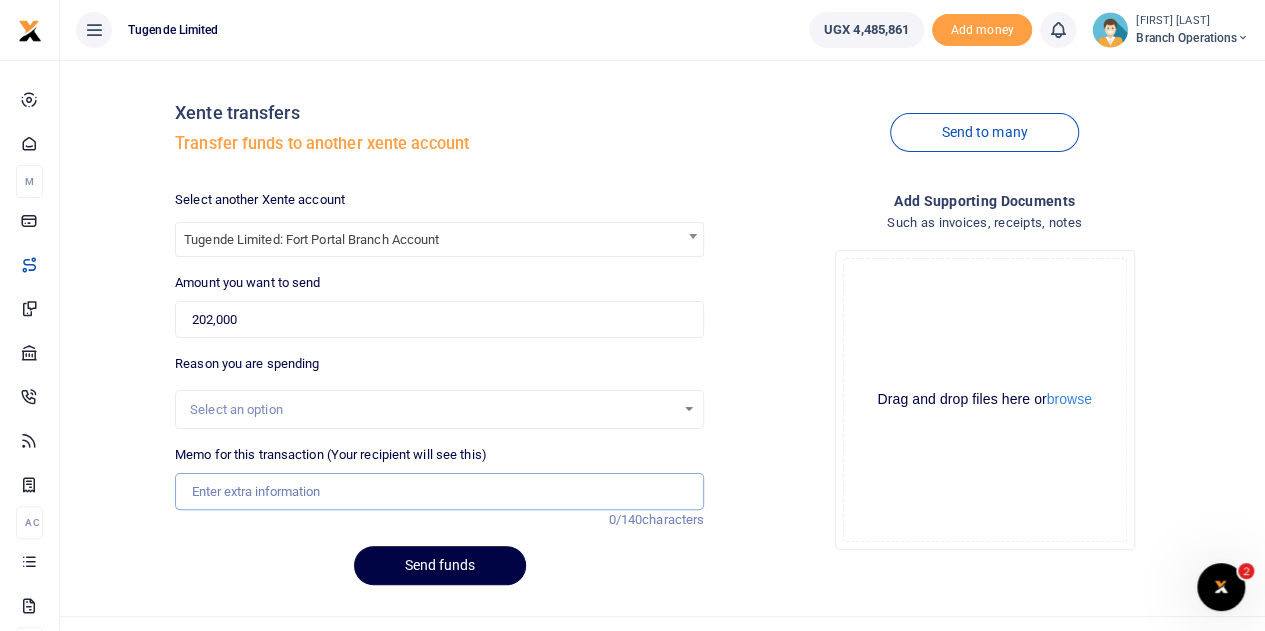click on "Memo for this transaction (Your recipient will see this)" at bounding box center [439, 492] 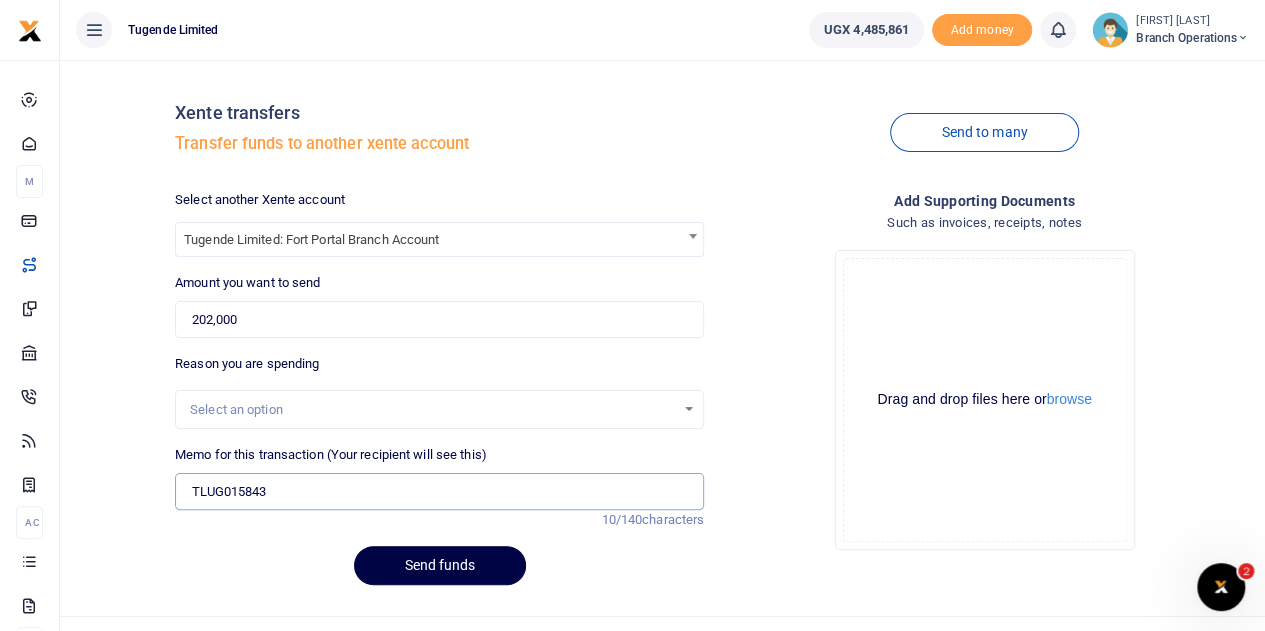 click on "TLUG015843" at bounding box center (439, 492) 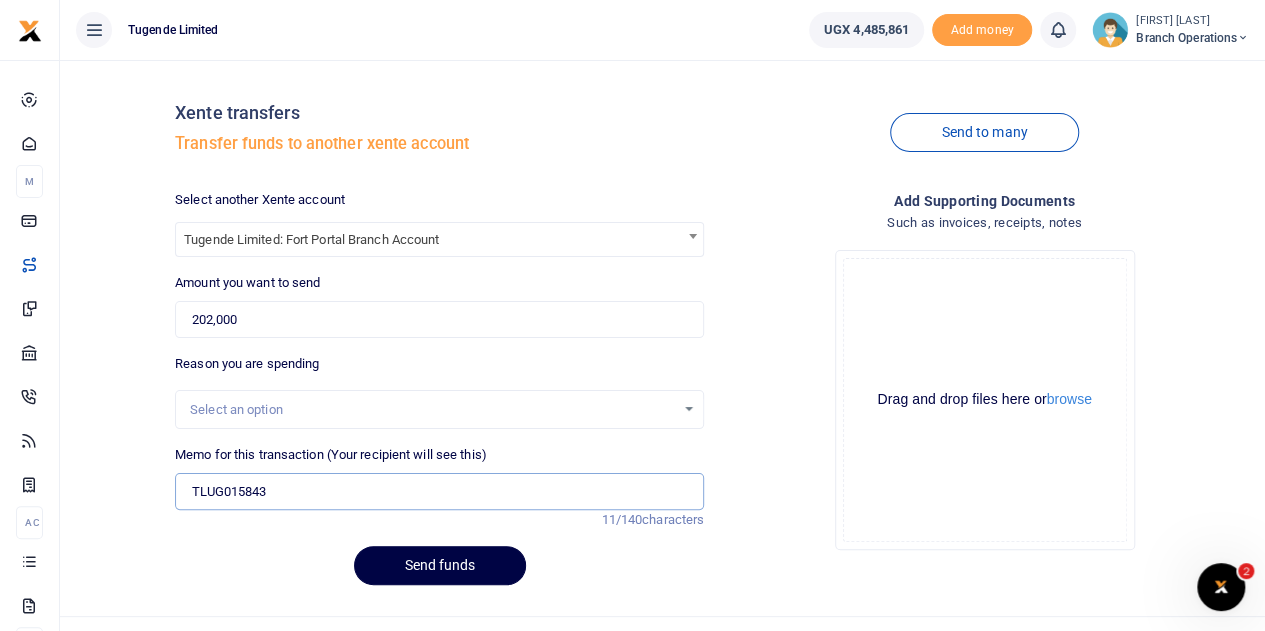 paste on "Fort portal branch expenses for week ending 03th/08/2025" 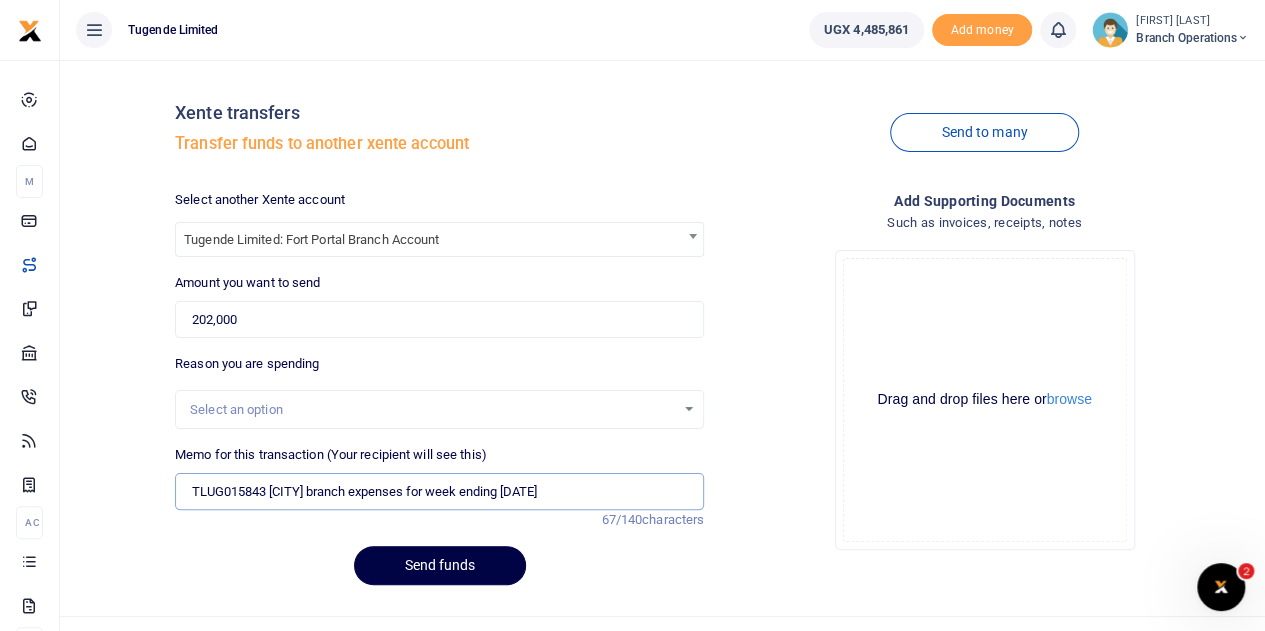 click on "TLUG015843 Fort portal branch expenses for week ending 03th/08/2025" at bounding box center [439, 492] 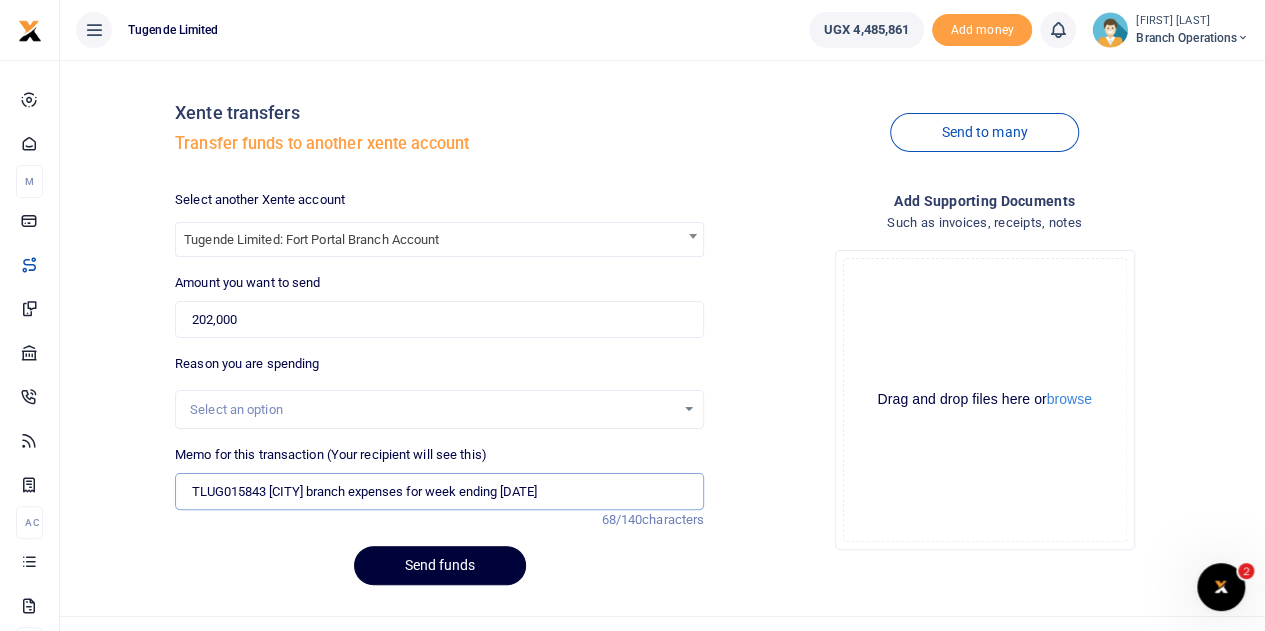 type on "TLUG015843 Fort portal branch expenses for week ending 03rd Aug 2025" 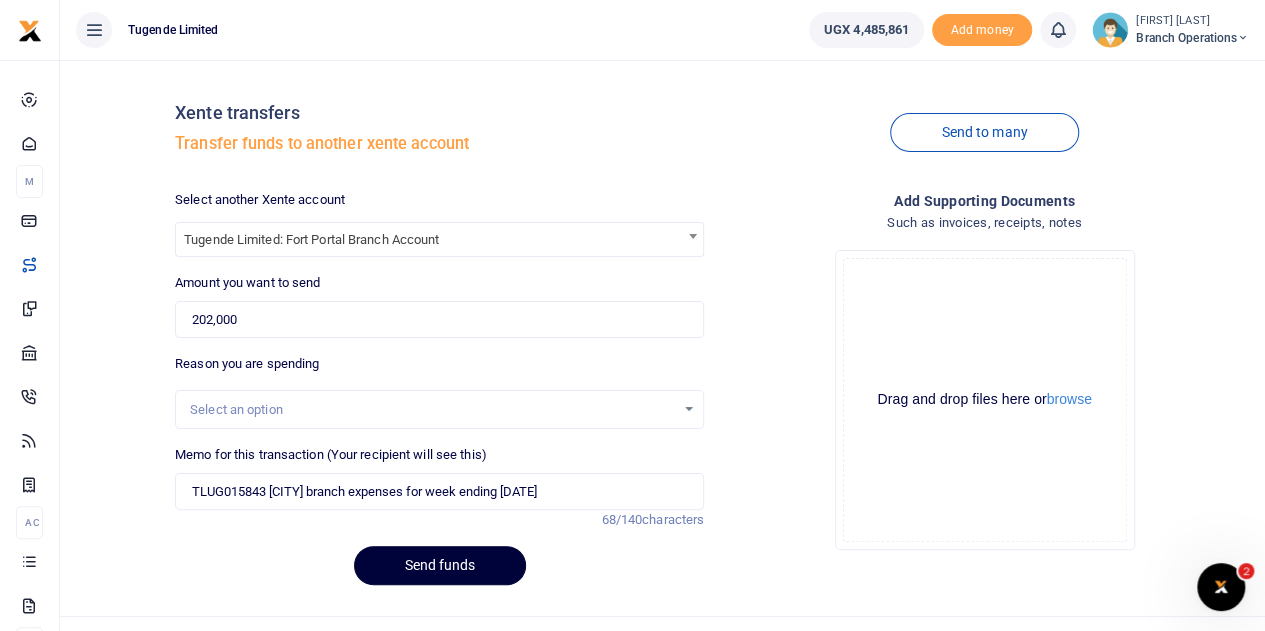 click on "Send funds" at bounding box center (440, 565) 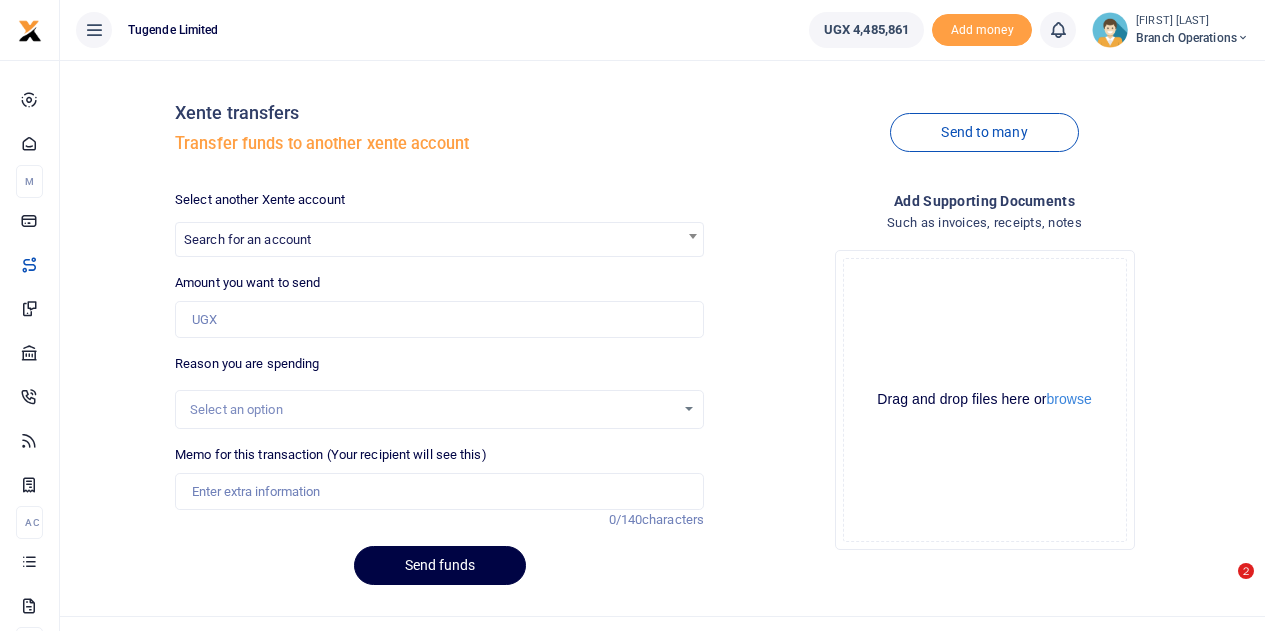 scroll, scrollTop: 0, scrollLeft: 0, axis: both 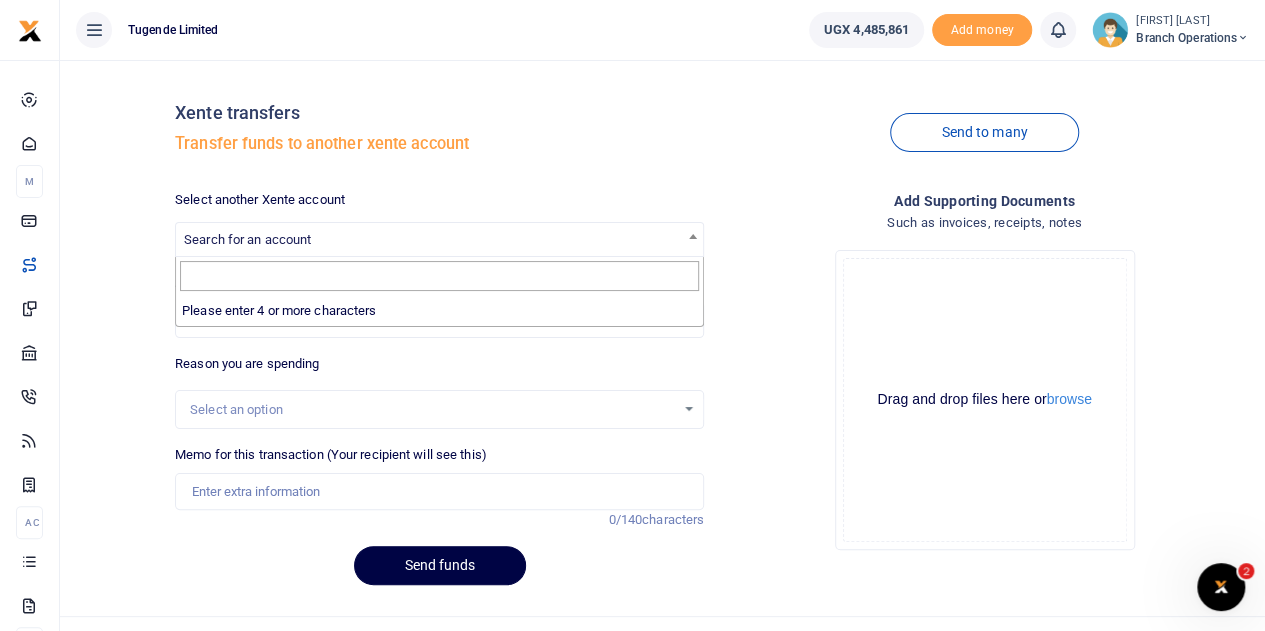click on "Search for an account" at bounding box center [247, 239] 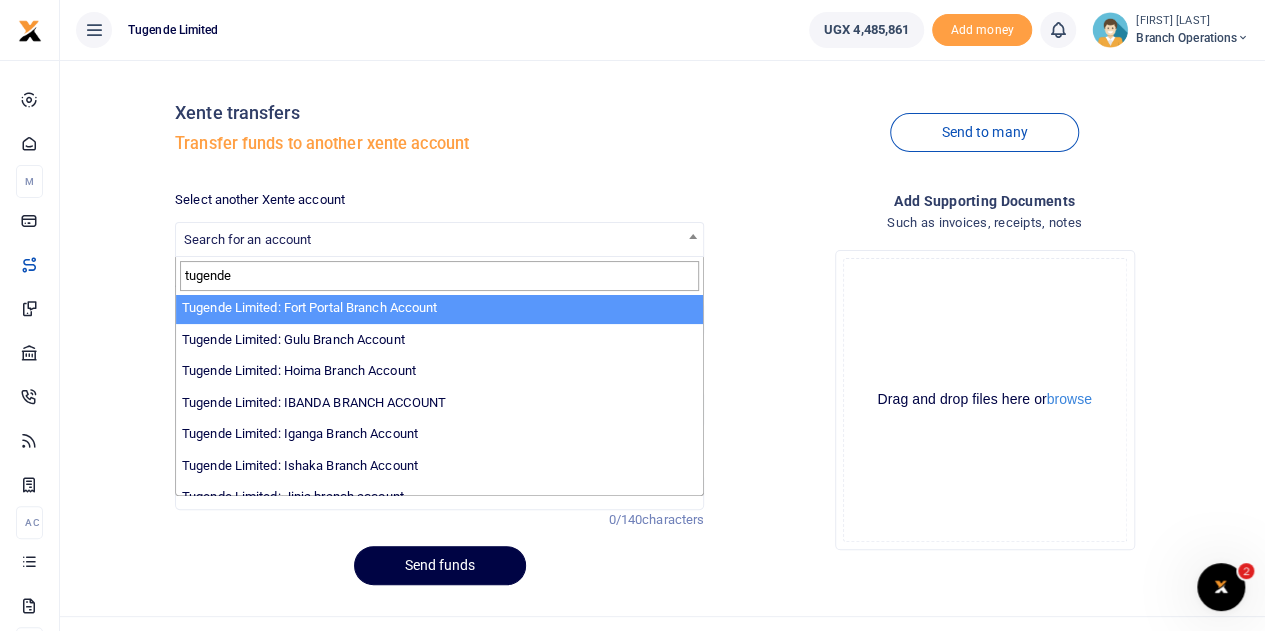 scroll, scrollTop: 103, scrollLeft: 0, axis: vertical 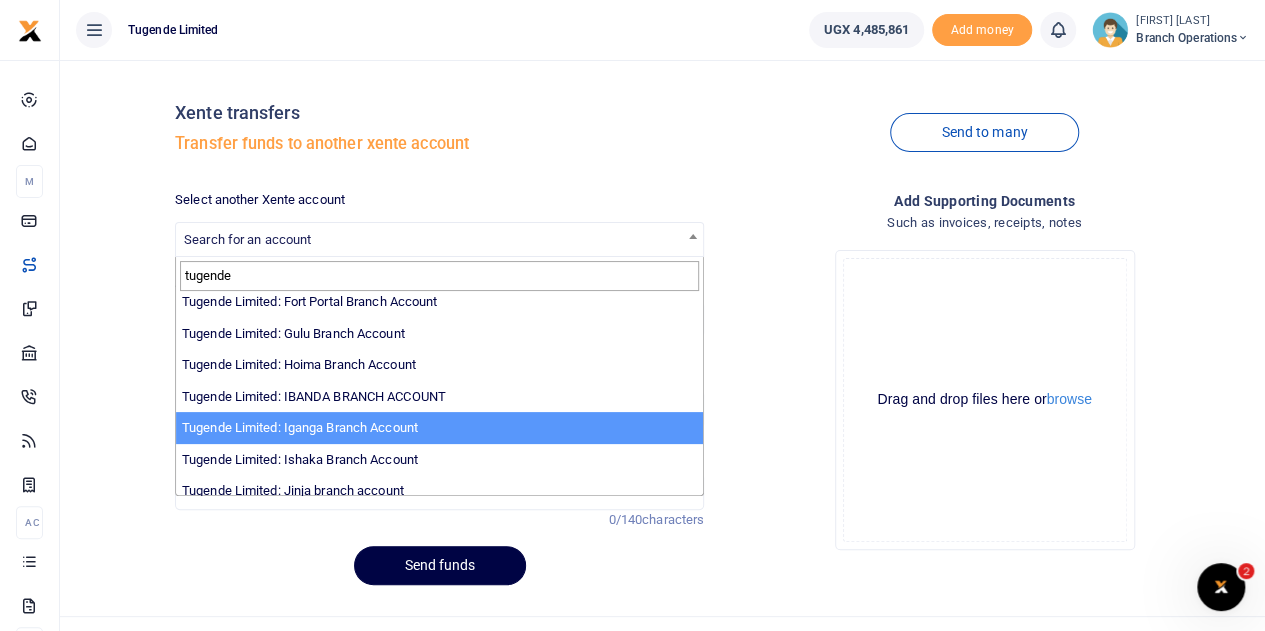 type on "tugende" 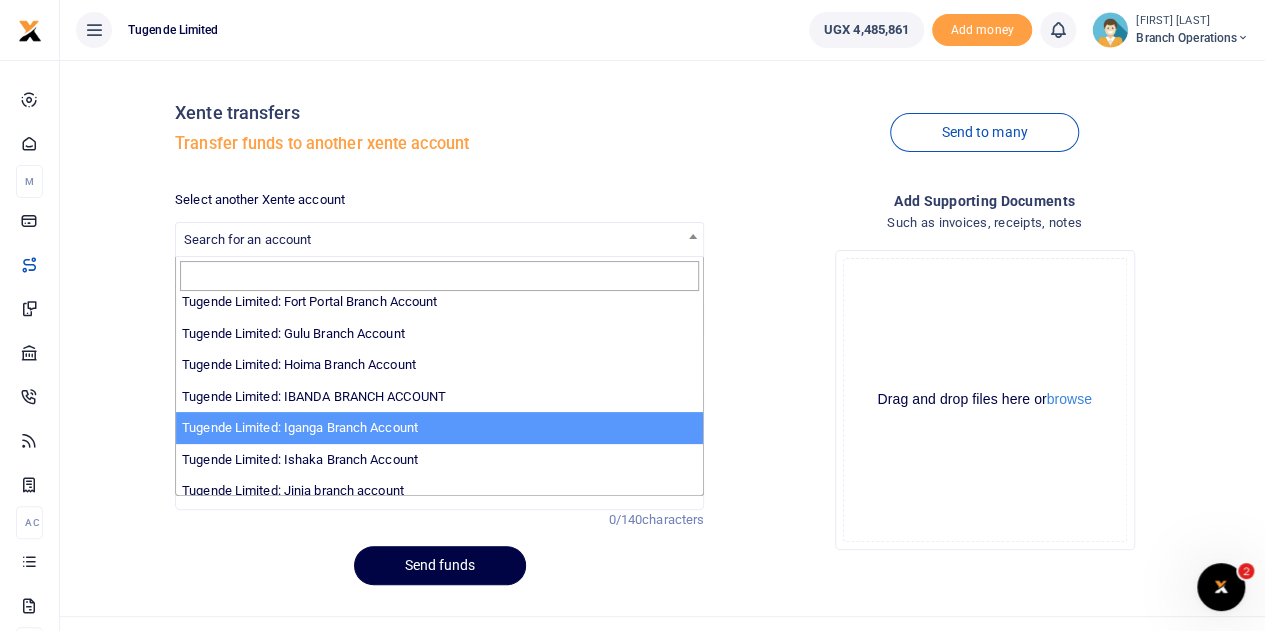 select on "3379" 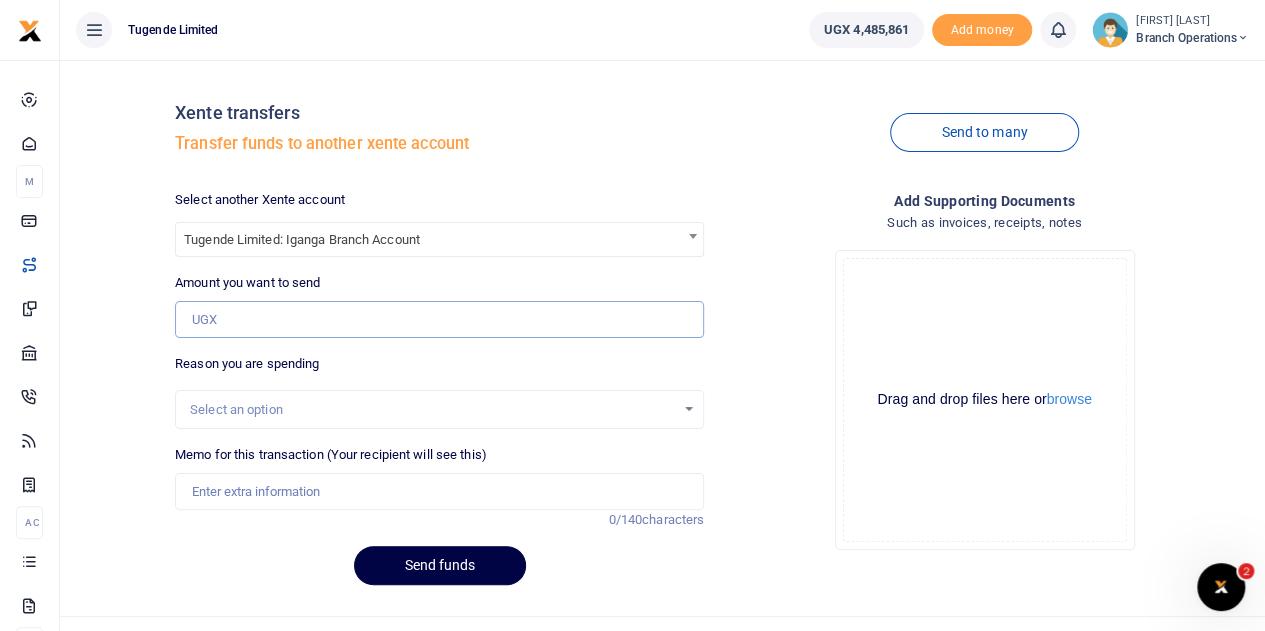 click on "Amount you want to send" at bounding box center (439, 320) 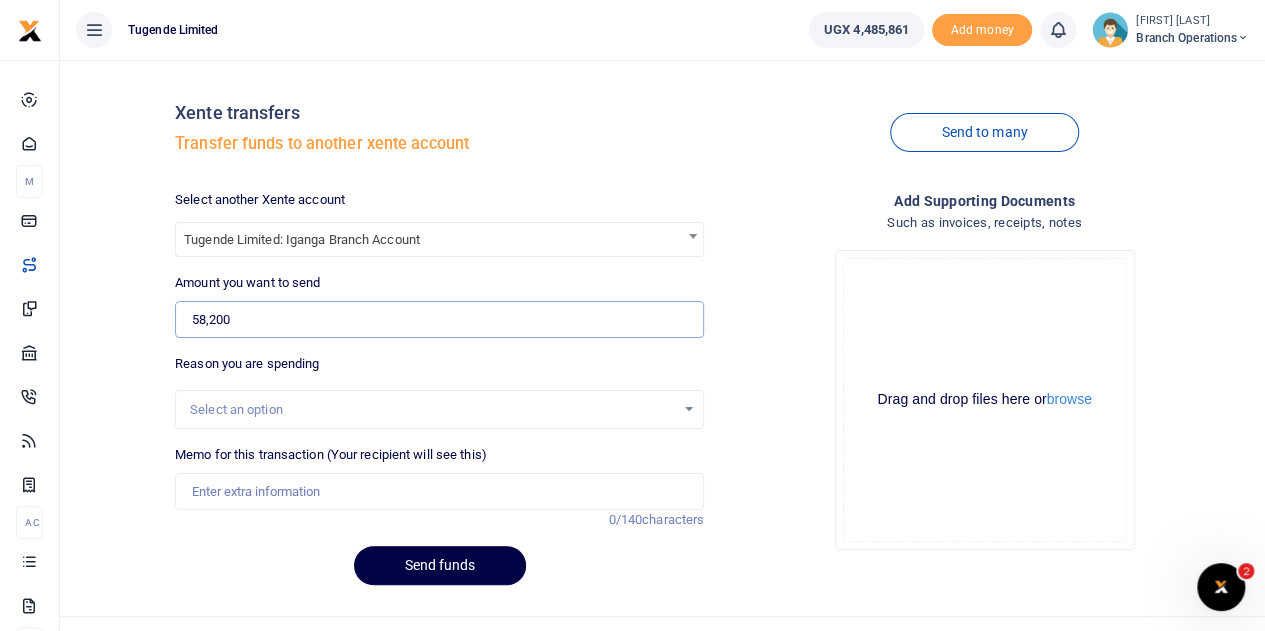 type on "58,200" 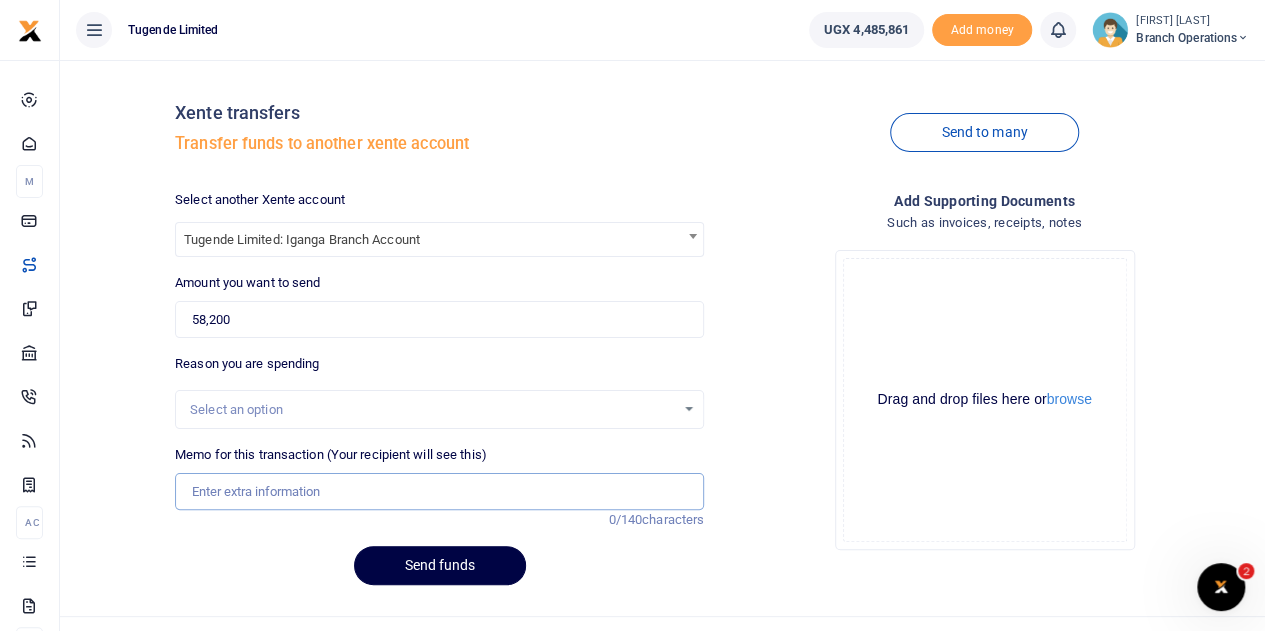 click on "Memo for this transaction (Your recipient will see this)" at bounding box center [439, 492] 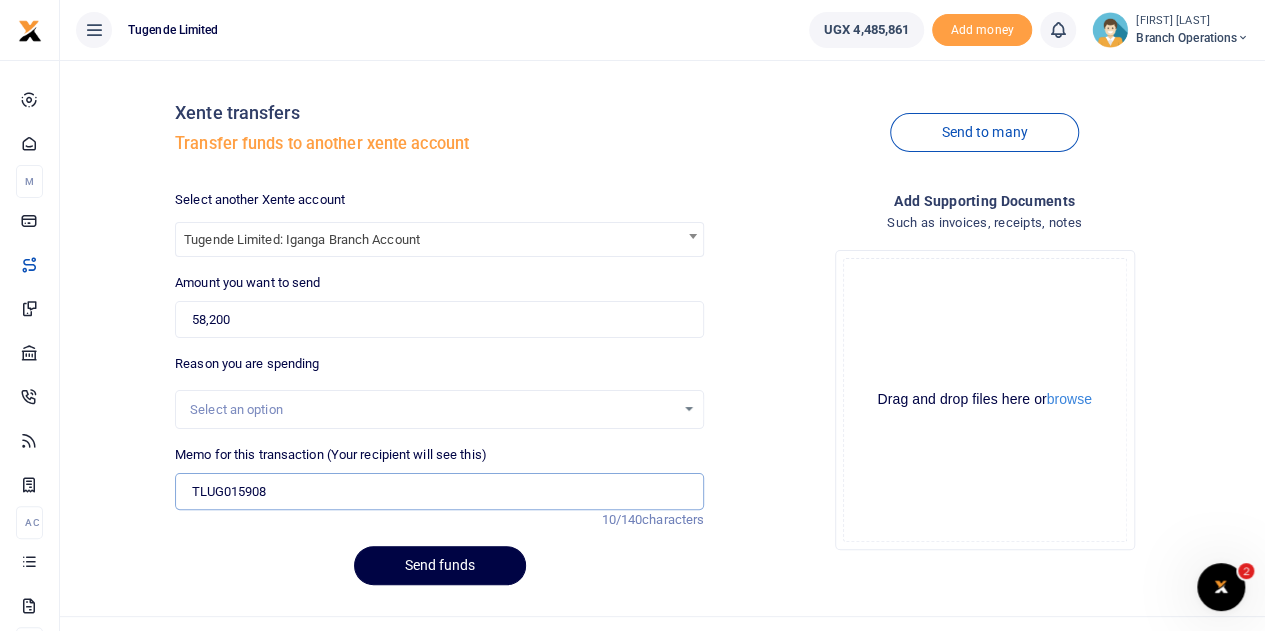 click on "TLUG015908" at bounding box center (439, 492) 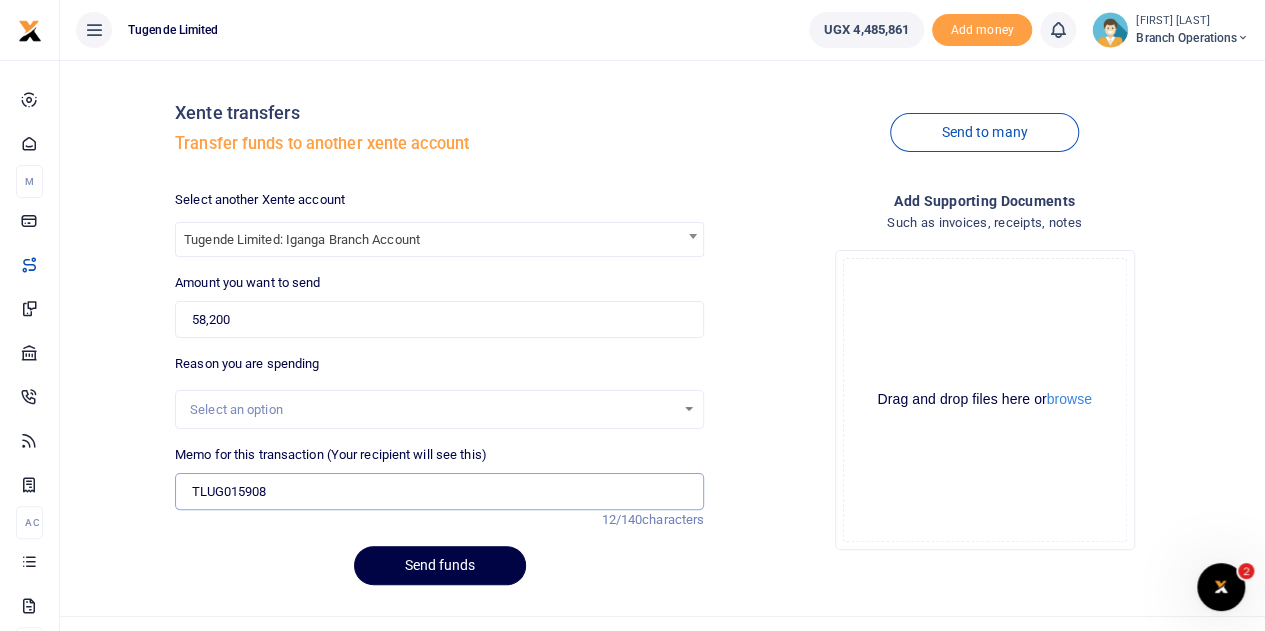 click on "TLUG015908" at bounding box center (439, 492) 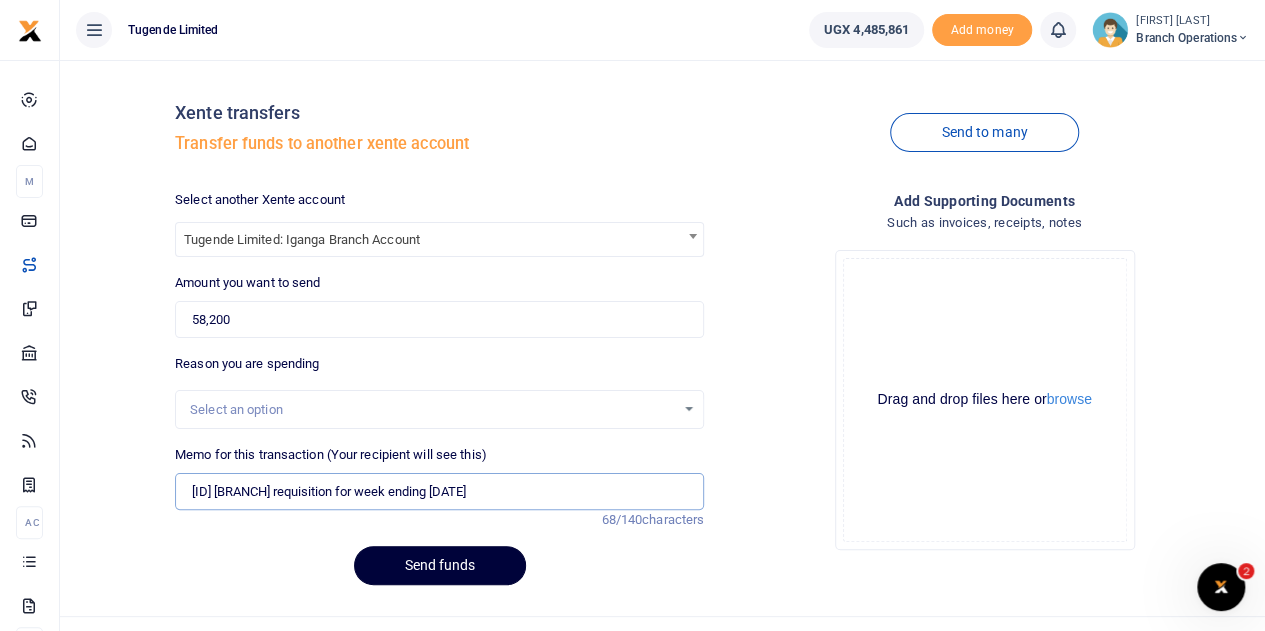 type on "TLUG015908  Iganga branch requisition for week ending 02 August 2025" 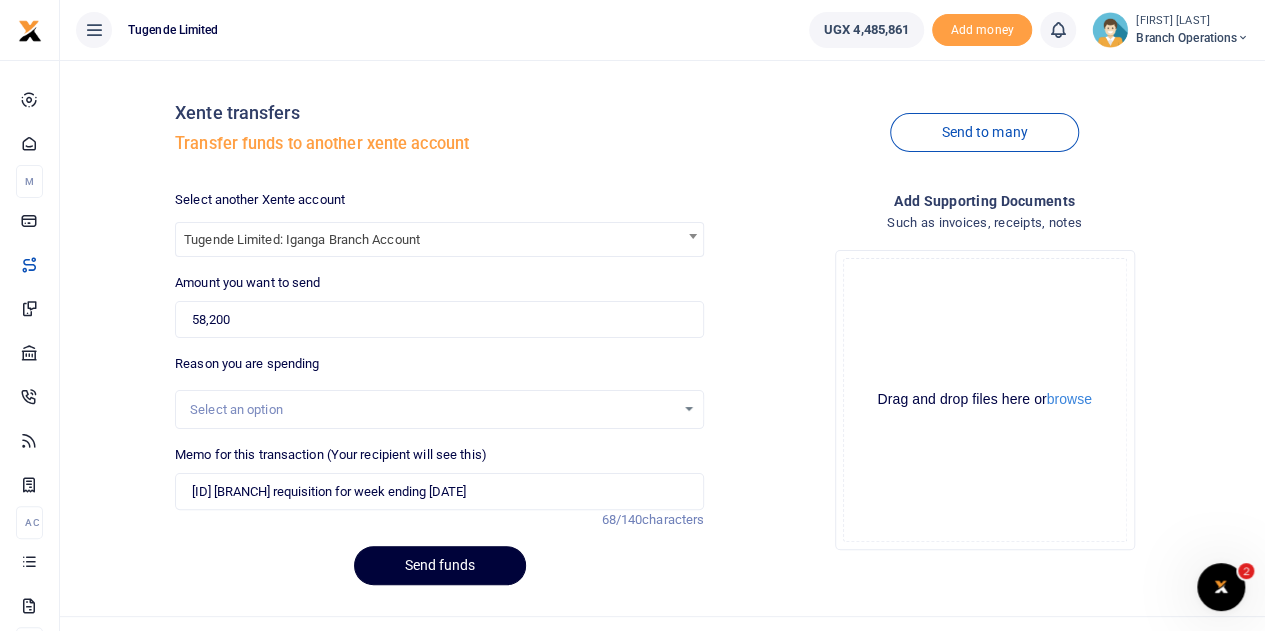 click on "Send funds" at bounding box center [440, 565] 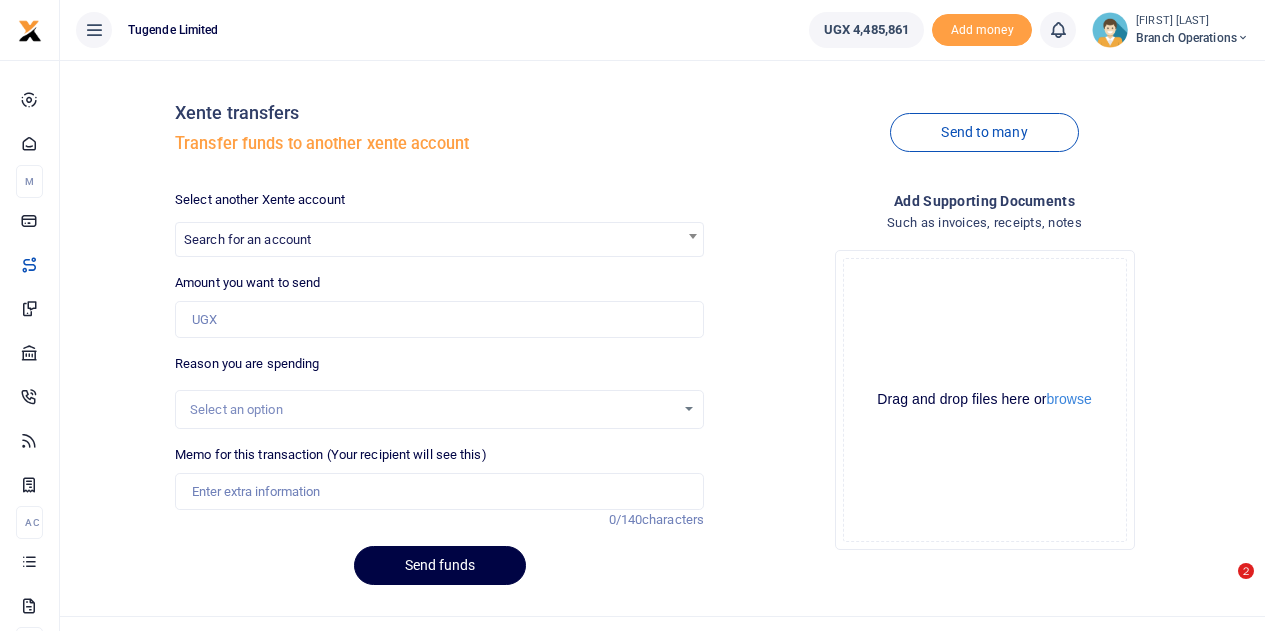 scroll, scrollTop: 0, scrollLeft: 0, axis: both 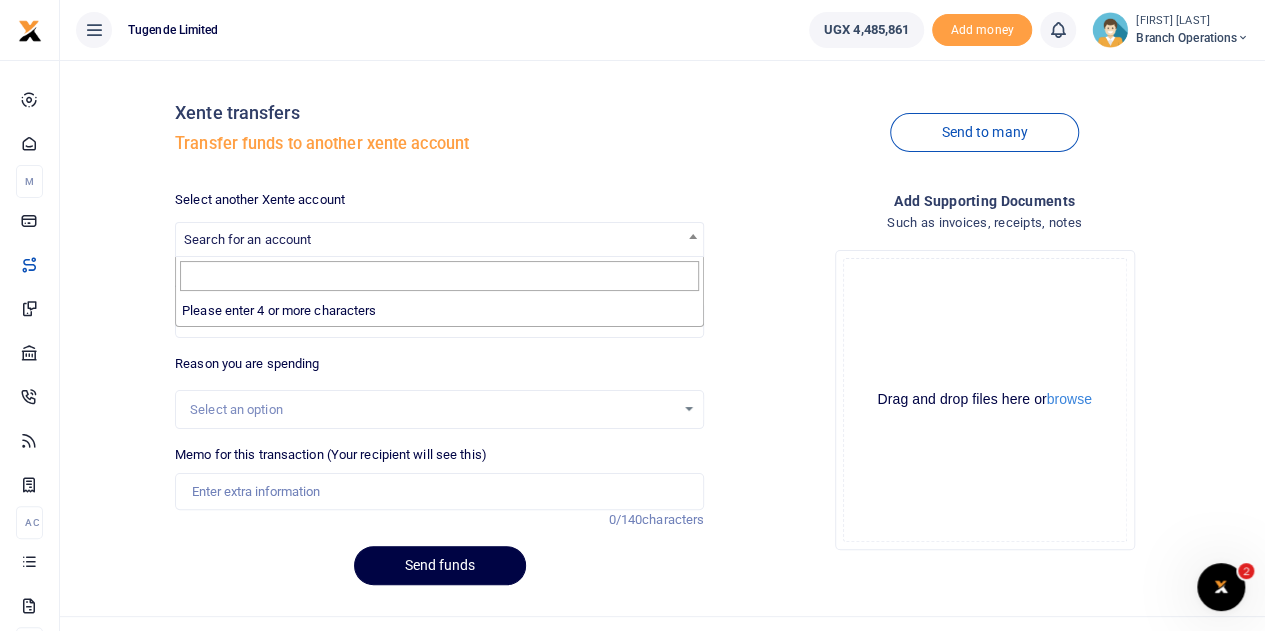 click on "Search for an account" at bounding box center (247, 239) 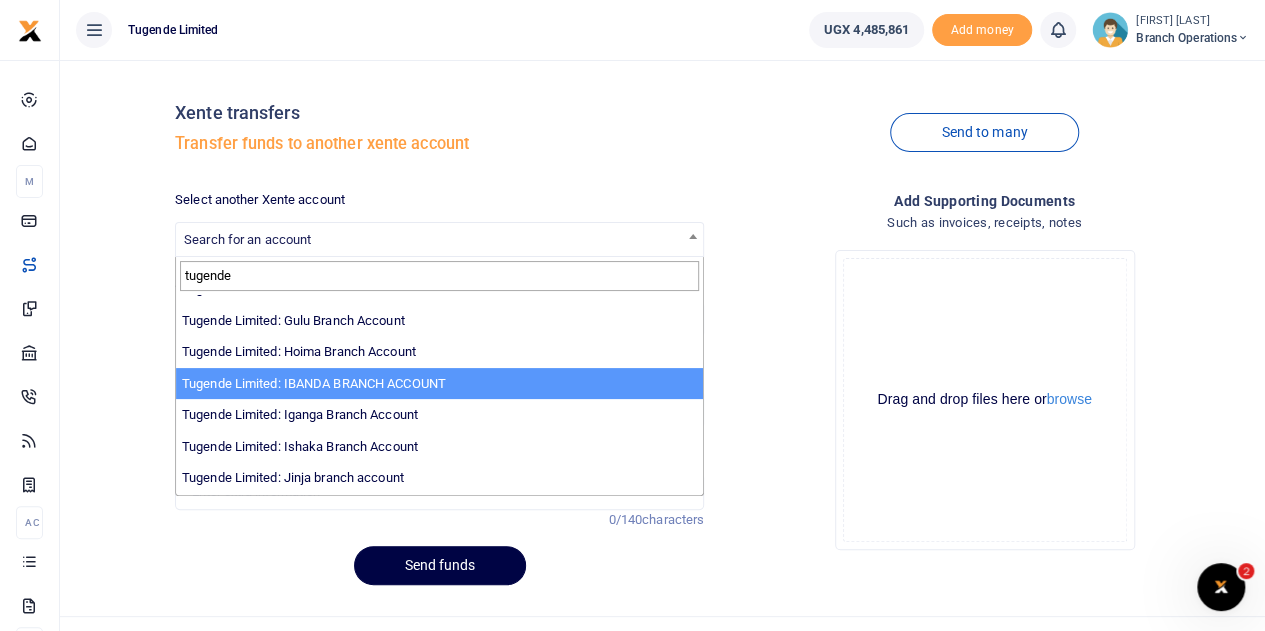 scroll, scrollTop: 165, scrollLeft: 0, axis: vertical 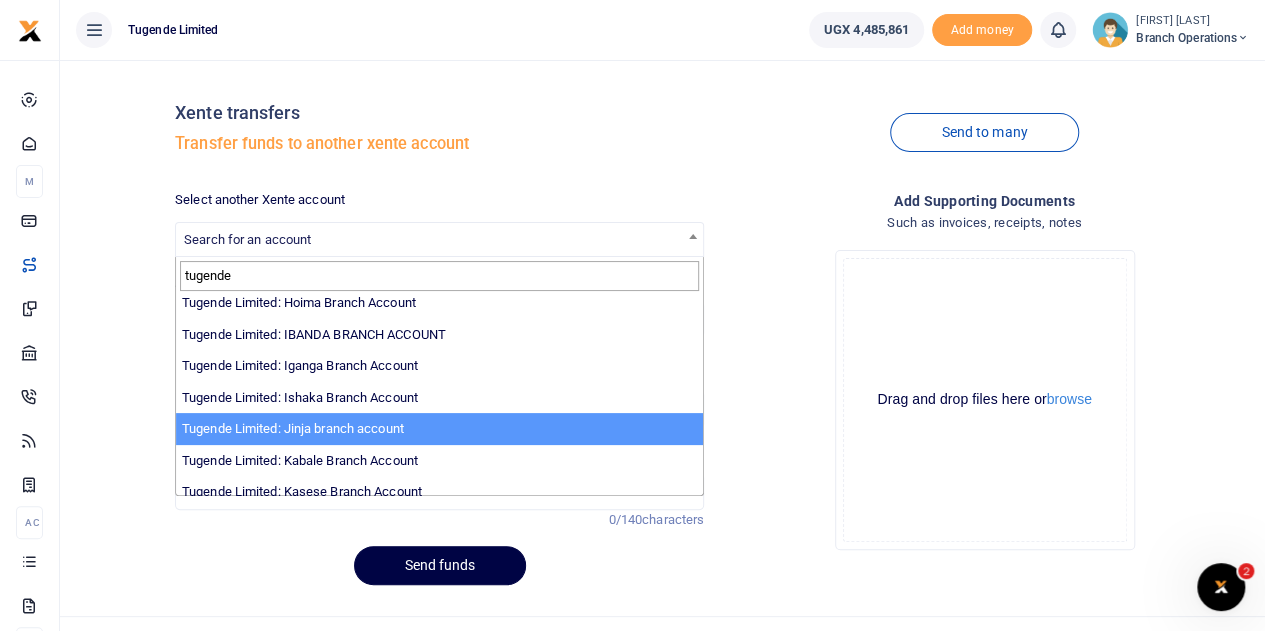 type on "tugende" 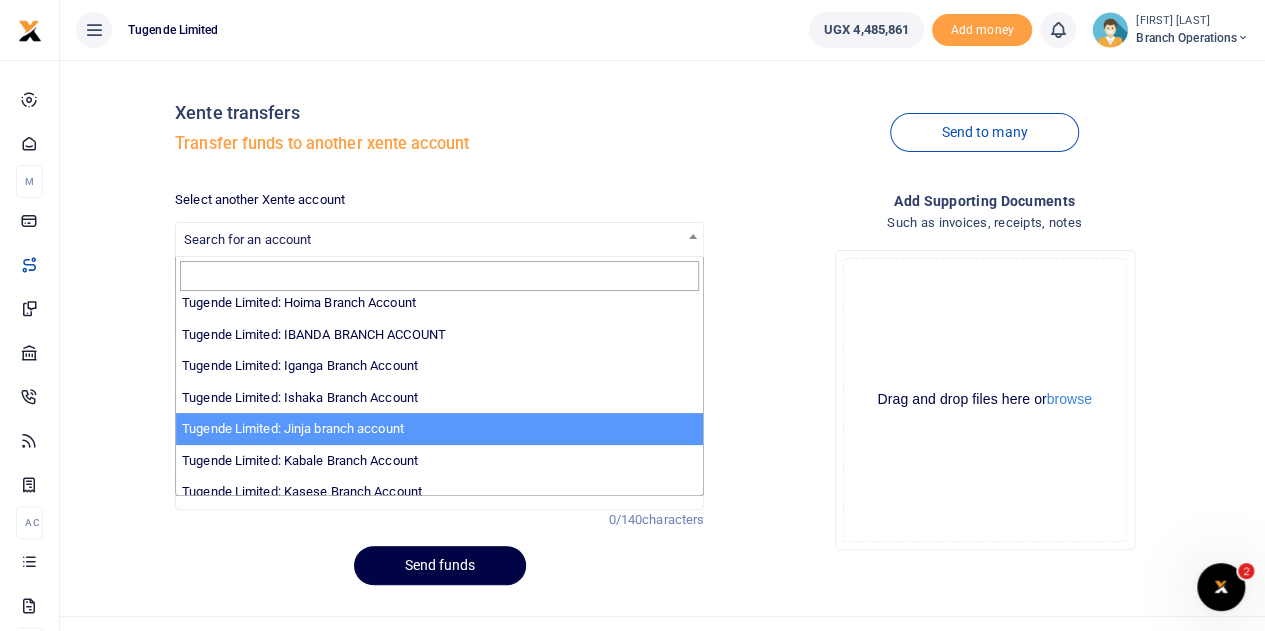 select on "3262" 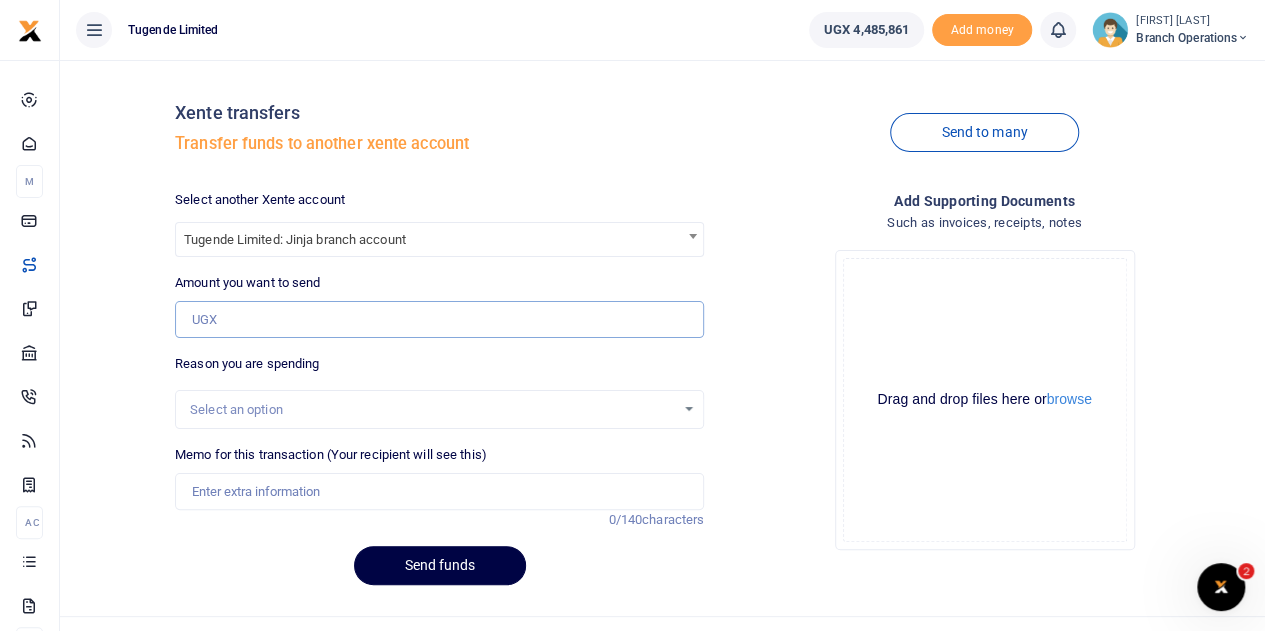 click on "Amount you want to send" at bounding box center [439, 320] 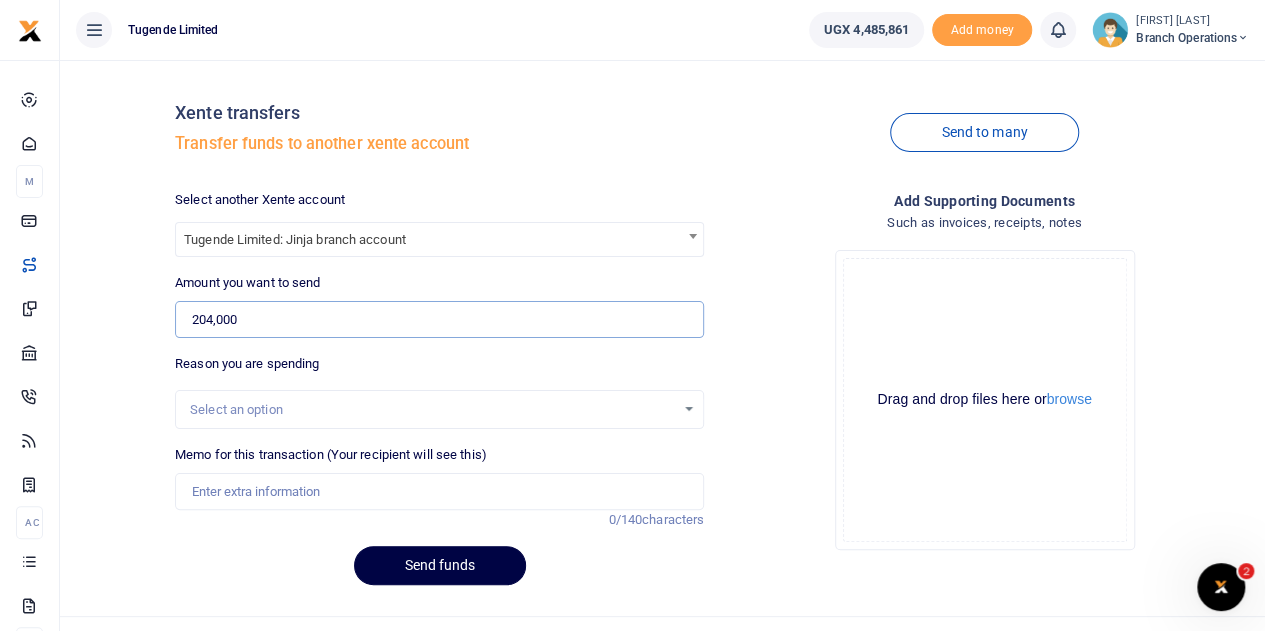 type on "204,000" 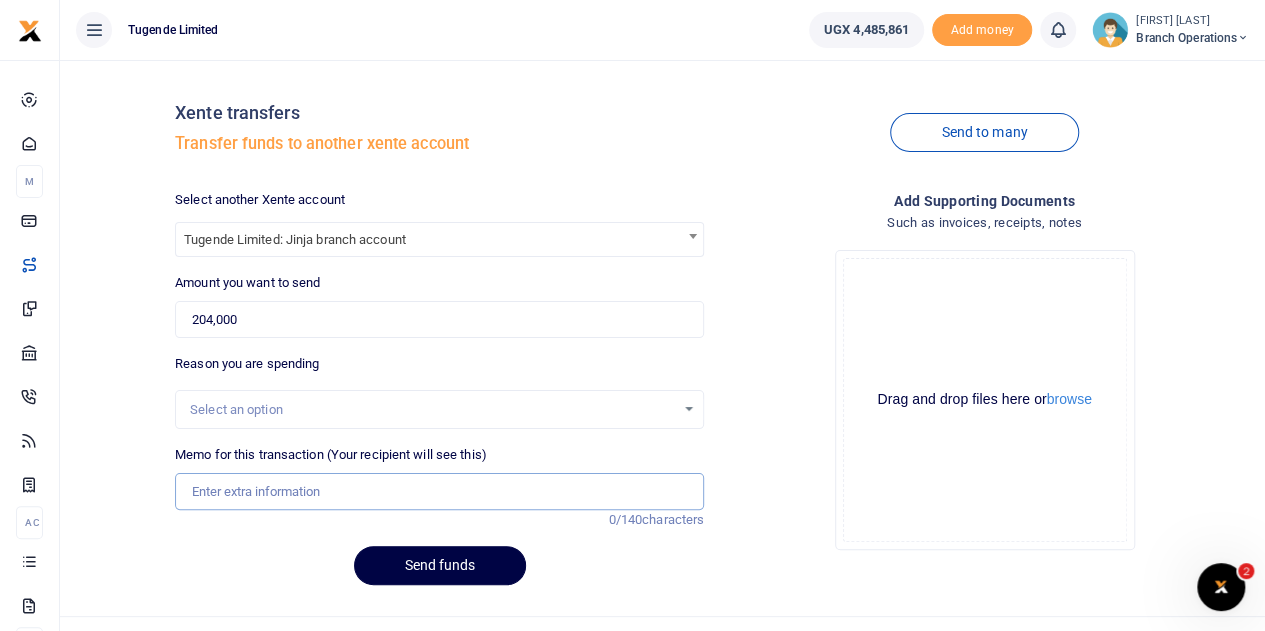 click on "Memo for this transaction (Your recipient will see this)" at bounding box center (439, 492) 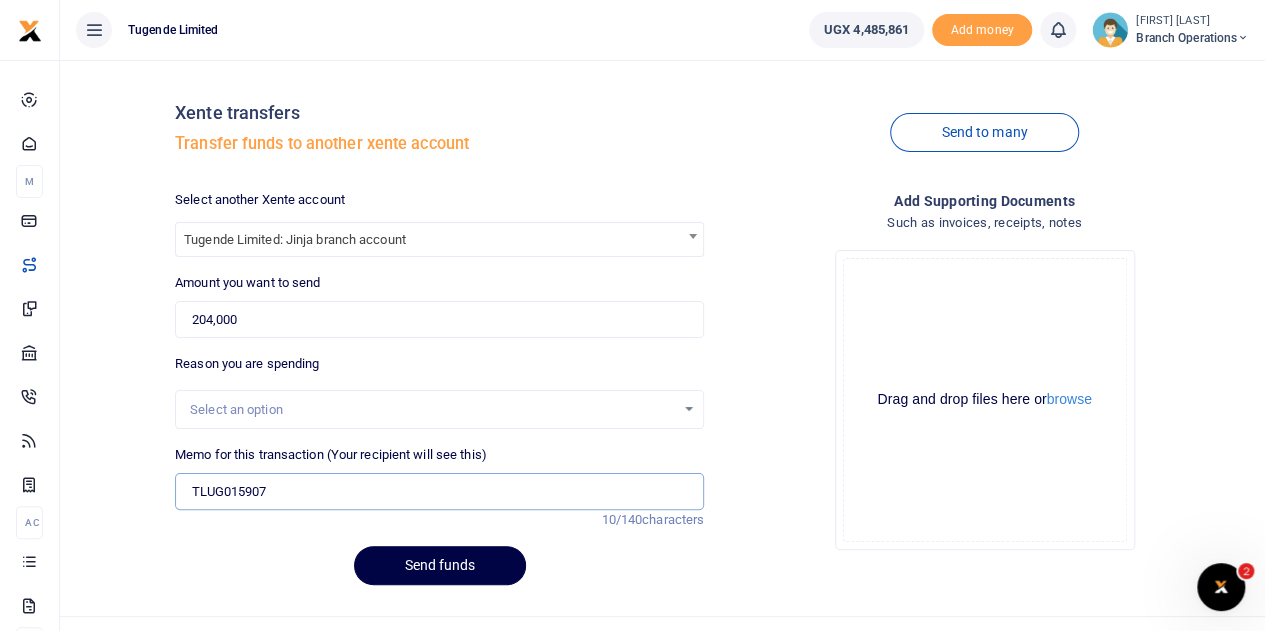 click on "TLUG015907" at bounding box center [439, 492] 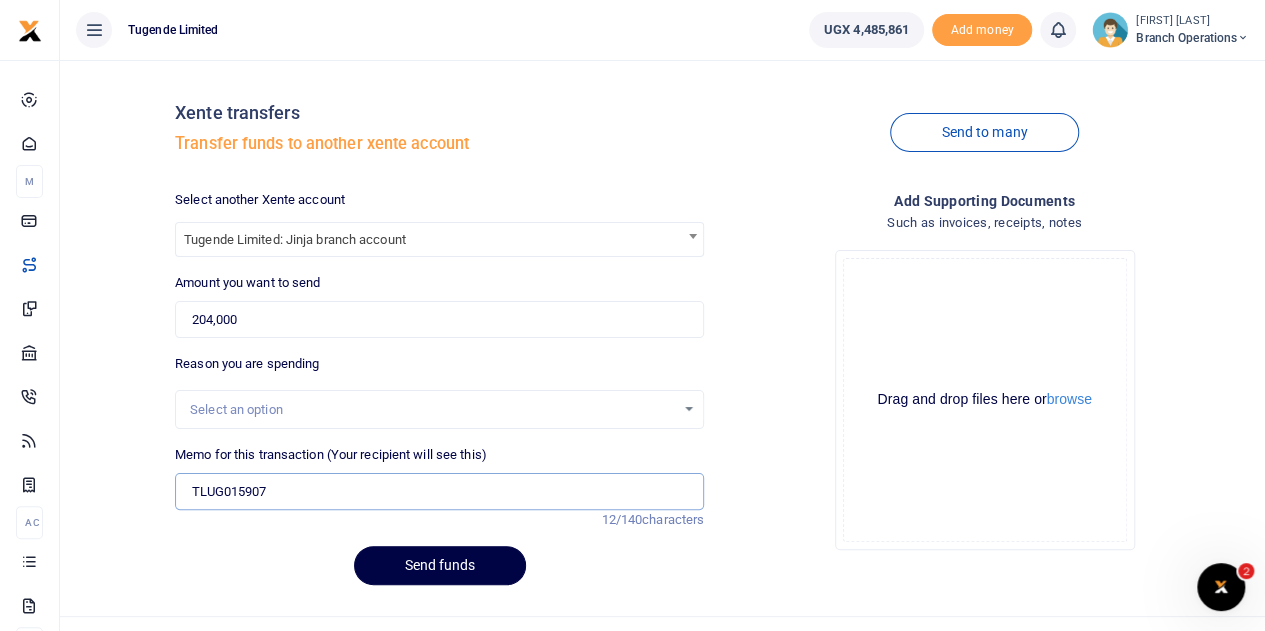 click on "TLUG015907" at bounding box center (439, 492) 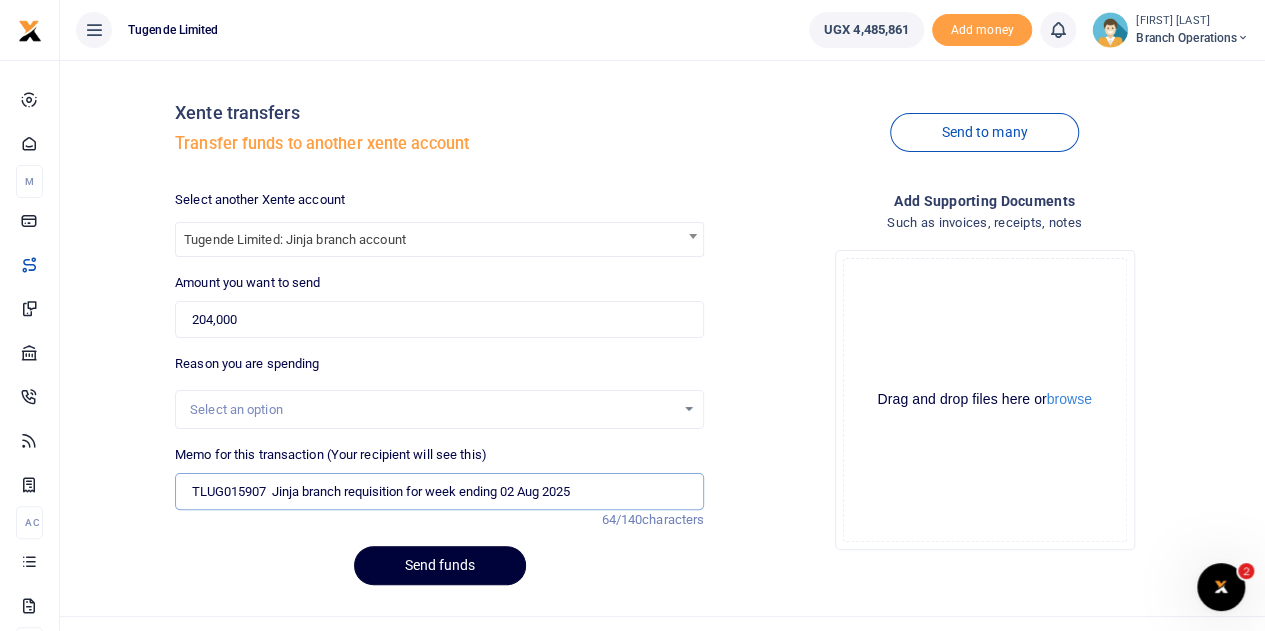 type on "TLUG015907  Jinja branch requisition for week ending 02 Aug 2025" 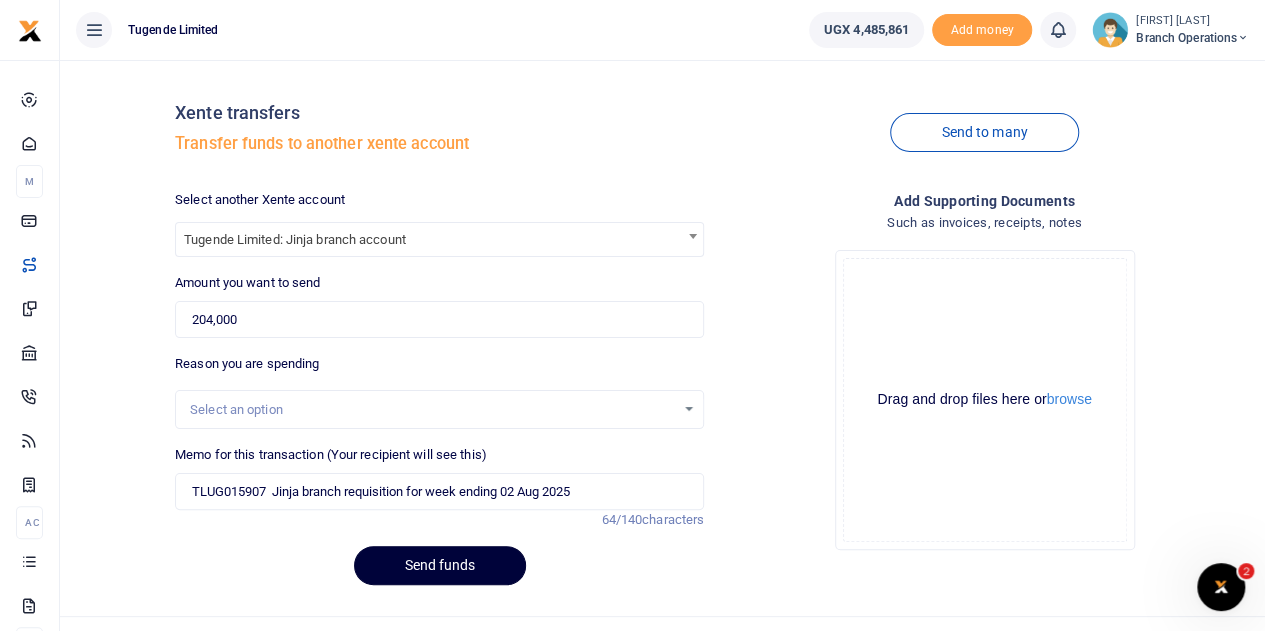 click on "Send funds" at bounding box center (440, 565) 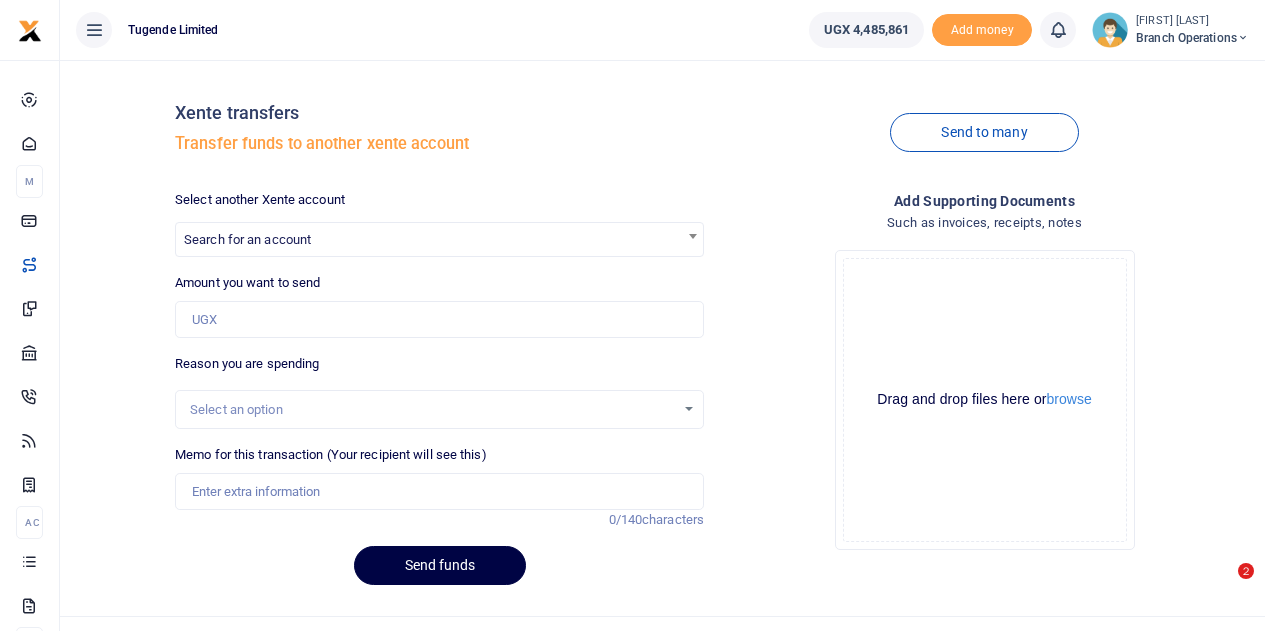 scroll, scrollTop: 0, scrollLeft: 0, axis: both 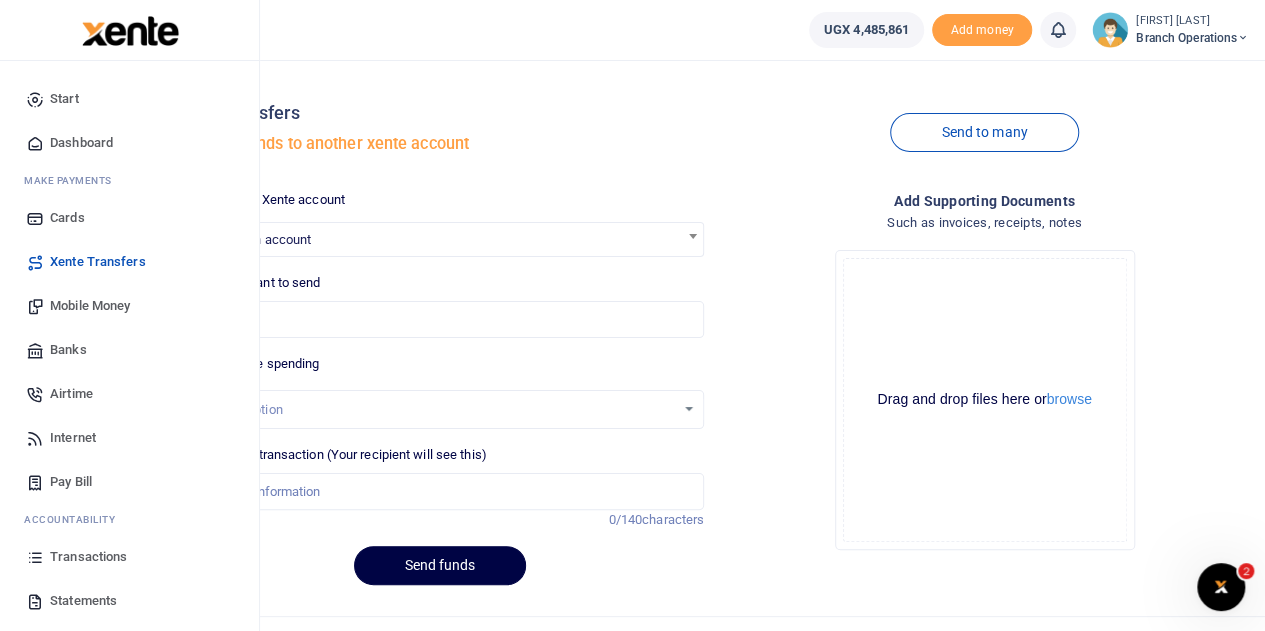 click on "Mobile Money" at bounding box center (90, 306) 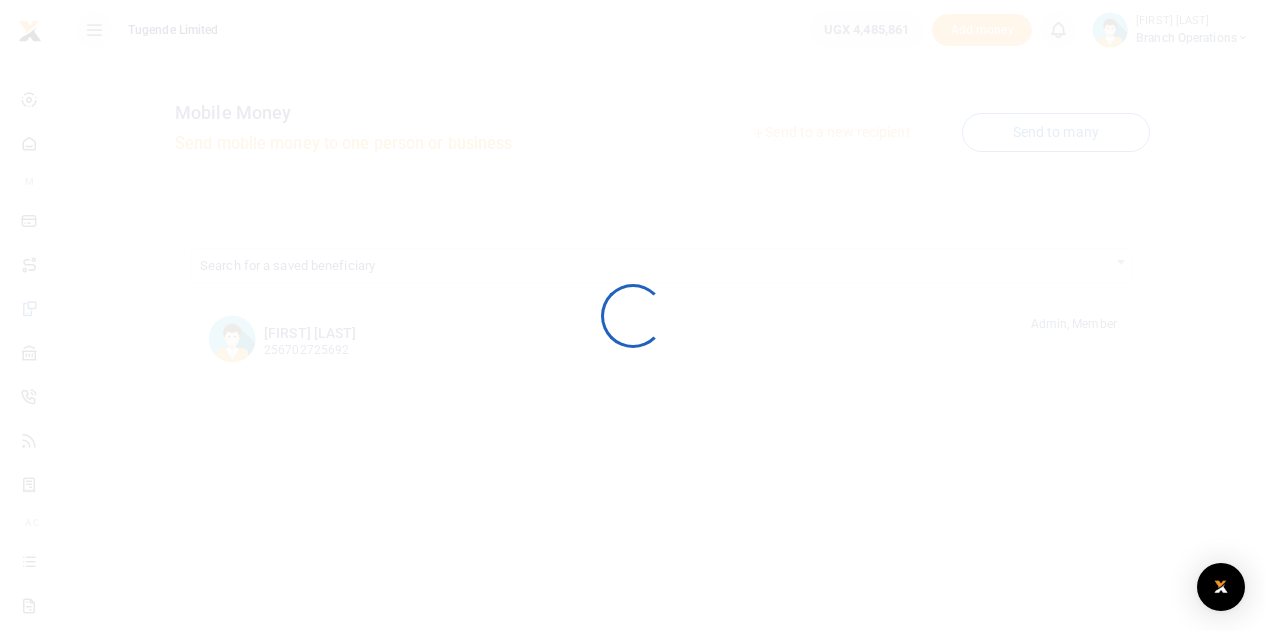 scroll, scrollTop: 0, scrollLeft: 0, axis: both 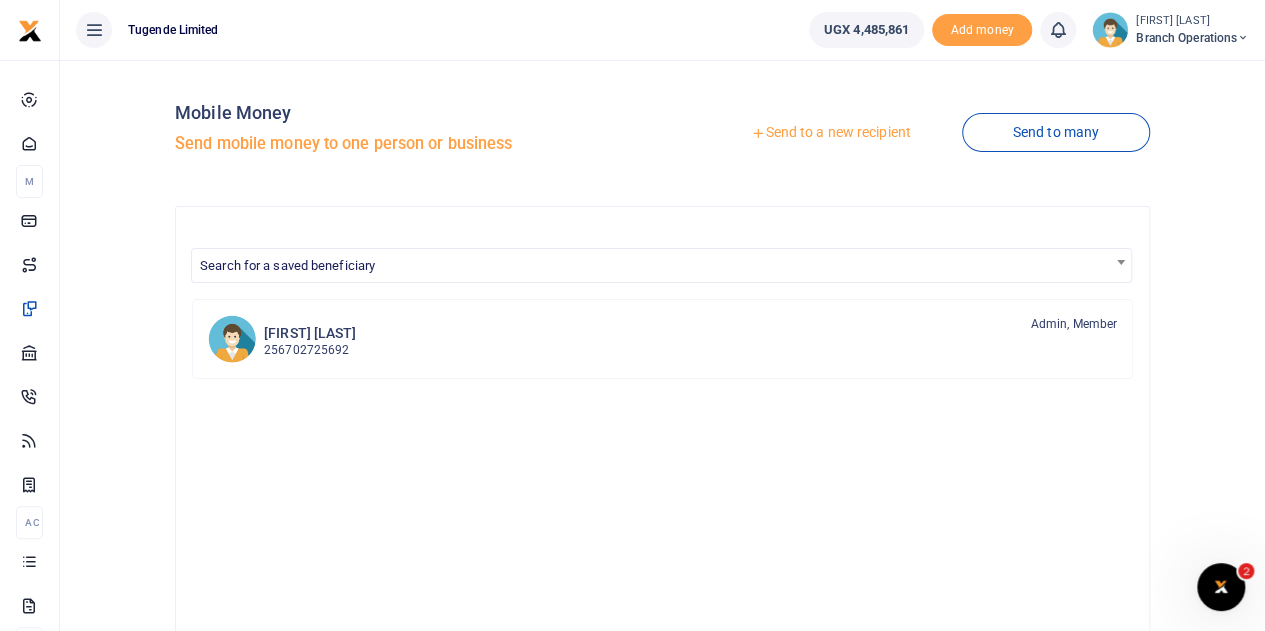 click at bounding box center [758, 133] 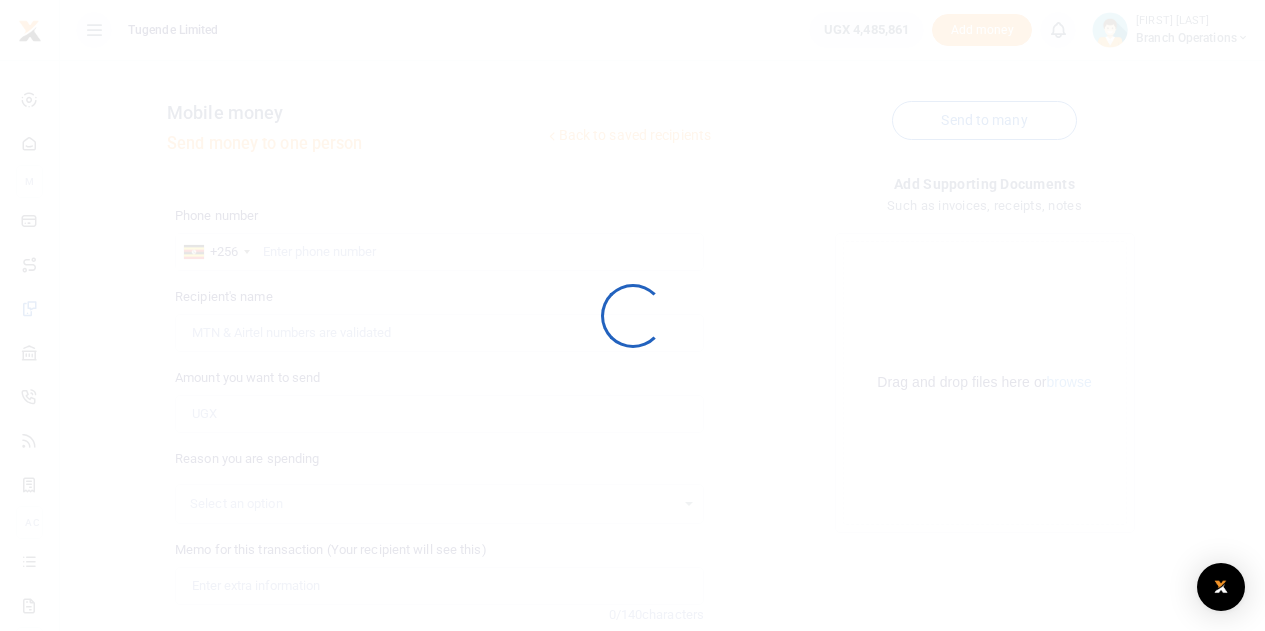 scroll, scrollTop: 0, scrollLeft: 0, axis: both 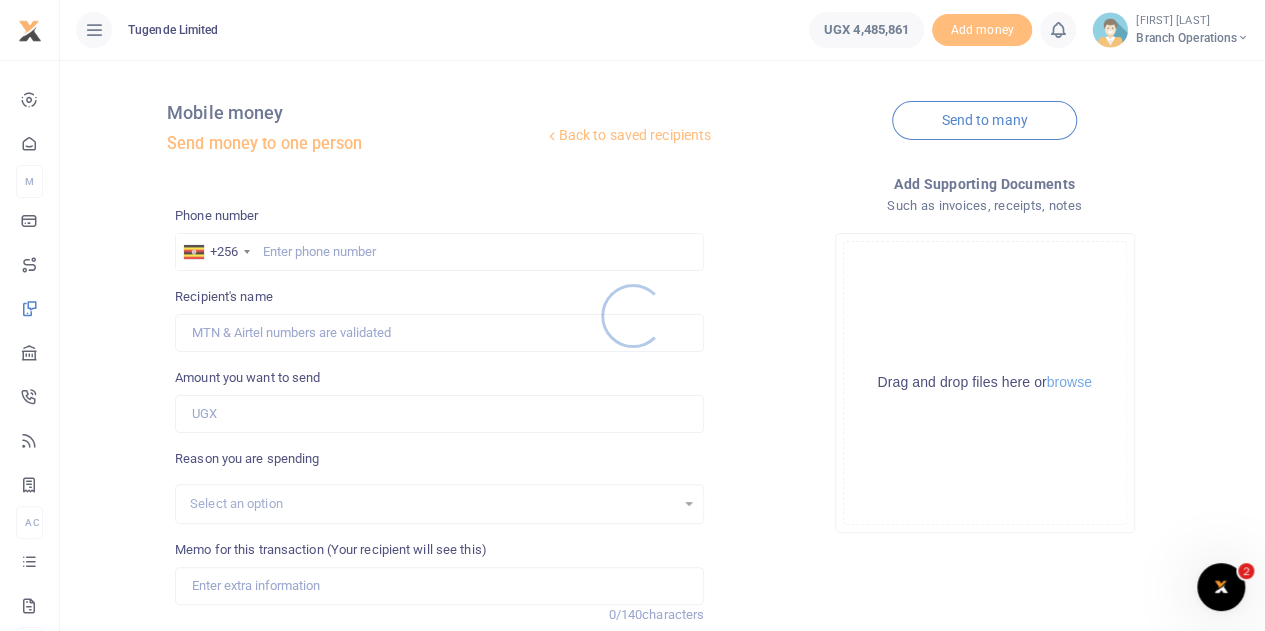 click at bounding box center (632, 315) 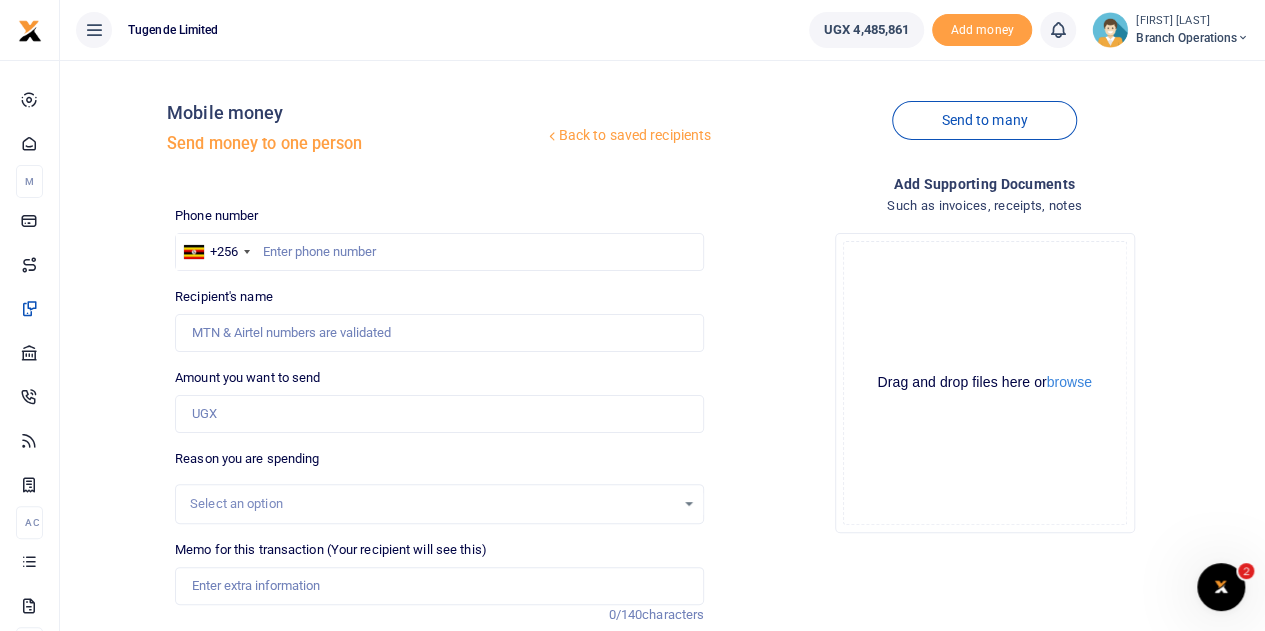 click at bounding box center [632, 315] 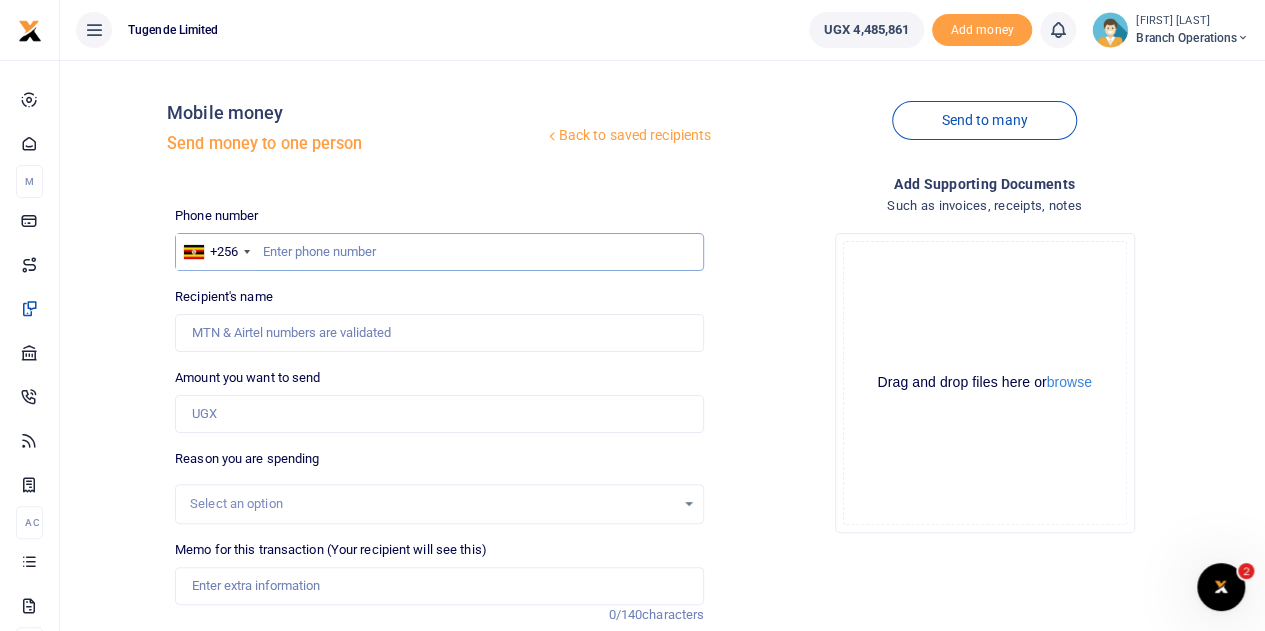 click at bounding box center [439, 252] 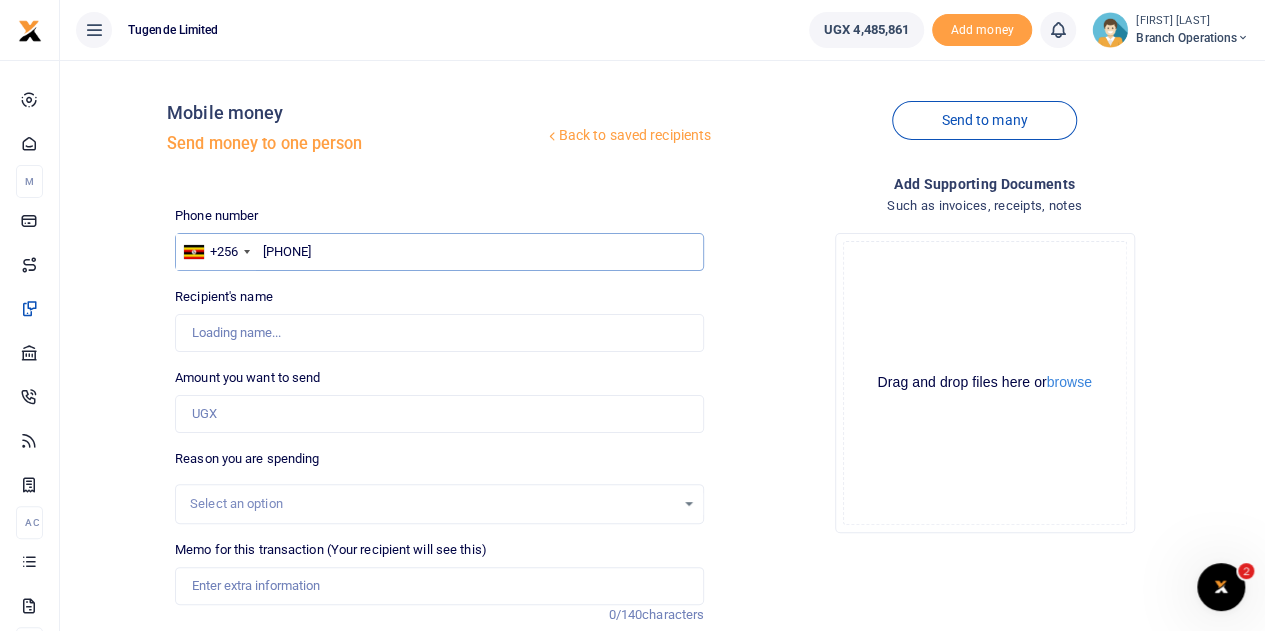 type on "John Ssewaguma" 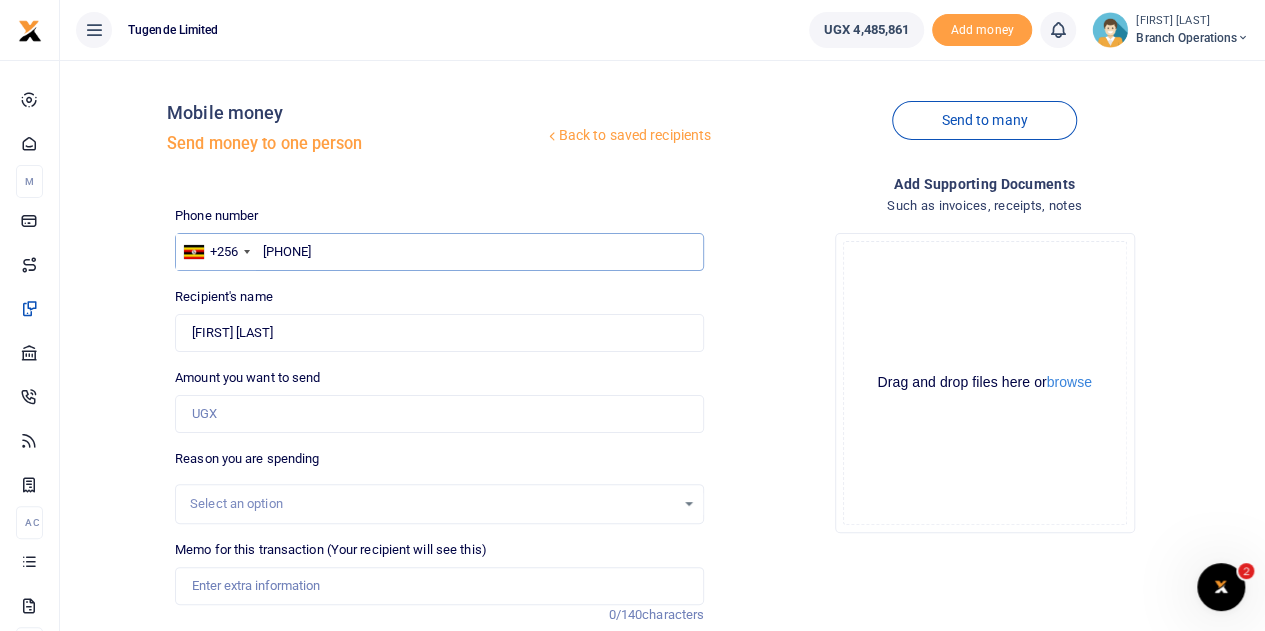 type on "778895659" 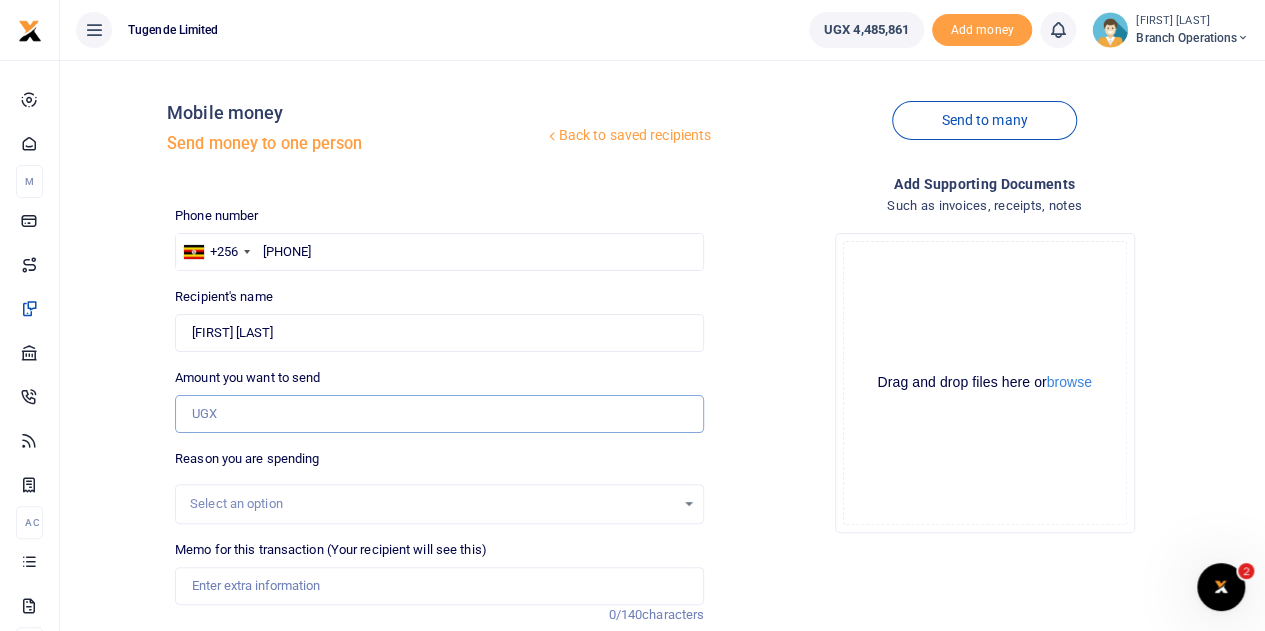 click on "Amount you want to send" at bounding box center [439, 414] 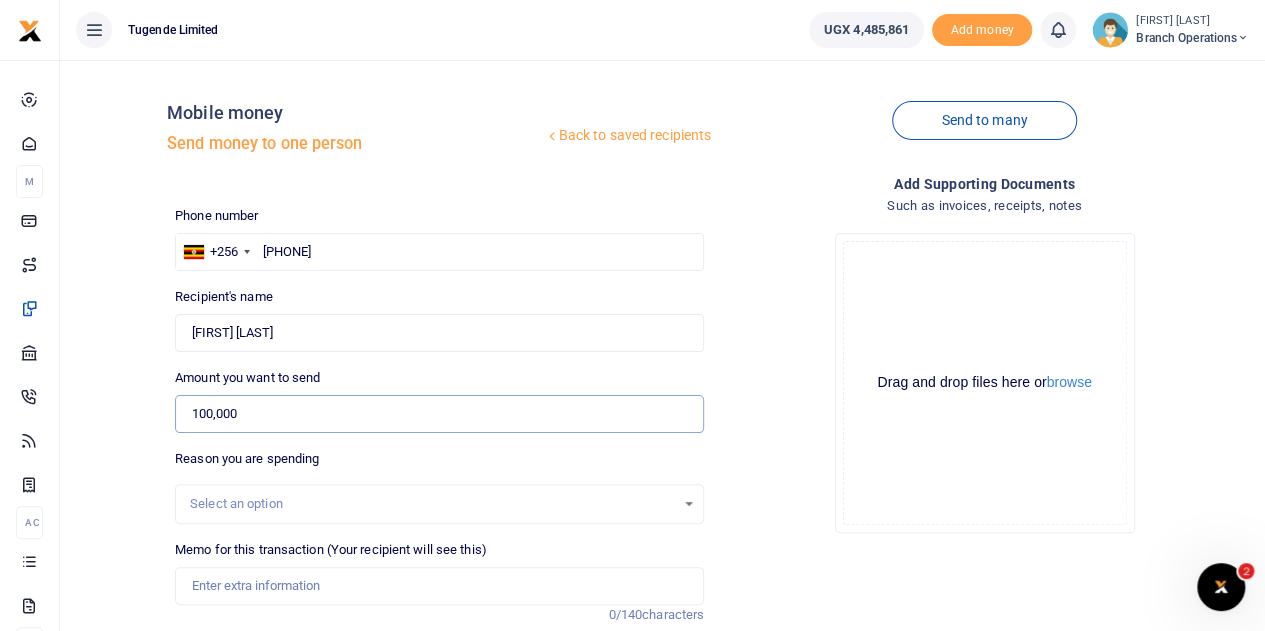 type on "100,000" 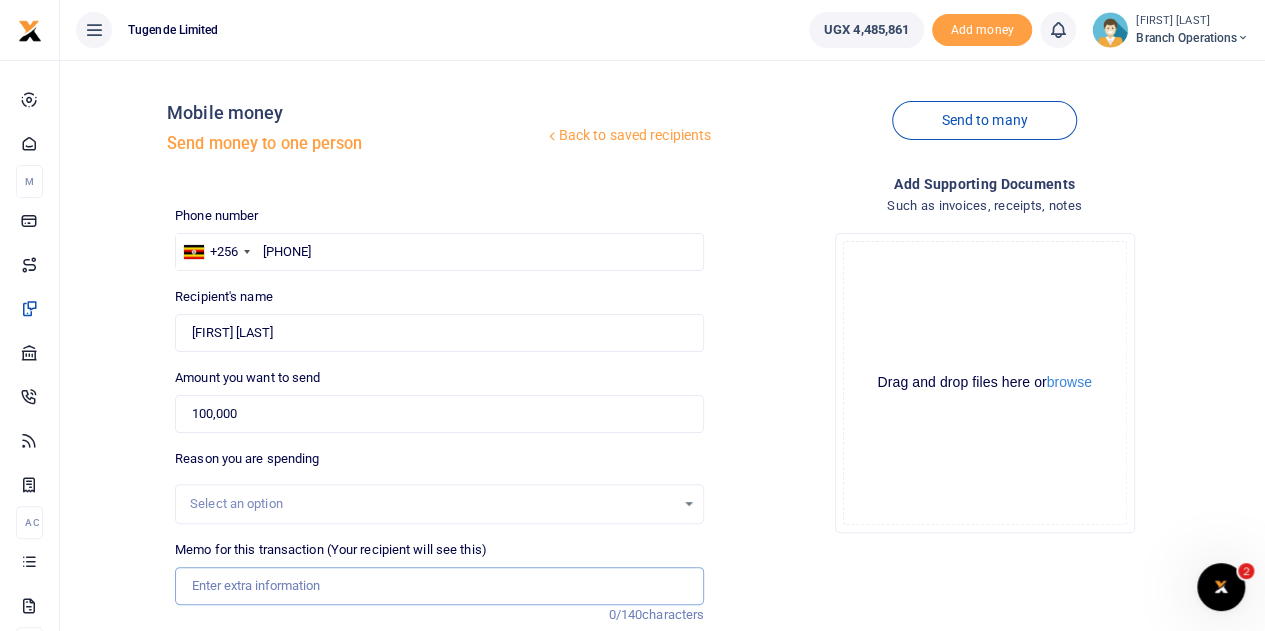click on "Memo for this transaction (Your recipient will see this)" at bounding box center [439, 586] 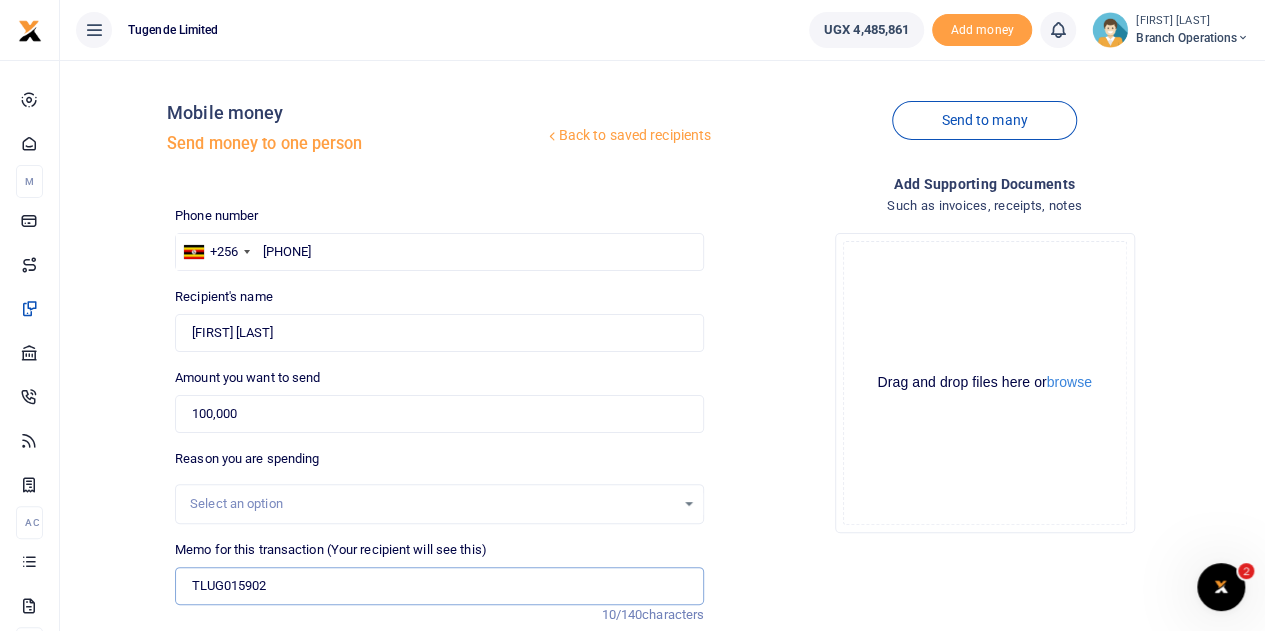 click on "TLUG015902" at bounding box center (439, 586) 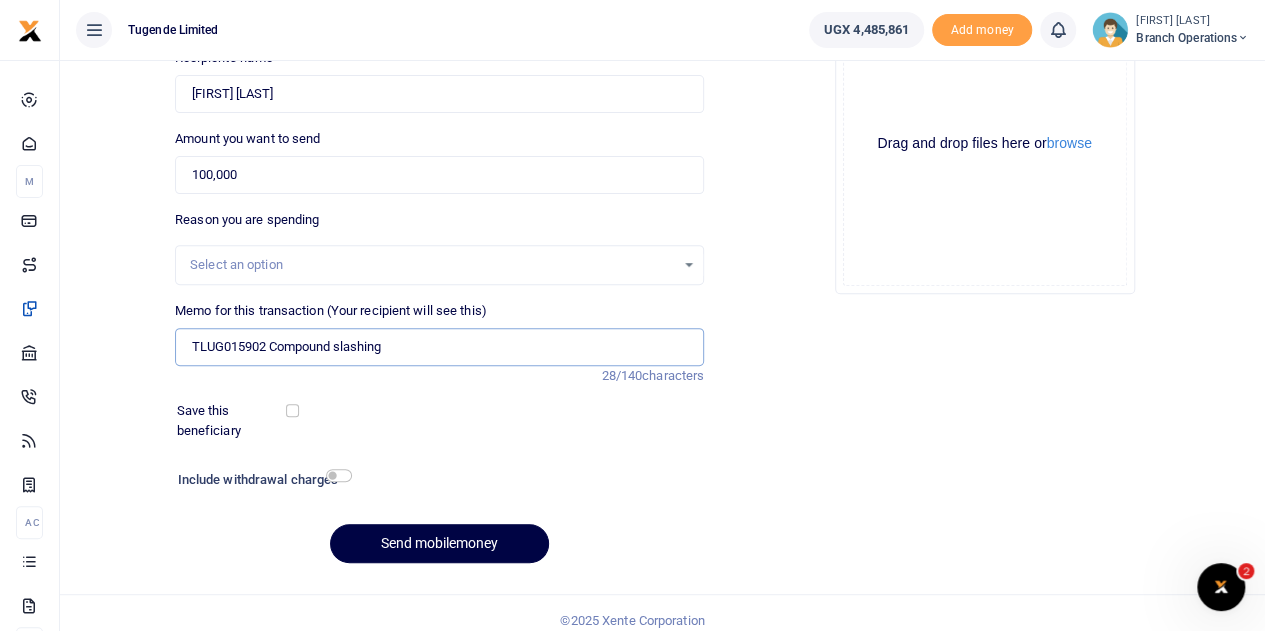 scroll, scrollTop: 240, scrollLeft: 0, axis: vertical 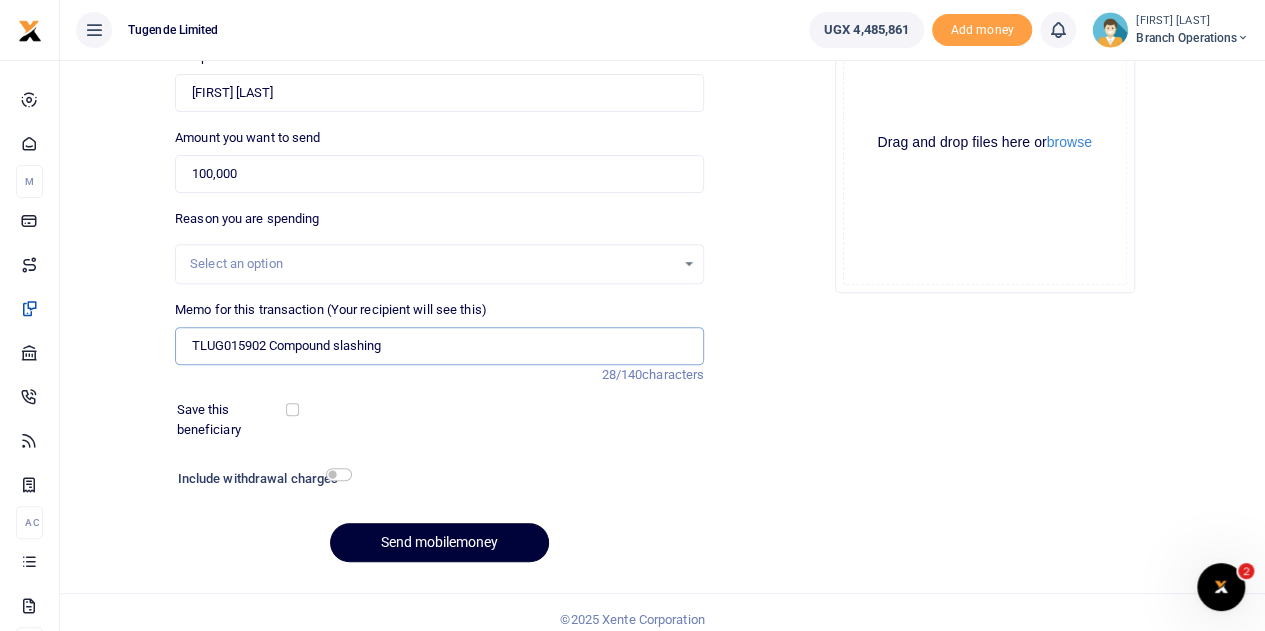 type on "TLUG015902 Compound slashing" 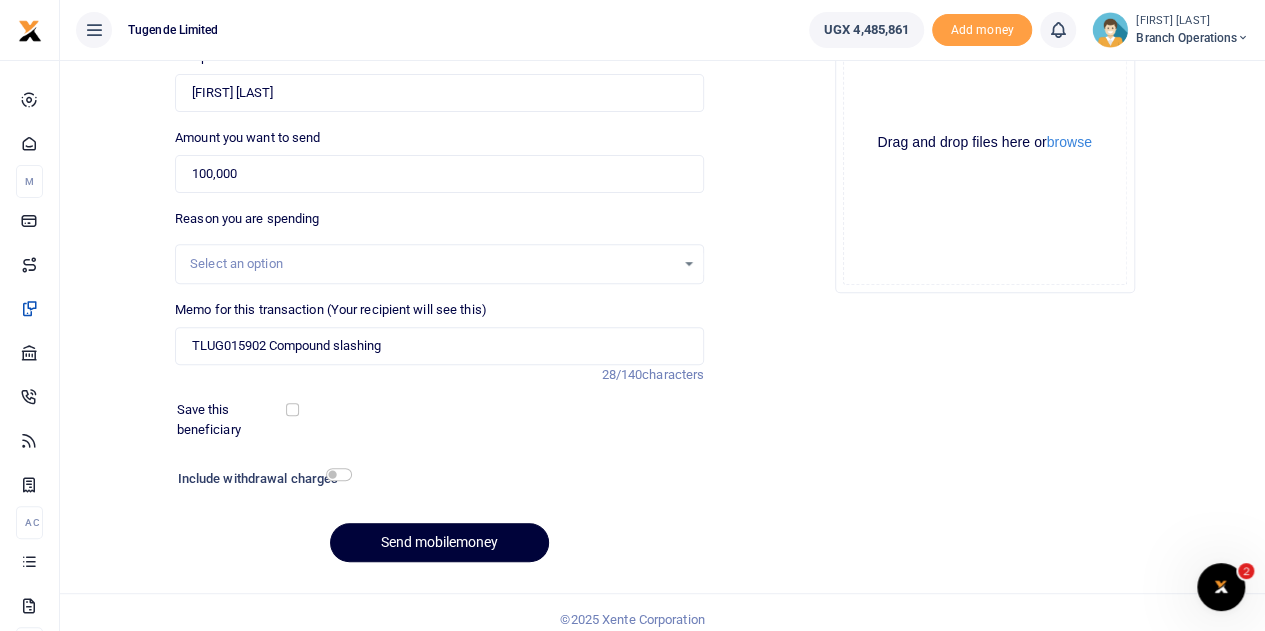click on "Send mobilemoney" at bounding box center [439, 542] 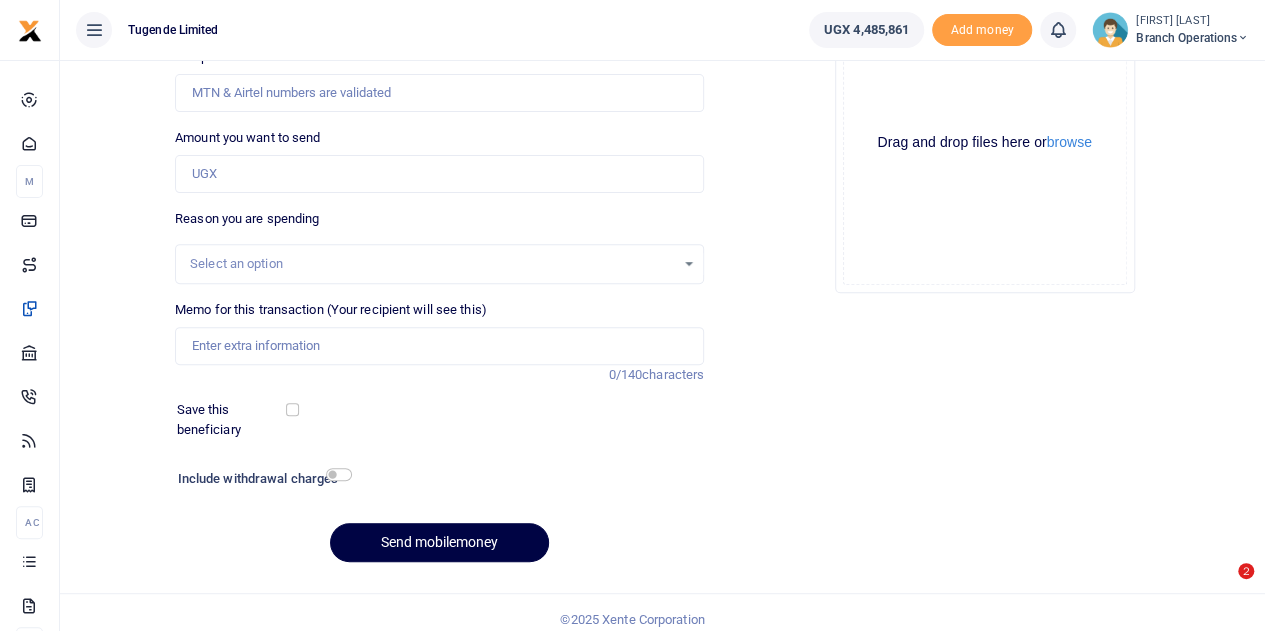 scroll, scrollTop: 240, scrollLeft: 0, axis: vertical 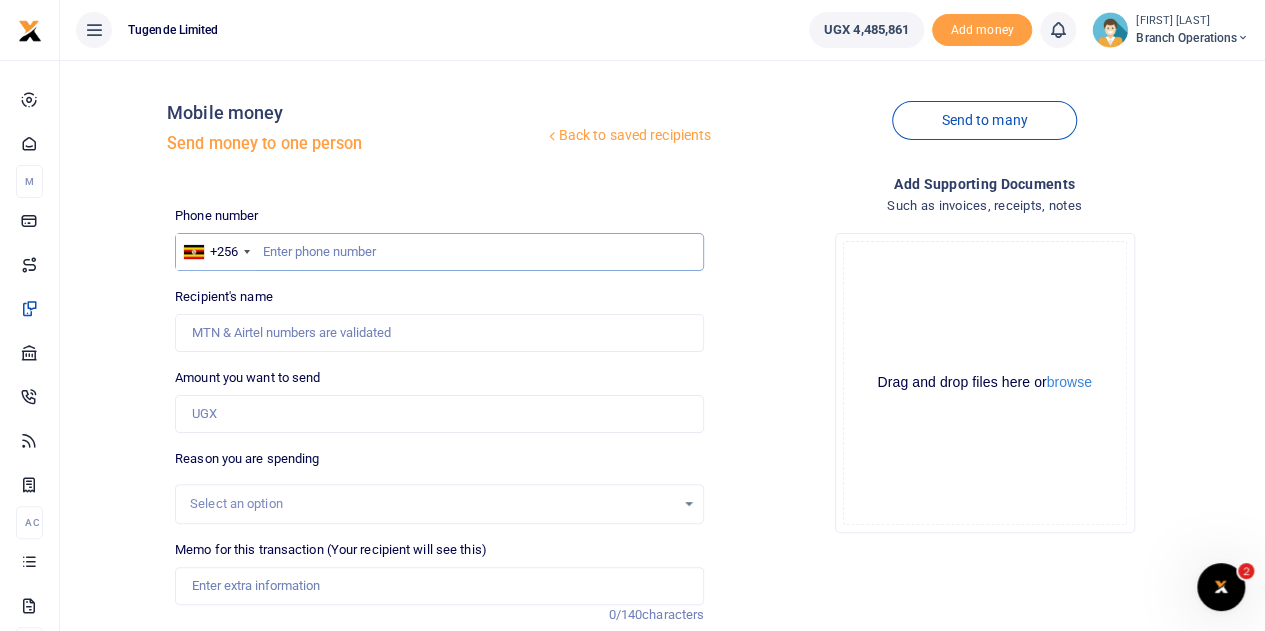 click at bounding box center [439, 252] 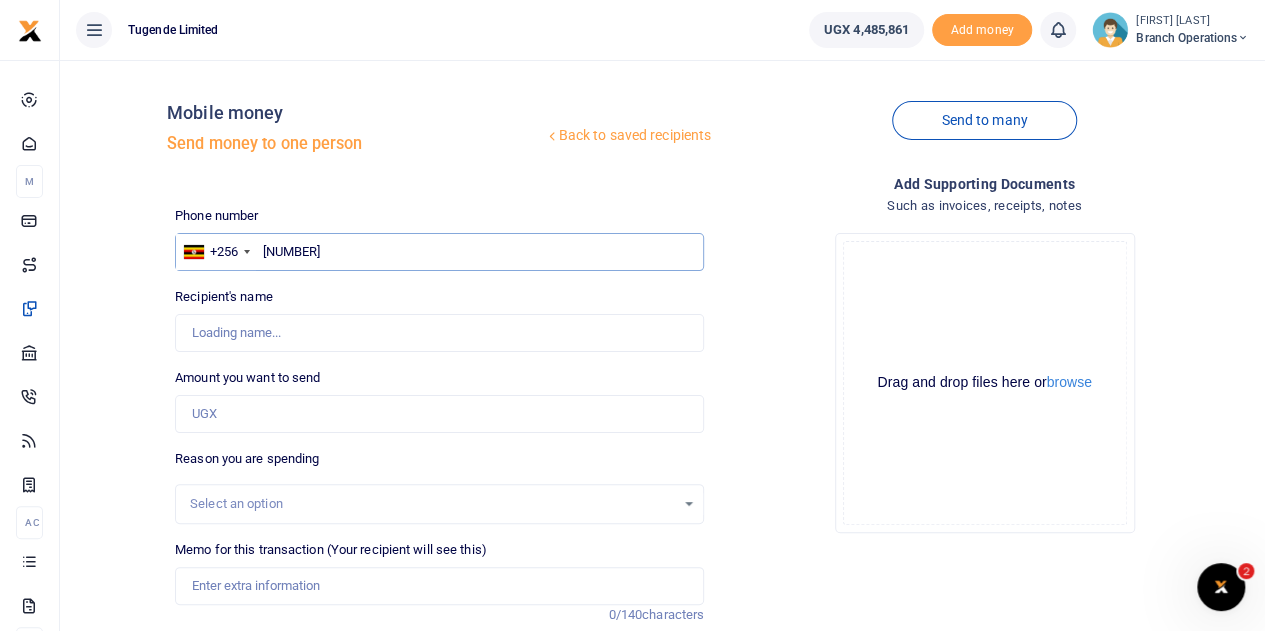 type on "George Balyogera" 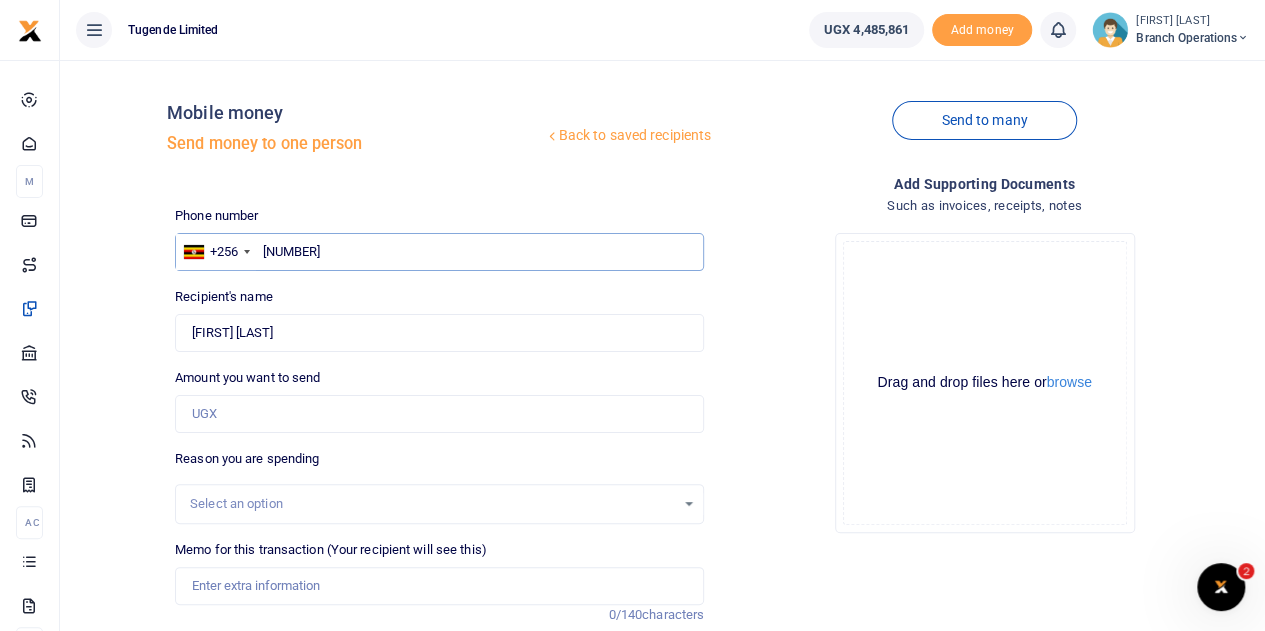 type on "751155718" 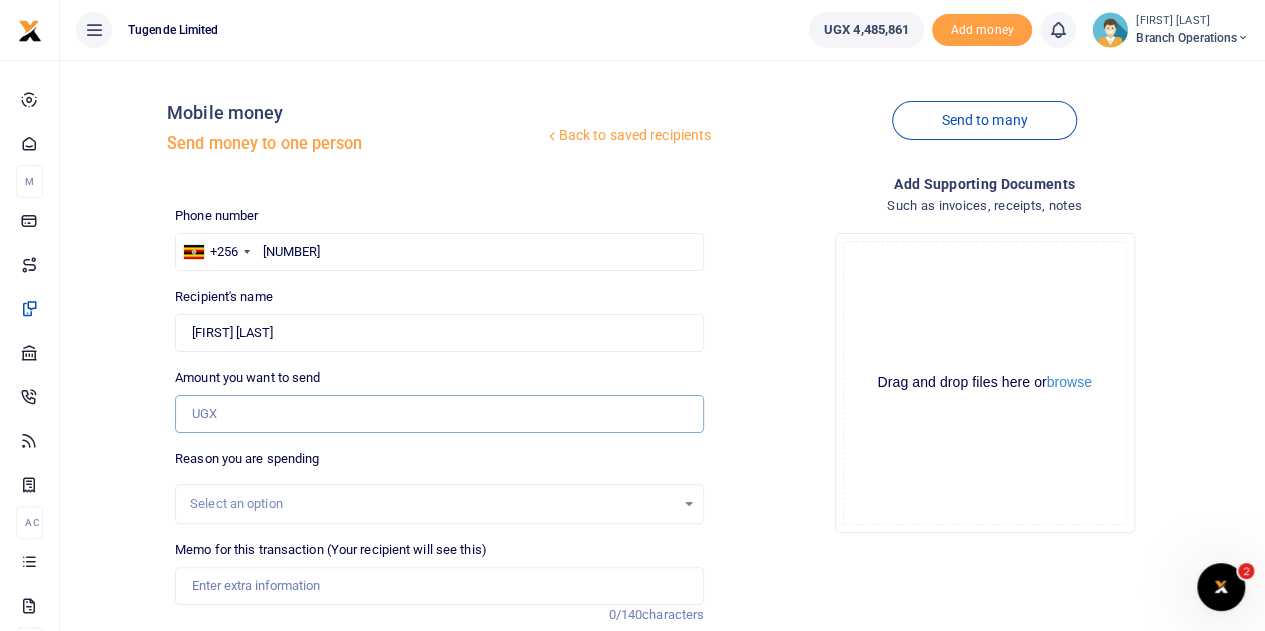 click on "Amount you want to send" at bounding box center [439, 414] 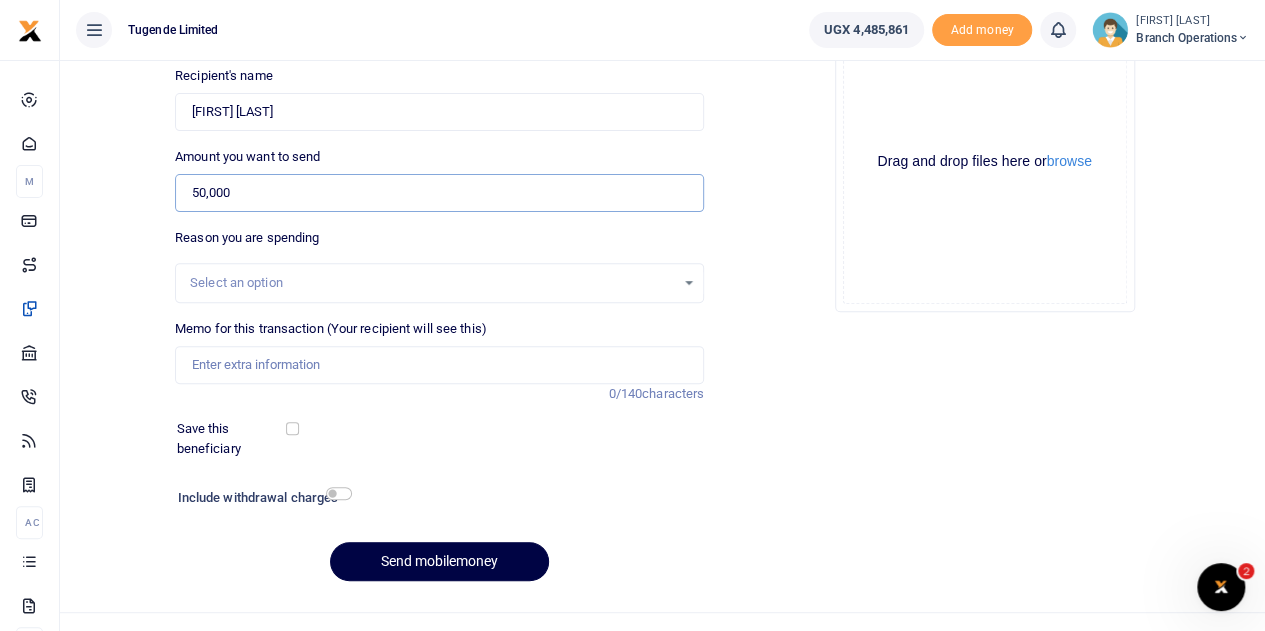 scroll, scrollTop: 223, scrollLeft: 0, axis: vertical 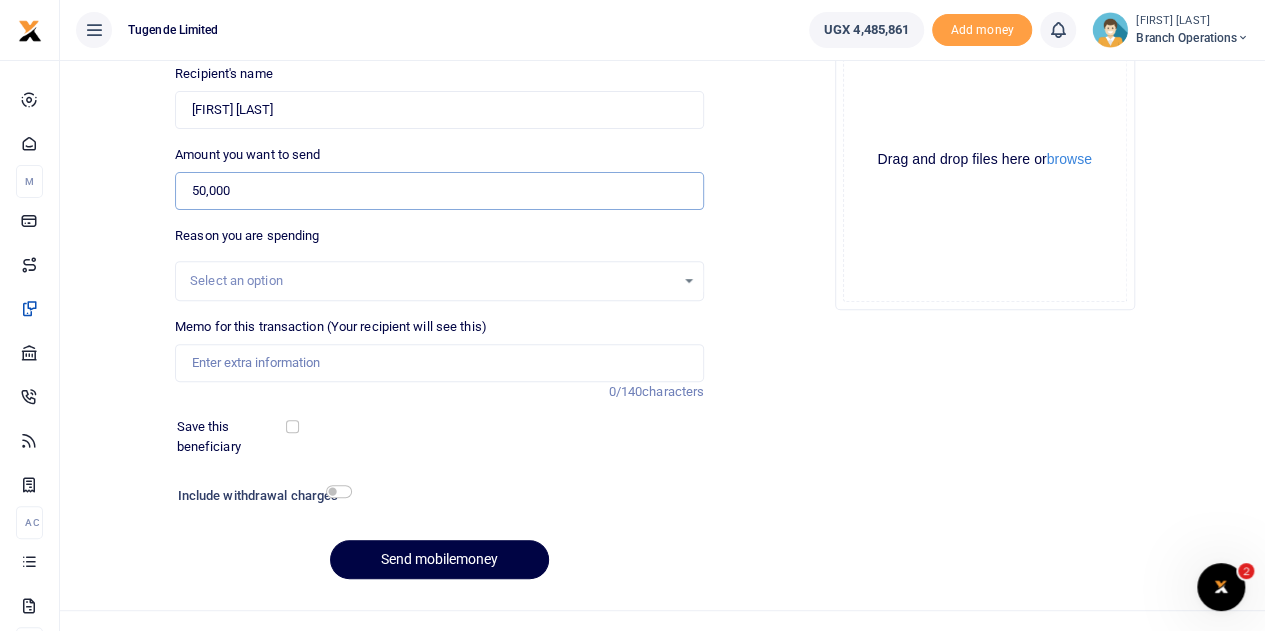 type on "50,000" 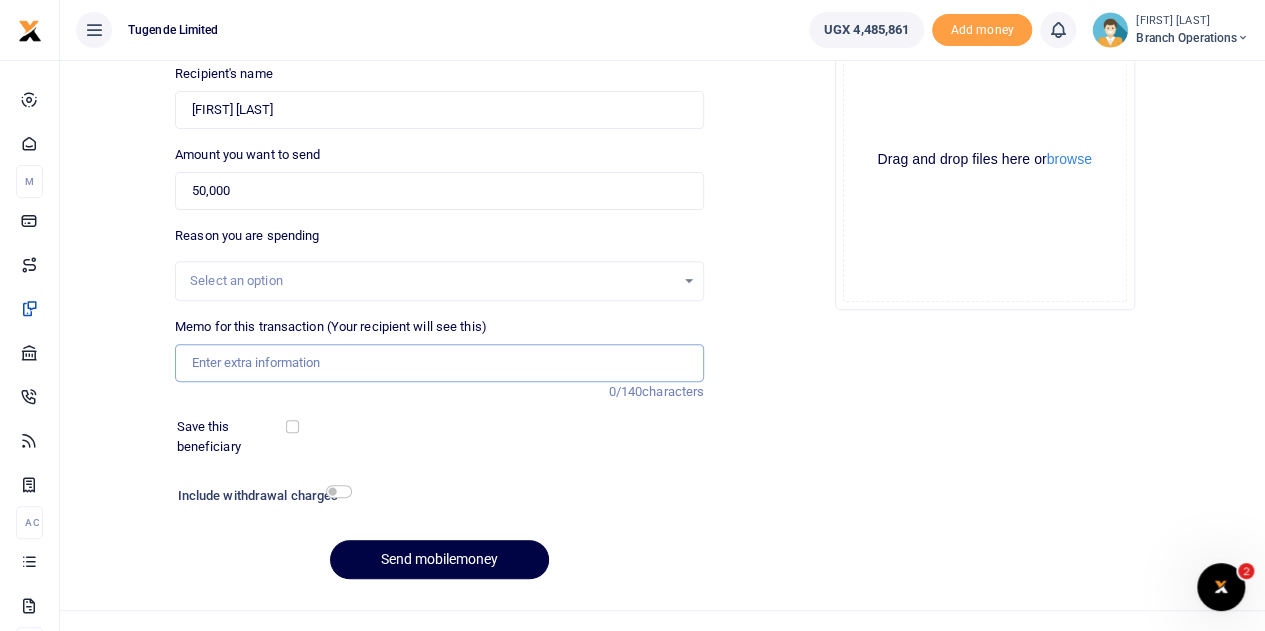 click on "Memo for this transaction (Your recipient will see this)" at bounding box center (439, 363) 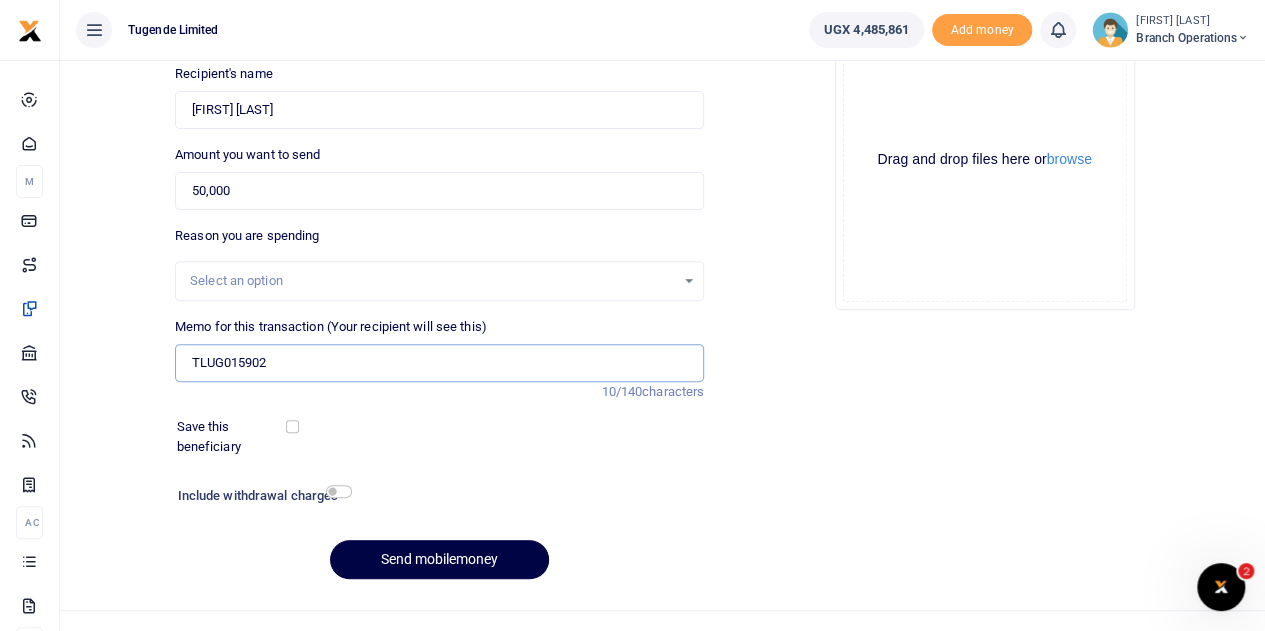 click on "TLUG015902" at bounding box center (439, 363) 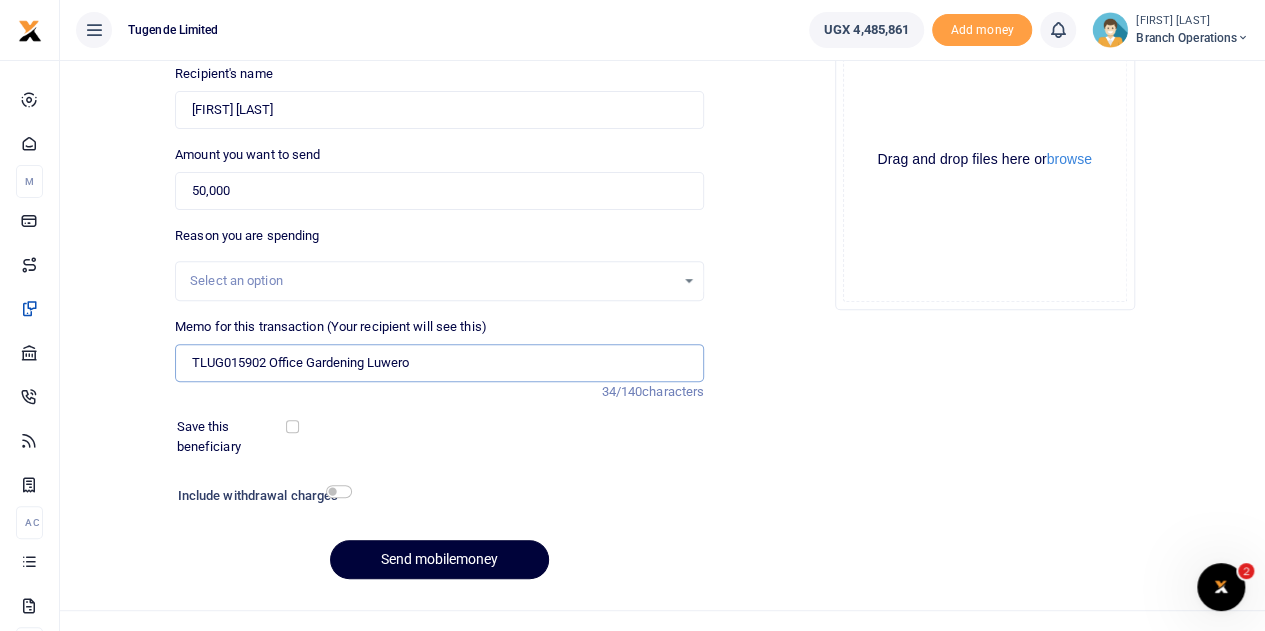type on "TLUG015902 Office Gardening Luwero" 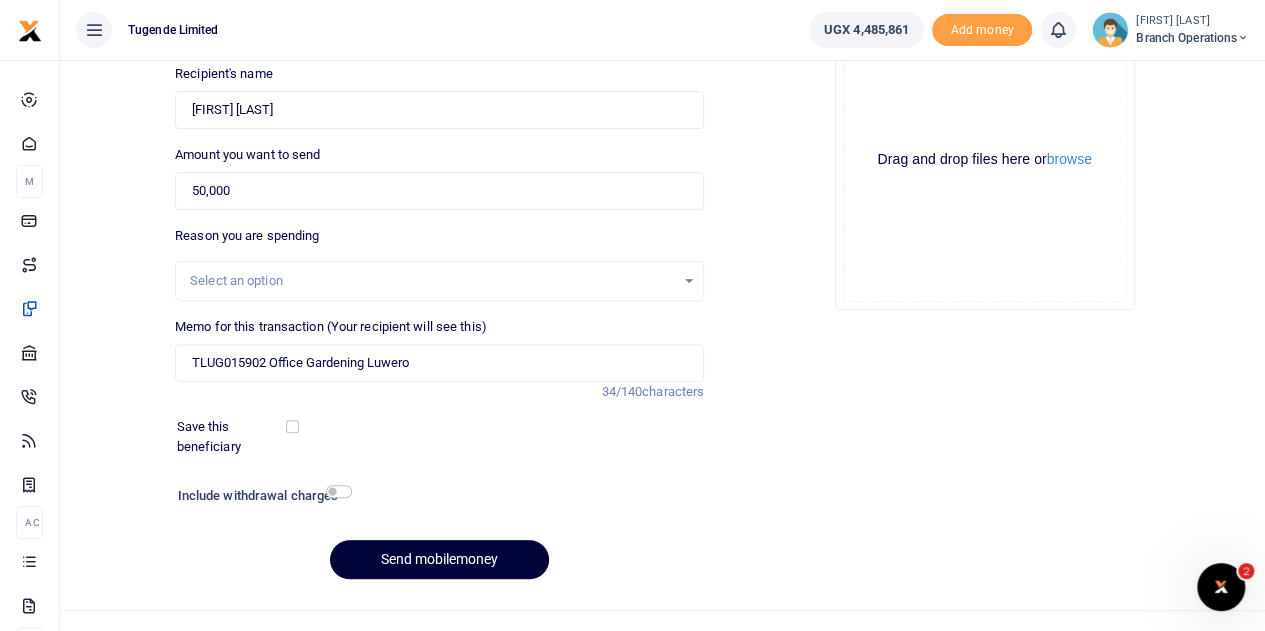 click on "Send mobilemoney" at bounding box center [439, 559] 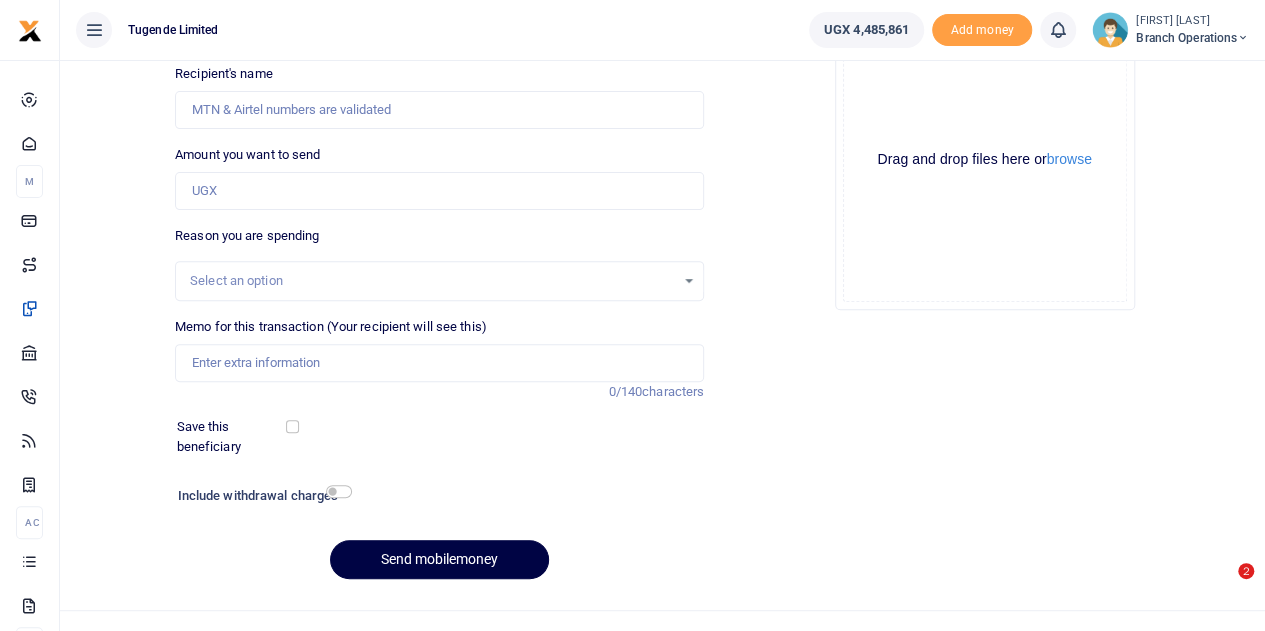scroll, scrollTop: 223, scrollLeft: 0, axis: vertical 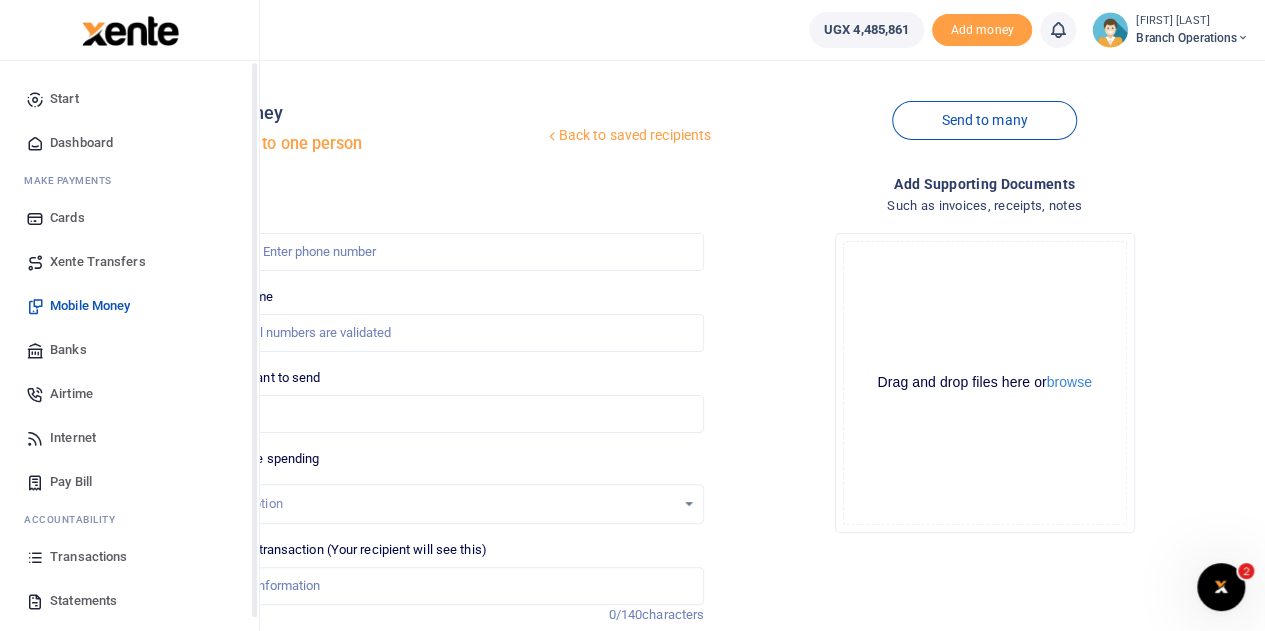 click on "Xente Transfers" at bounding box center (98, 262) 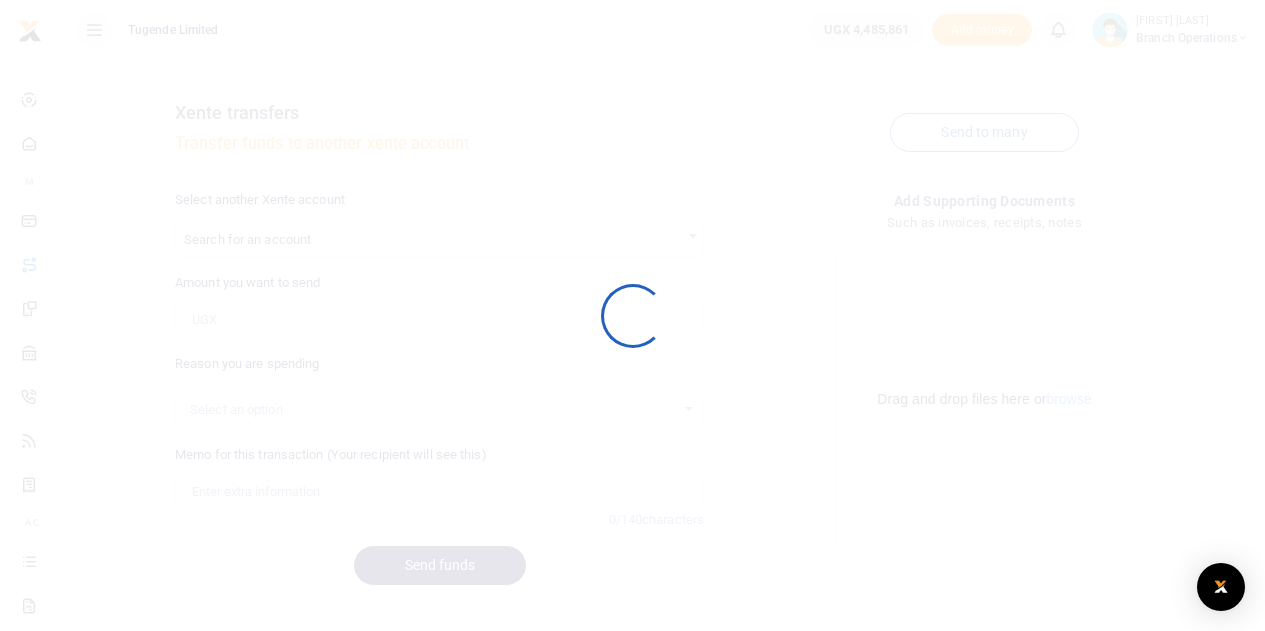 scroll, scrollTop: 0, scrollLeft: 0, axis: both 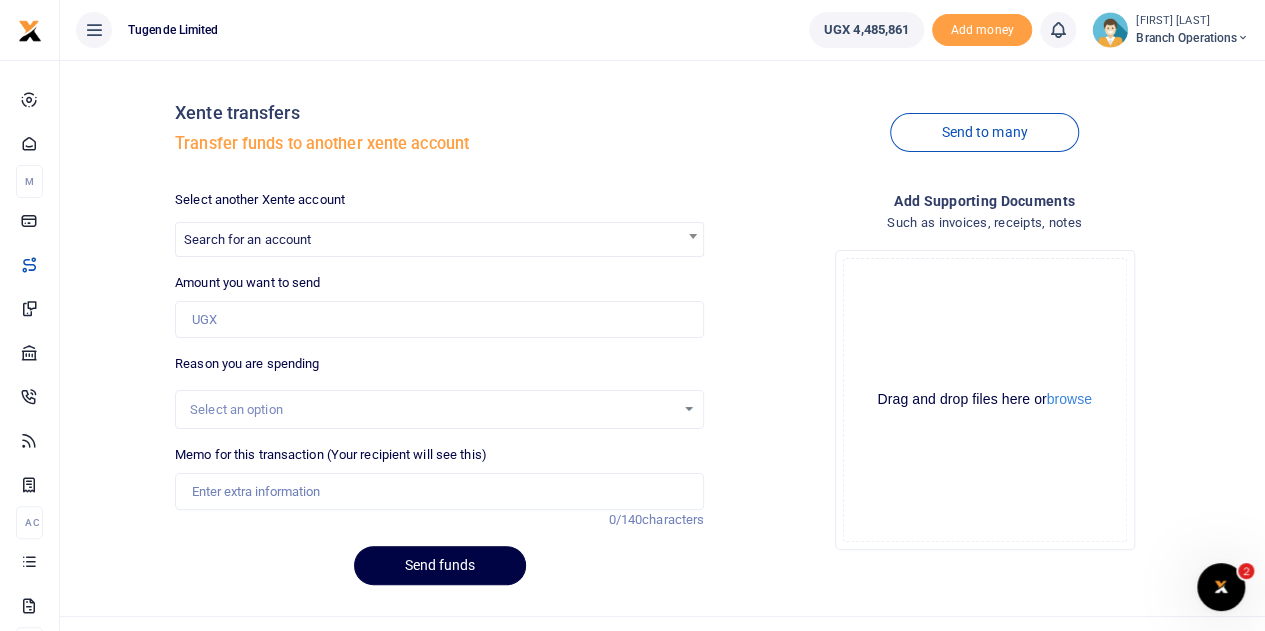 click at bounding box center (632, 315) 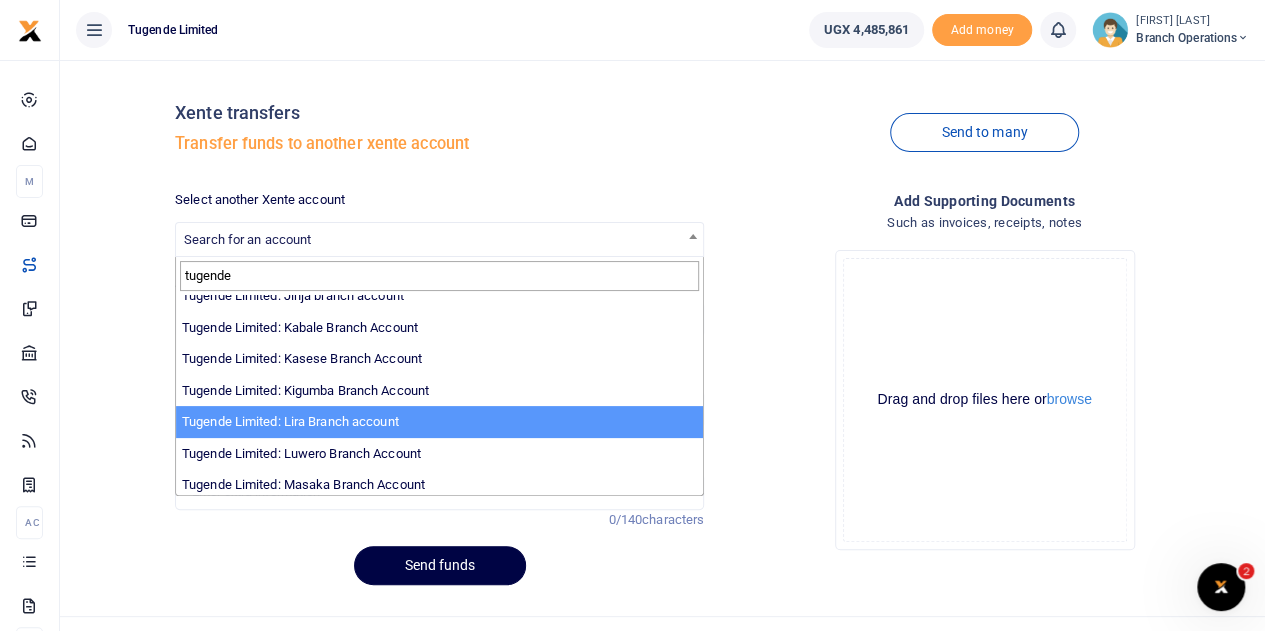 scroll, scrollTop: 344, scrollLeft: 0, axis: vertical 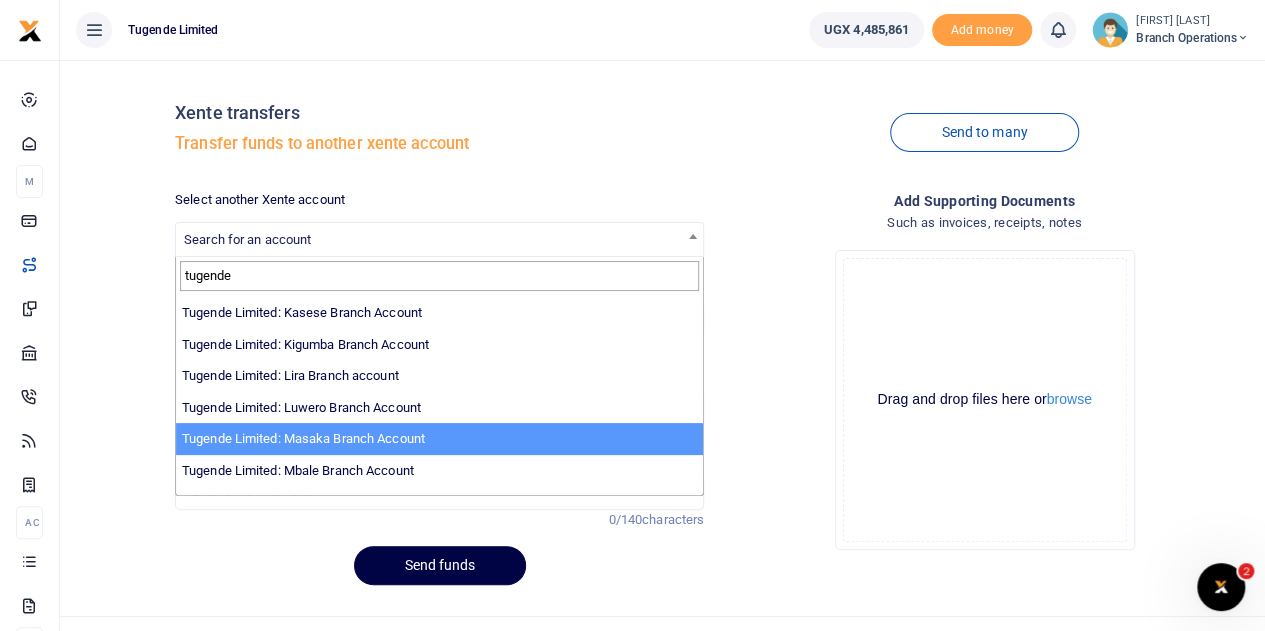 type on "tugende" 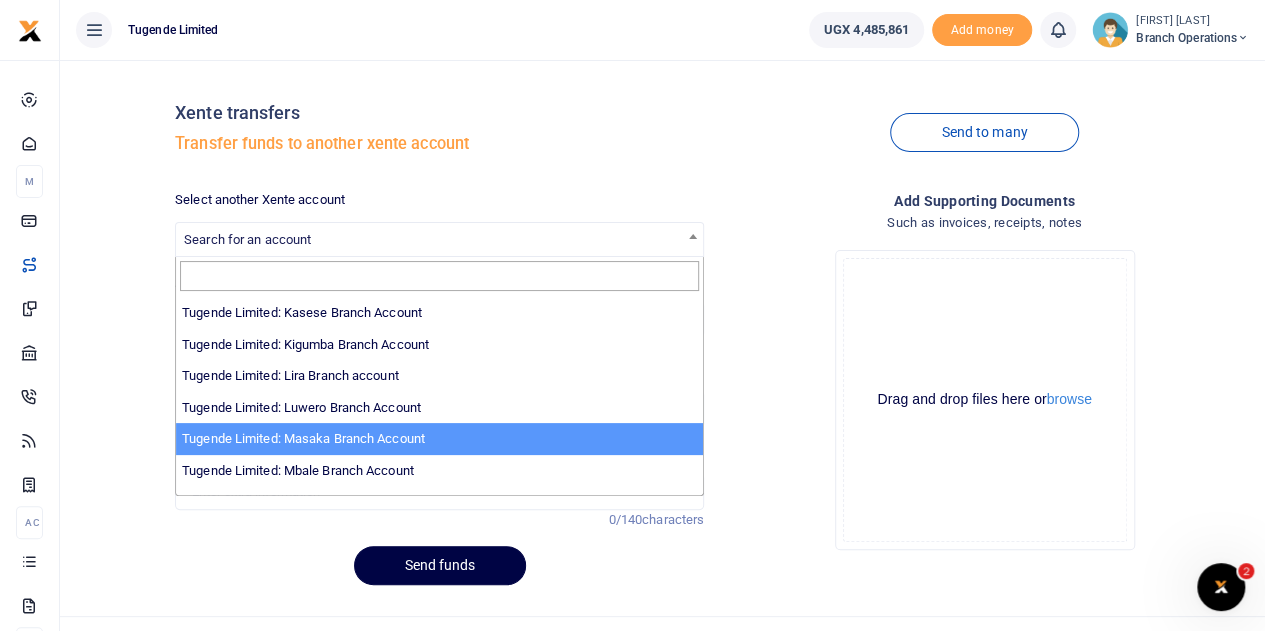 select on "3352" 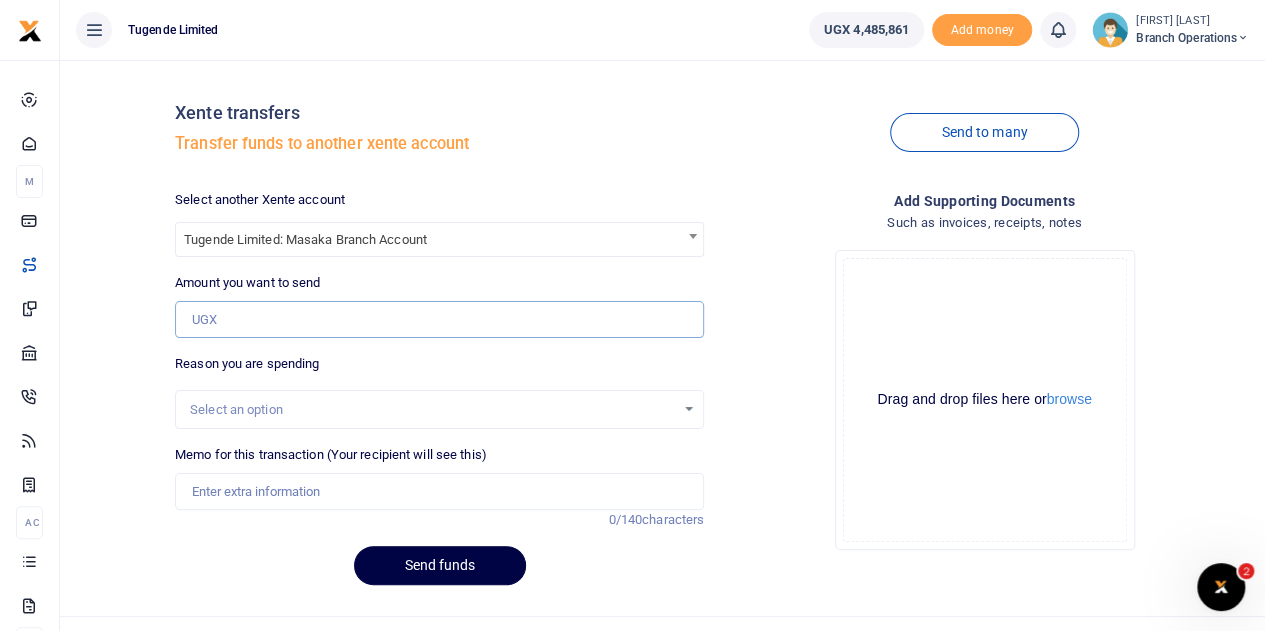 click on "Amount you want to send" at bounding box center [439, 320] 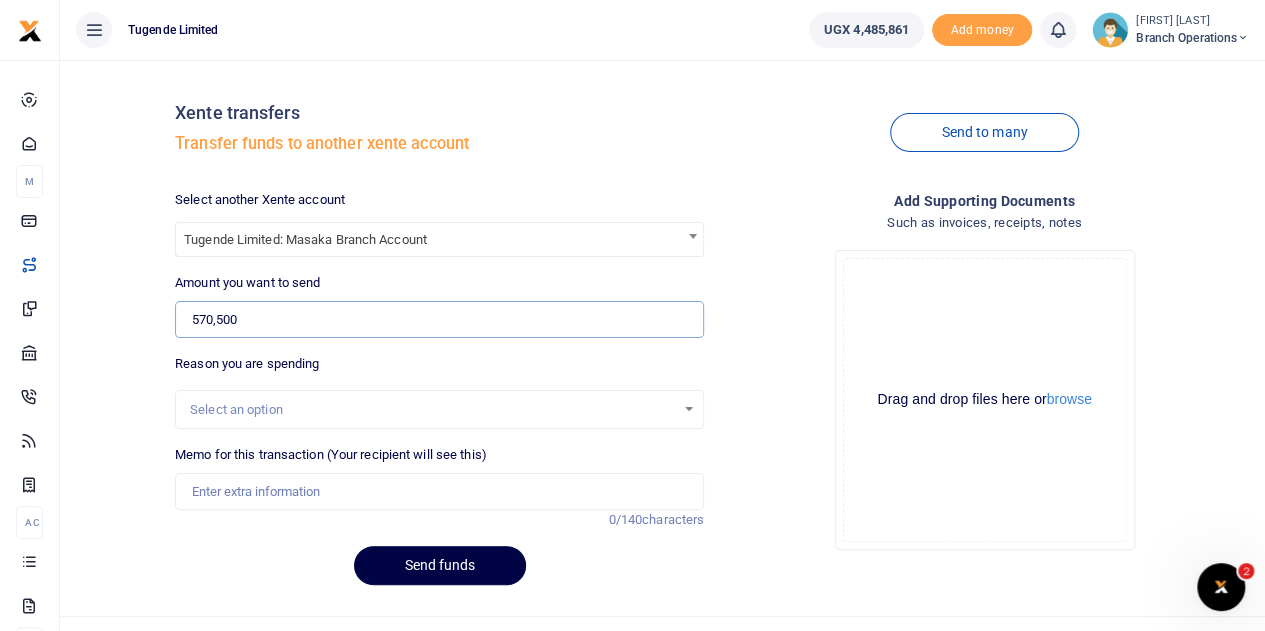 type on "570,500" 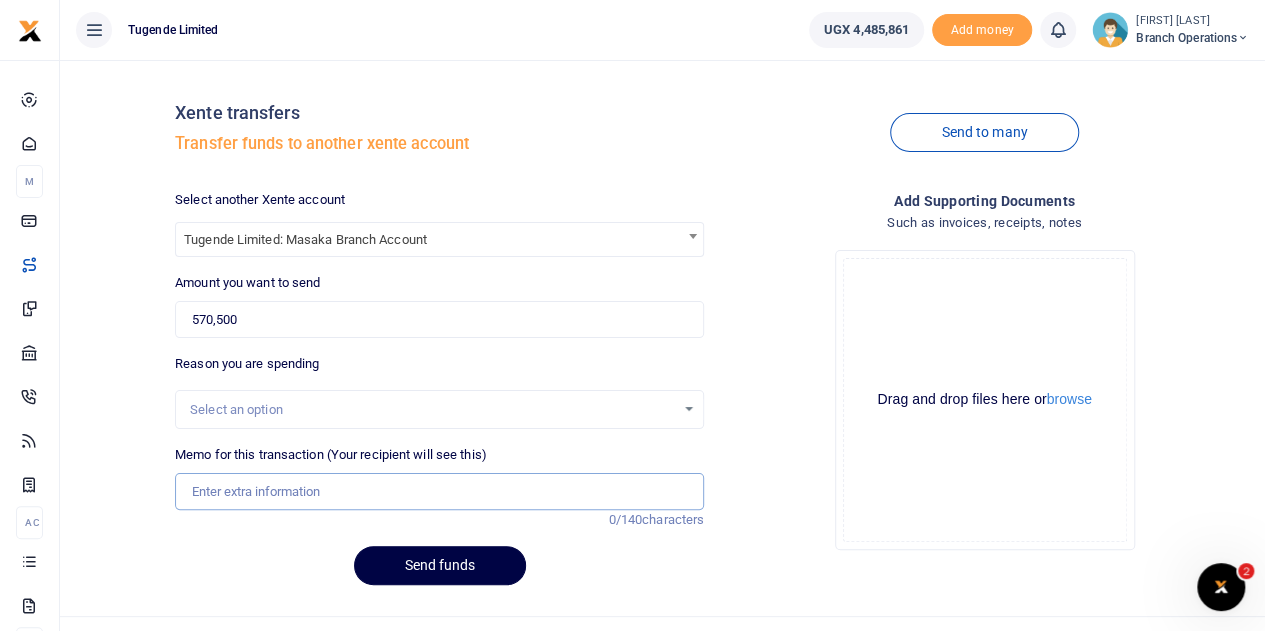 click on "Memo for this transaction (Your recipient will see this)" at bounding box center [439, 492] 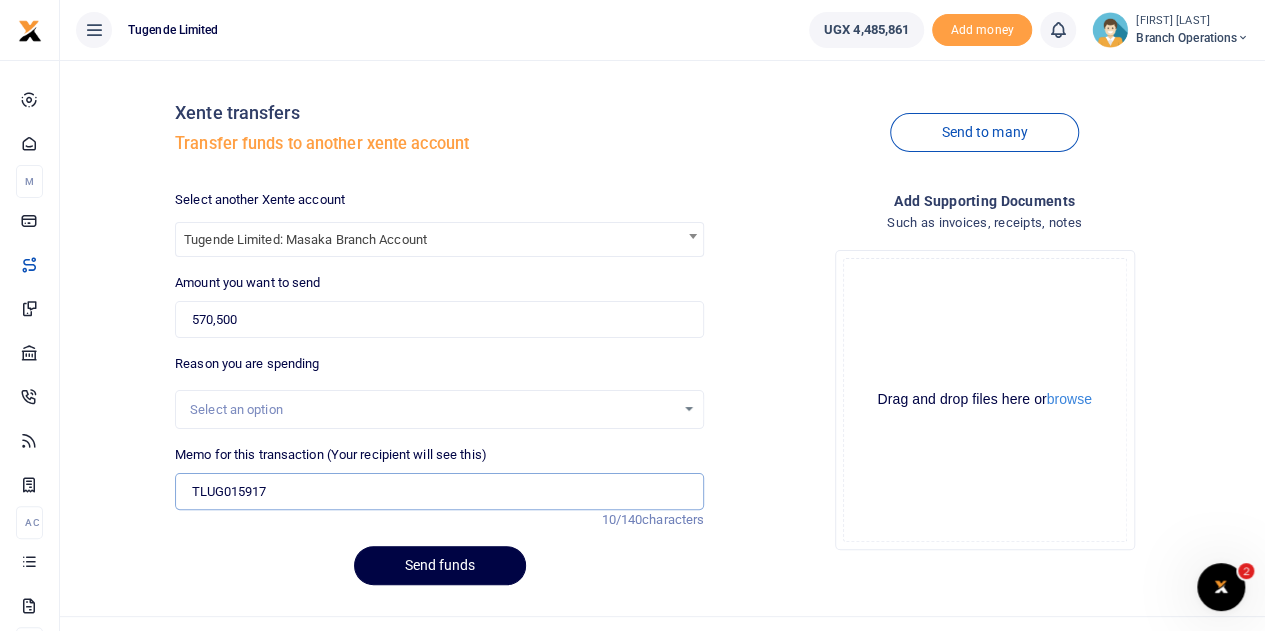 click on "TLUG015917" at bounding box center (439, 492) 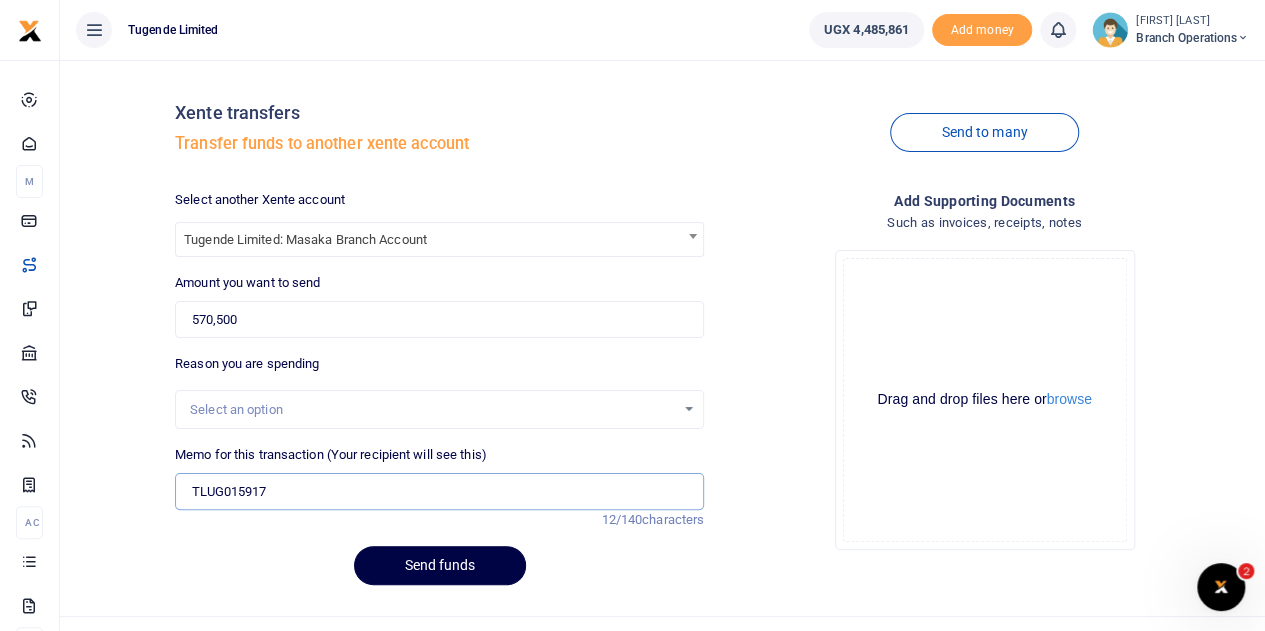 click on "TLUG015917" at bounding box center (439, 492) 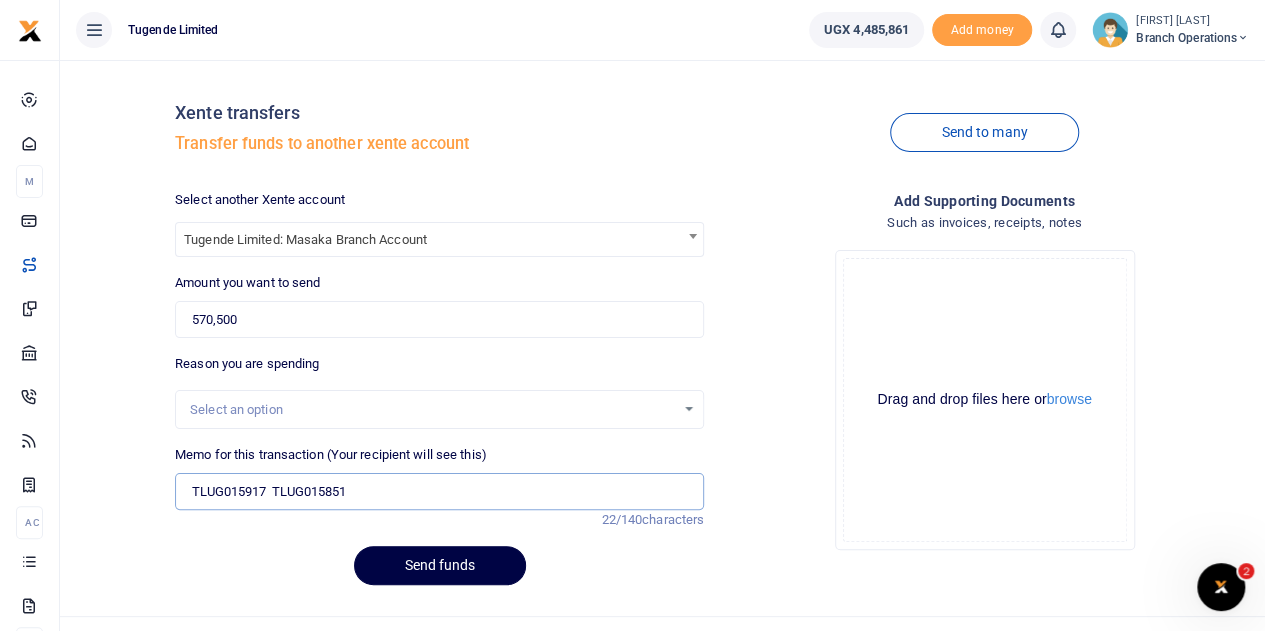 click on "TLUG015917  TLUG015851" at bounding box center (439, 492) 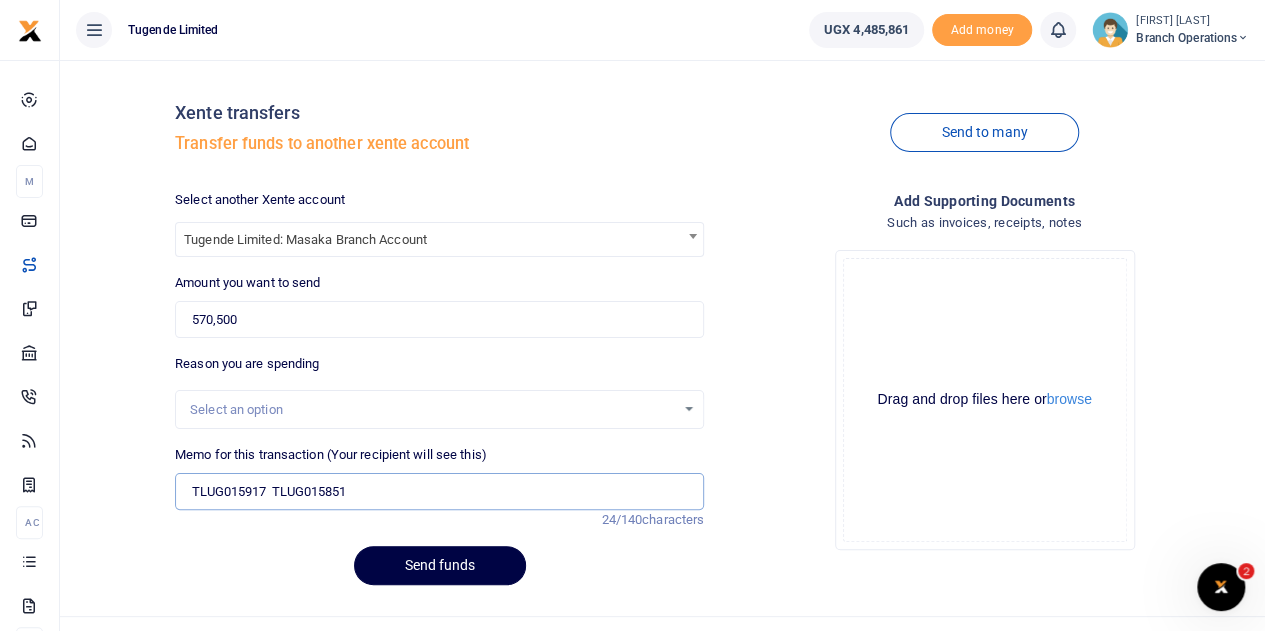 click on "TLUG015917  TLUG015851" at bounding box center [439, 492] 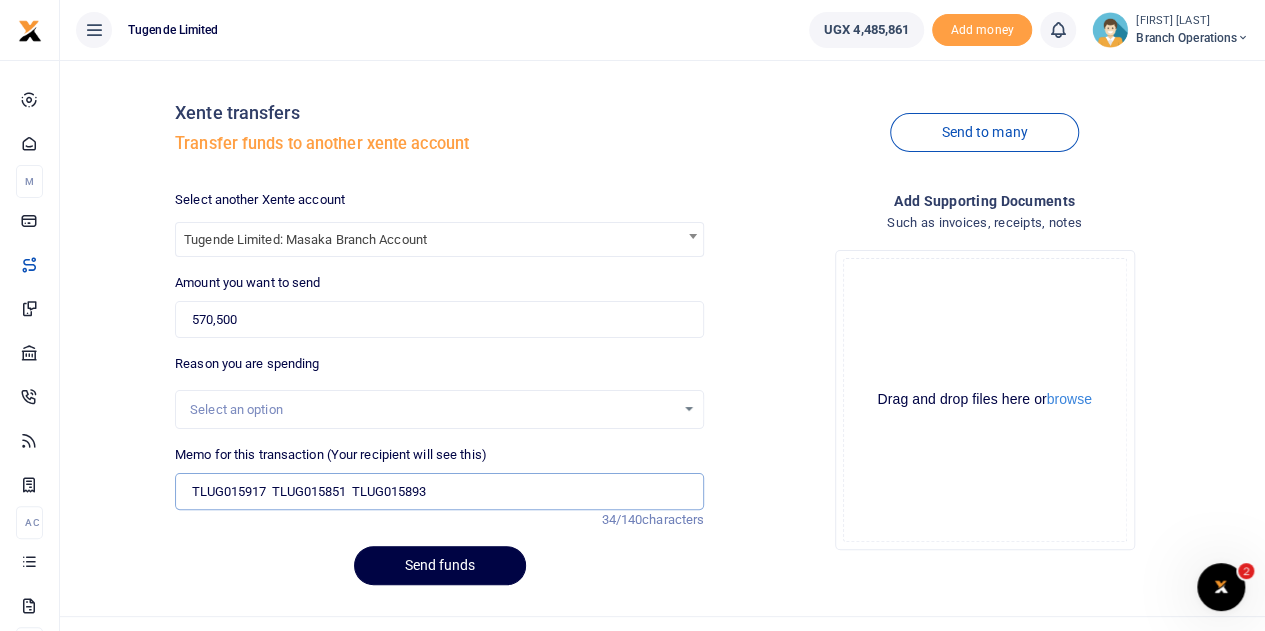 click on "TLUG015917  TLUG015851  TLUG015893" at bounding box center (439, 492) 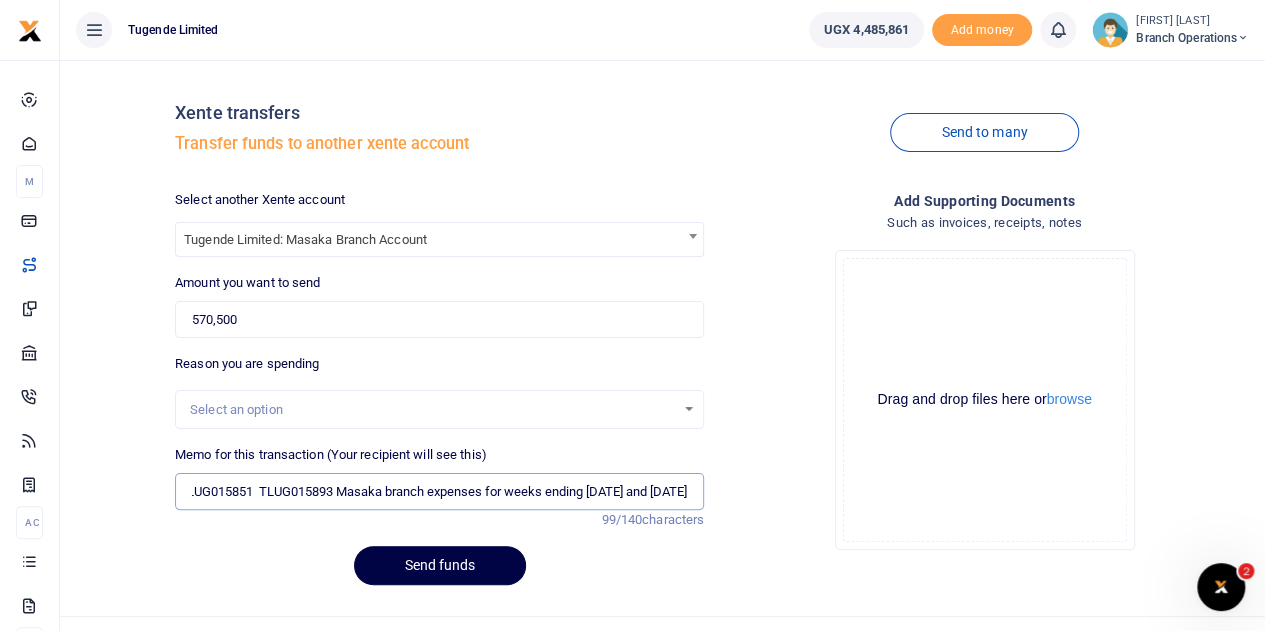 scroll, scrollTop: 0, scrollLeft: 146, axis: horizontal 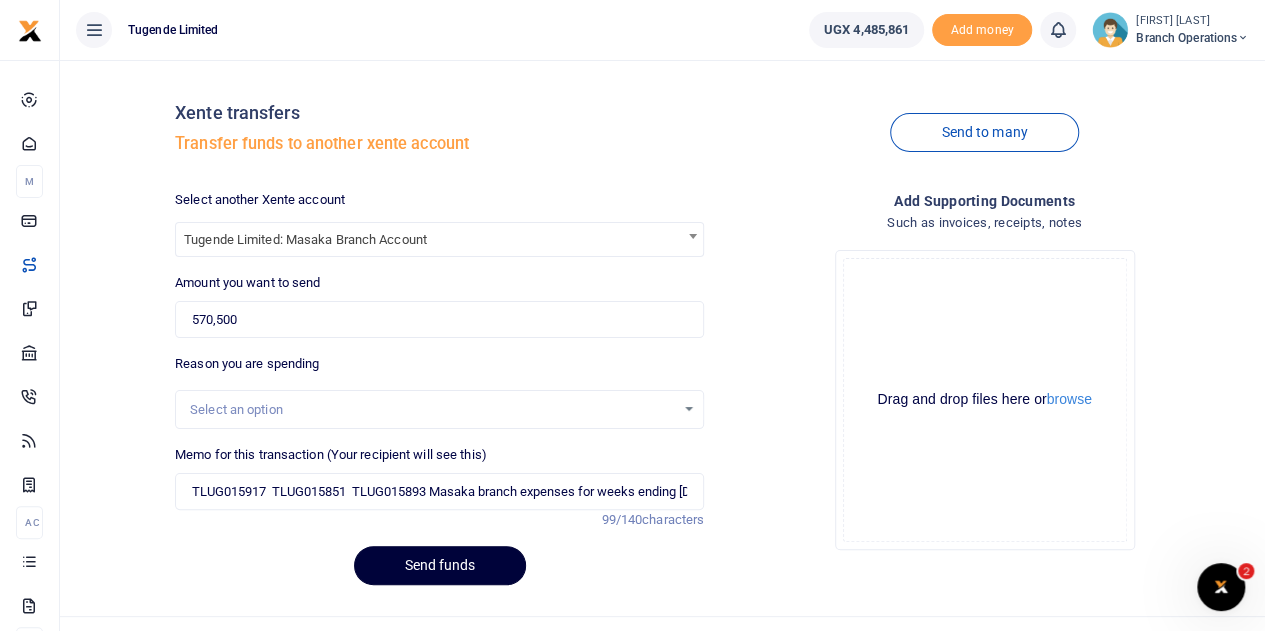 click on "Send funds" at bounding box center (440, 565) 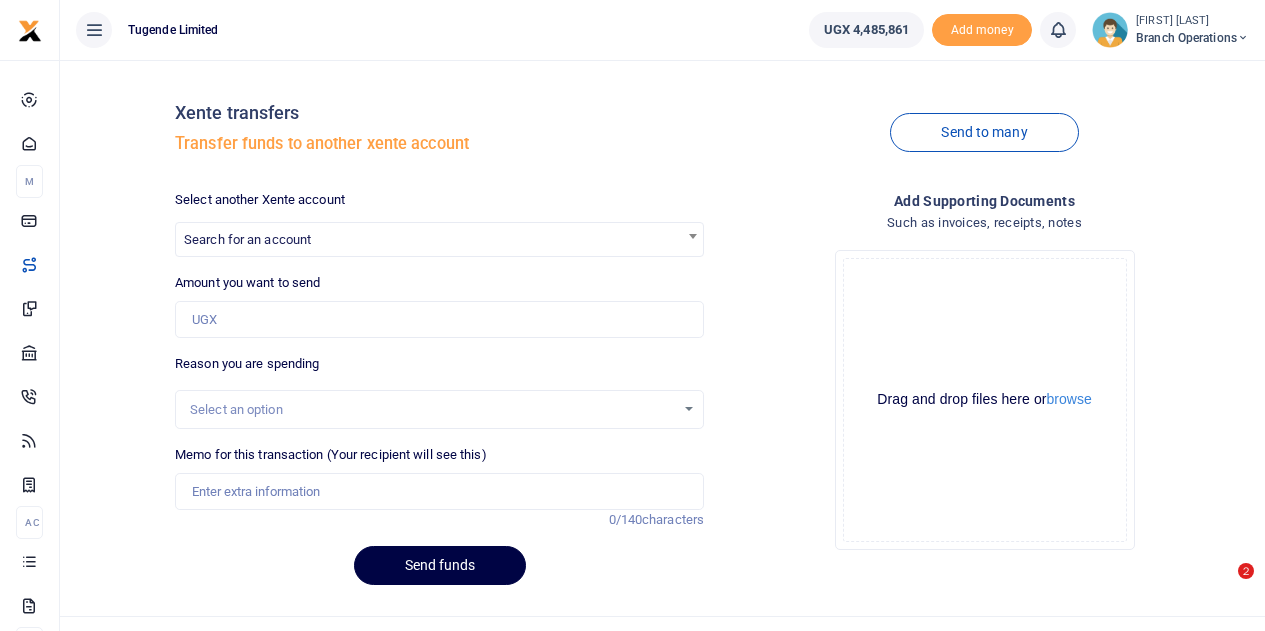 scroll, scrollTop: 0, scrollLeft: 0, axis: both 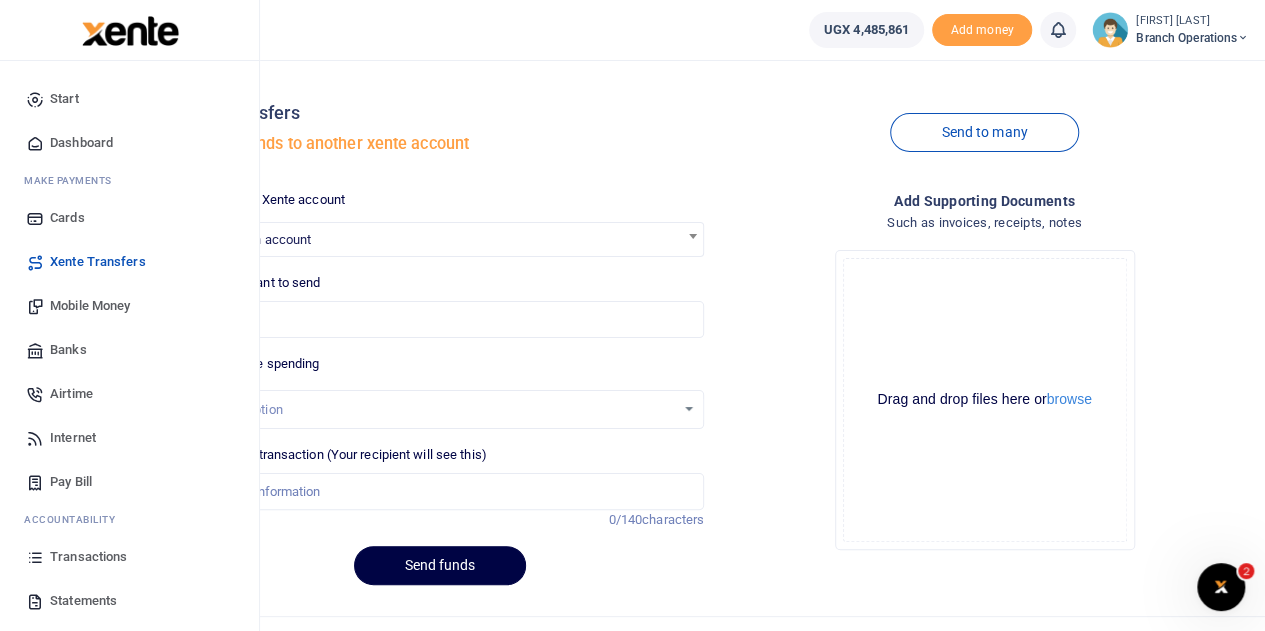 click on "Mobile Money" at bounding box center [90, 306] 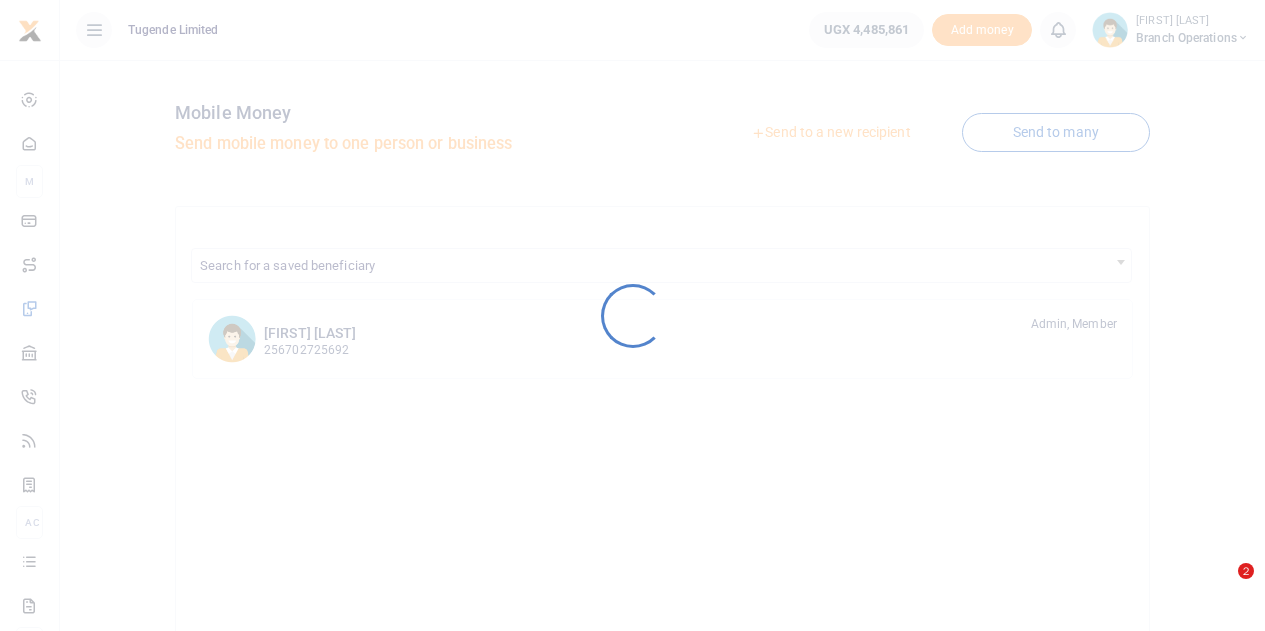 scroll, scrollTop: 0, scrollLeft: 0, axis: both 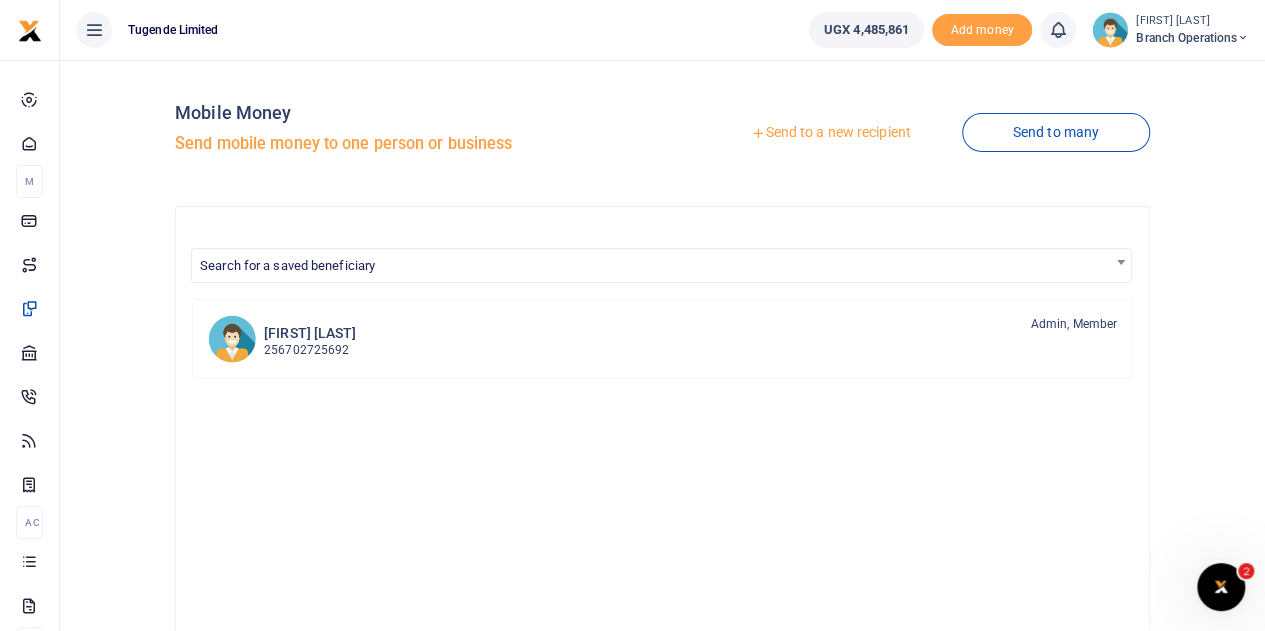 click at bounding box center [758, 133] 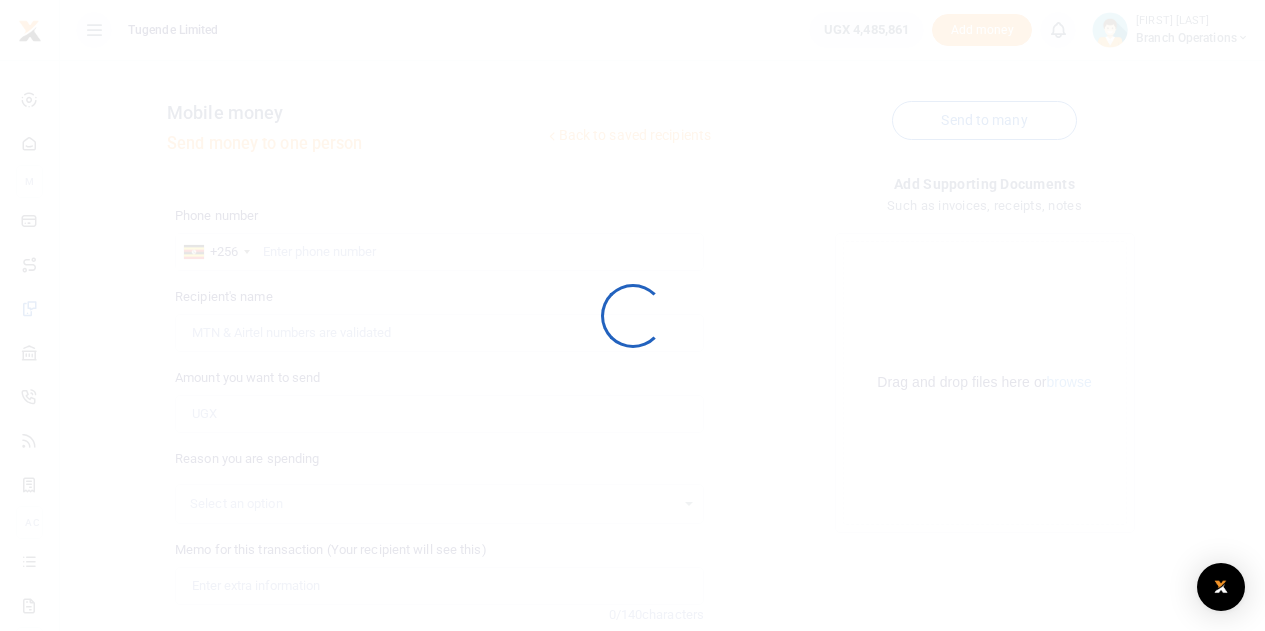 scroll, scrollTop: 0, scrollLeft: 0, axis: both 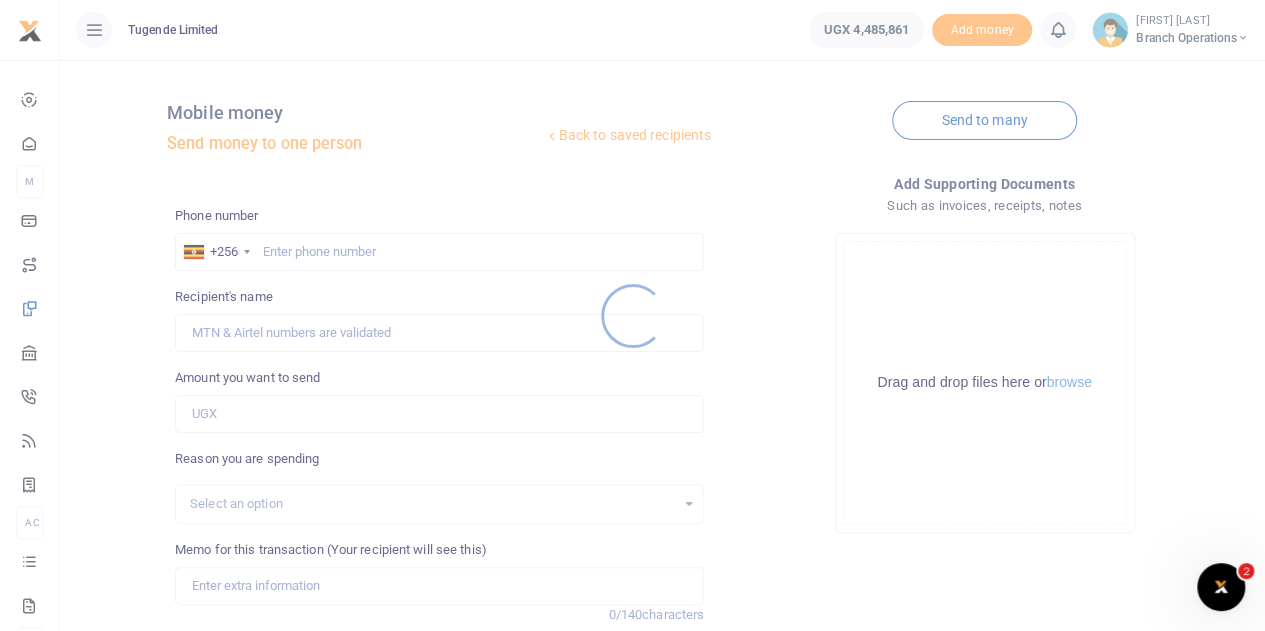 click at bounding box center (632, 315) 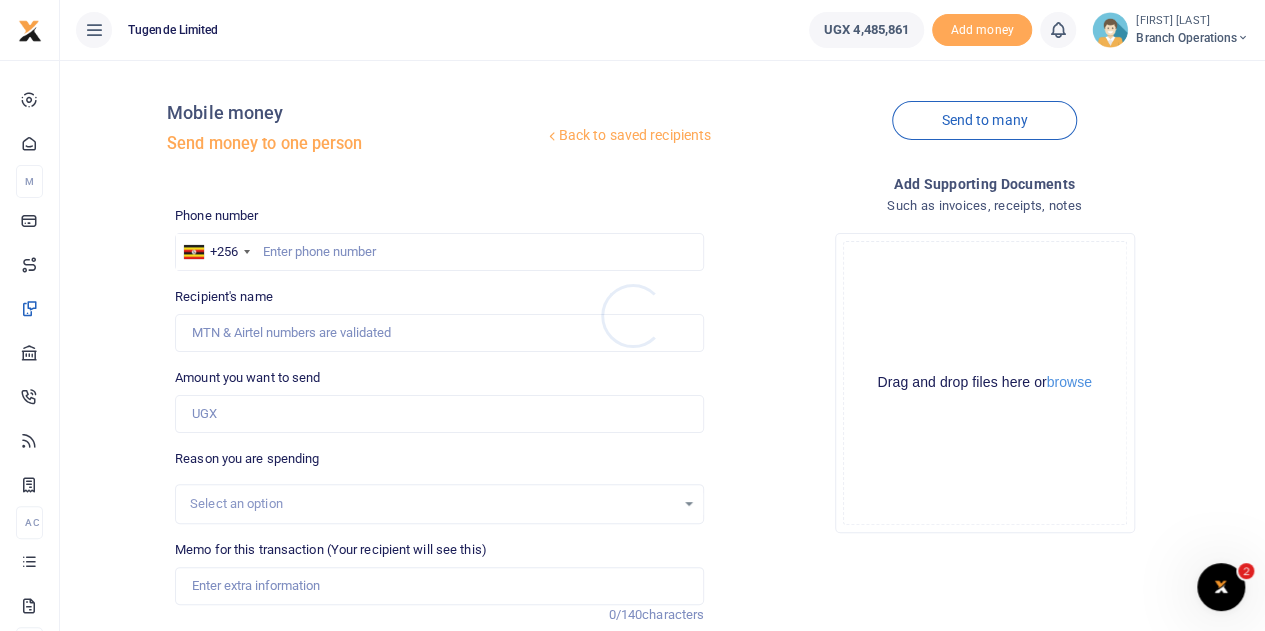 click at bounding box center (632, 315) 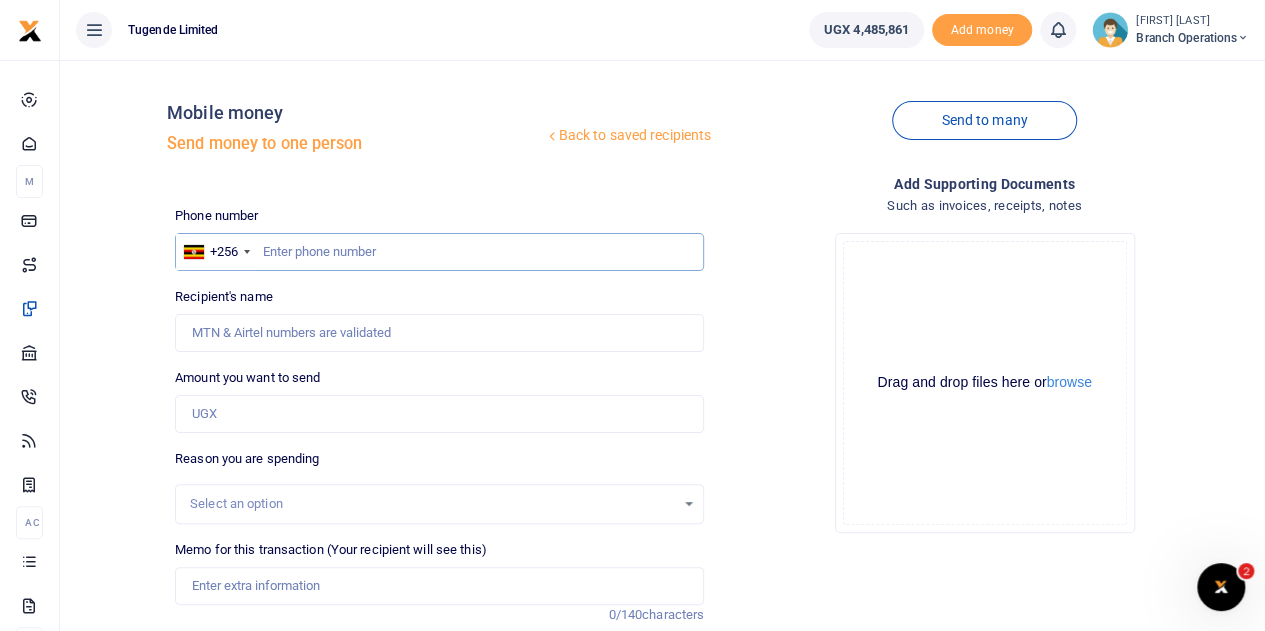 click at bounding box center [439, 252] 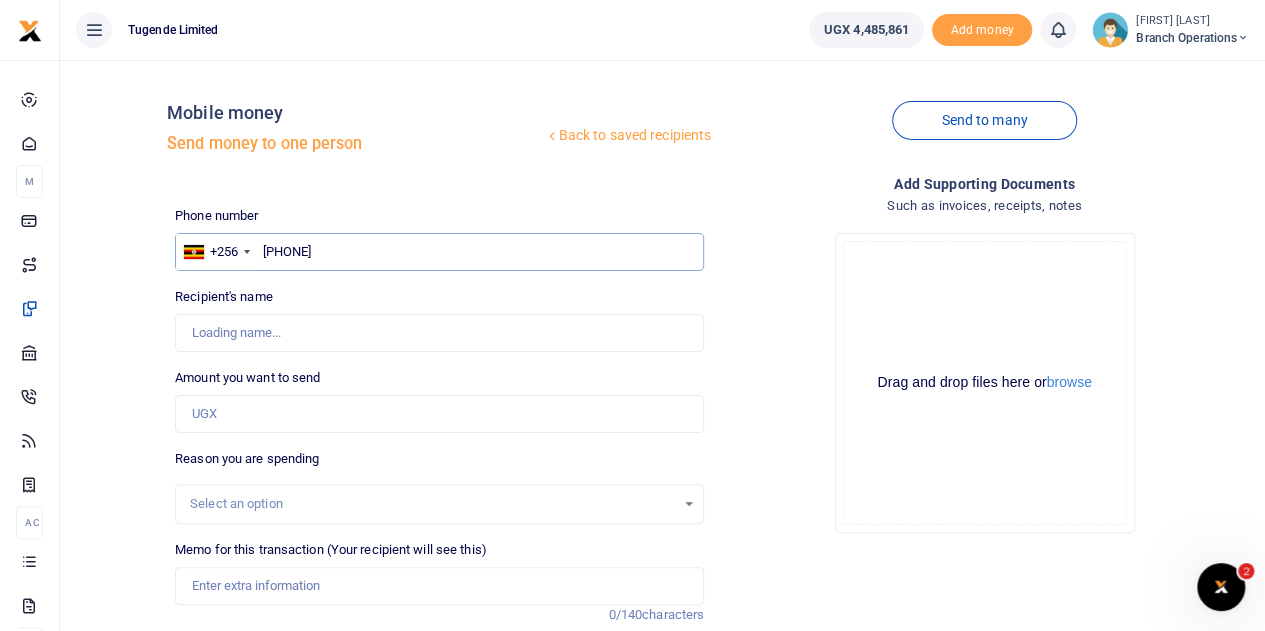 type on "Joy Namutosi" 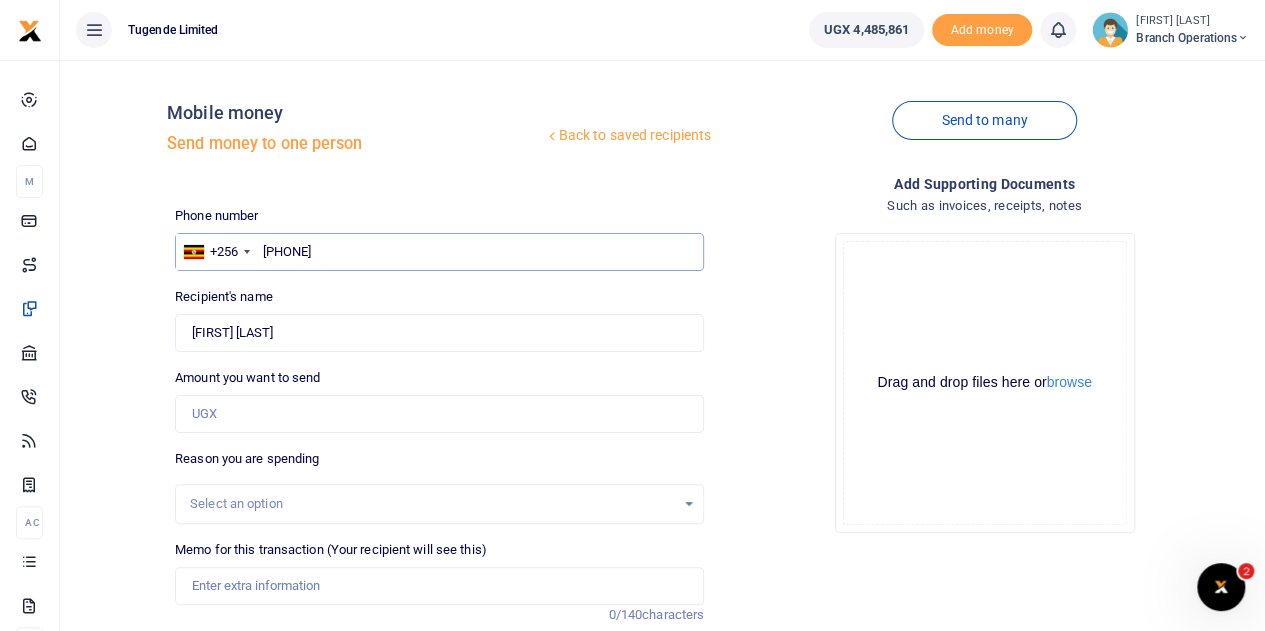 type on "791192171" 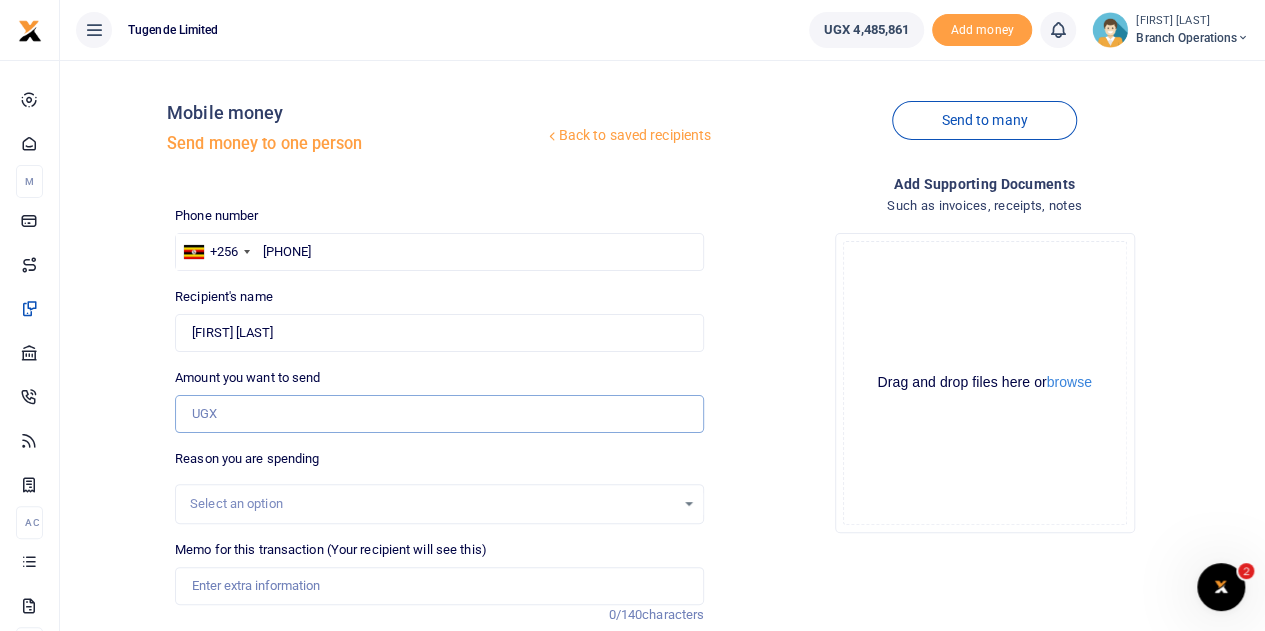 click on "Amount you want to send" at bounding box center [439, 414] 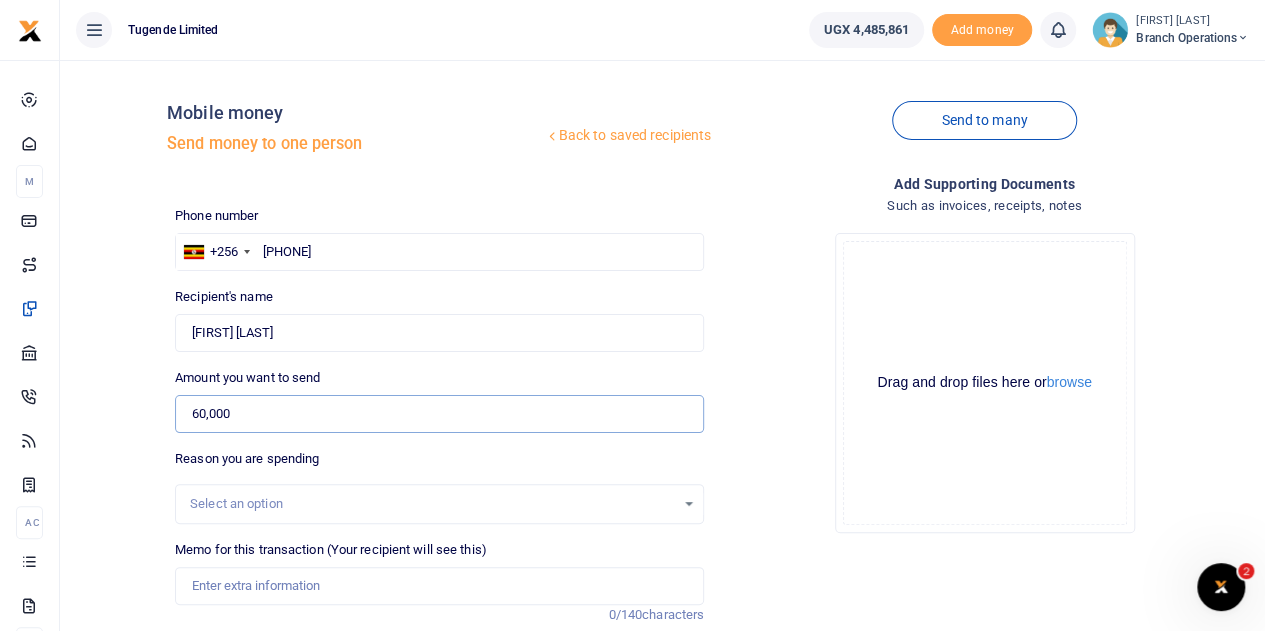 type on "60,000" 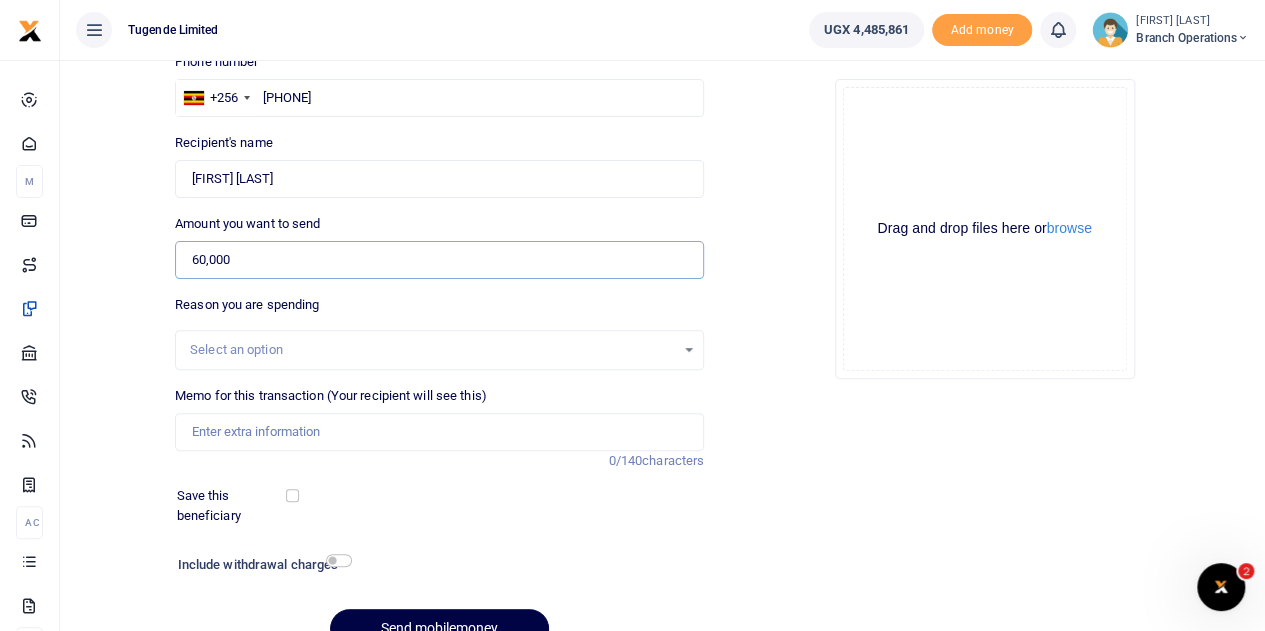scroll, scrollTop: 159, scrollLeft: 0, axis: vertical 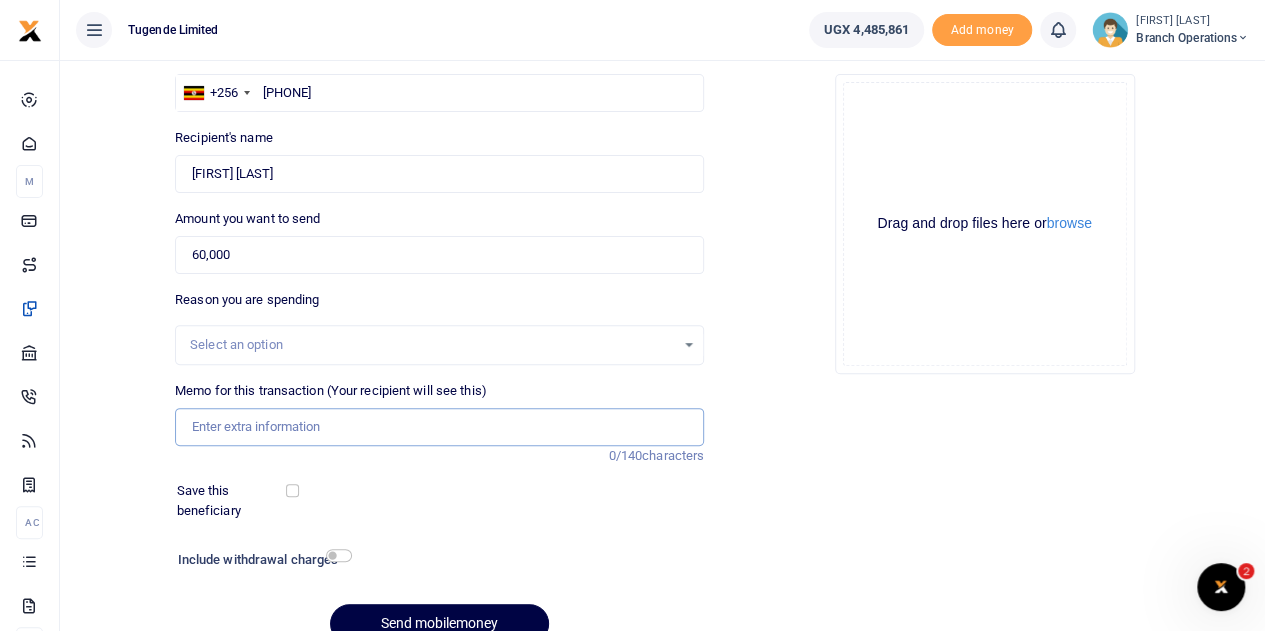 click on "Memo for this transaction (Your recipient will see this)" at bounding box center [439, 427] 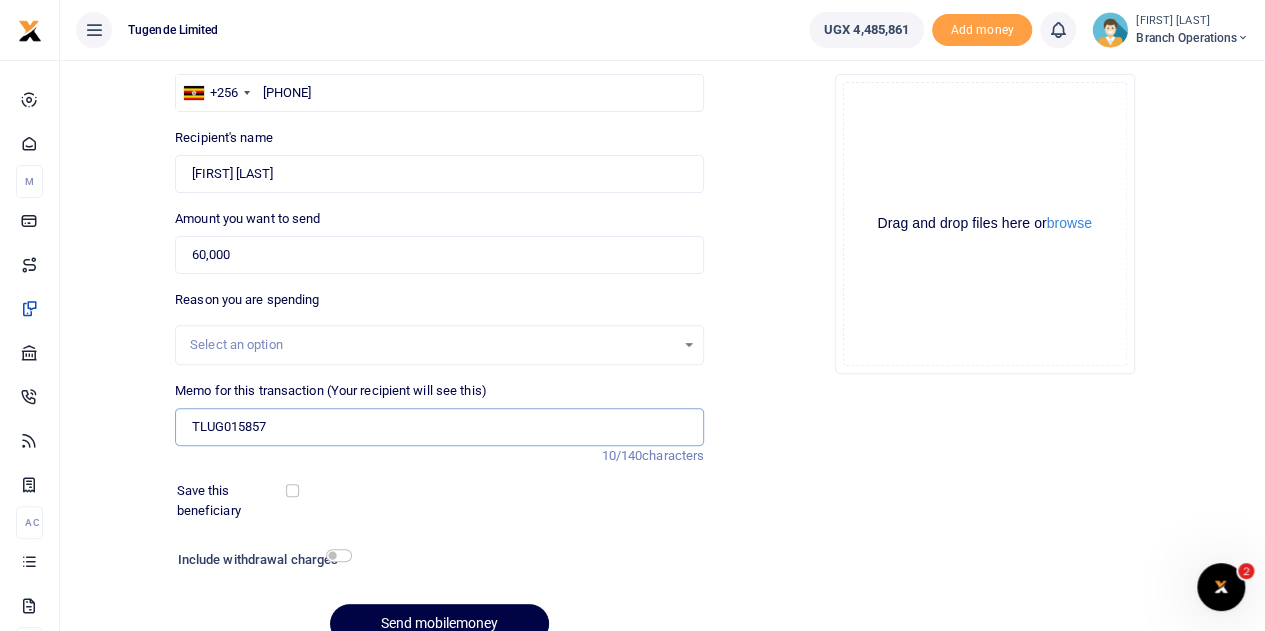 click on "TLUG015857" at bounding box center [439, 427] 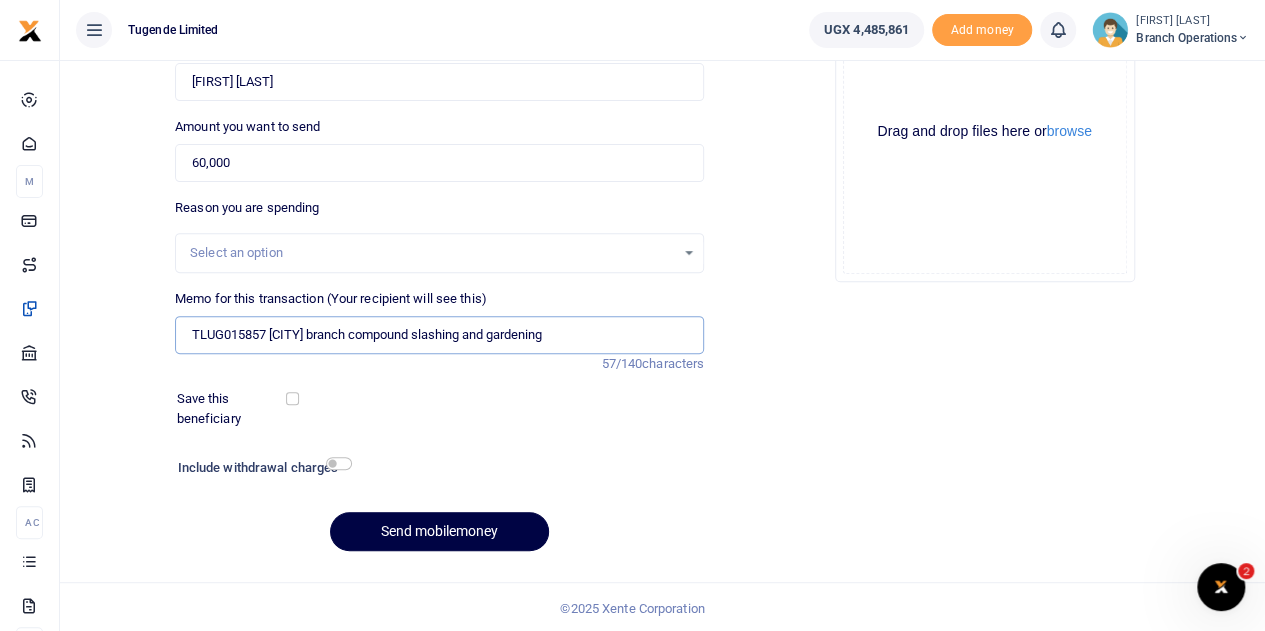 scroll, scrollTop: 252, scrollLeft: 0, axis: vertical 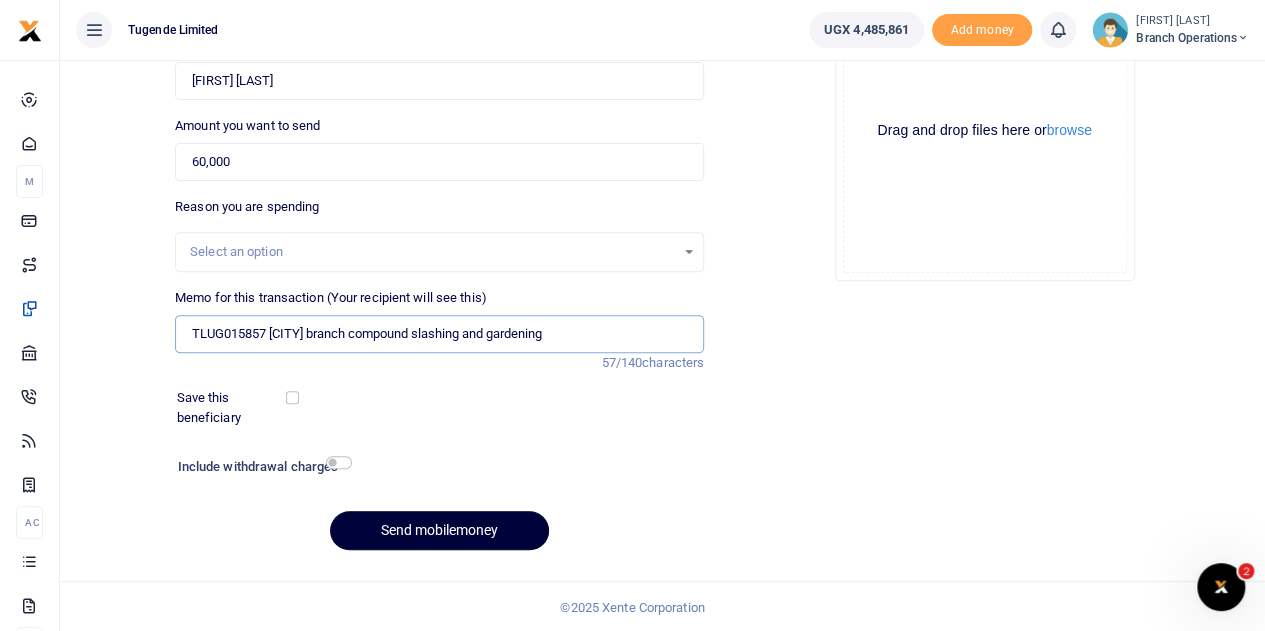 type on "TLUG015857  Masaka branch compound slashing and gardening" 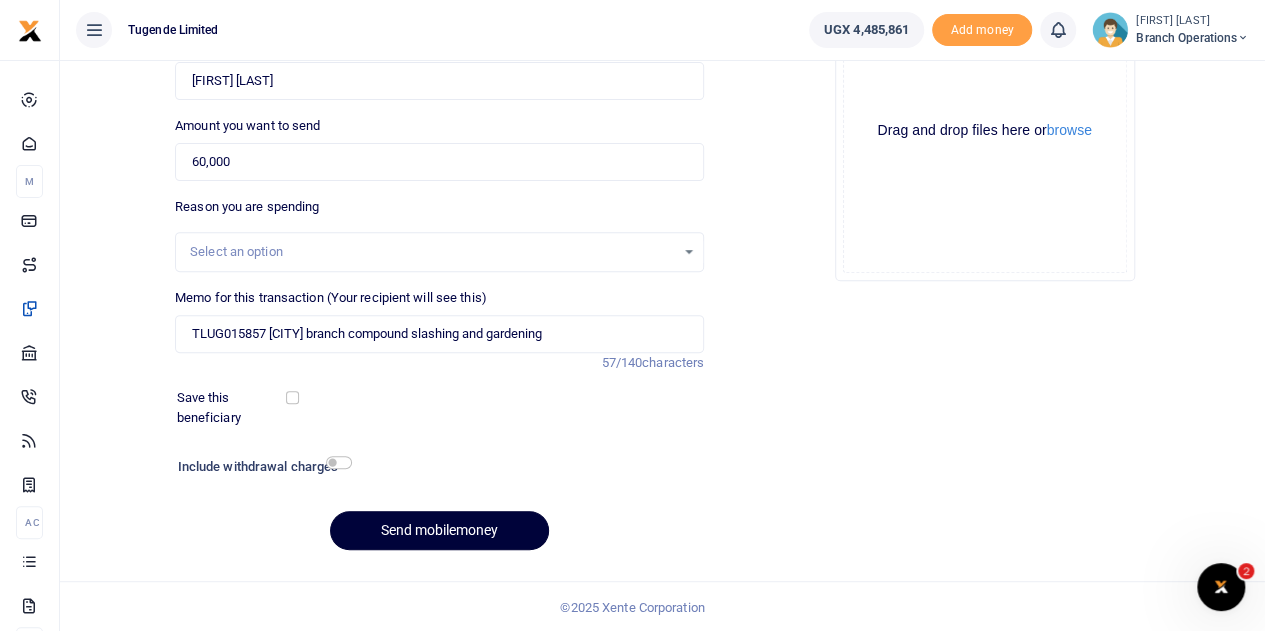 click on "Send mobilemoney" at bounding box center (439, 530) 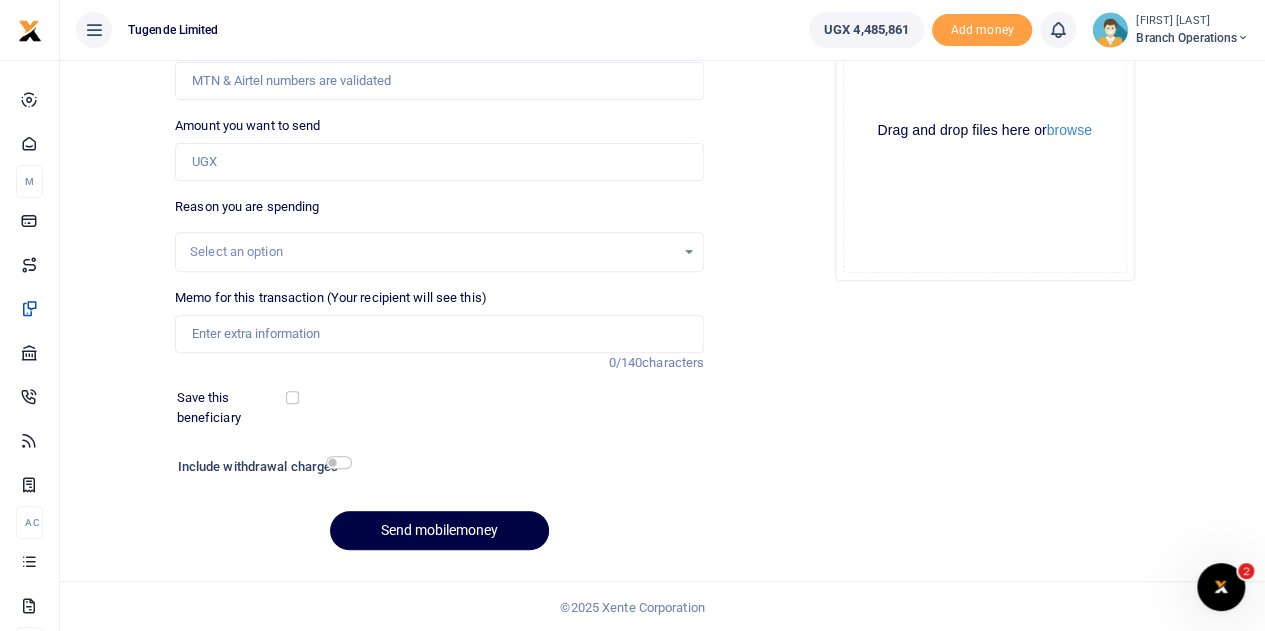 scroll, scrollTop: 0, scrollLeft: 0, axis: both 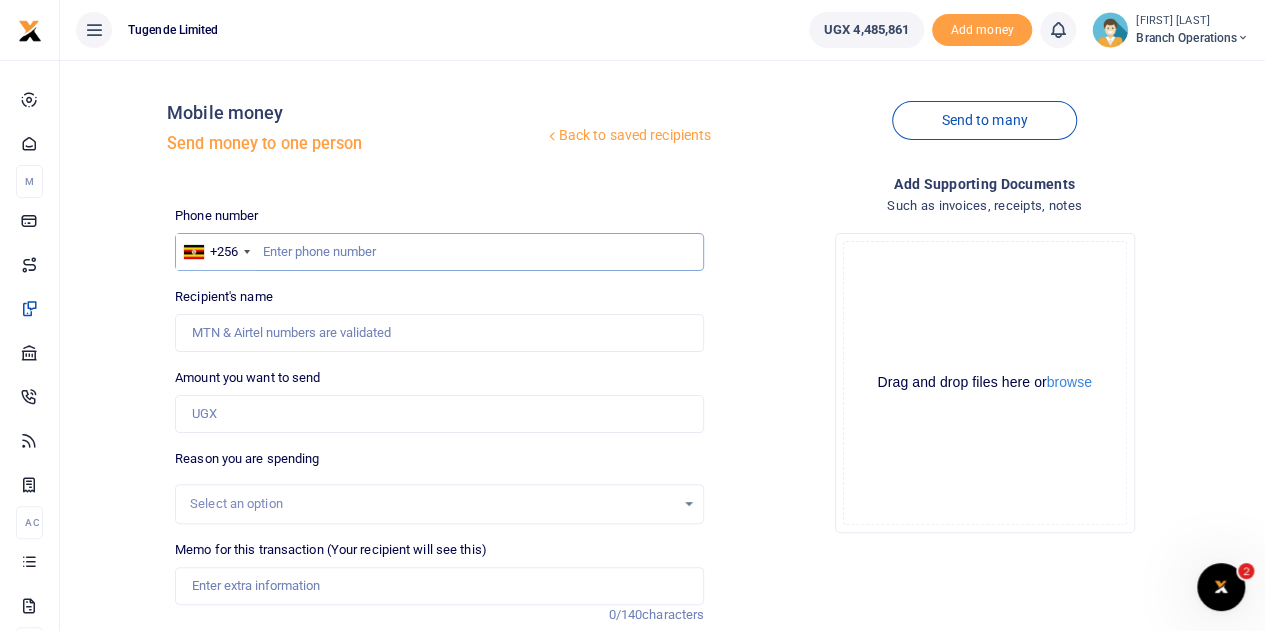 click at bounding box center (439, 252) 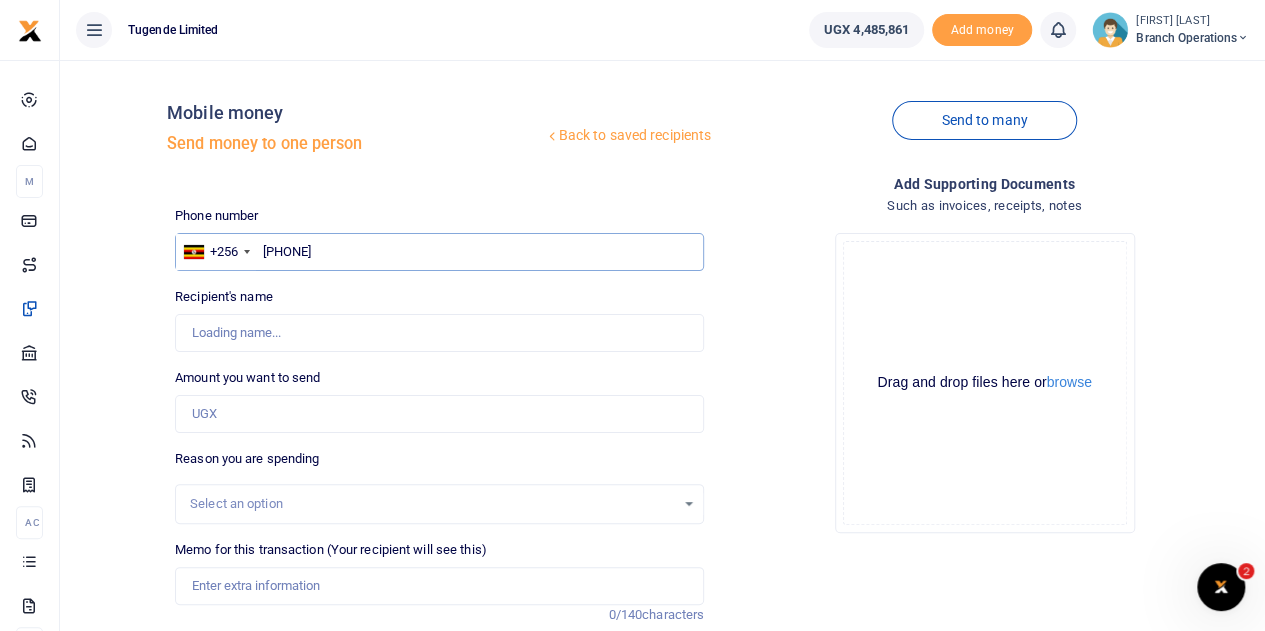type on "[FIRST] [LAST]" 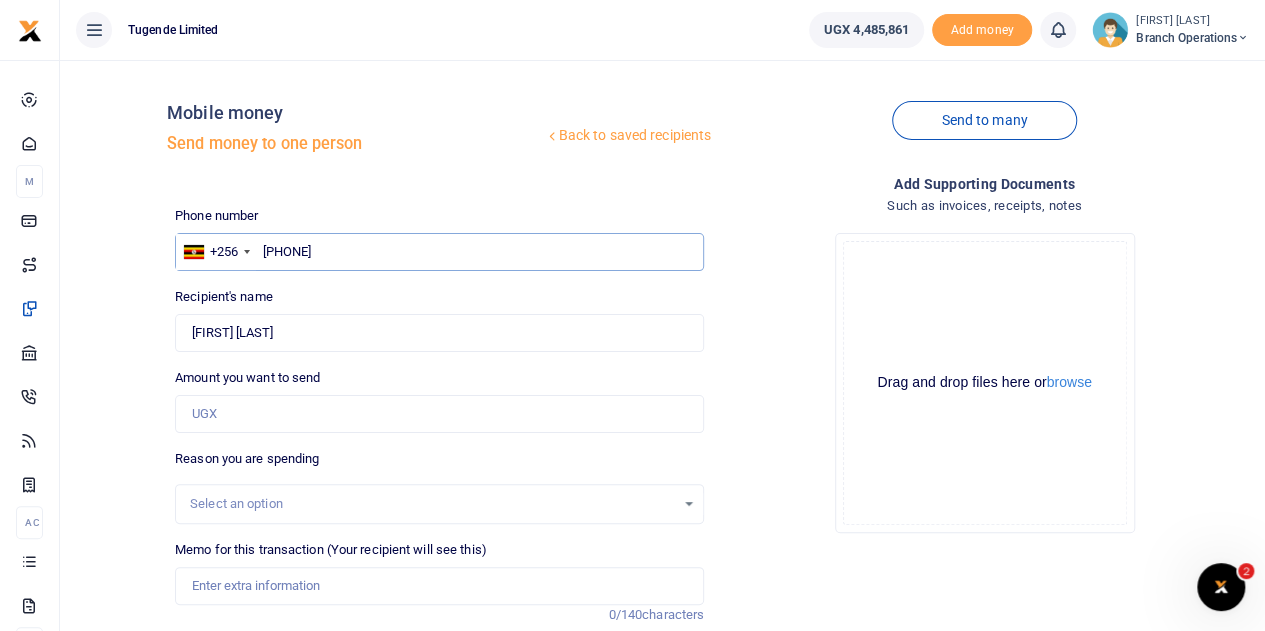 type on "[PHONE]" 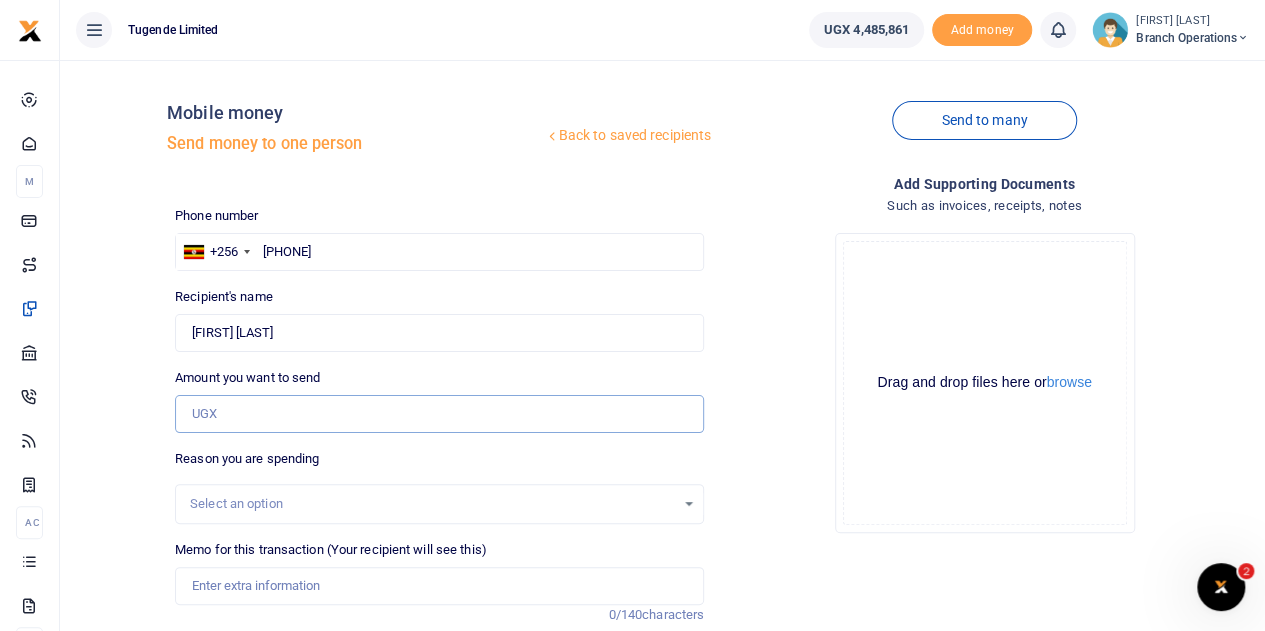 click on "Amount you want to send" at bounding box center (439, 414) 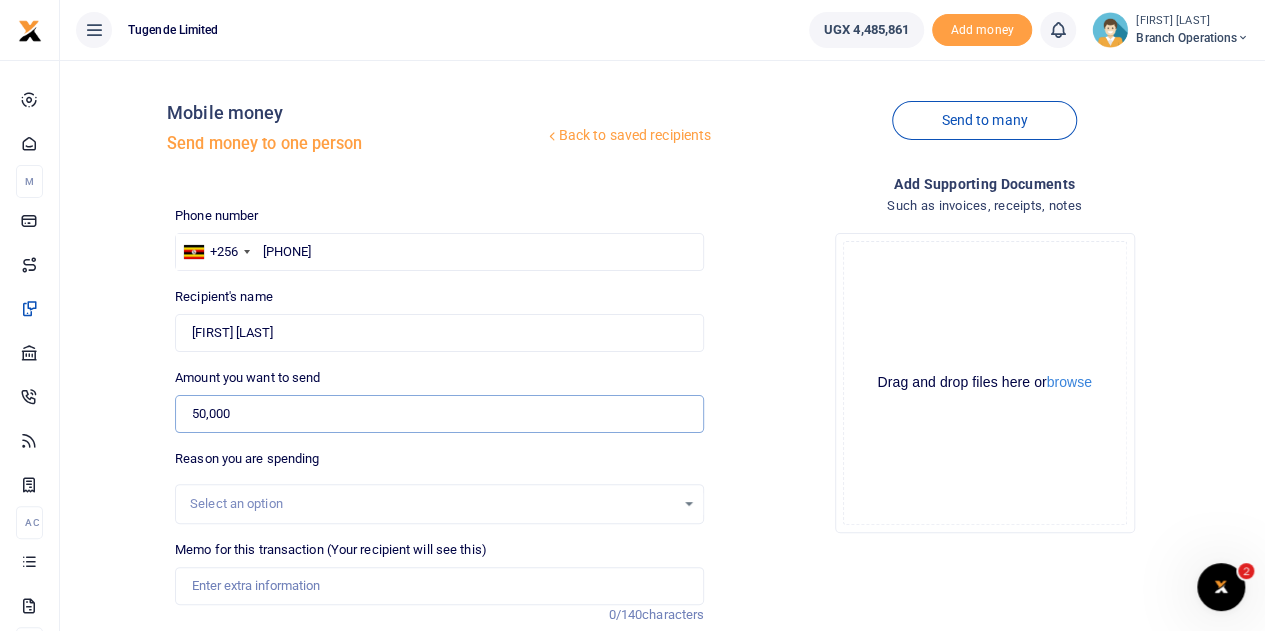 type on "50,000" 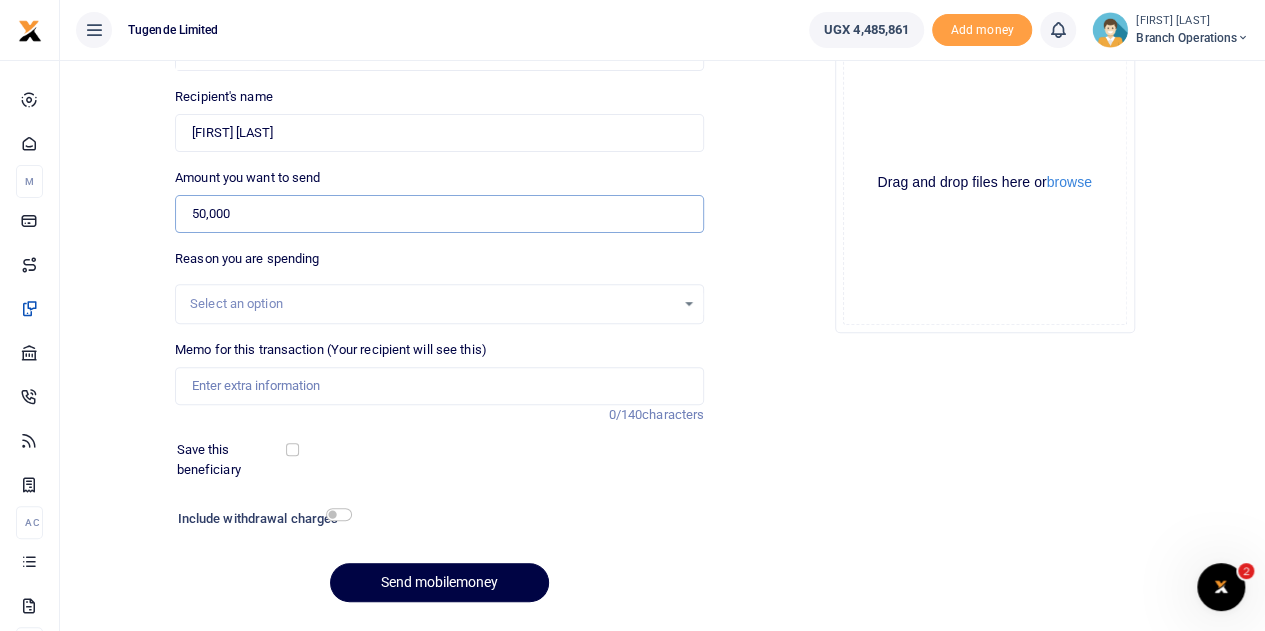 scroll, scrollTop: 203, scrollLeft: 0, axis: vertical 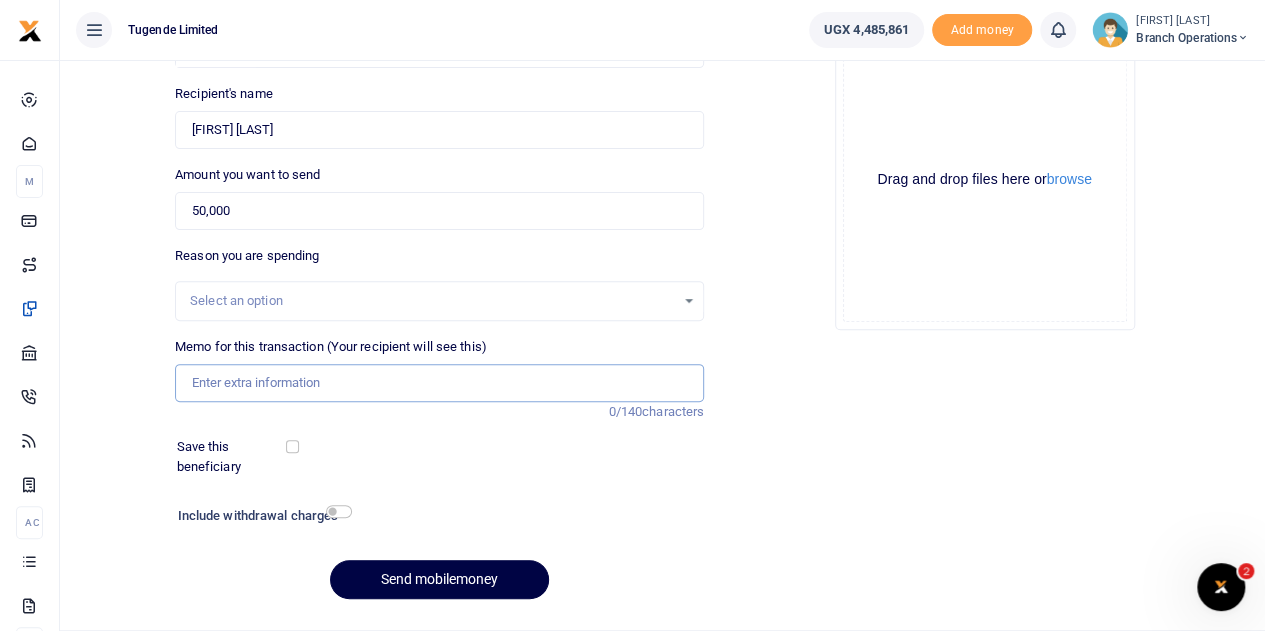 click on "Memo for this transaction (Your recipient will see this)" at bounding box center (439, 383) 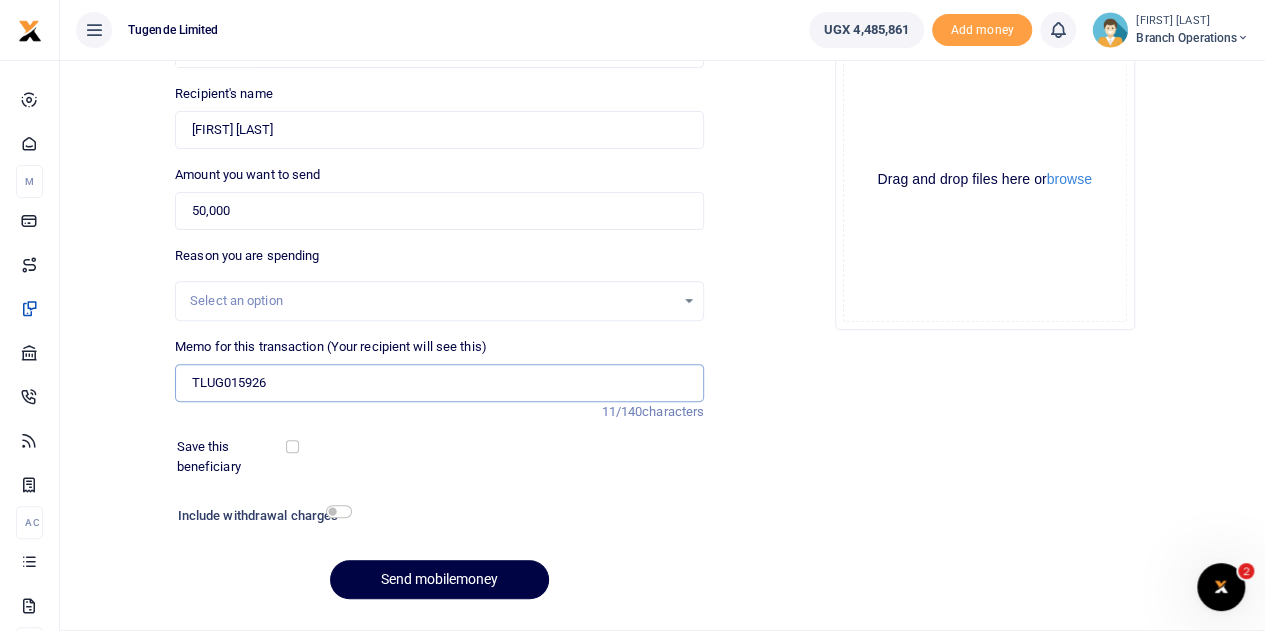 click on "TLUG015926" at bounding box center (439, 383) 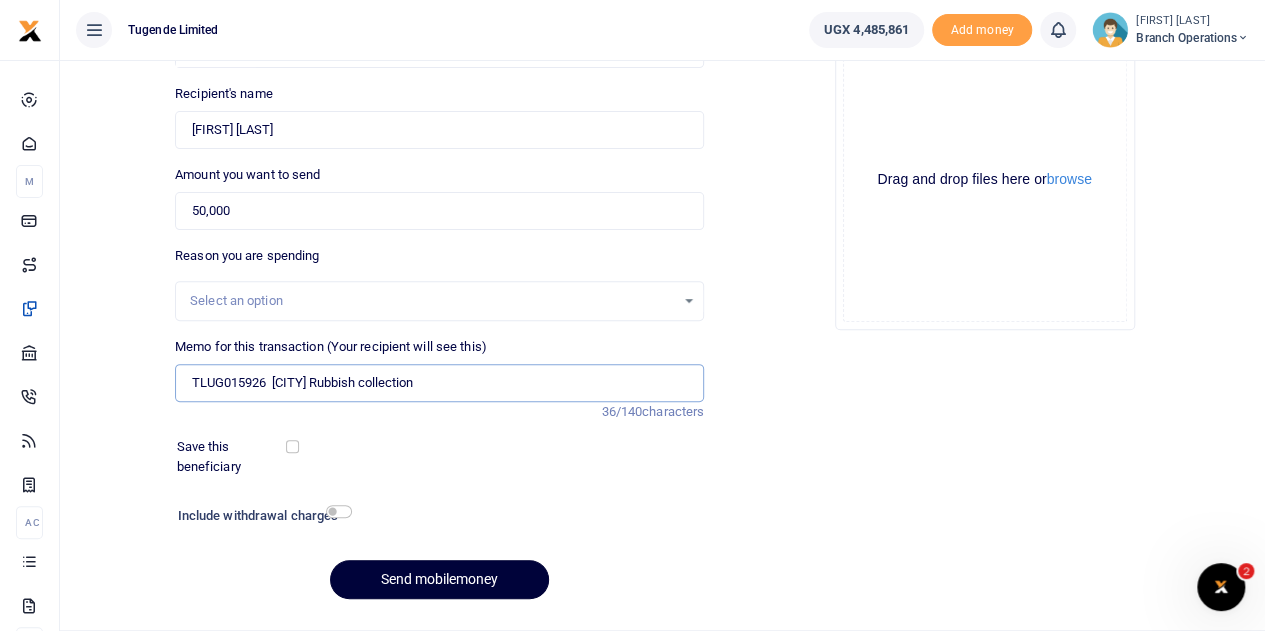 type on "TLUG015926  Mbale Rubbish collection" 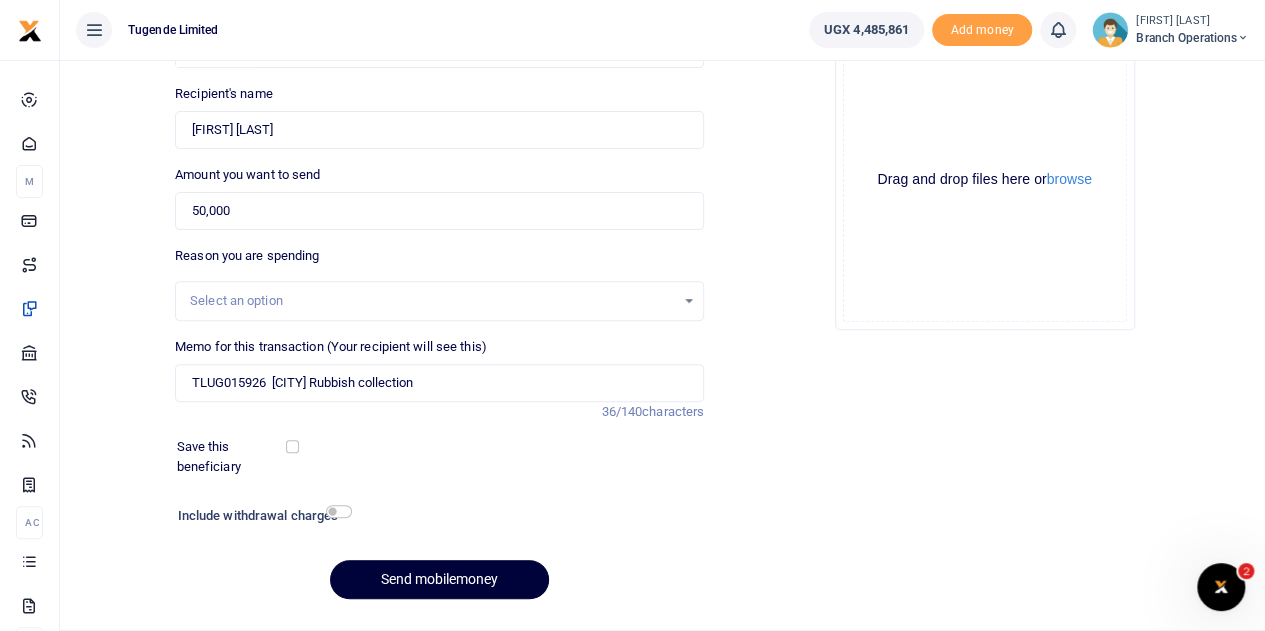 click on "Send mobilemoney" at bounding box center [439, 579] 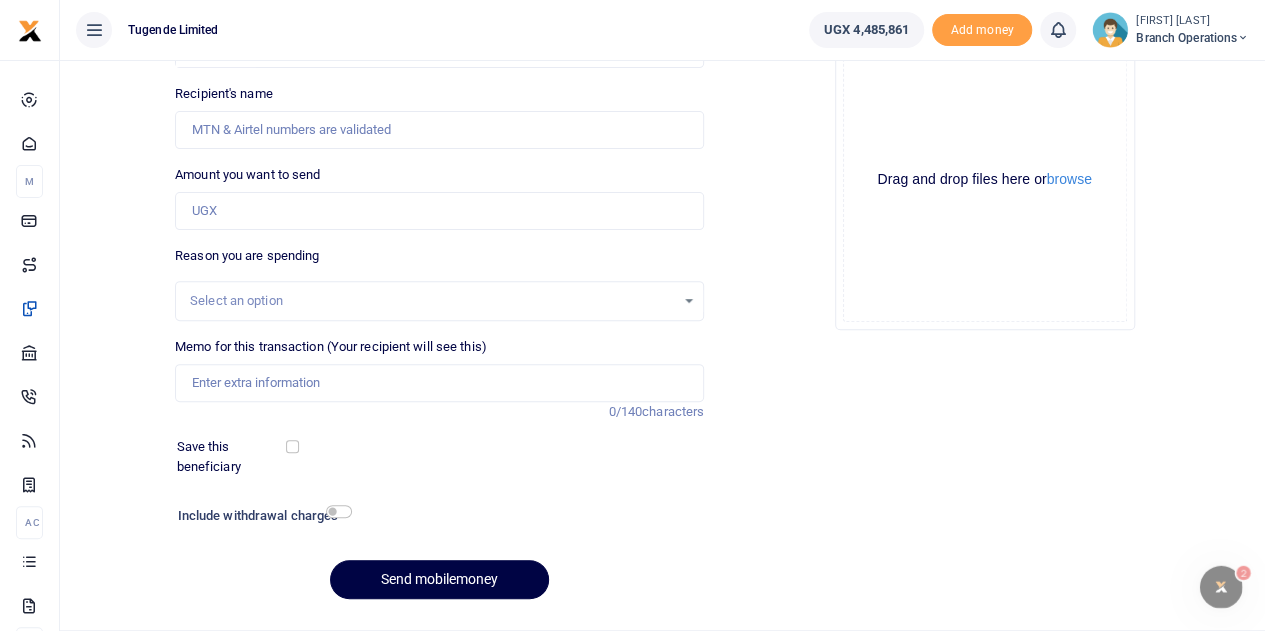 scroll, scrollTop: 203, scrollLeft: 0, axis: vertical 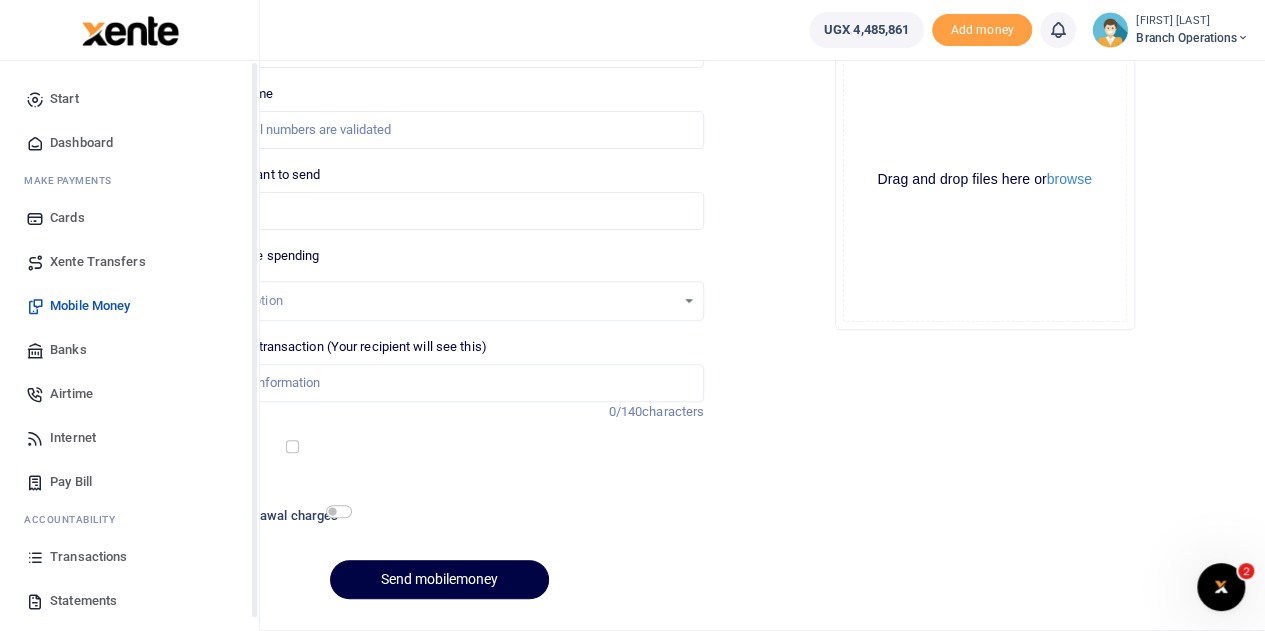 click on "Xente Transfers" at bounding box center [98, 262] 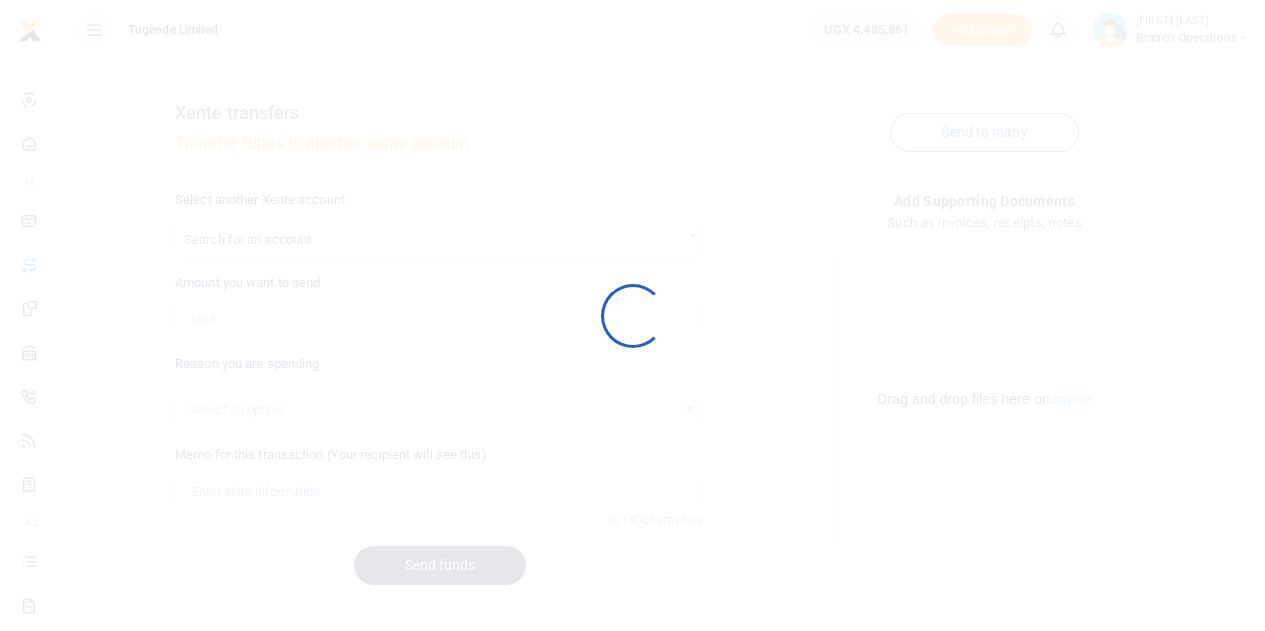 scroll, scrollTop: 0, scrollLeft: 0, axis: both 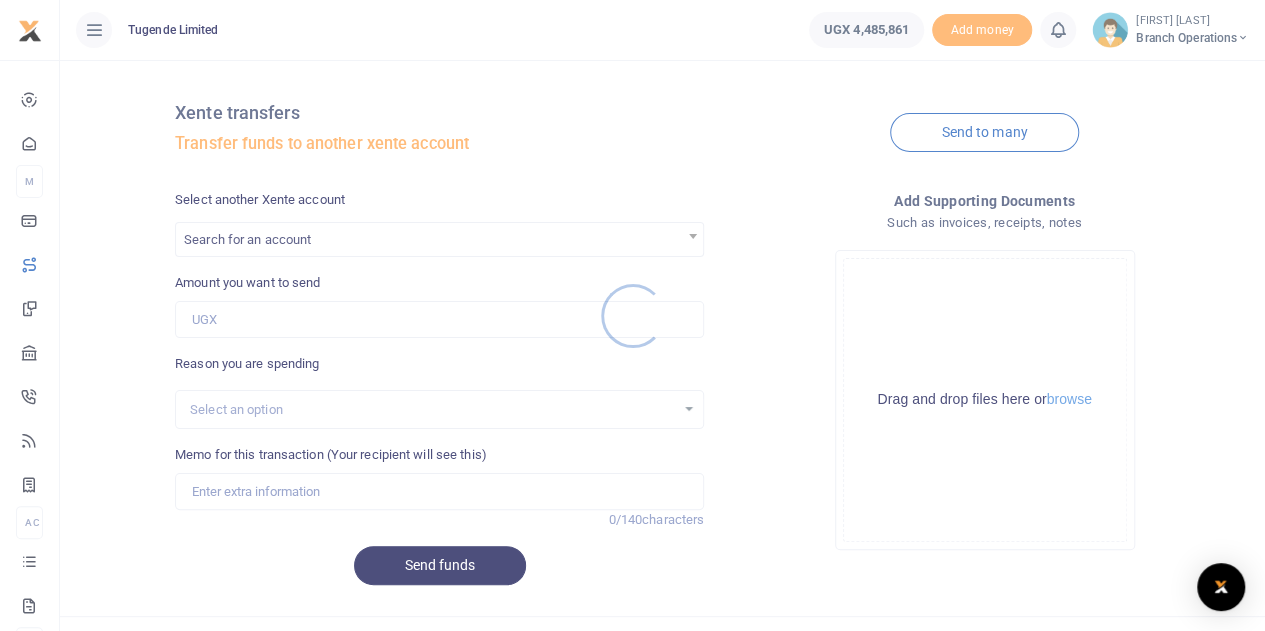 click at bounding box center [632, 315] 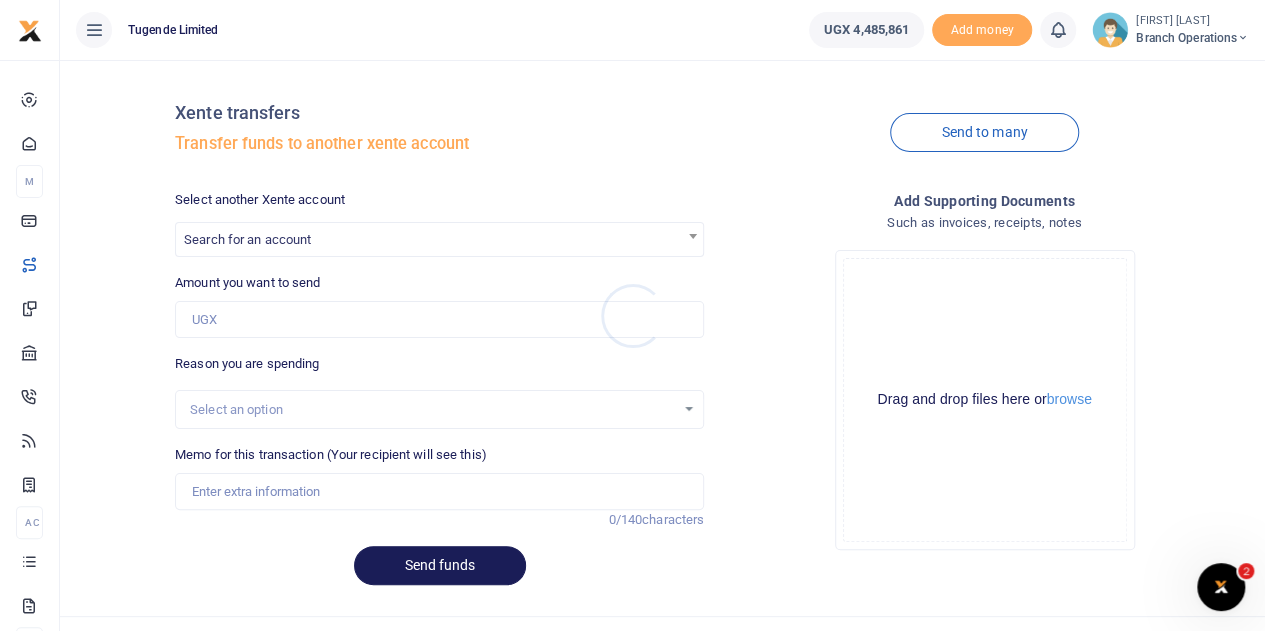 scroll, scrollTop: 0, scrollLeft: 0, axis: both 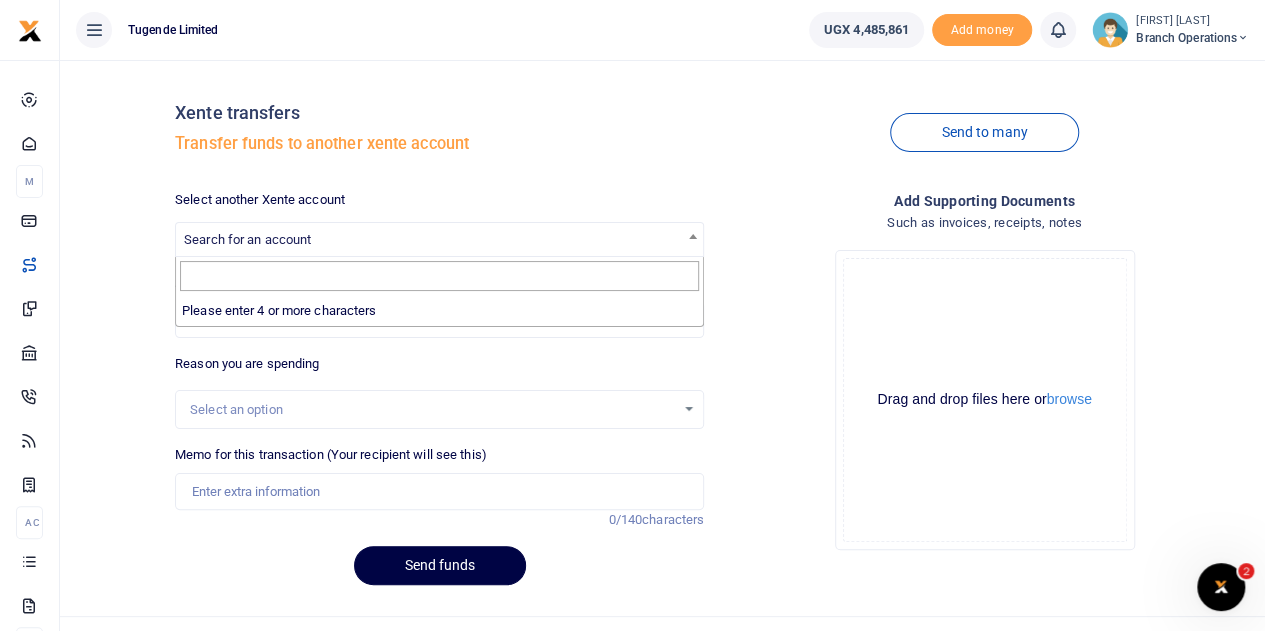 click on "Search for an account" at bounding box center [247, 239] 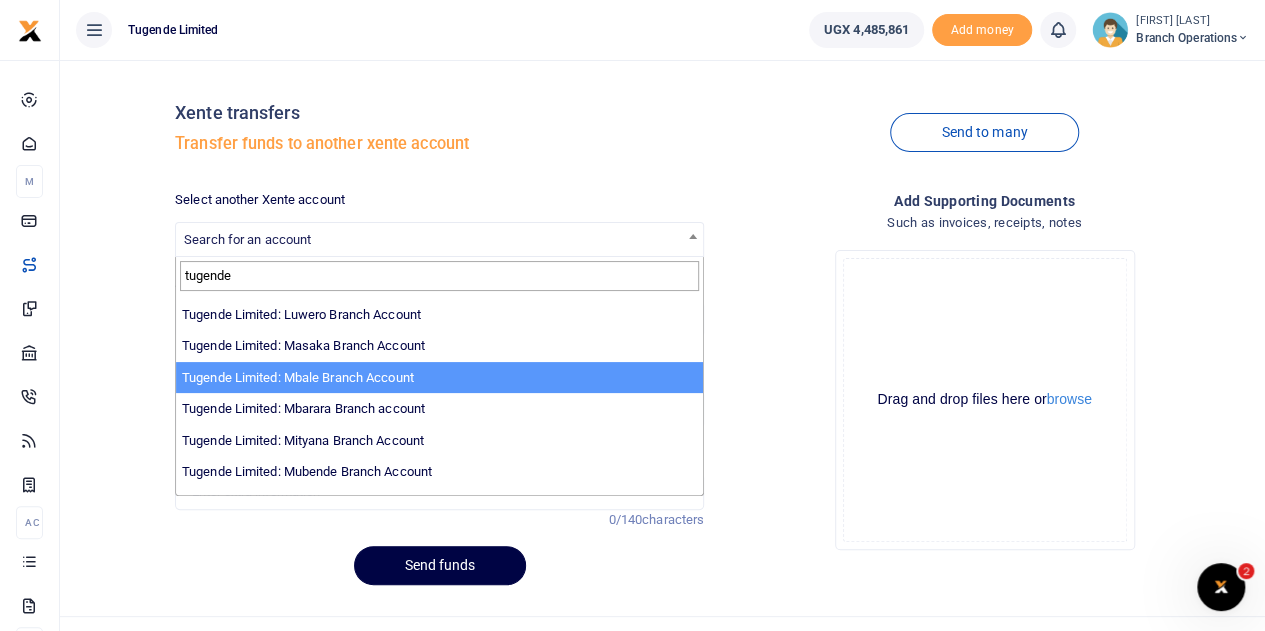 scroll, scrollTop: 456, scrollLeft: 0, axis: vertical 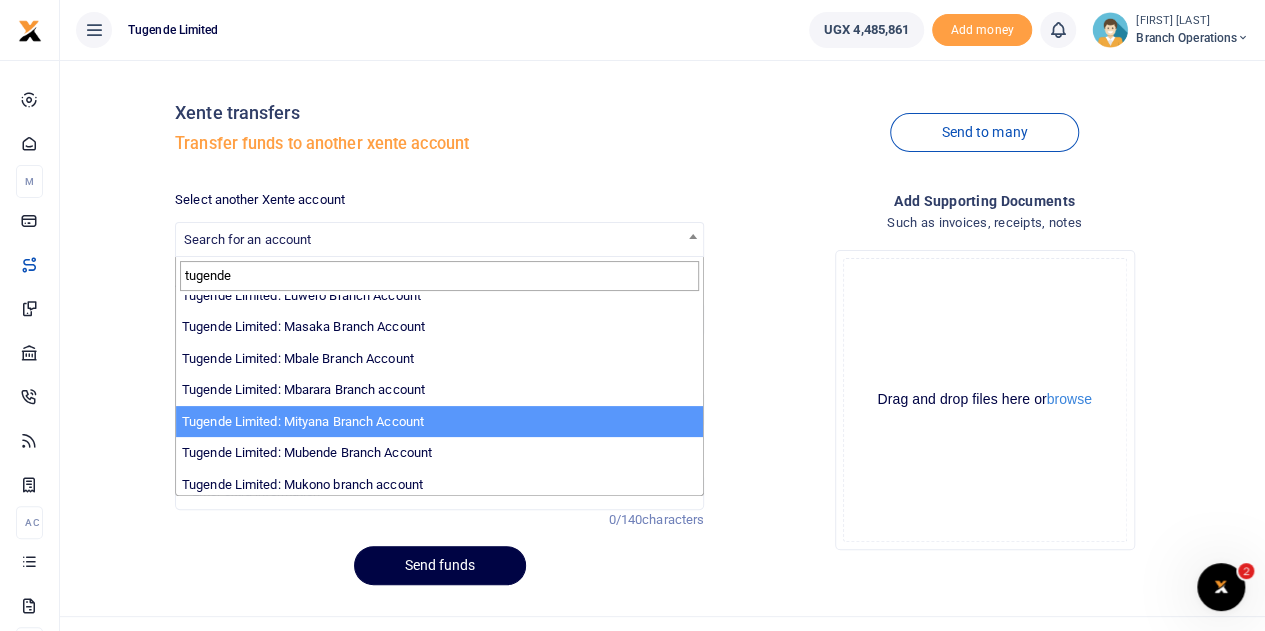 type on "tugende" 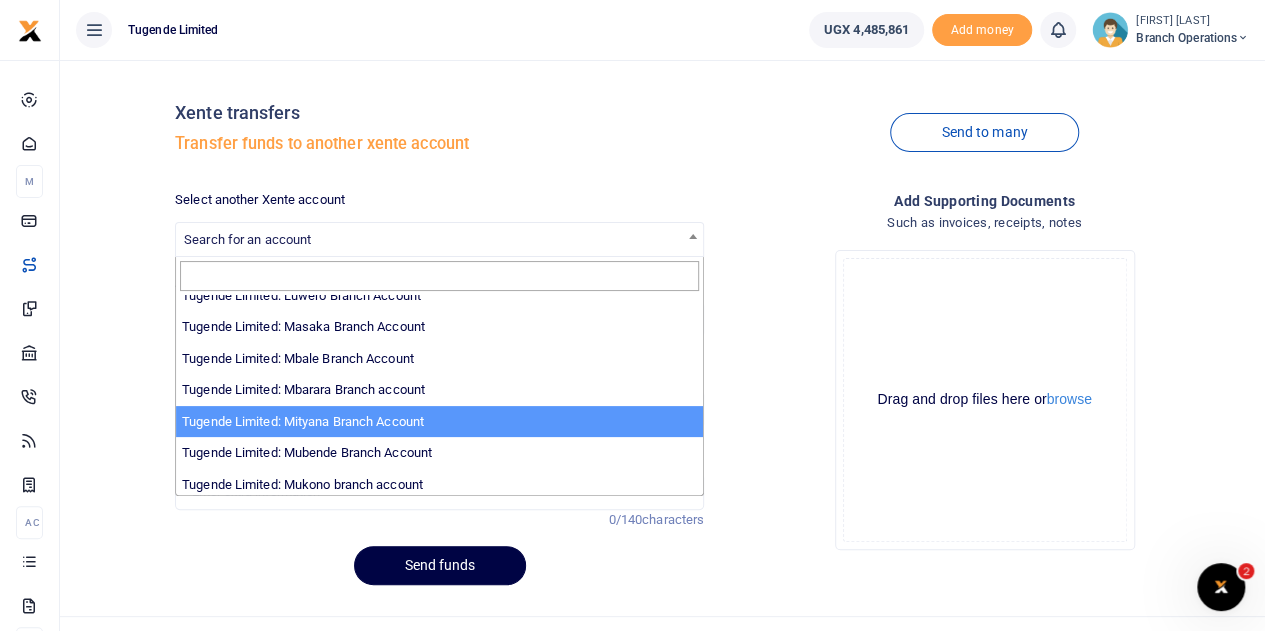 select on "3350" 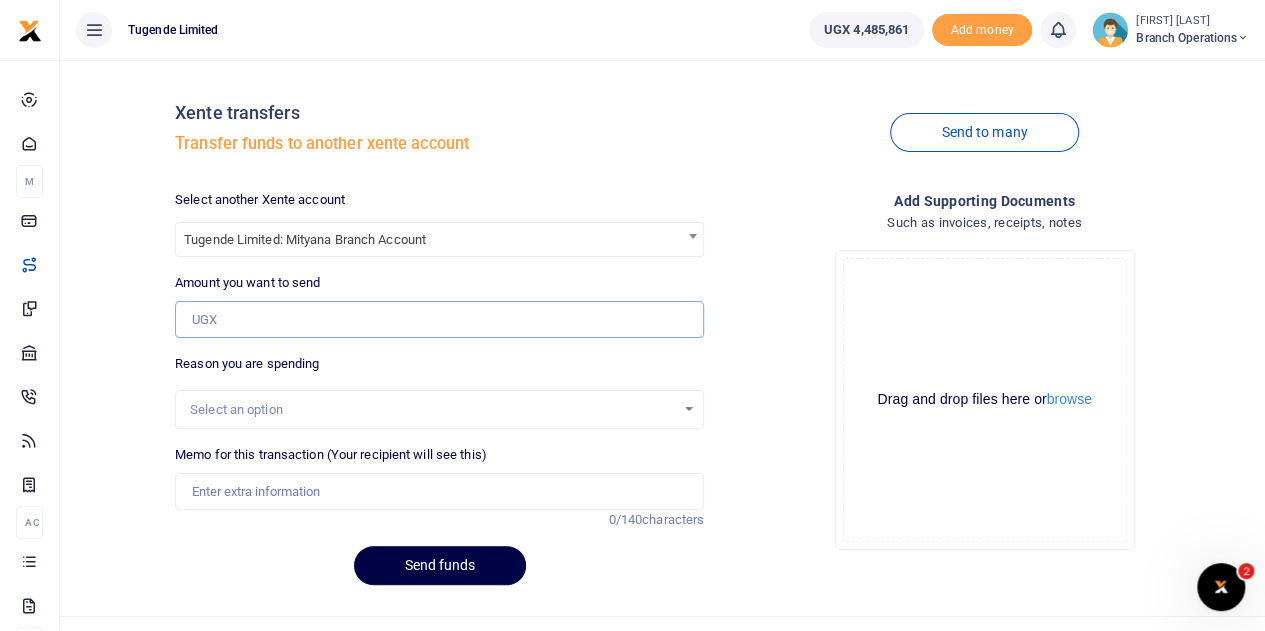 click on "Amount you want to send" at bounding box center (439, 320) 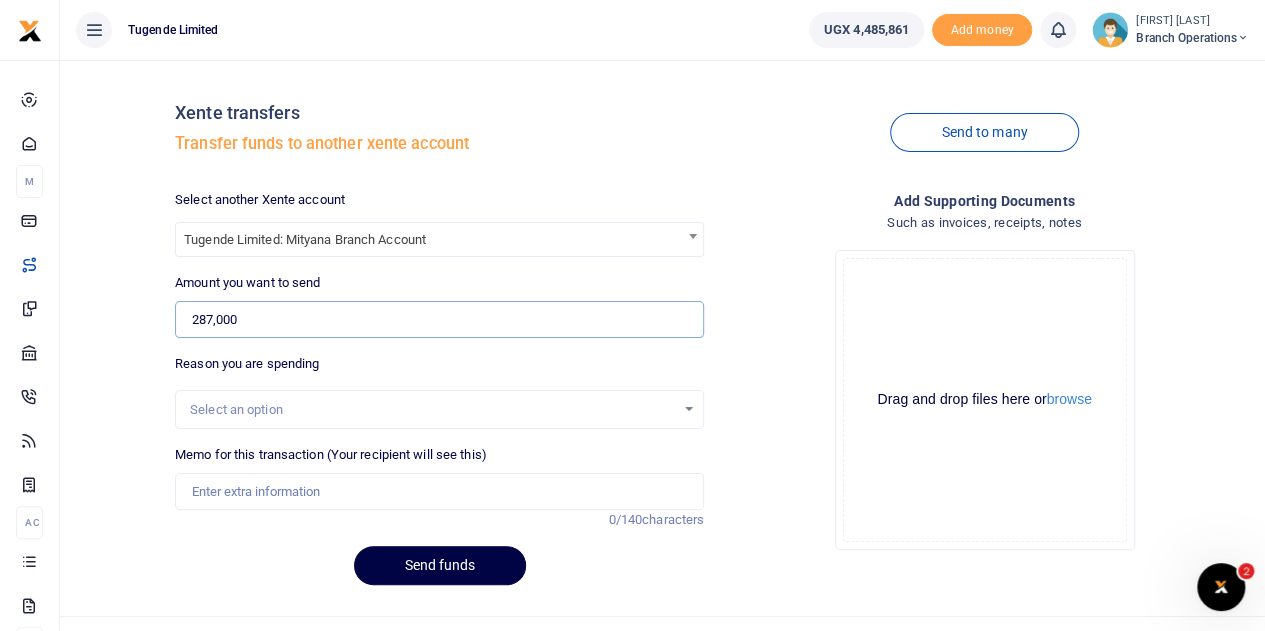 type on "287,000" 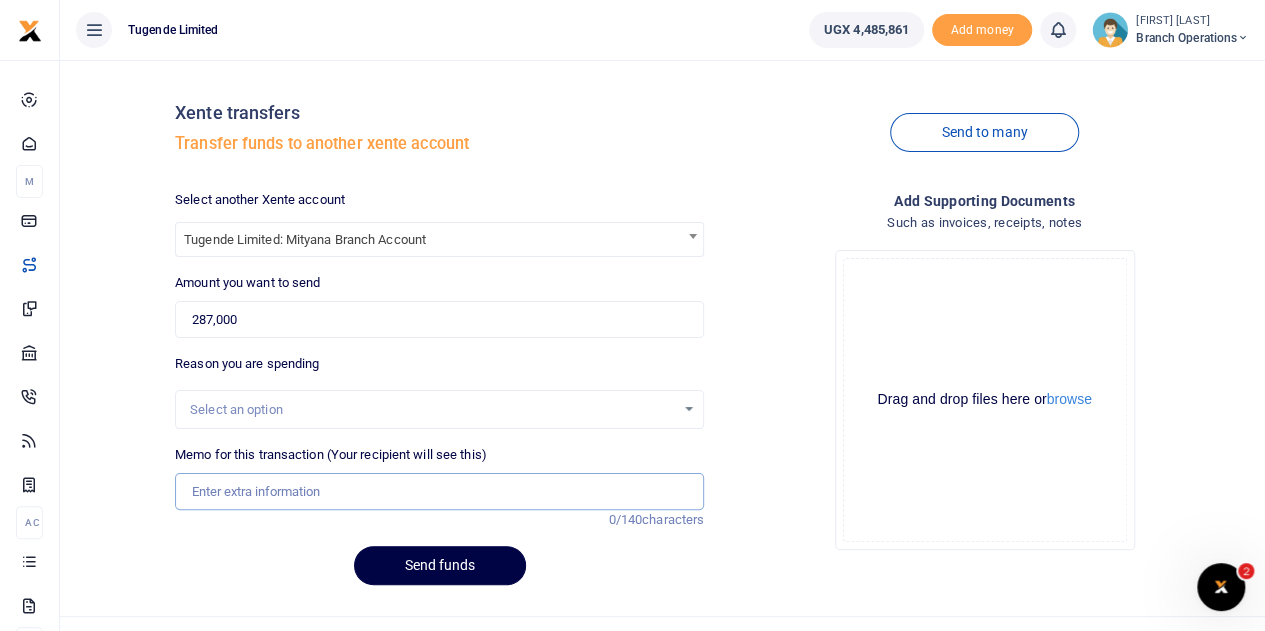 click on "Memo for this transaction (Your recipient will see this)" at bounding box center [439, 492] 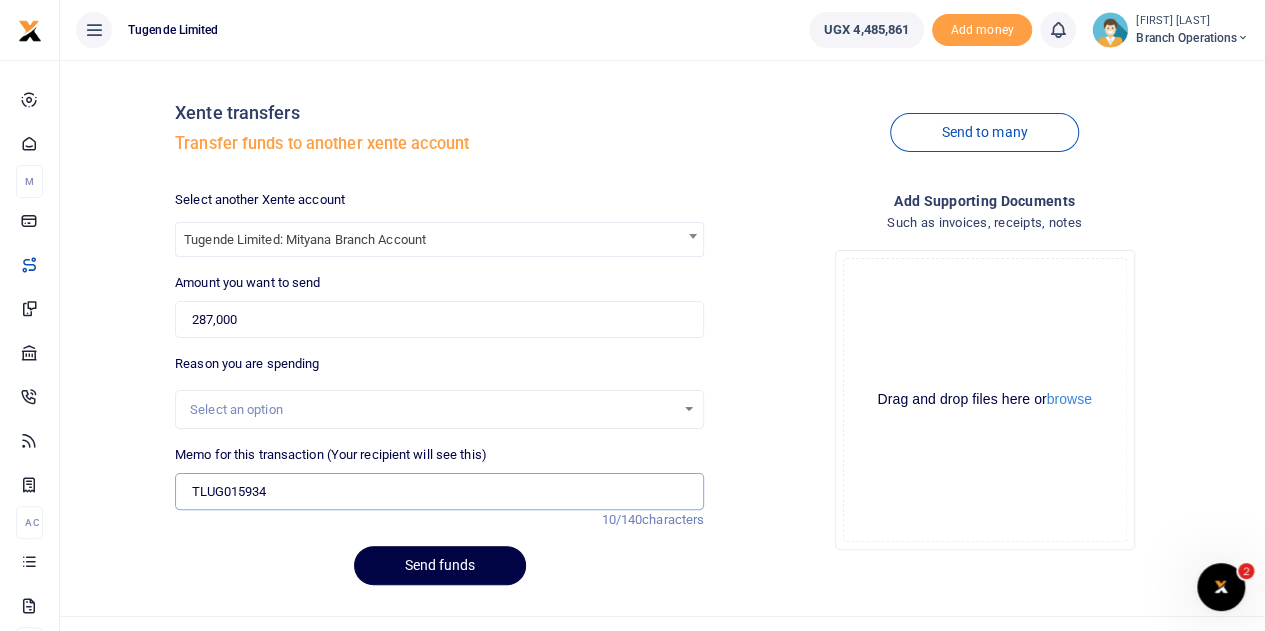 click on "TLUG015934" at bounding box center [439, 492] 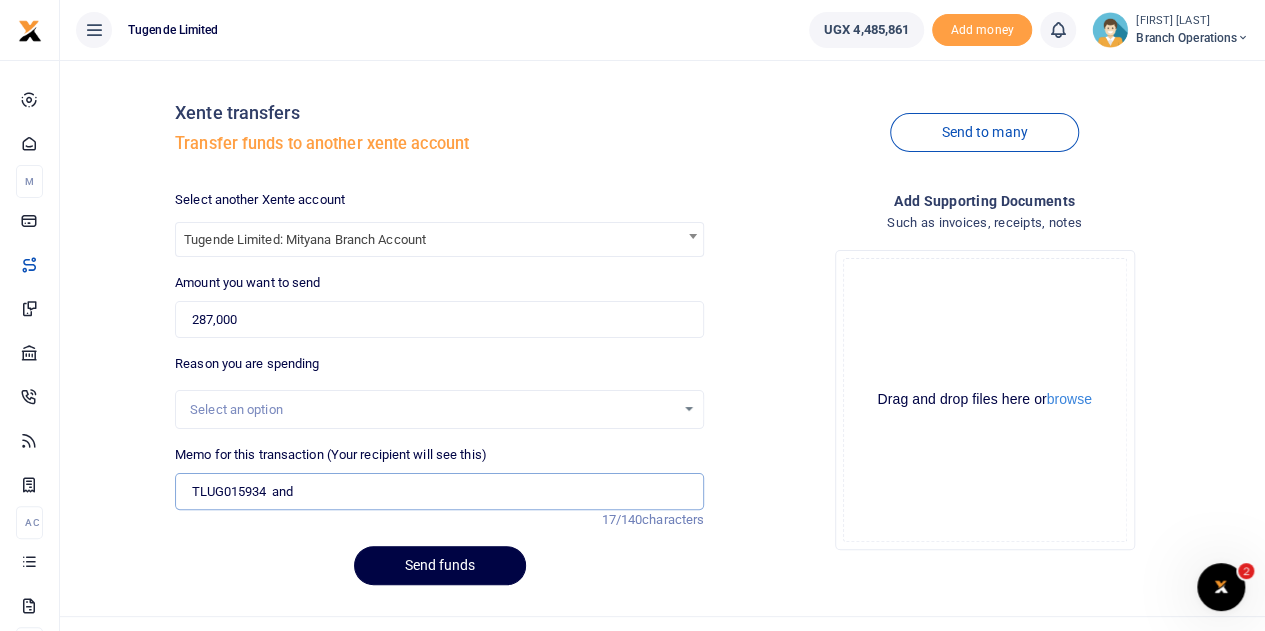 click on "TLUG015934  and" at bounding box center [439, 492] 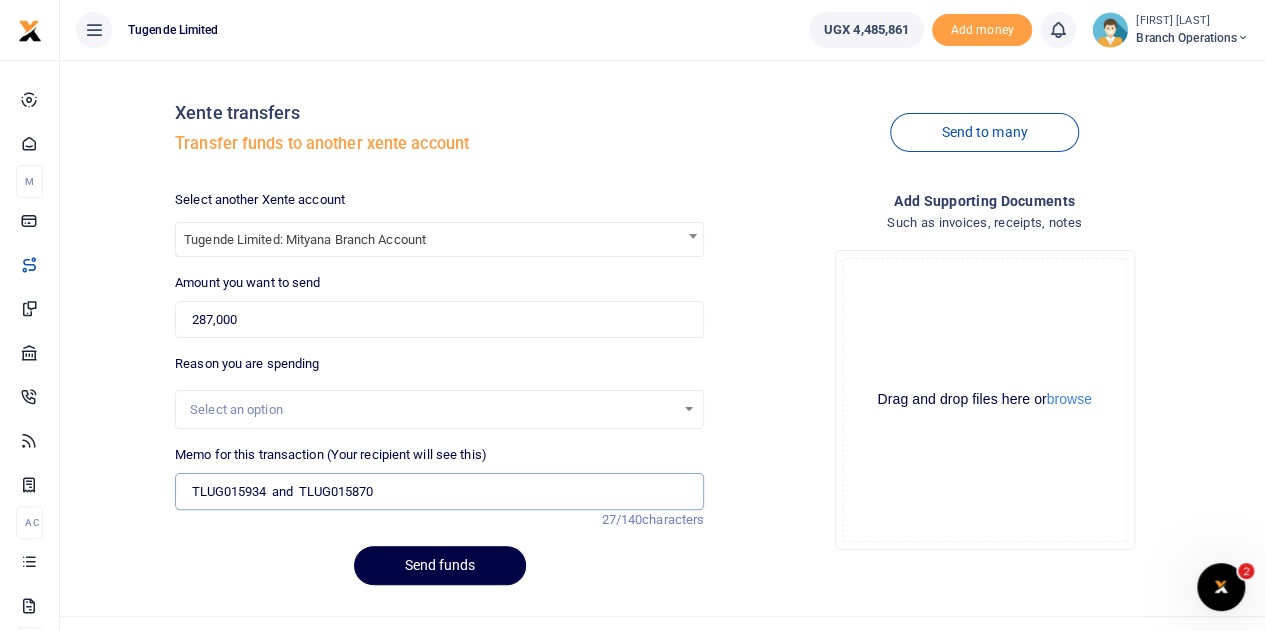 click on "TLUG015934  and  TLUG015870" at bounding box center [439, 492] 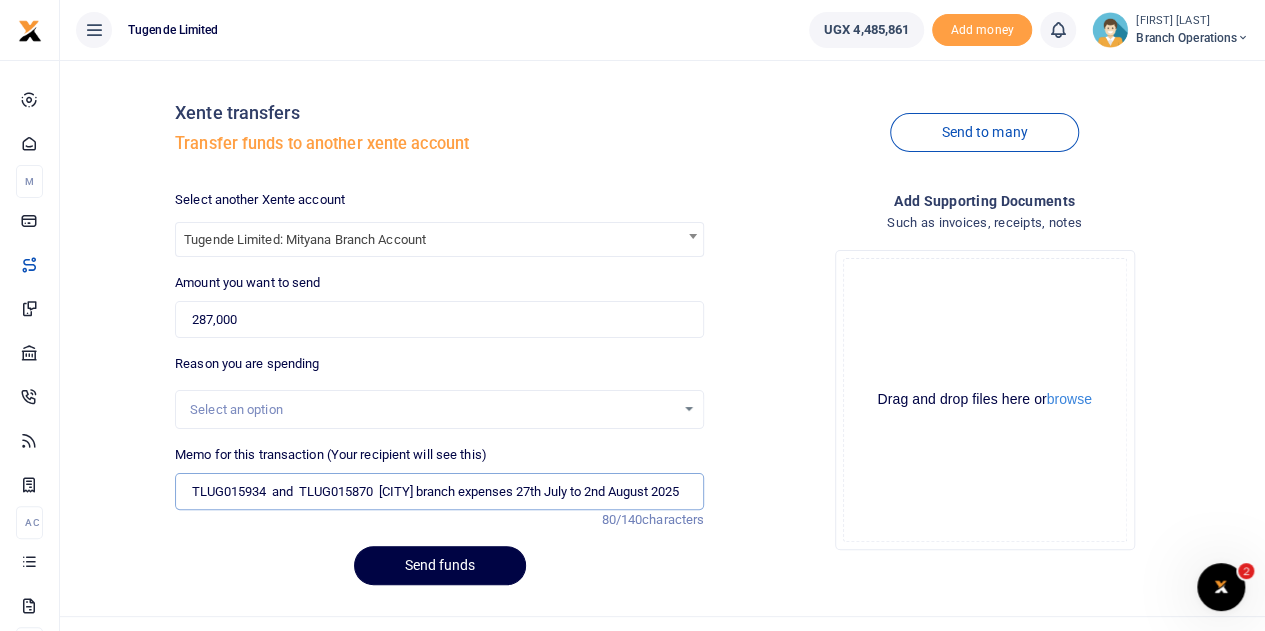 scroll, scrollTop: 0, scrollLeft: 16, axis: horizontal 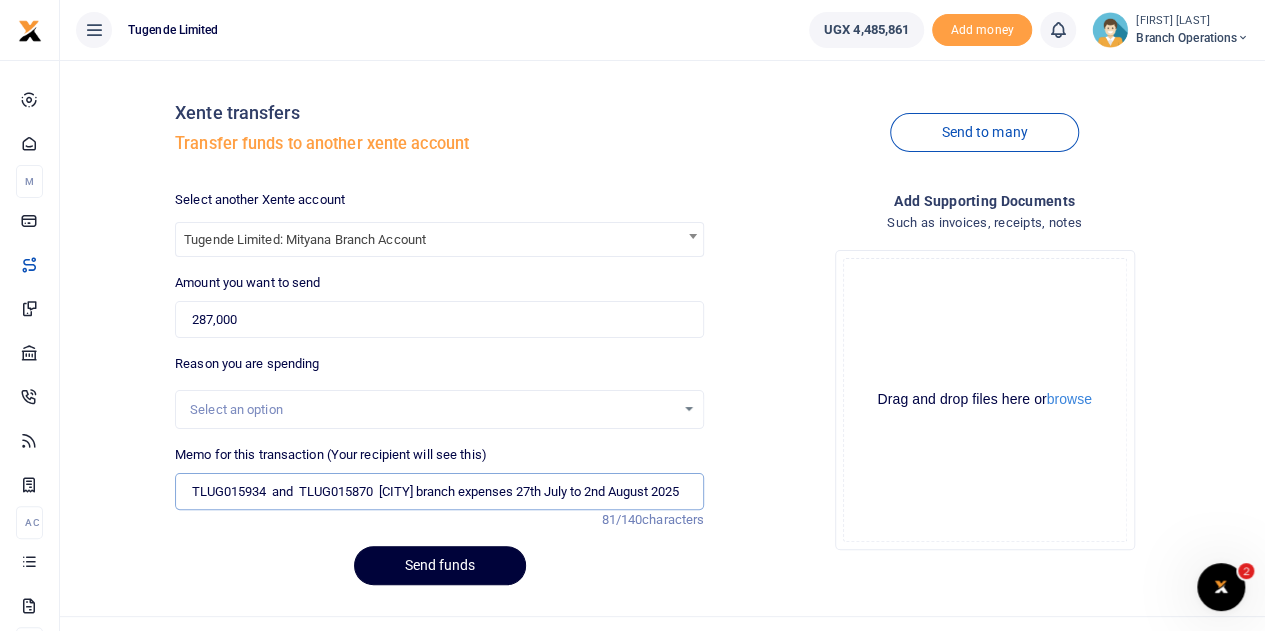type on "TLUG015934  and  TLUG015870  [CITY] branch expenses 27th July to 2nd August 2025" 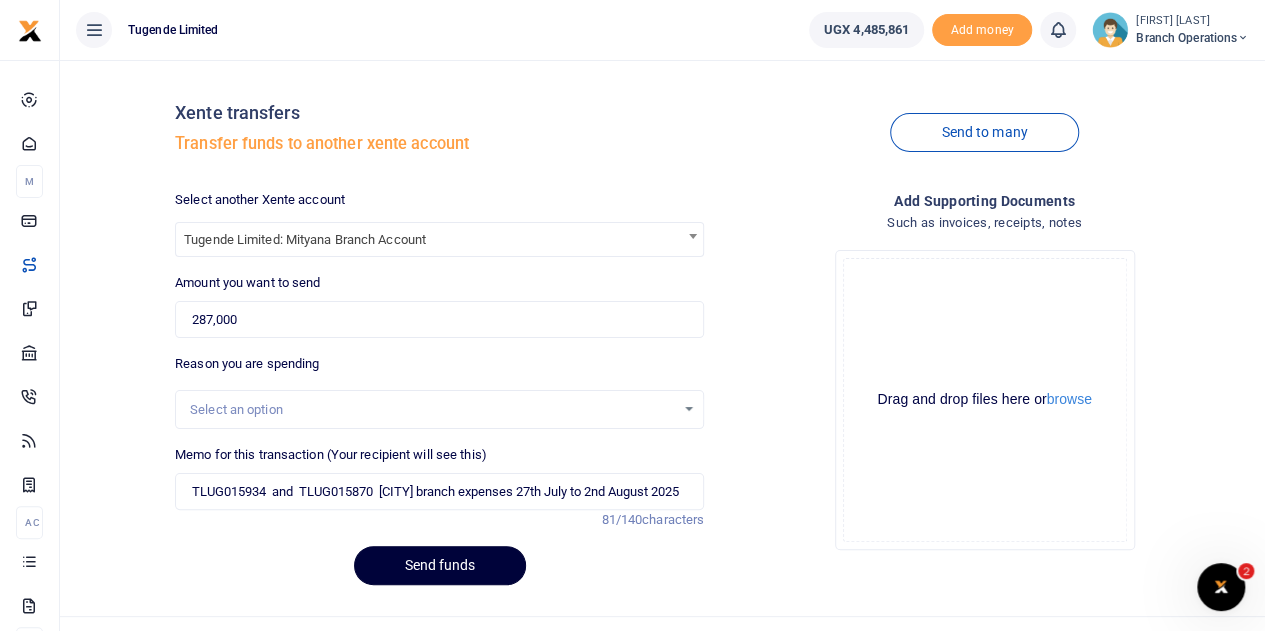 scroll, scrollTop: 0, scrollLeft: 0, axis: both 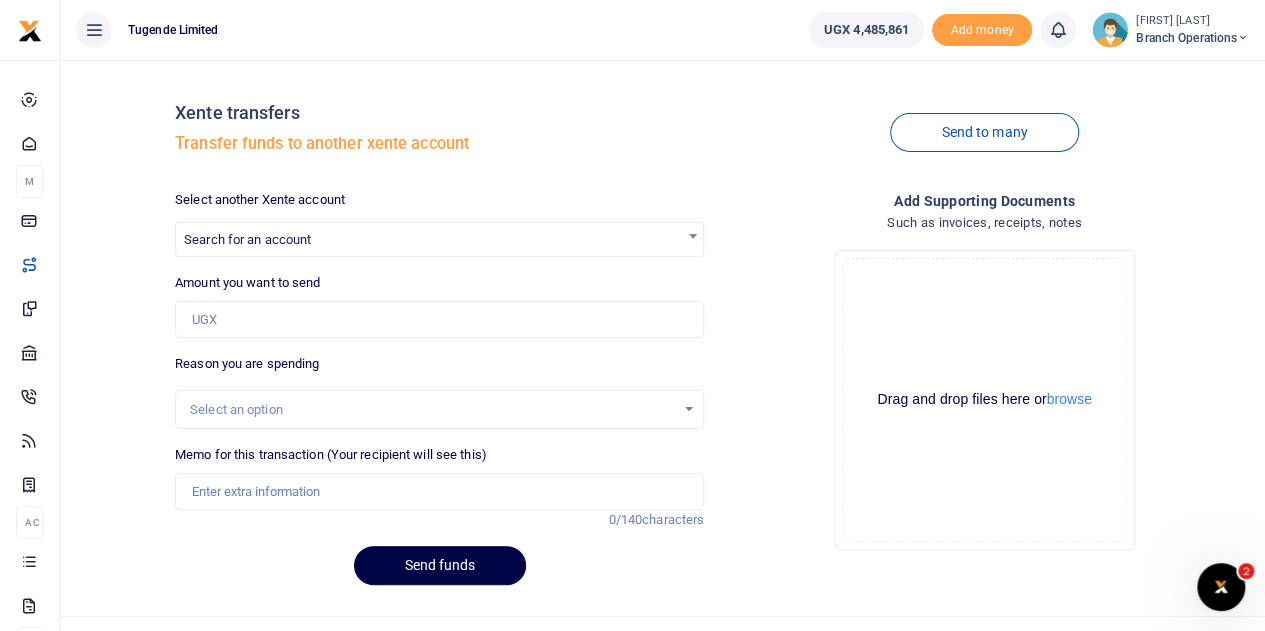 click on "Search for an account" at bounding box center (247, 239) 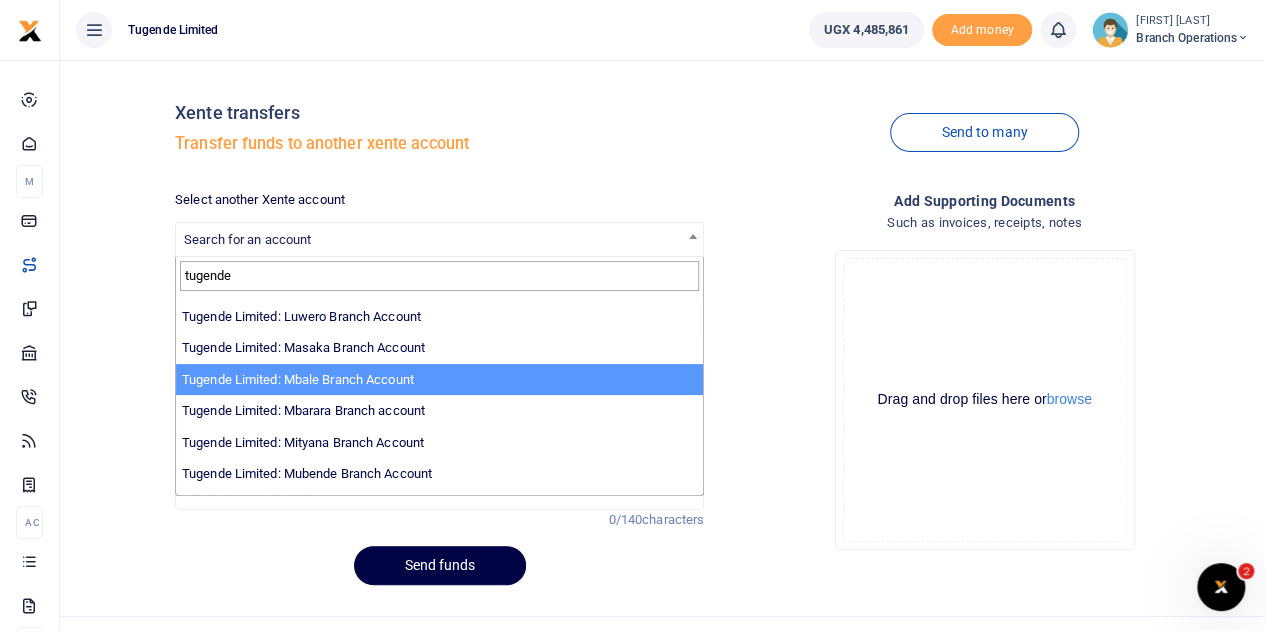 scroll, scrollTop: 436, scrollLeft: 0, axis: vertical 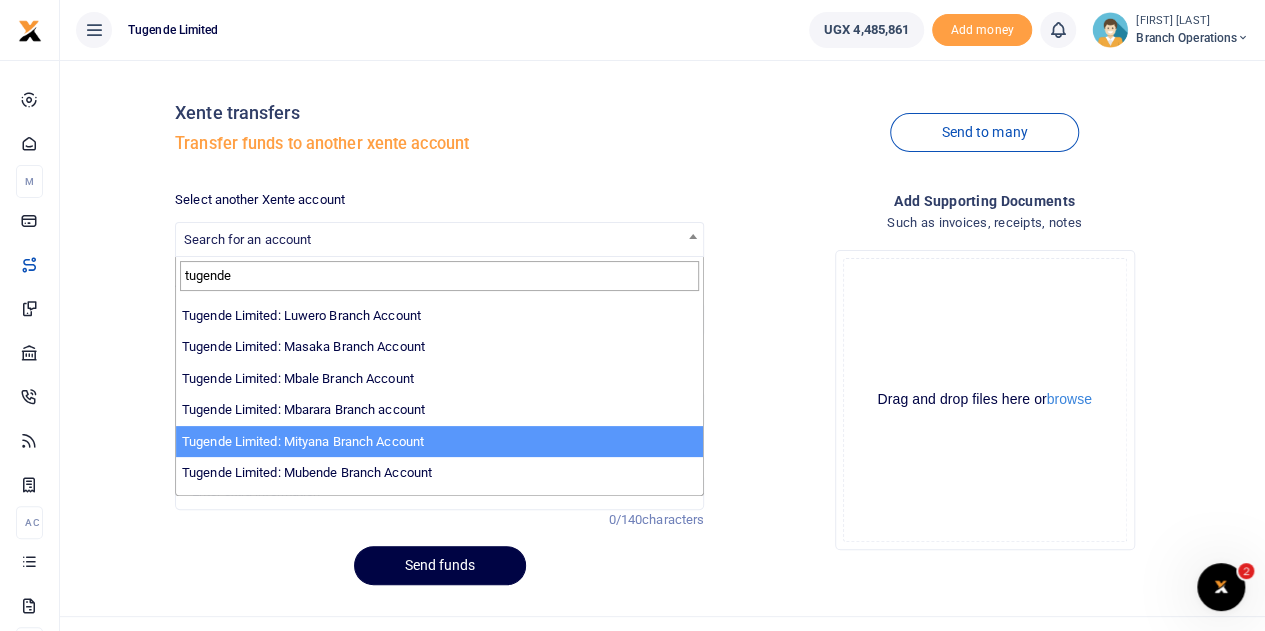 type on "tugende" 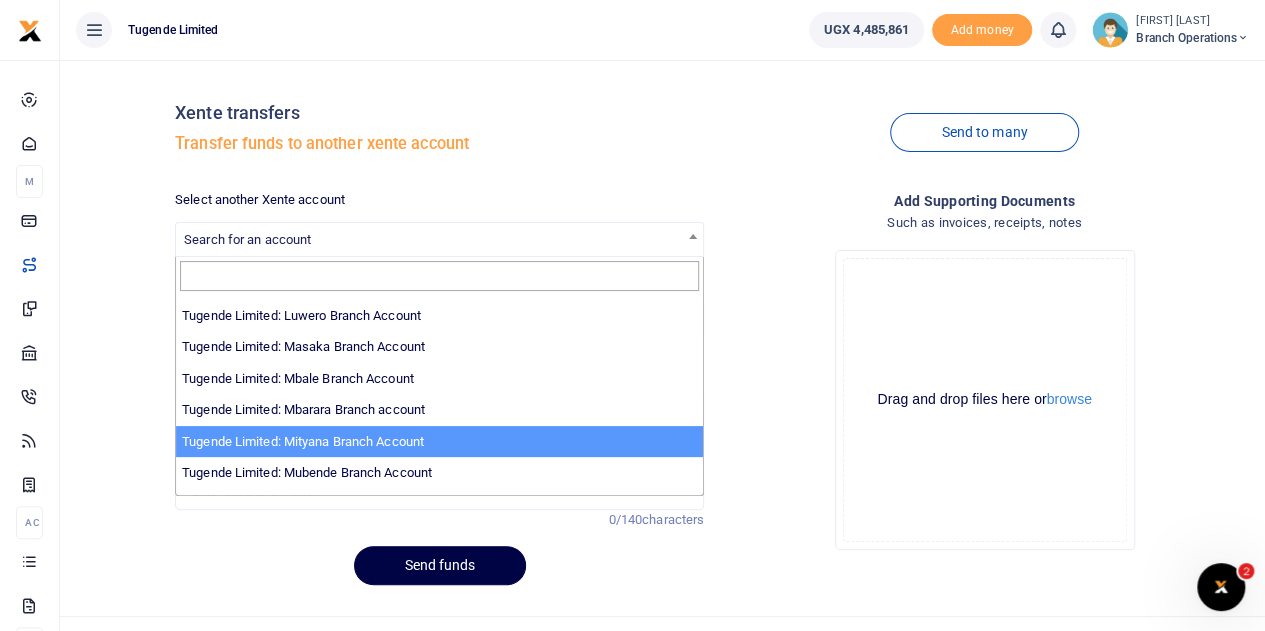 select on "3350" 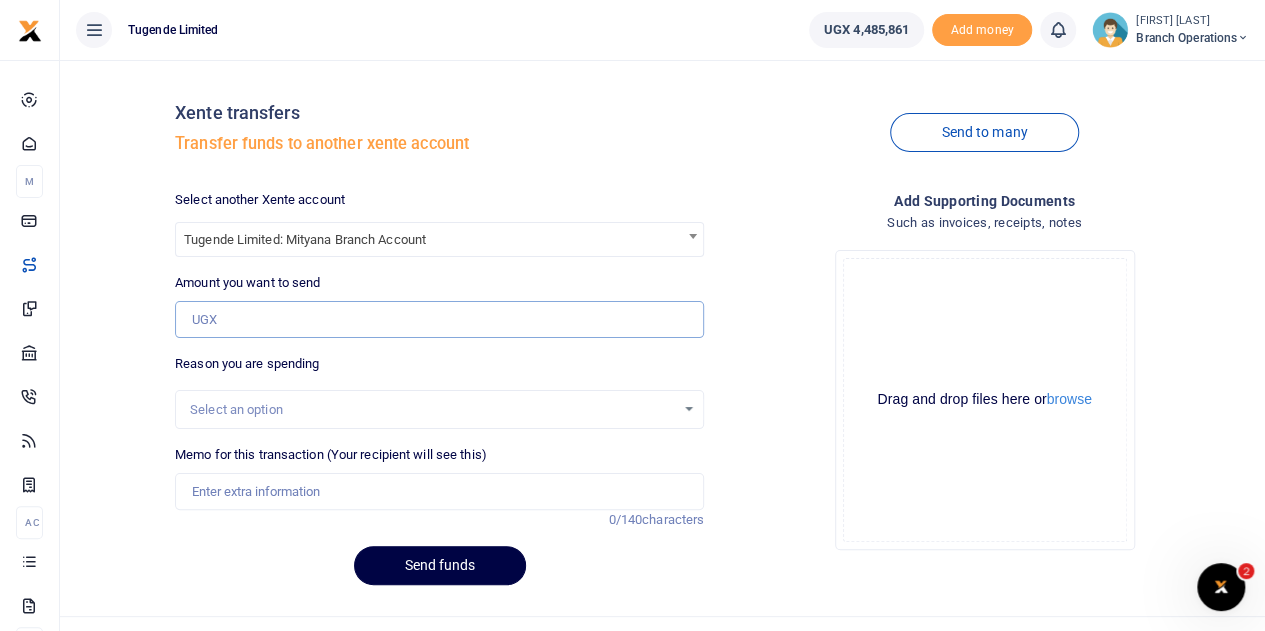 click on "Amount you want to send" at bounding box center [439, 320] 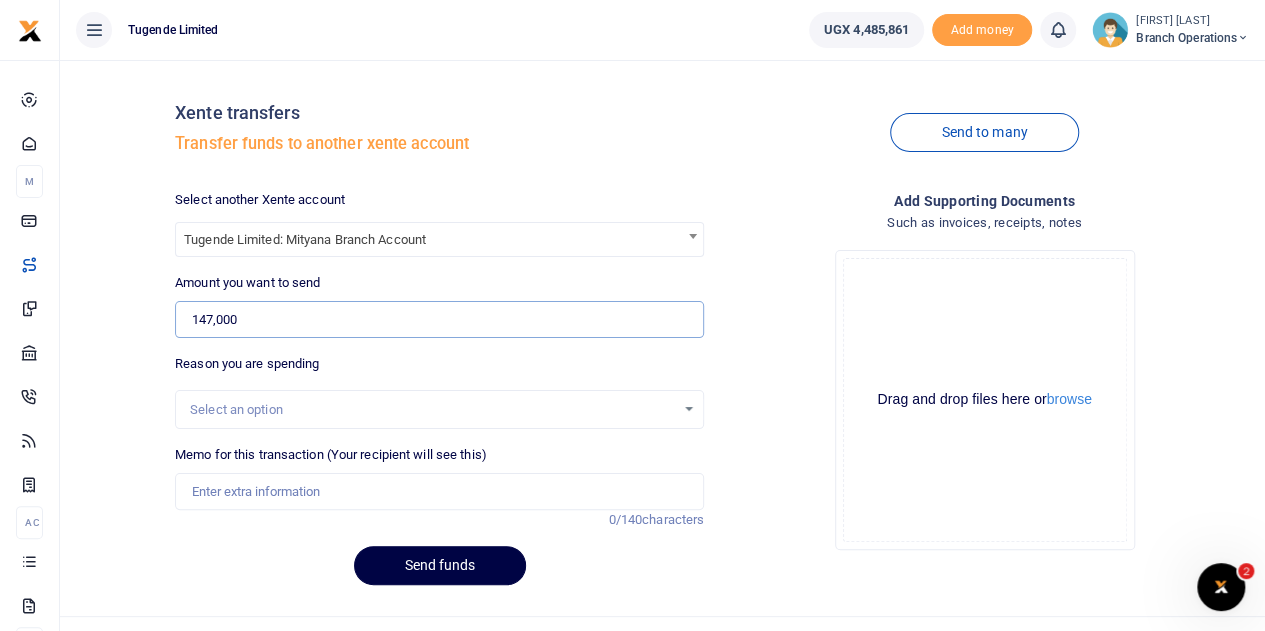 type on "147,000" 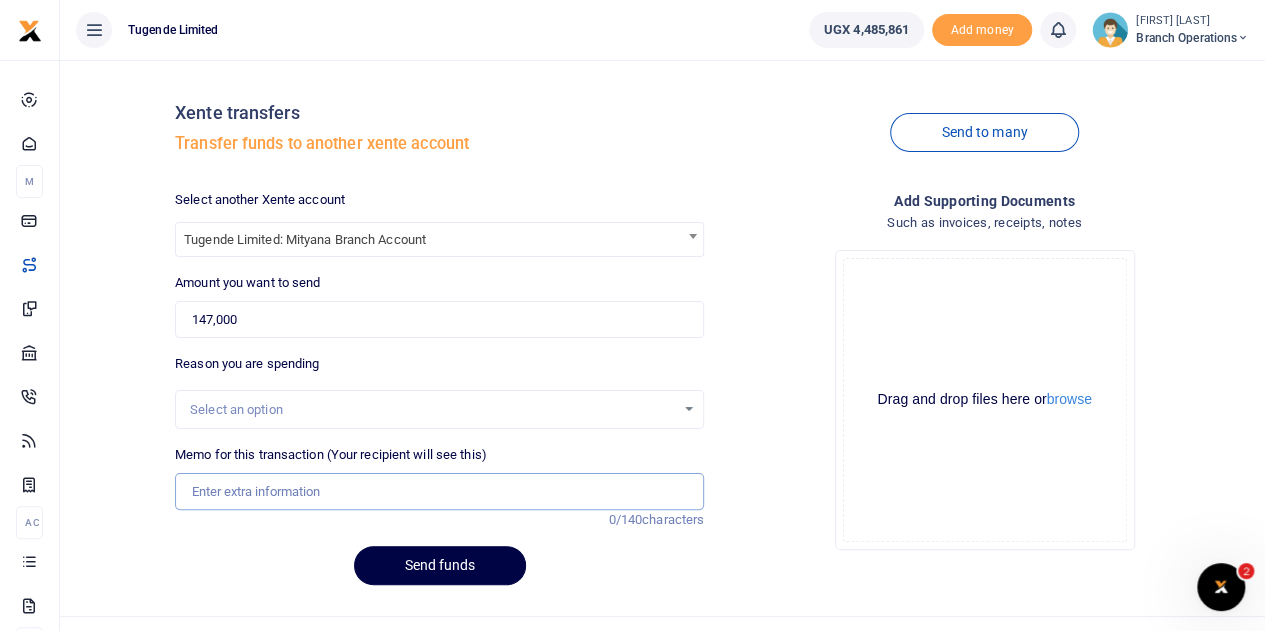 click on "Memo for this transaction (Your recipient will see this)" at bounding box center (439, 492) 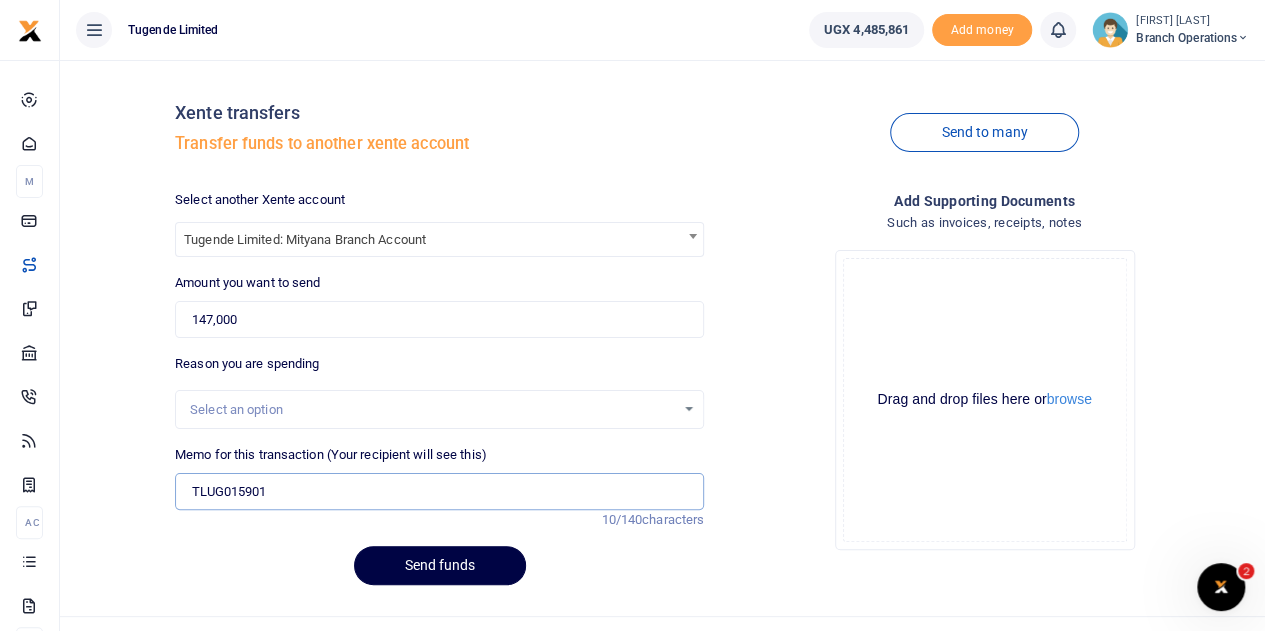 click on "TLUG015901" at bounding box center (439, 492) 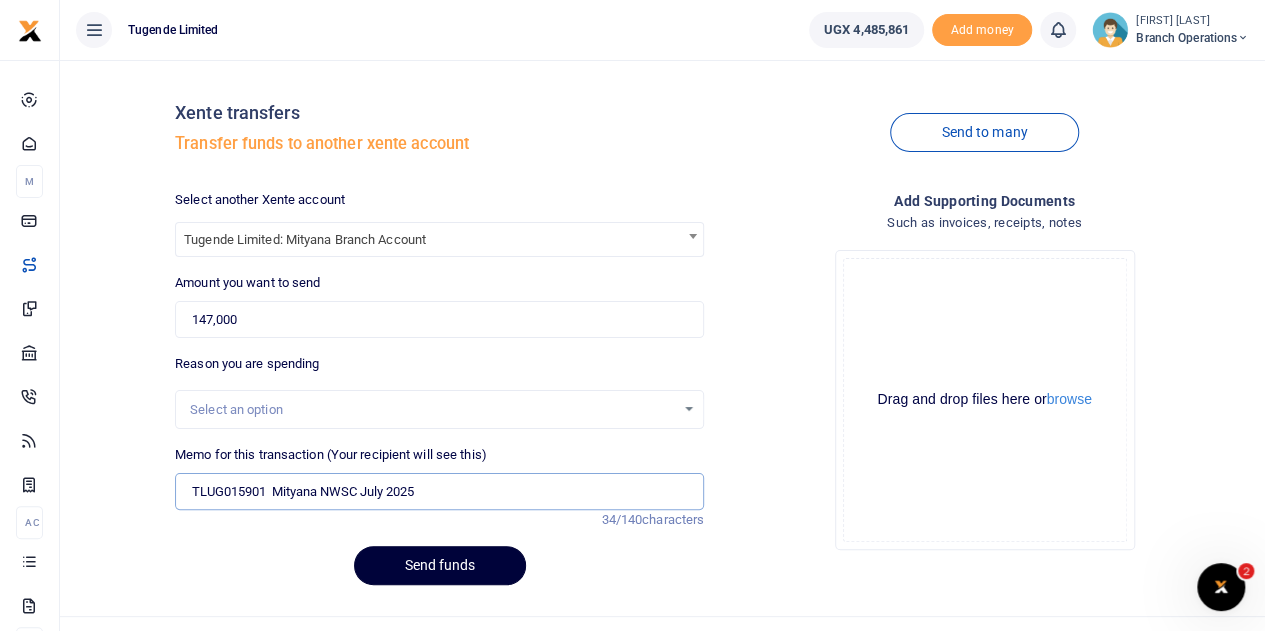 type on "TLUG015901  Mityana NWSC July 2025" 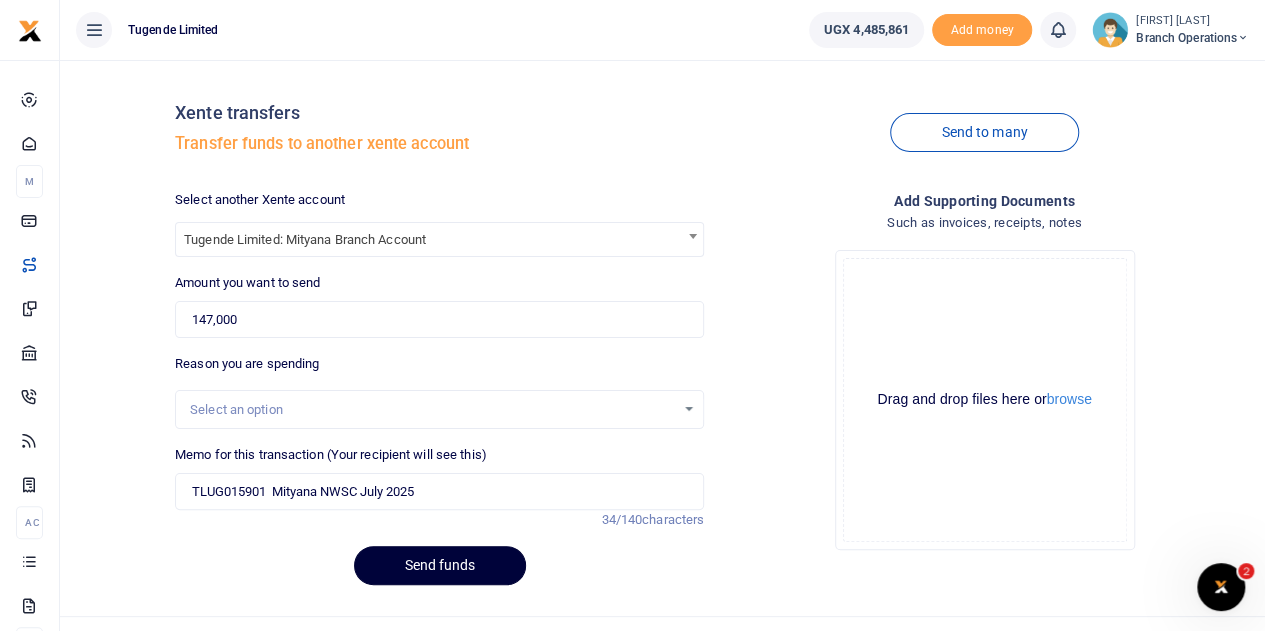 click on "Send funds" at bounding box center [440, 565] 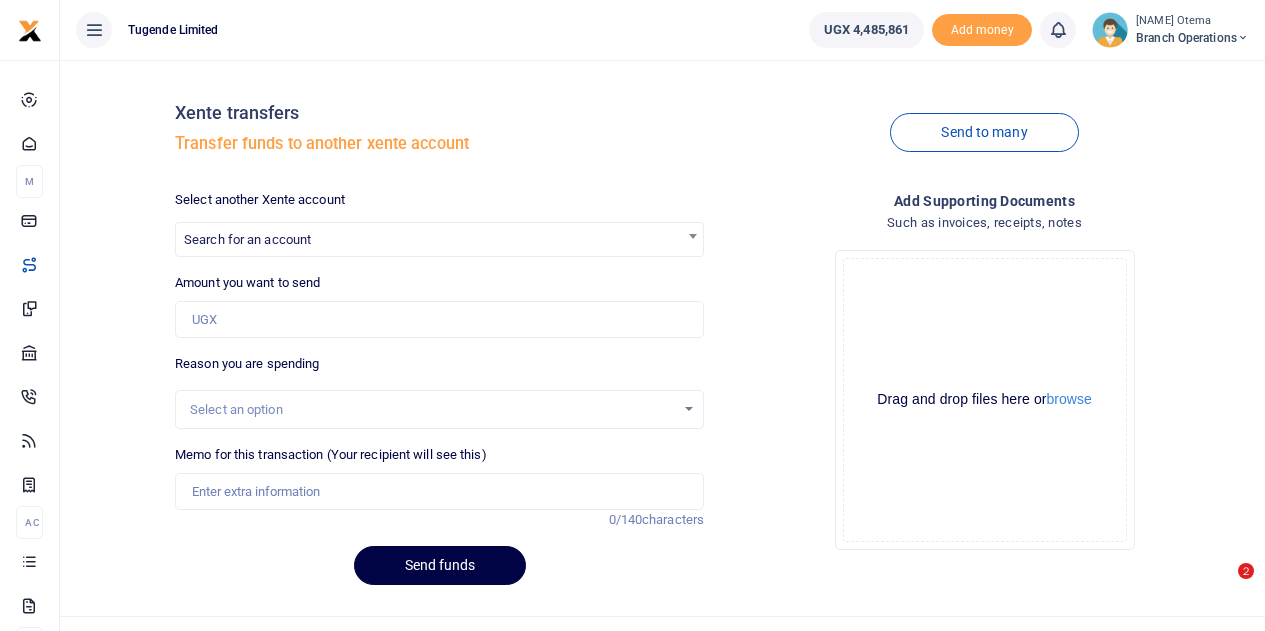 scroll, scrollTop: 0, scrollLeft: 0, axis: both 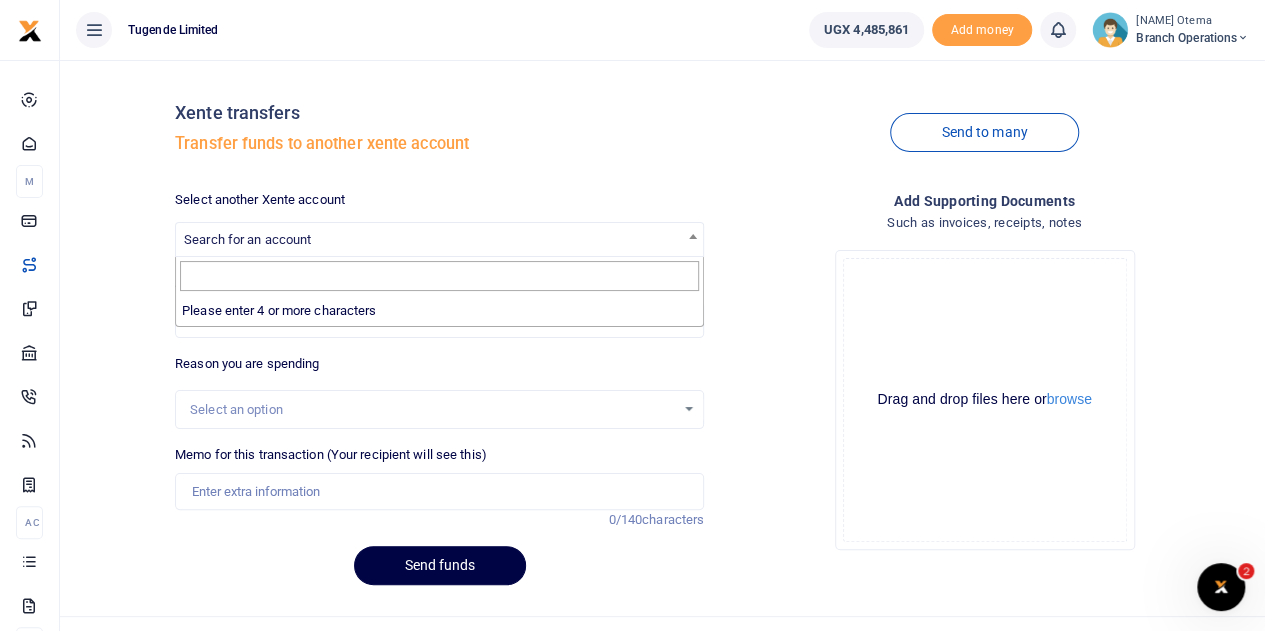click on "Search for an account" at bounding box center (247, 239) 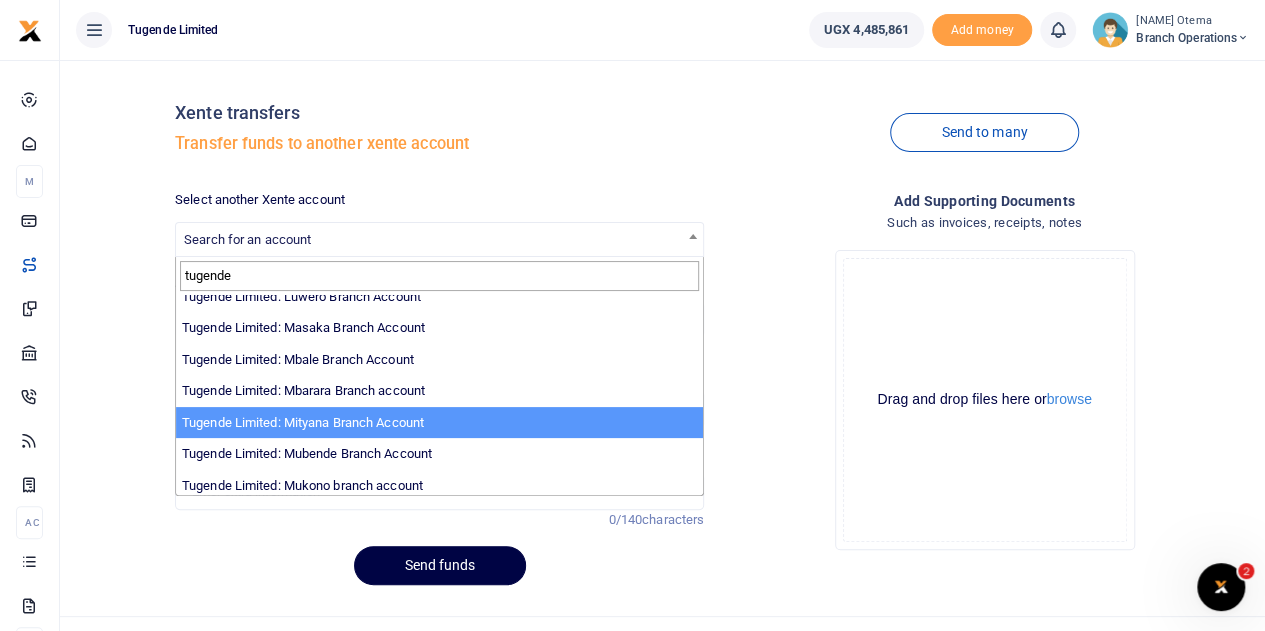 scroll, scrollTop: 495, scrollLeft: 0, axis: vertical 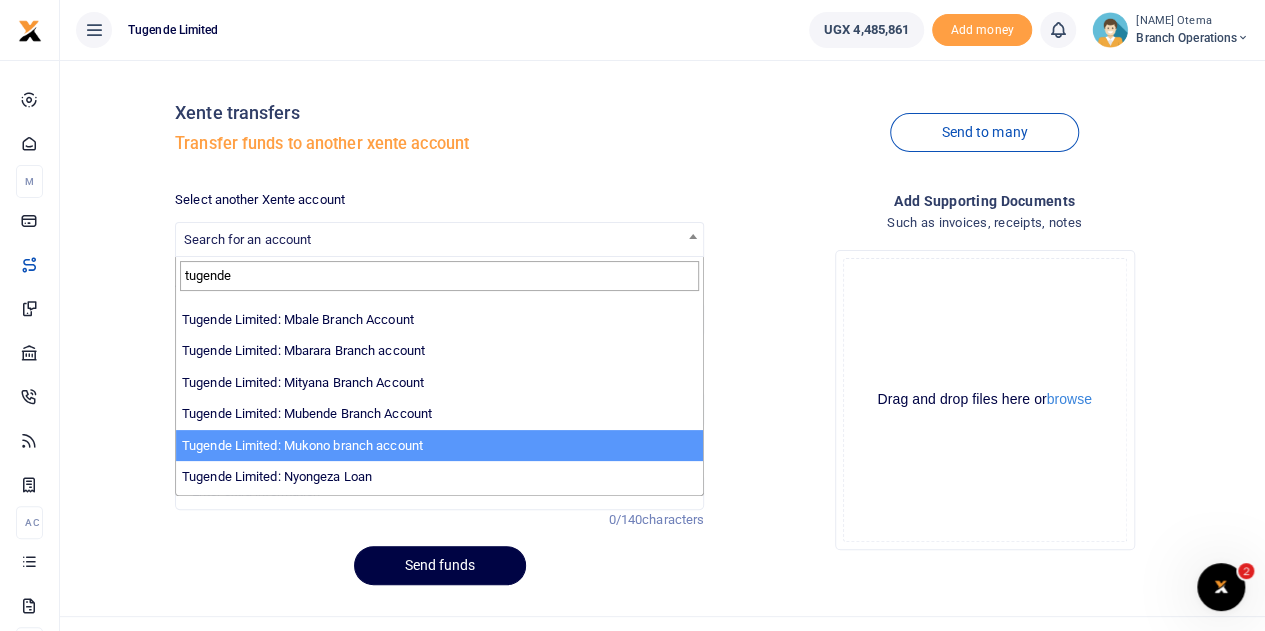 type on "tugende" 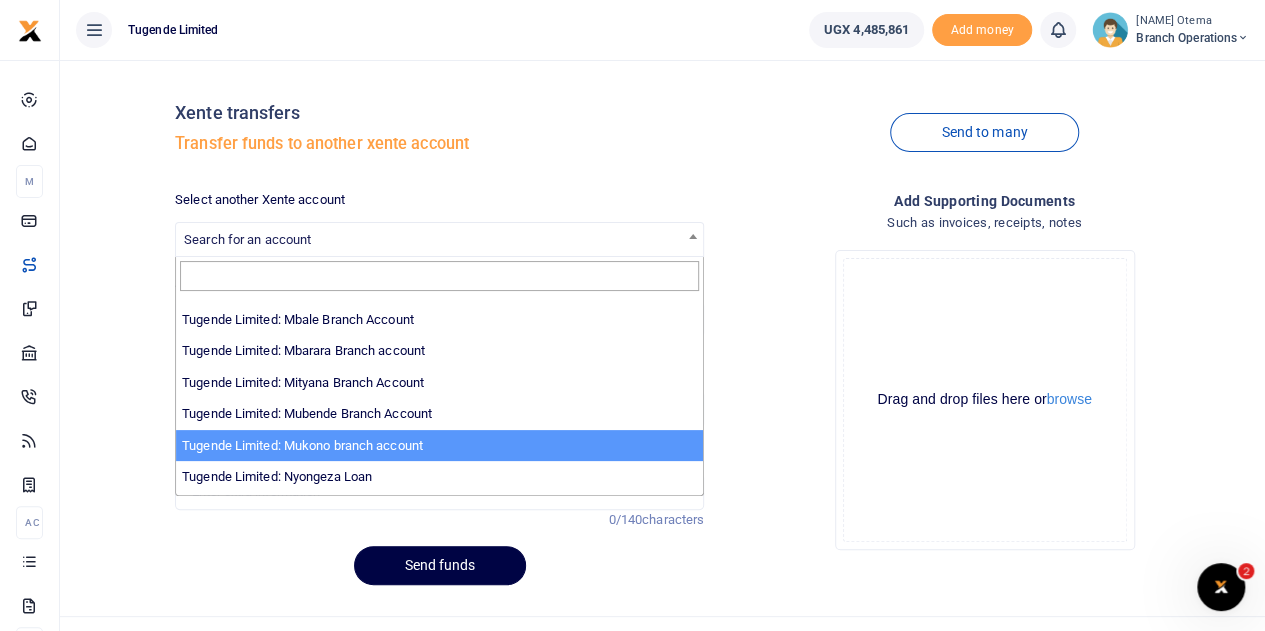 select on "3261" 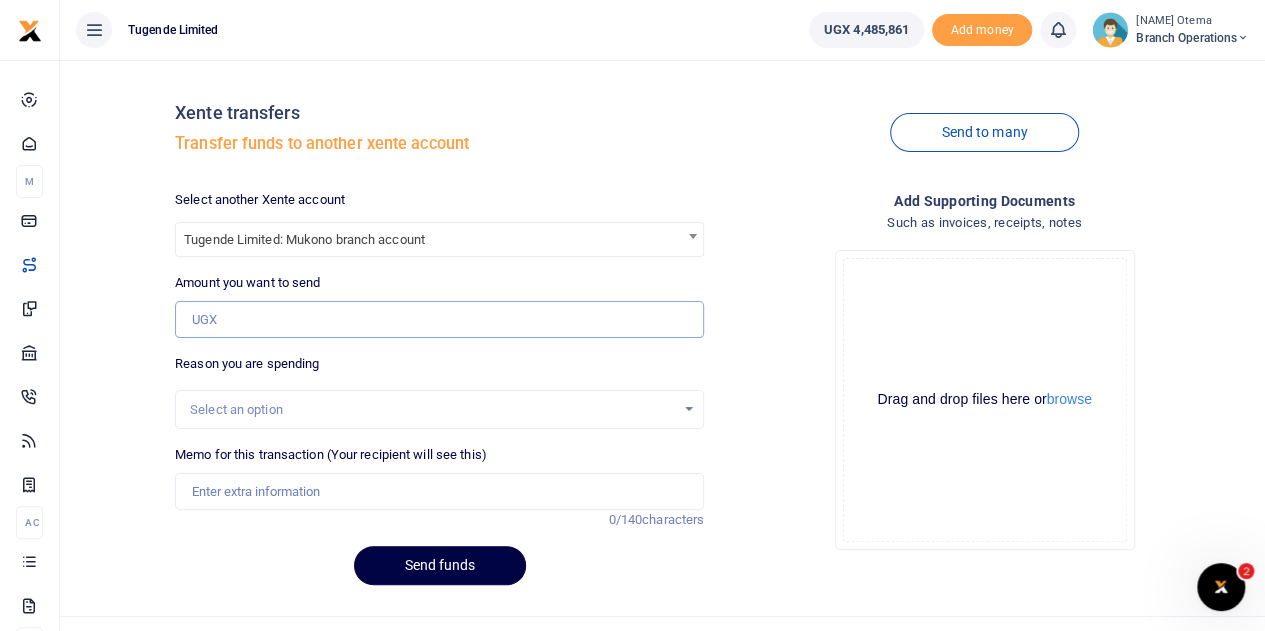 click on "Amount you want to send" at bounding box center [439, 320] 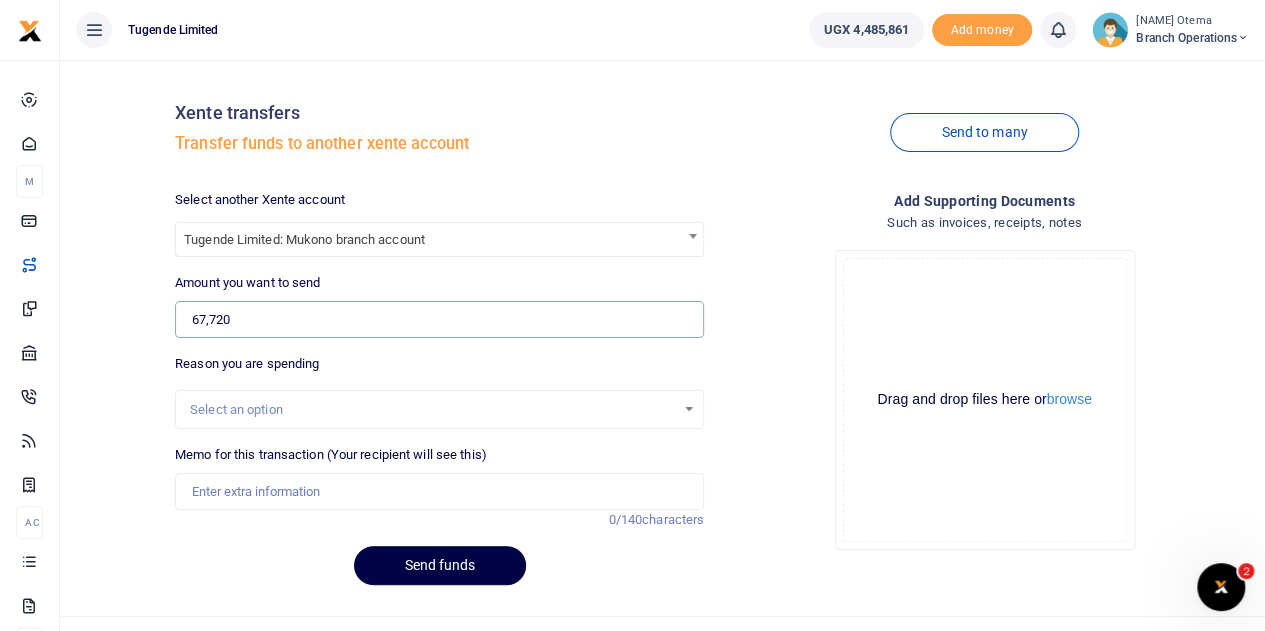 type on "67,720" 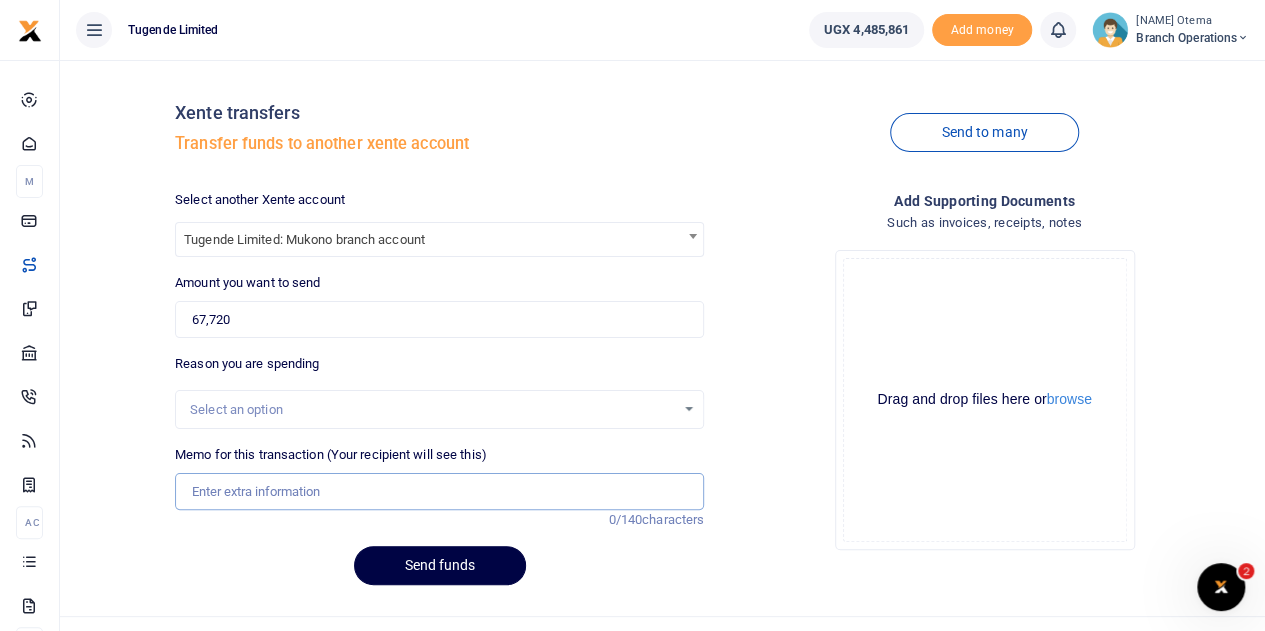 click on "Memo for this transaction (Your recipient will see this)" at bounding box center [439, 492] 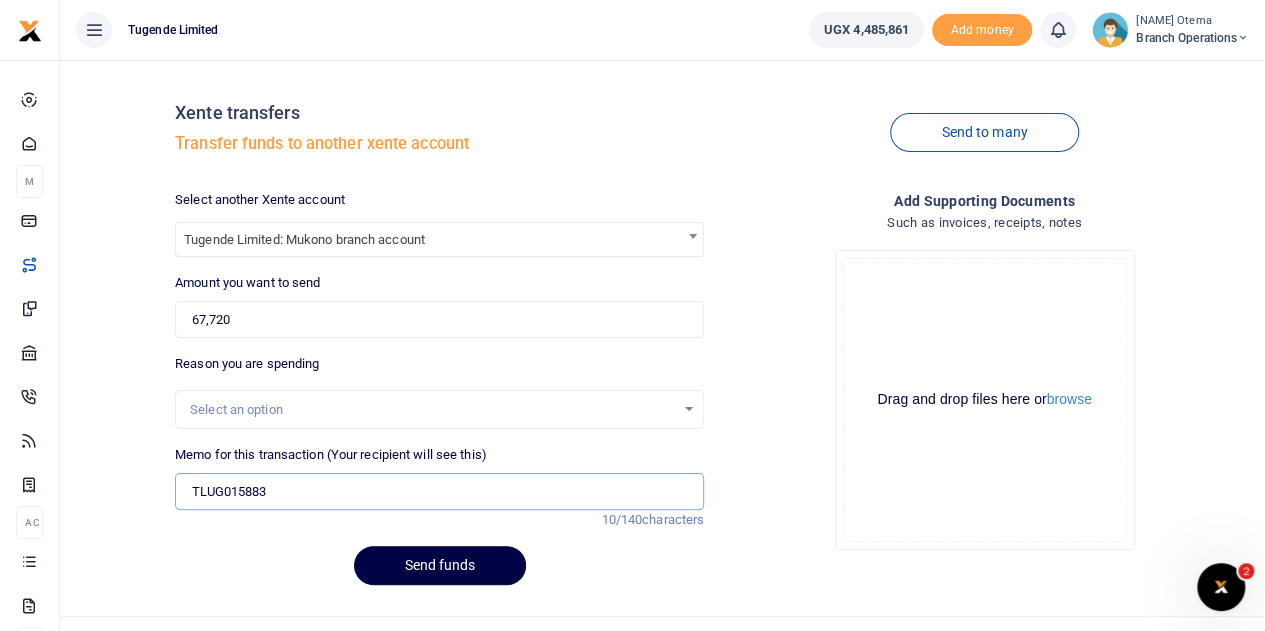 click on "TLUG015883" at bounding box center [439, 492] 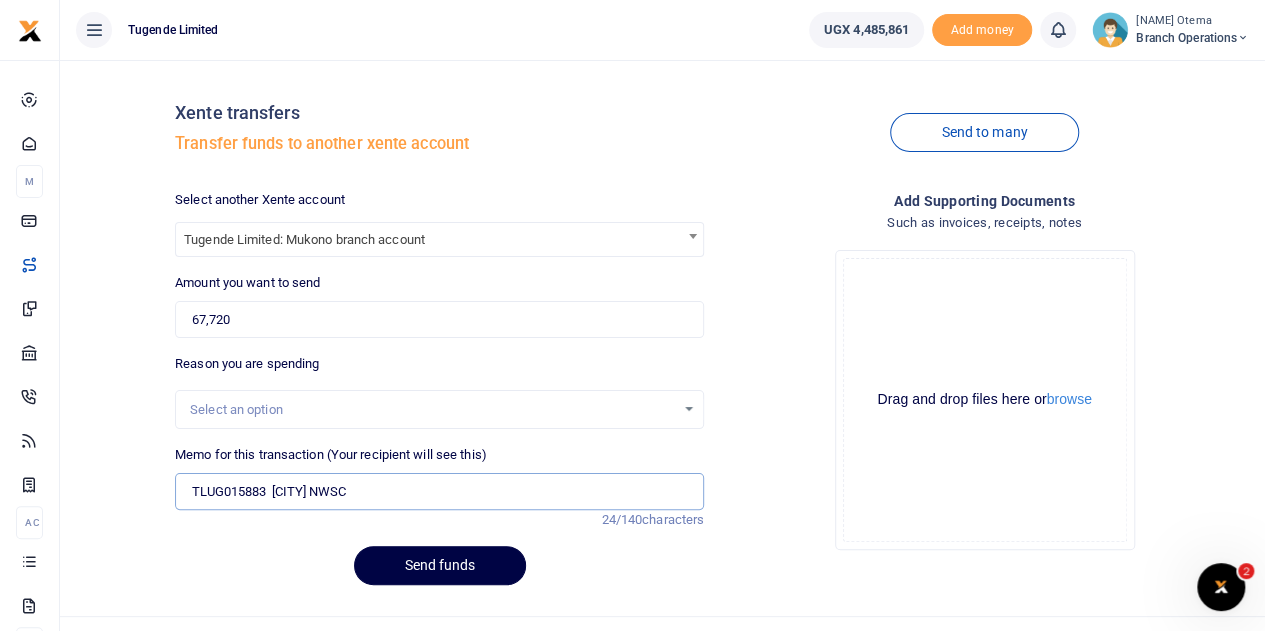 click on "TLUG015883  Mukono NWSC" at bounding box center (439, 492) 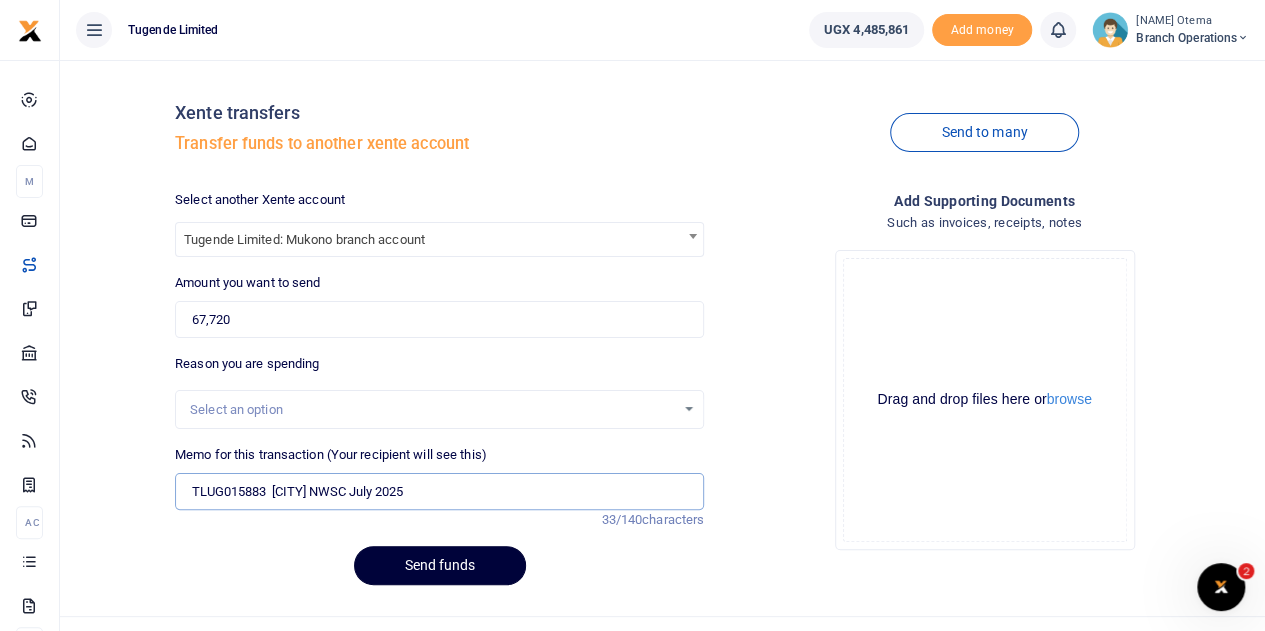 type on "TLUG015883  Mukono NWSC July 2025" 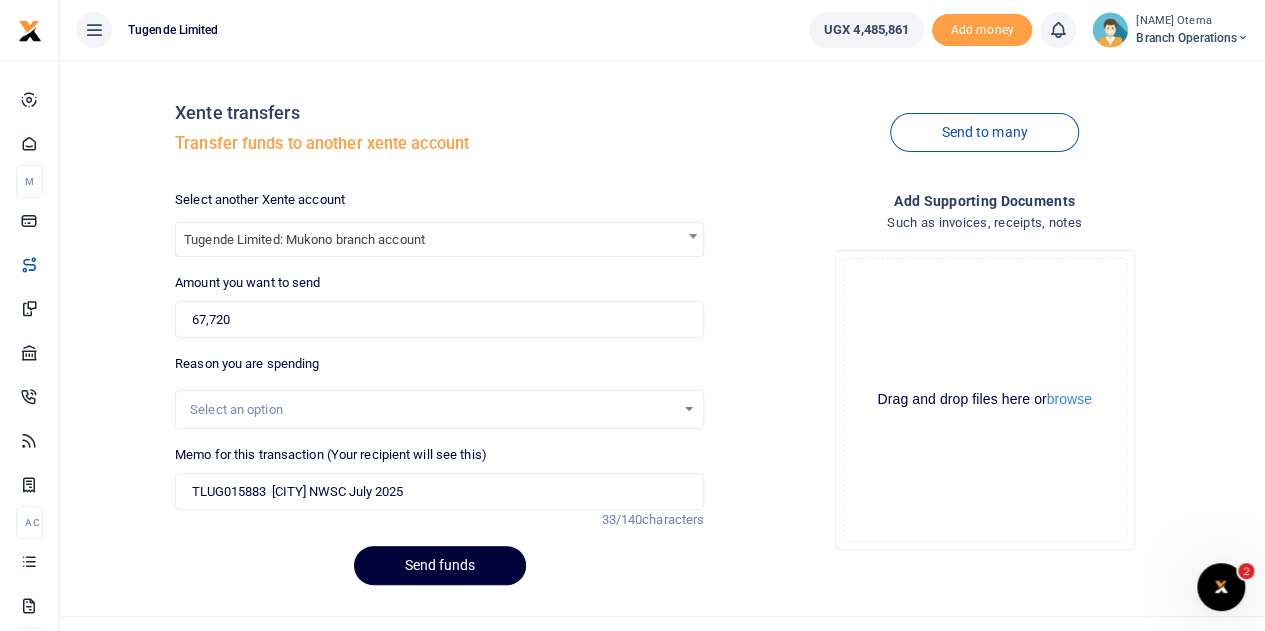 click on "Send funds" at bounding box center [440, 565] 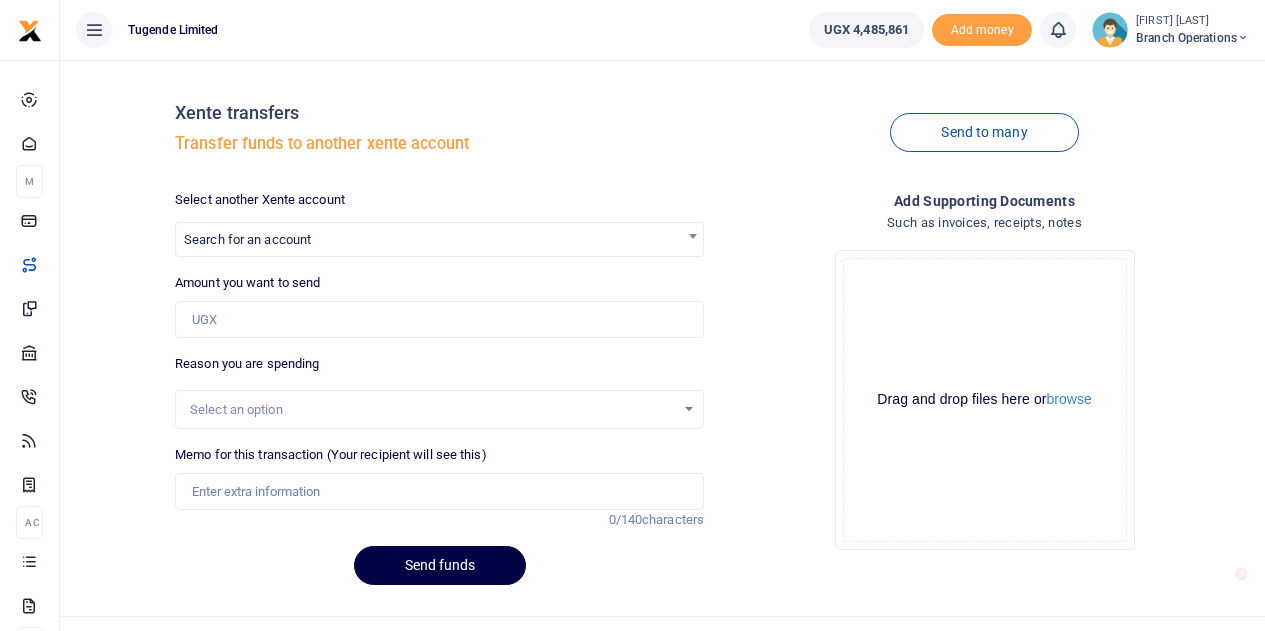 scroll, scrollTop: 0, scrollLeft: 0, axis: both 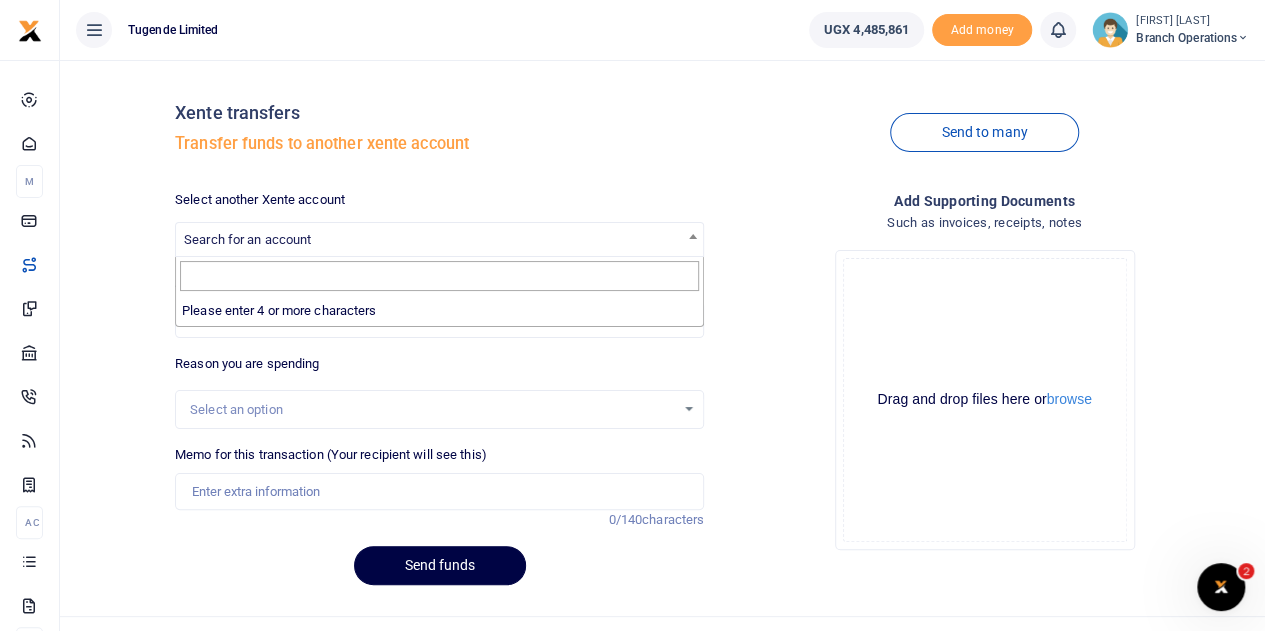 click on "Search for an account" at bounding box center (247, 239) 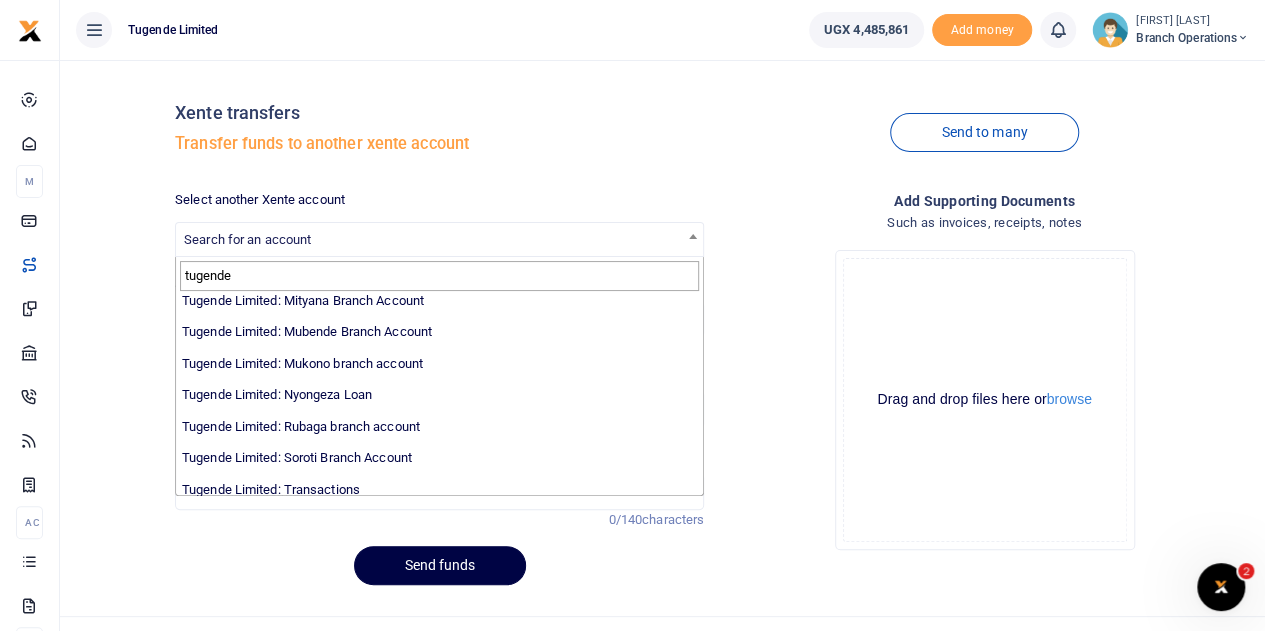scroll, scrollTop: 581, scrollLeft: 0, axis: vertical 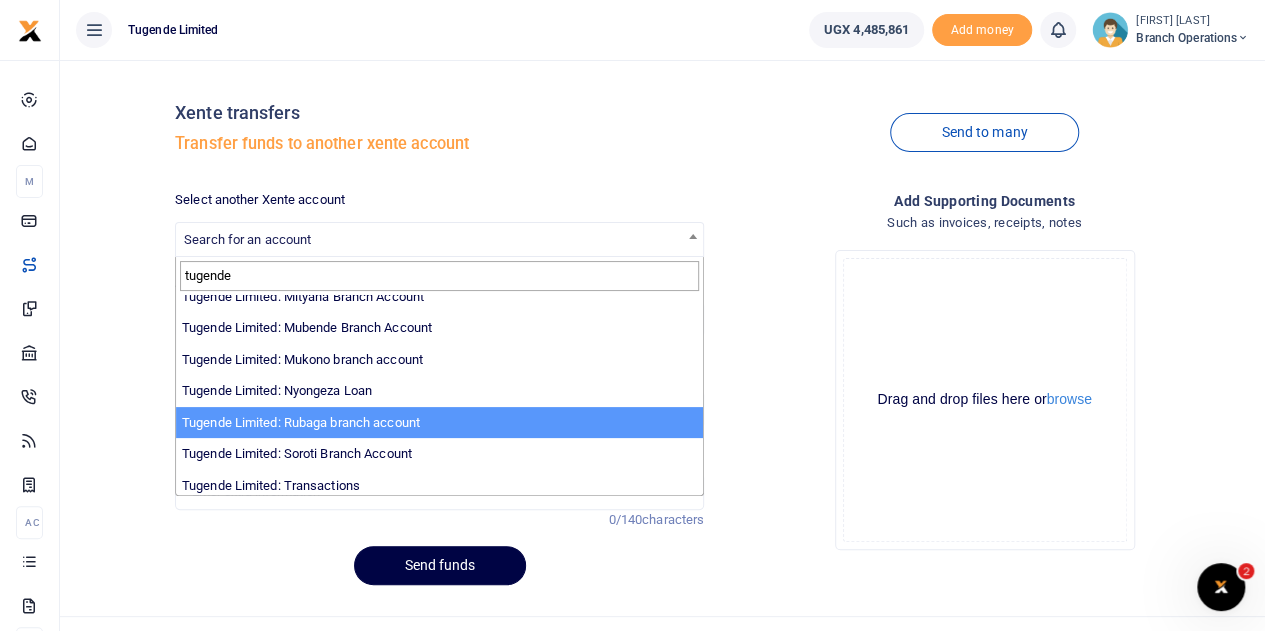 type on "tugende" 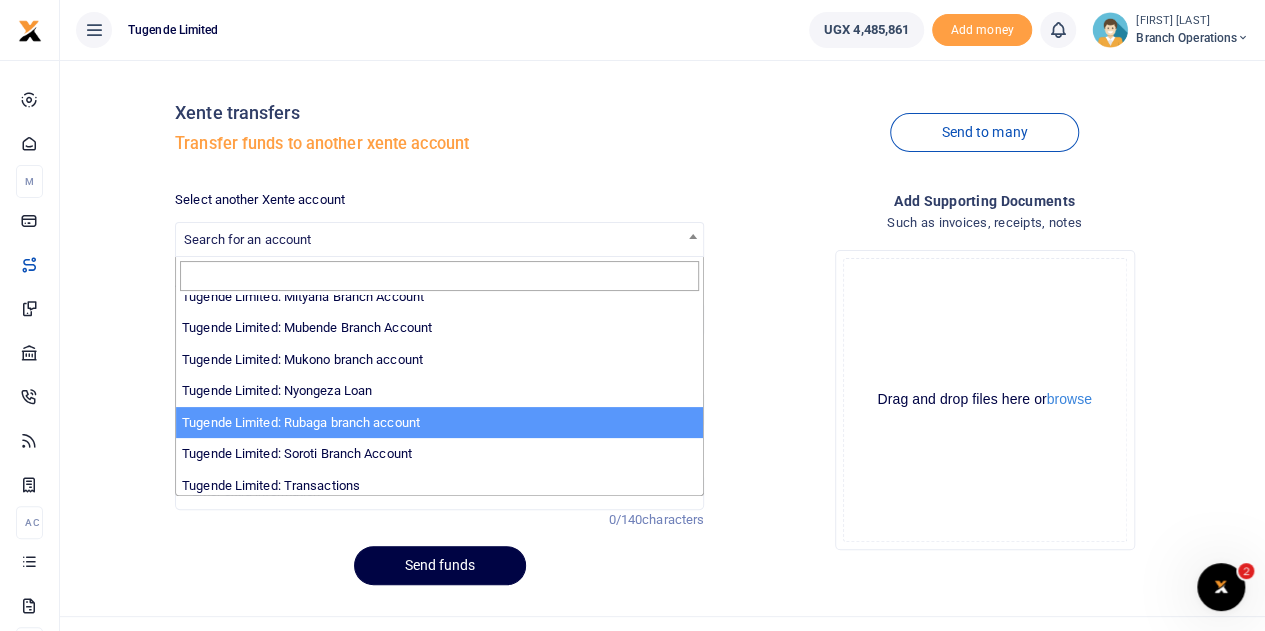 select on "3260" 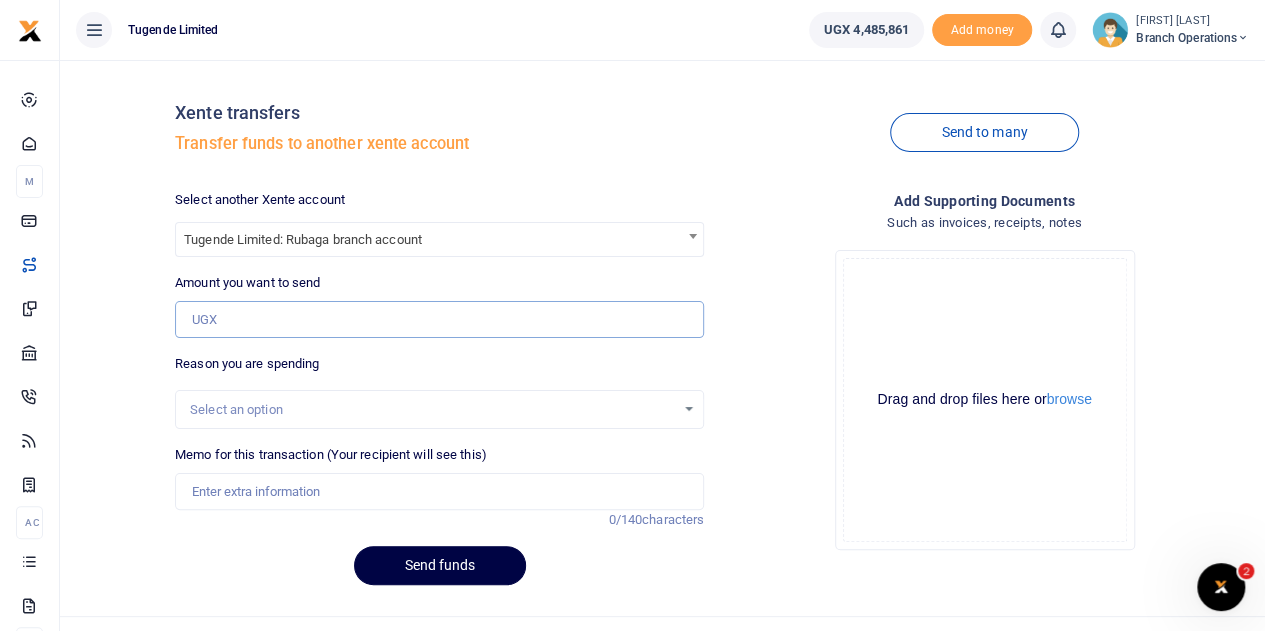 click on "Amount you want to send" at bounding box center (439, 320) 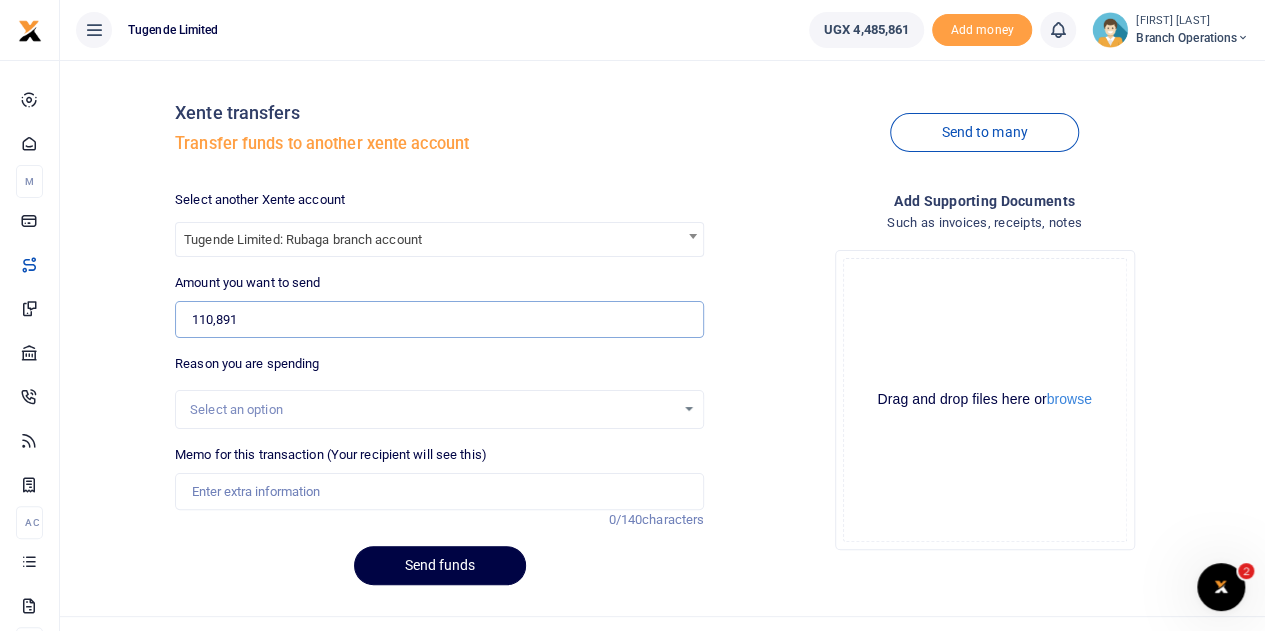 type on "110,891" 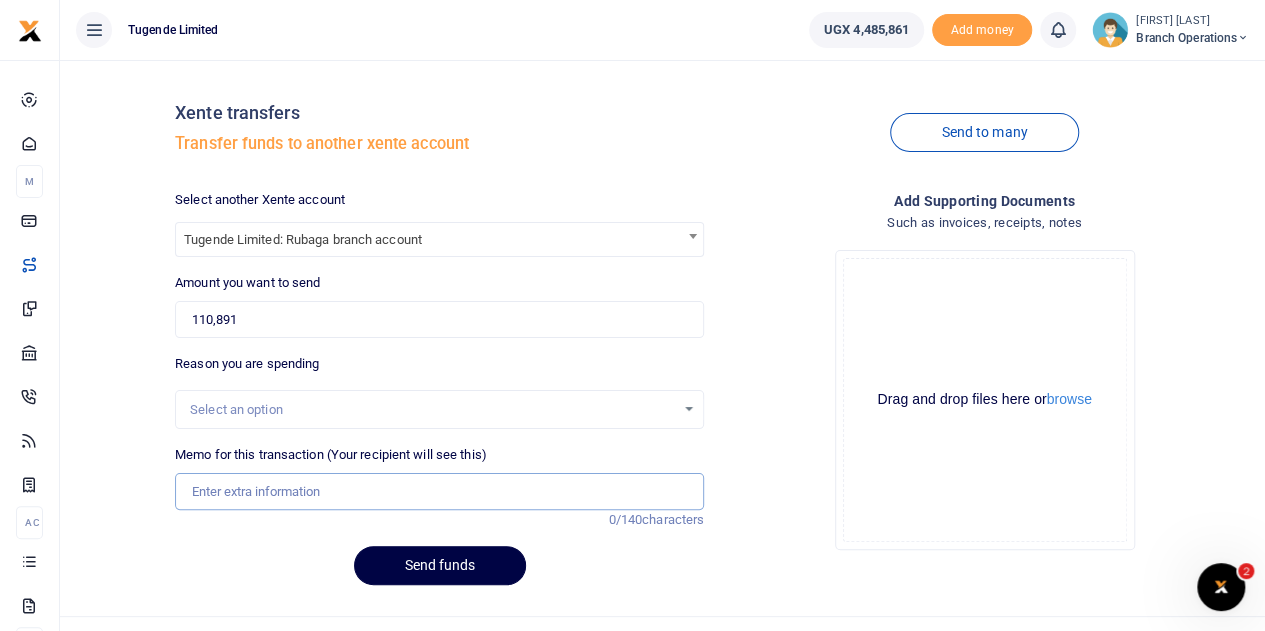 click on "Memo for this transaction (Your recipient will see this)" at bounding box center [439, 492] 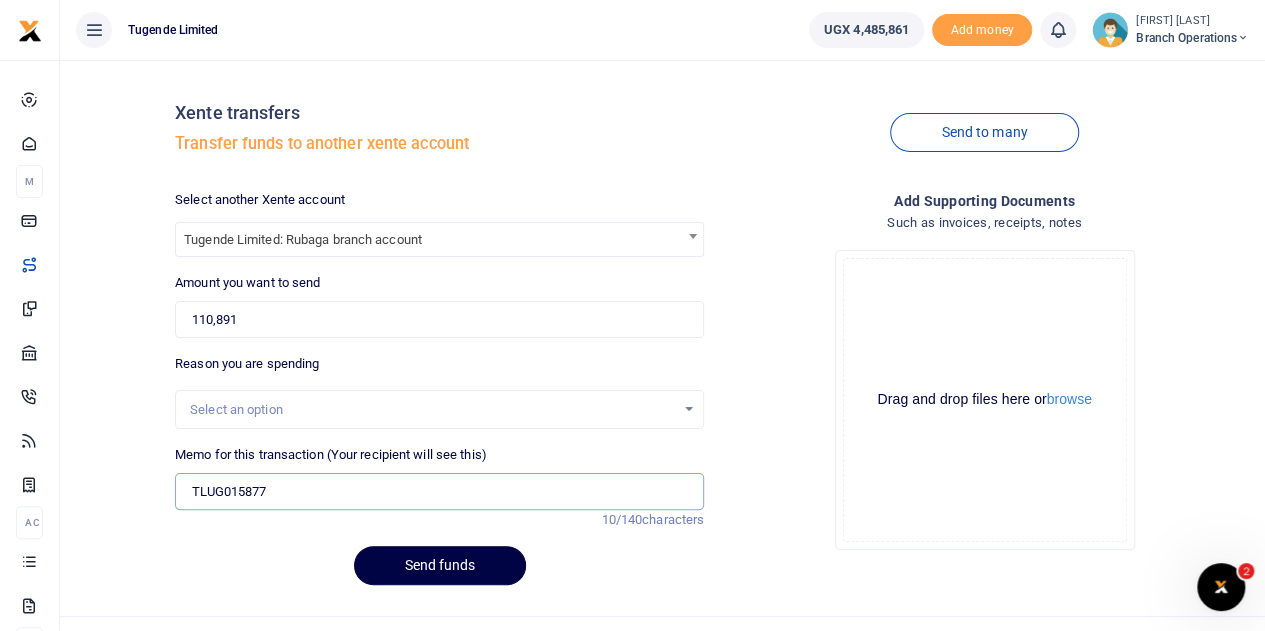 click on "TLUG015877" at bounding box center (439, 492) 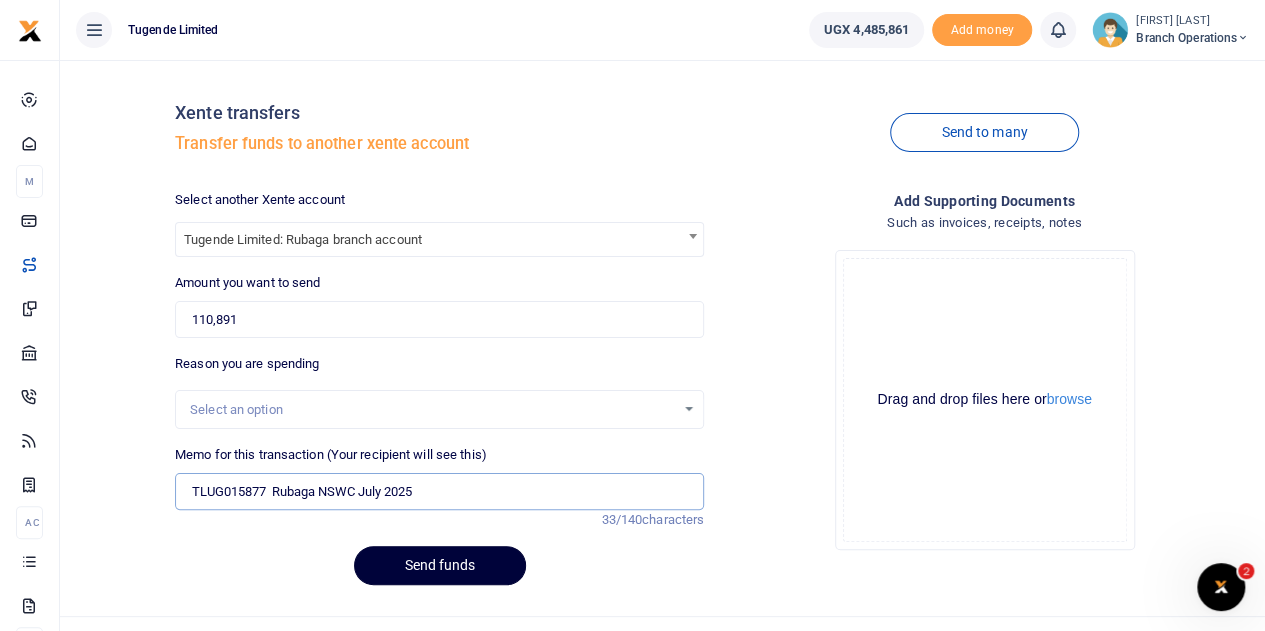 type on "TLUG015877  Rubaga NSWC July 2025" 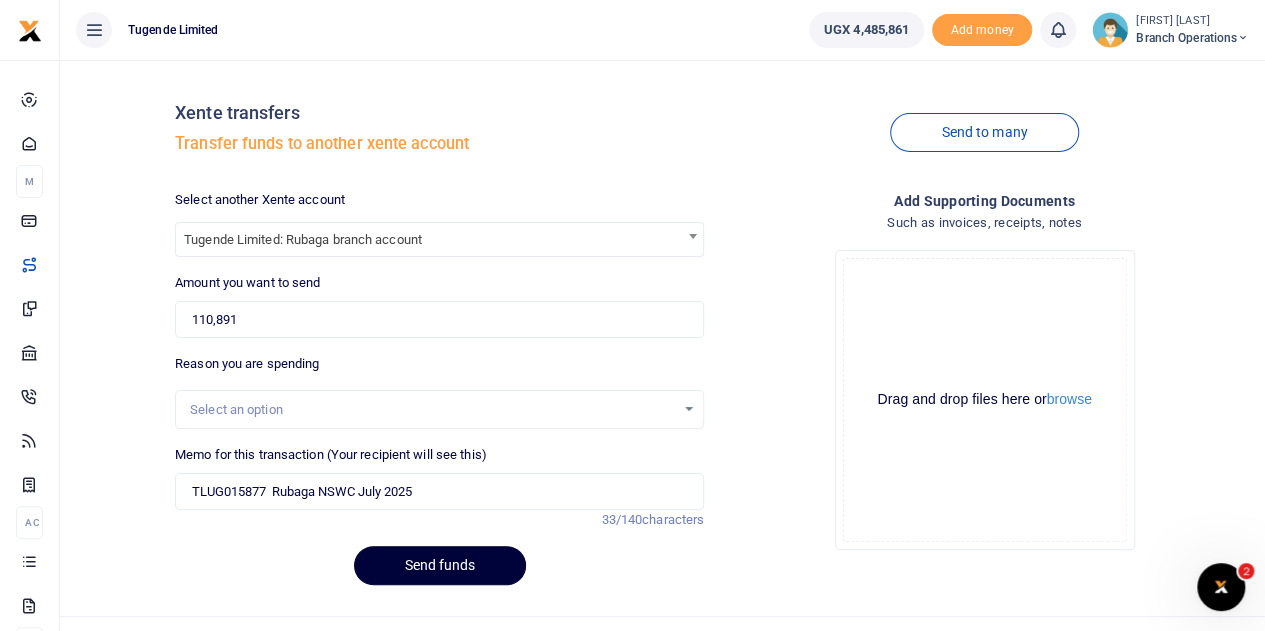 click on "Send funds" at bounding box center [440, 565] 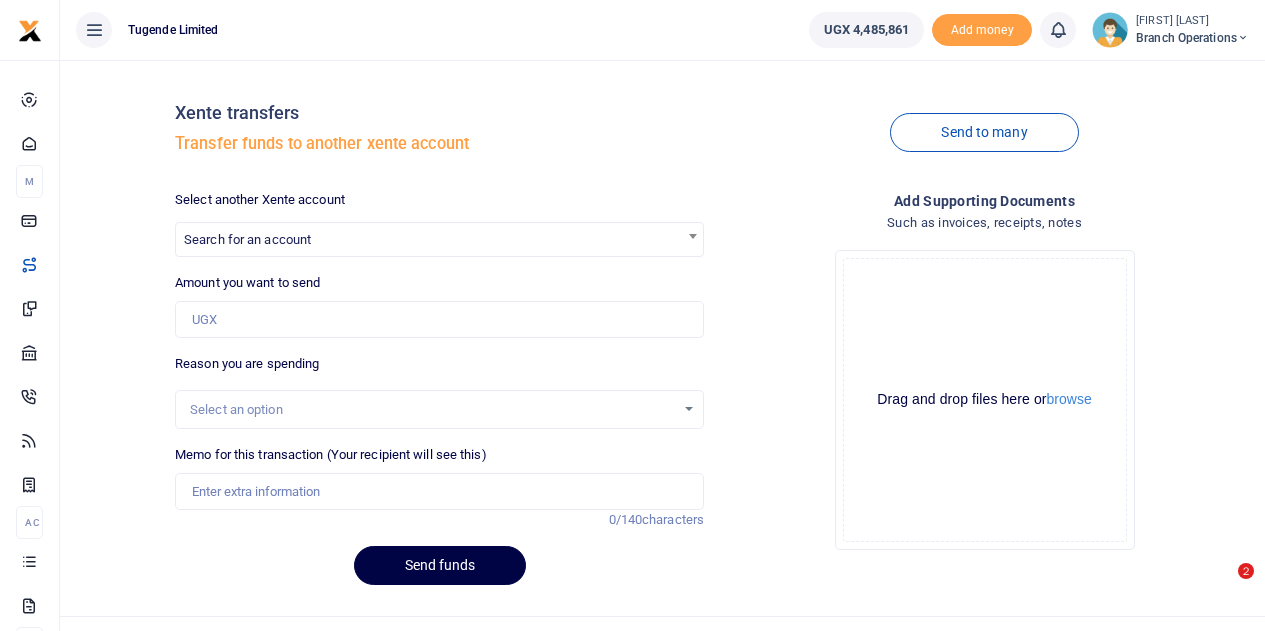 scroll, scrollTop: 0, scrollLeft: 0, axis: both 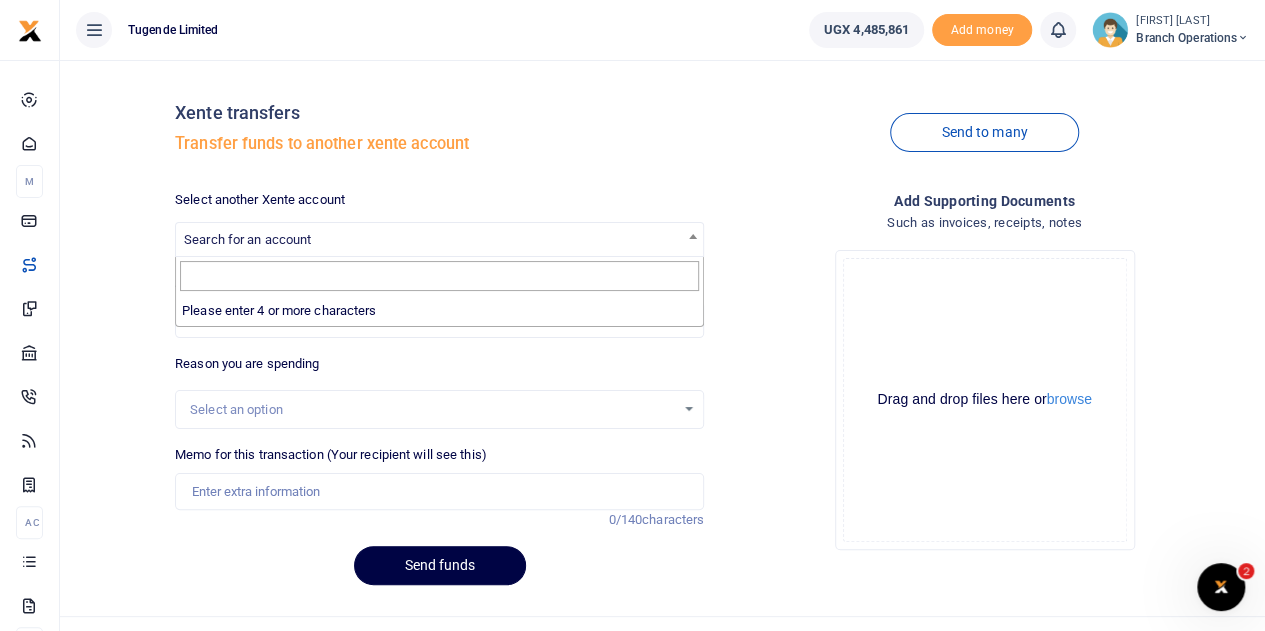 click on "Search for an account" at bounding box center (247, 239) 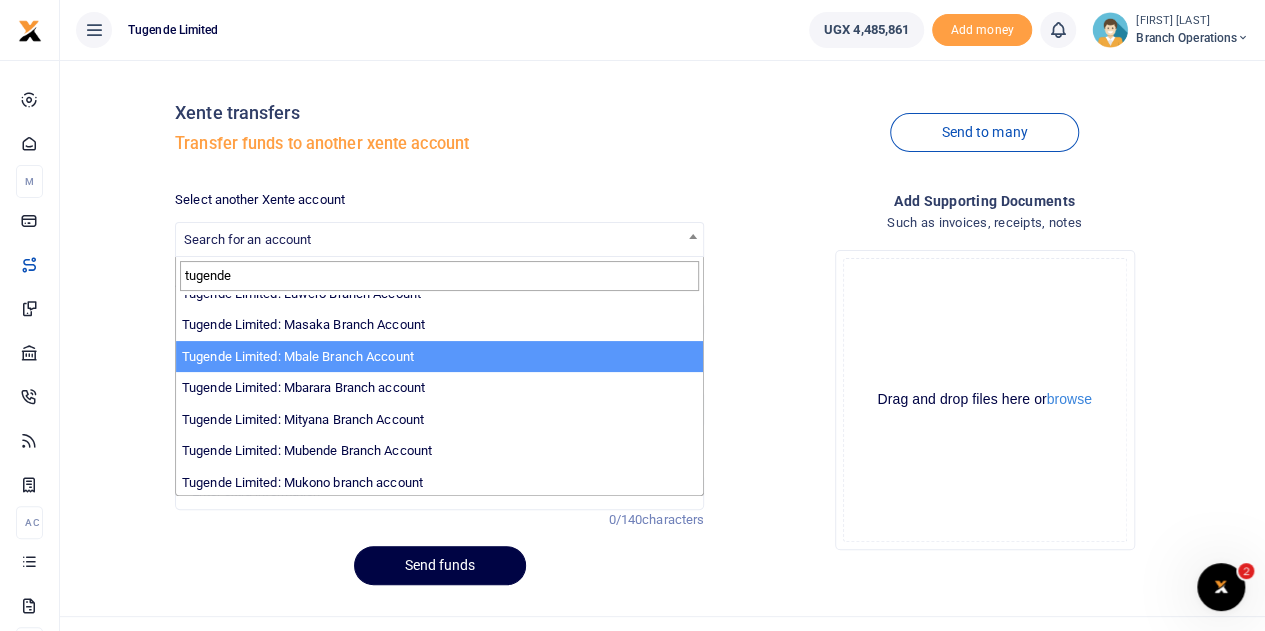 scroll, scrollTop: 618, scrollLeft: 0, axis: vertical 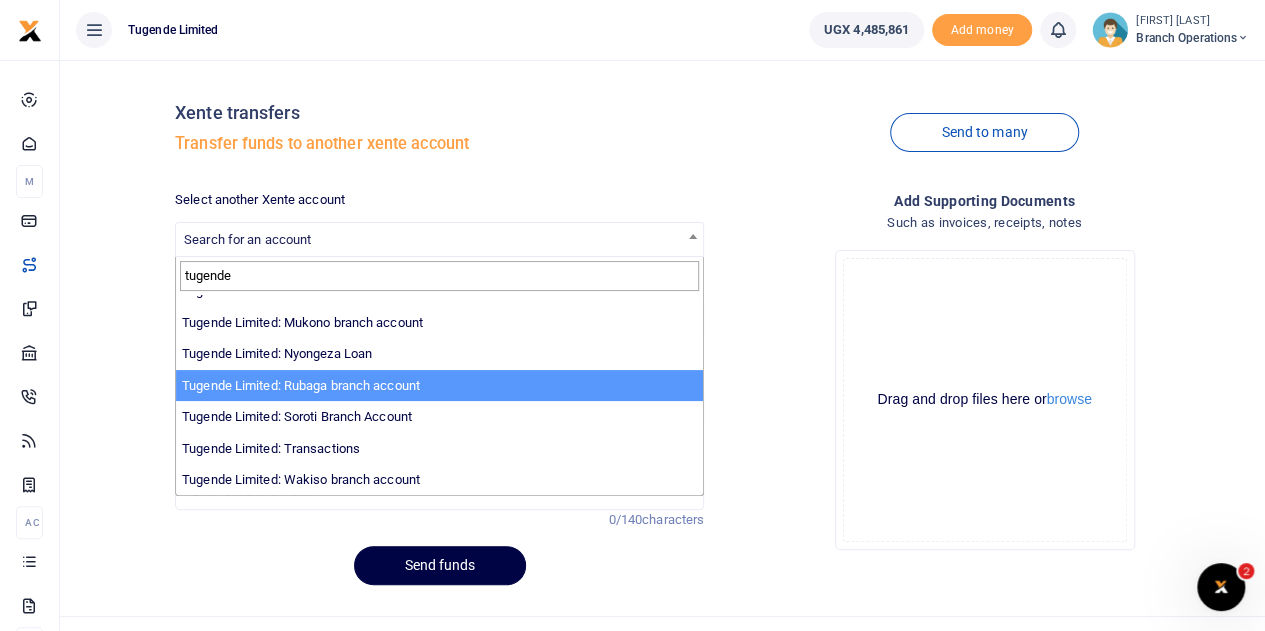 type on "tugende" 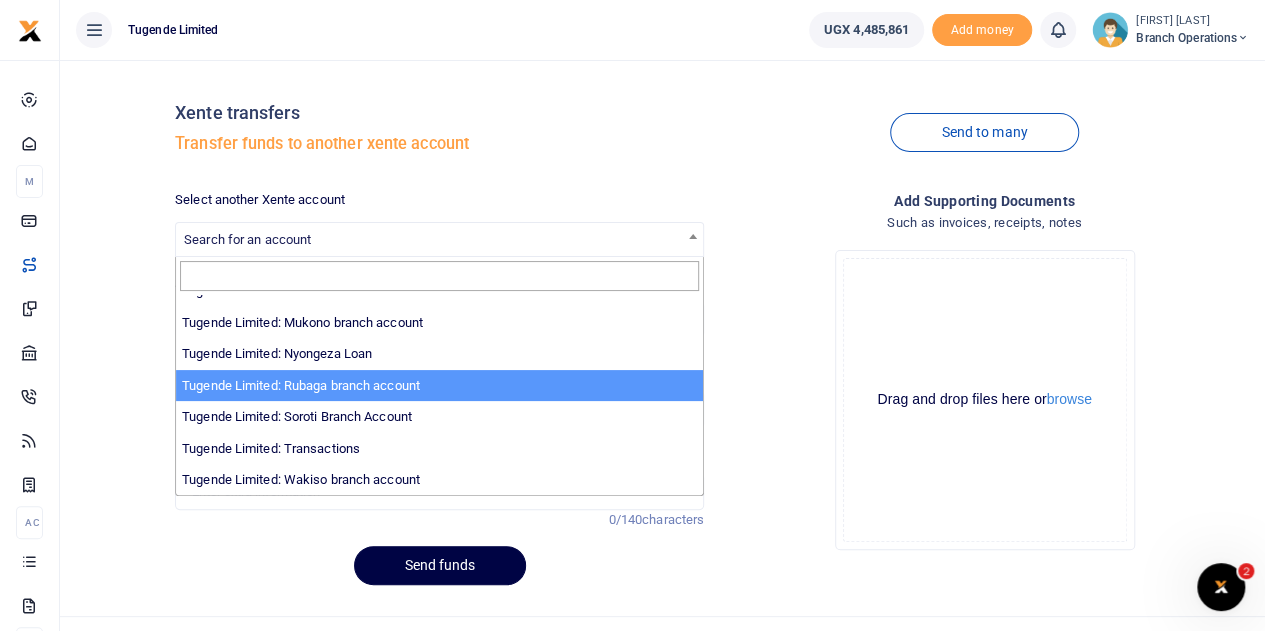 select on "3260" 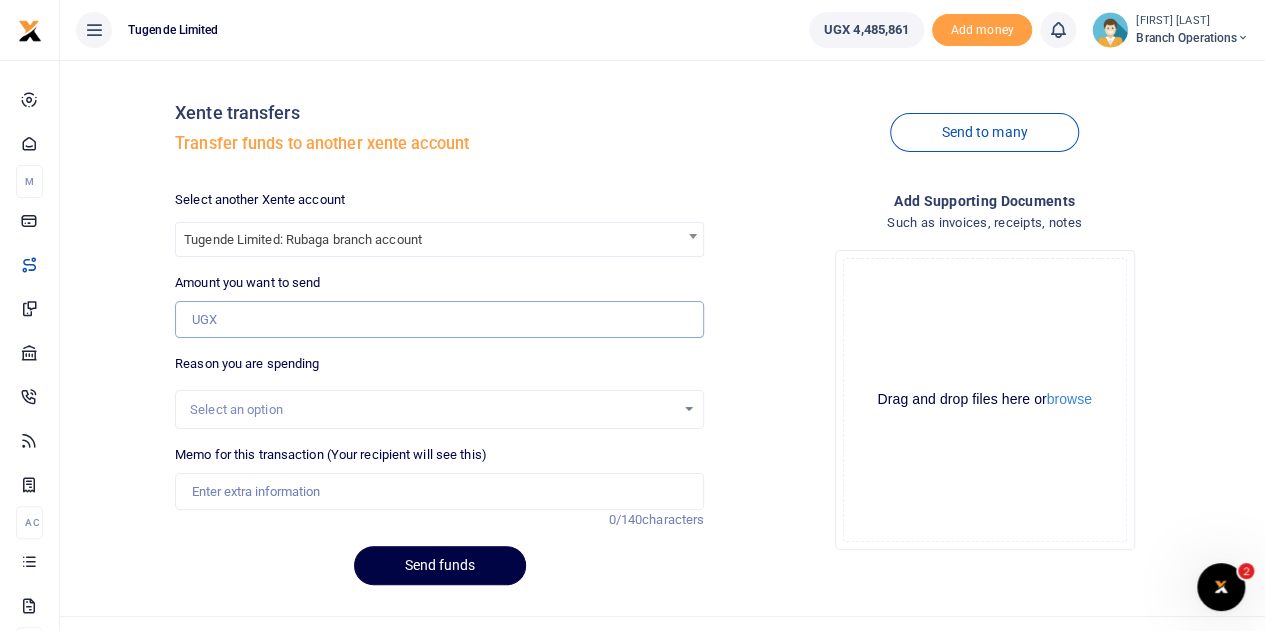 click on "Amount you want to send" at bounding box center [439, 320] 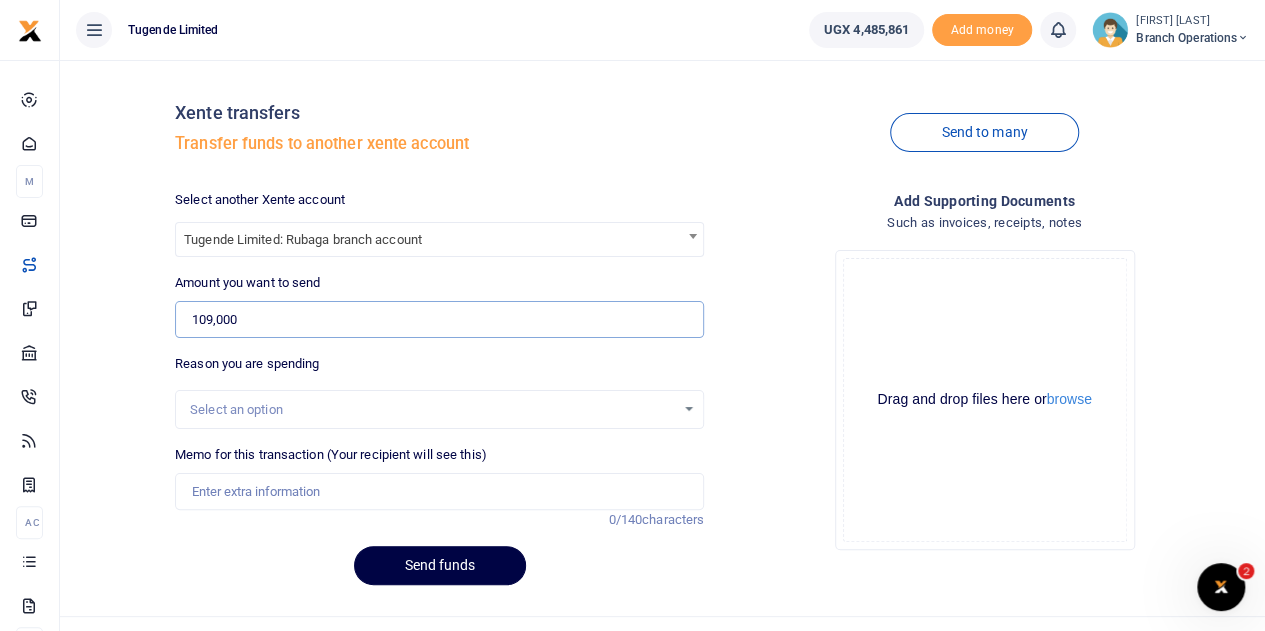 type on "109,000" 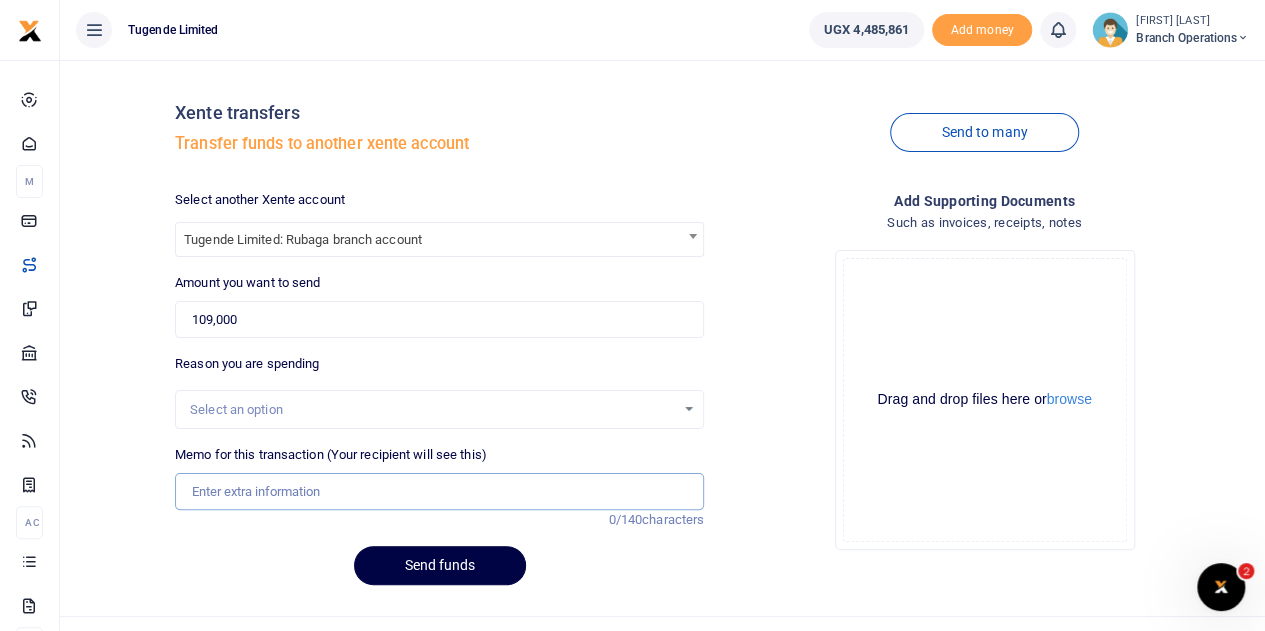 click on "Memo for this transaction (Your recipient will see this)" at bounding box center [439, 492] 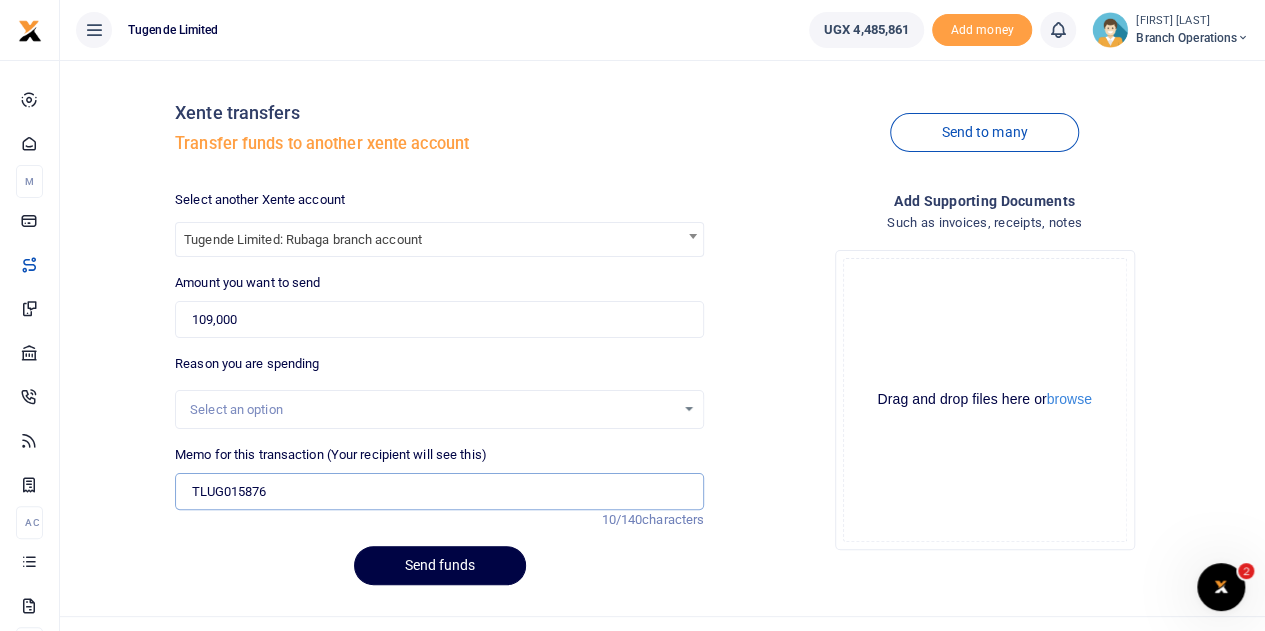 click on "TLUG015876" at bounding box center [439, 492] 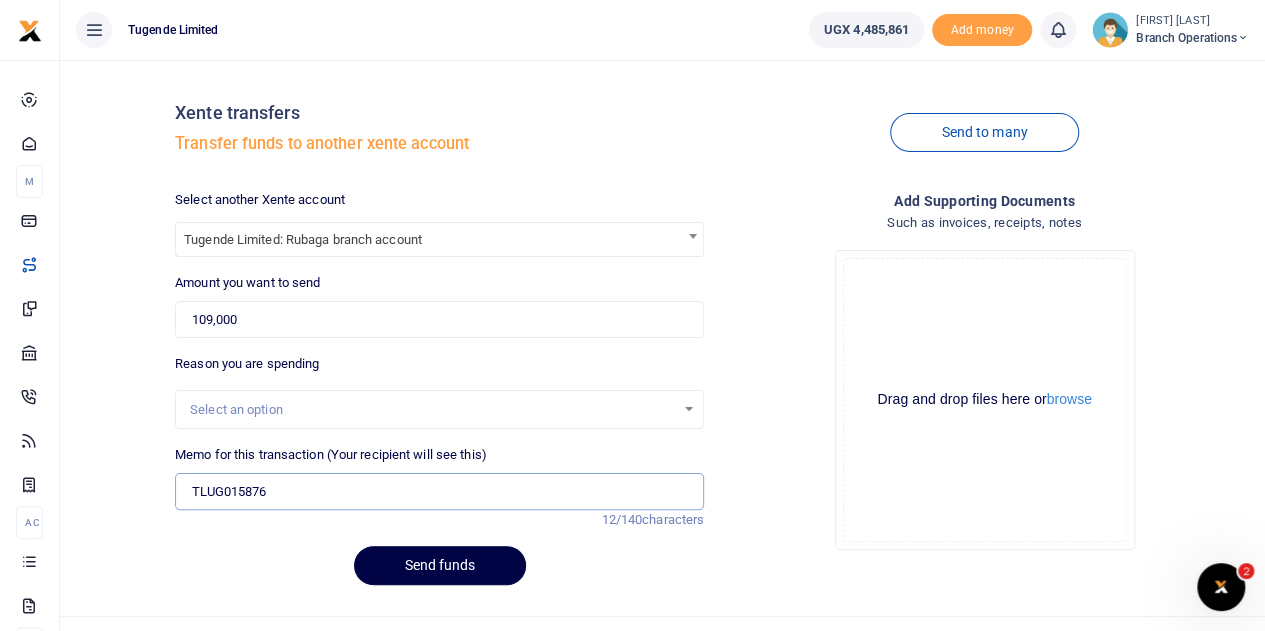 click on "TLUG015876" at bounding box center [439, 492] 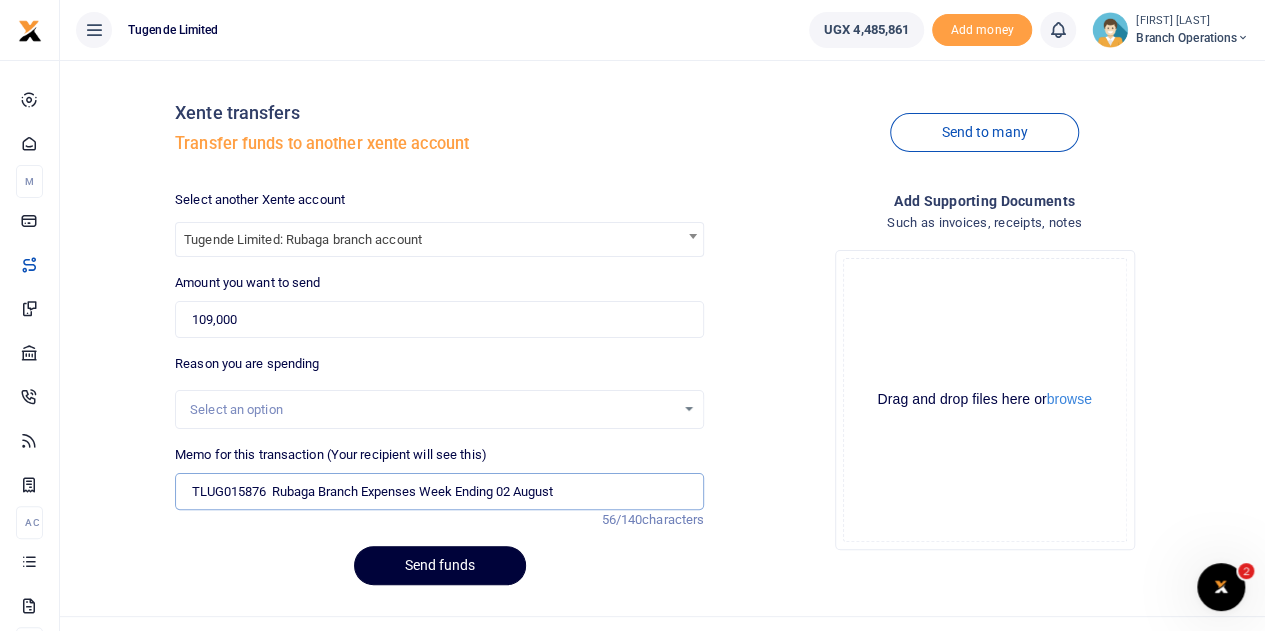 type on "TLUG015876  Rubaga Branch Expenses Week Ending 02 August" 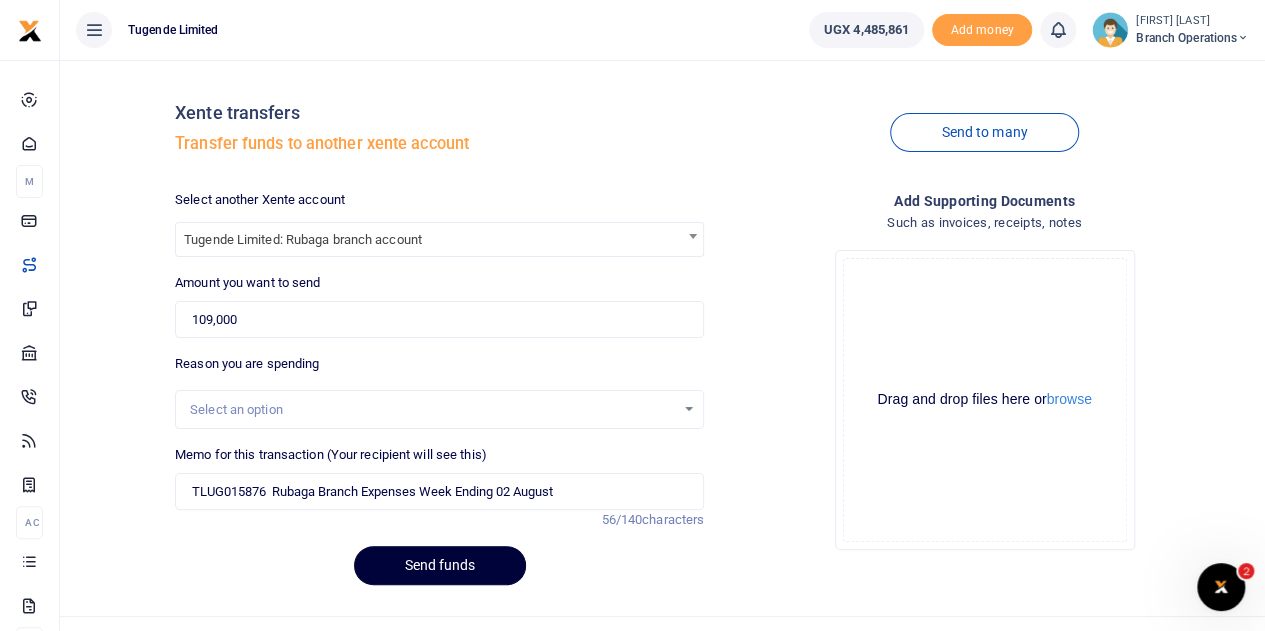 click on "Send funds" at bounding box center [440, 565] 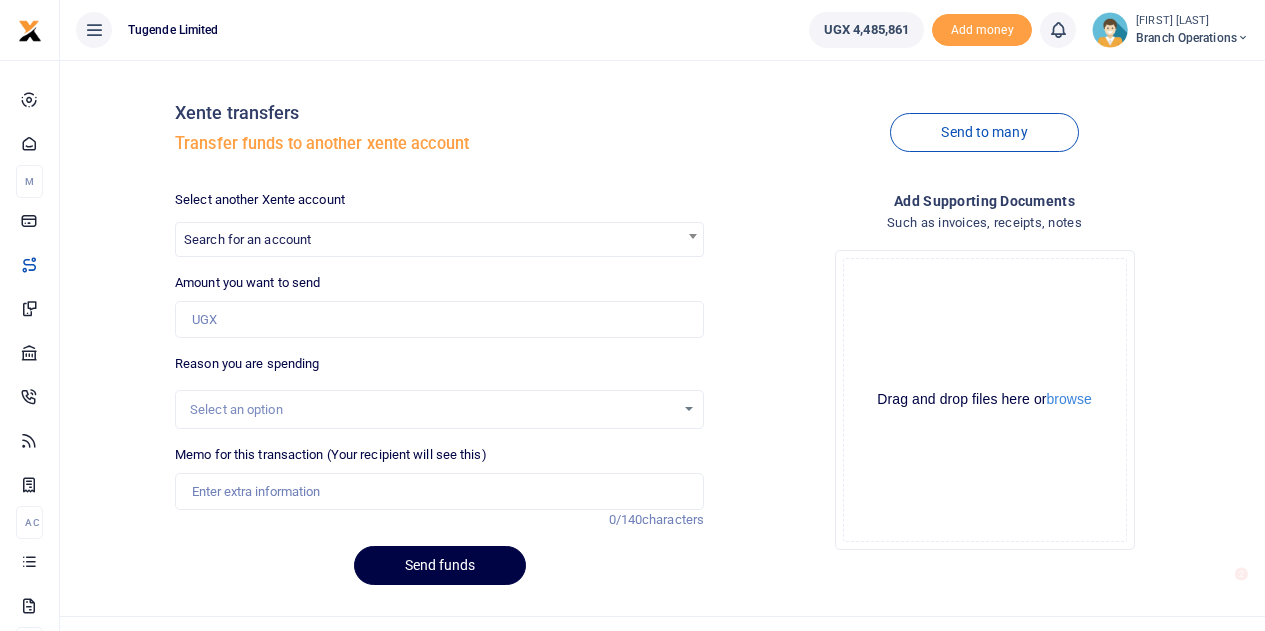 scroll, scrollTop: 0, scrollLeft: 0, axis: both 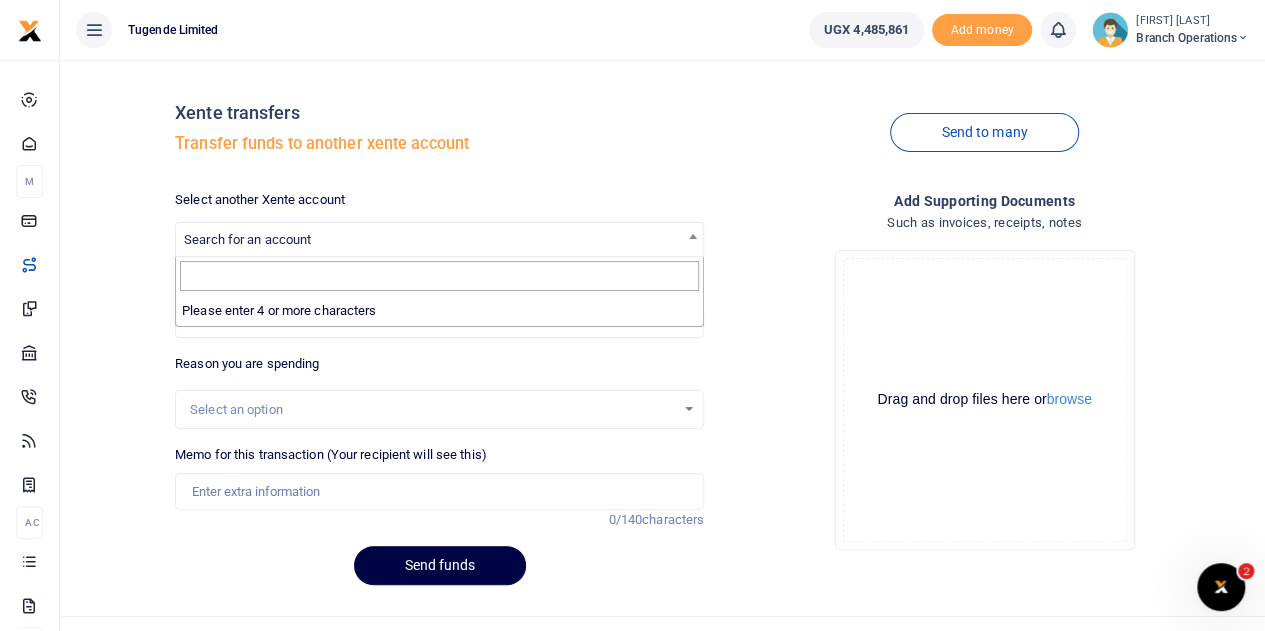 click on "Search for an account" at bounding box center (439, 238) 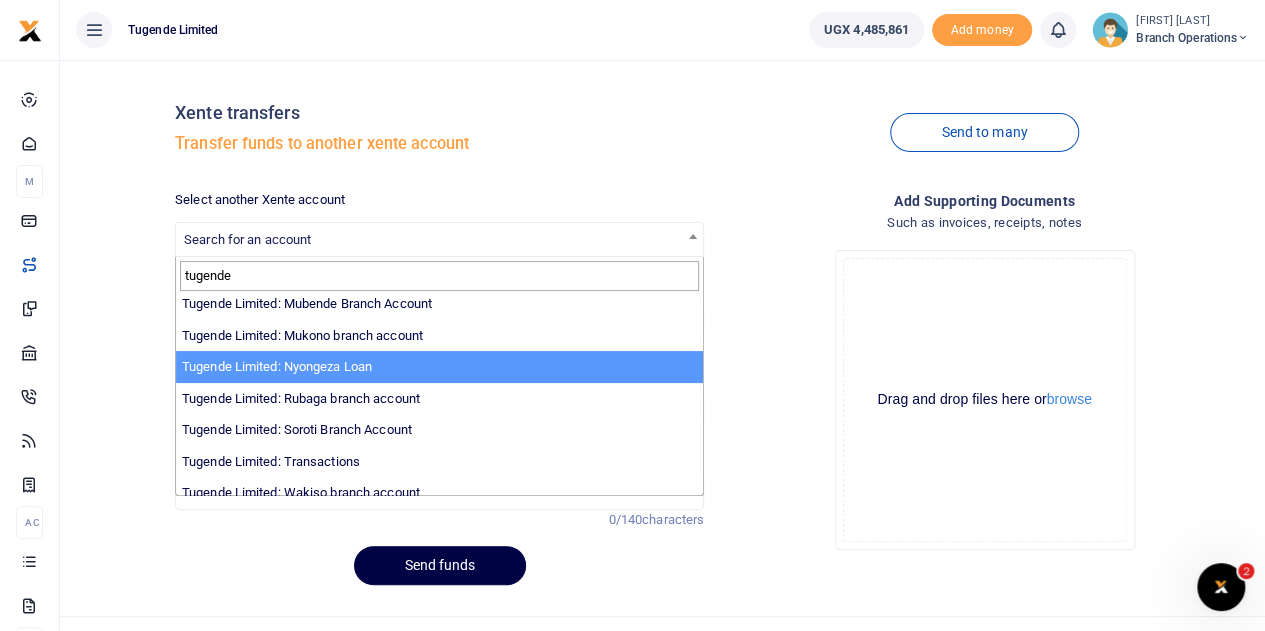 scroll, scrollTop: 618, scrollLeft: 0, axis: vertical 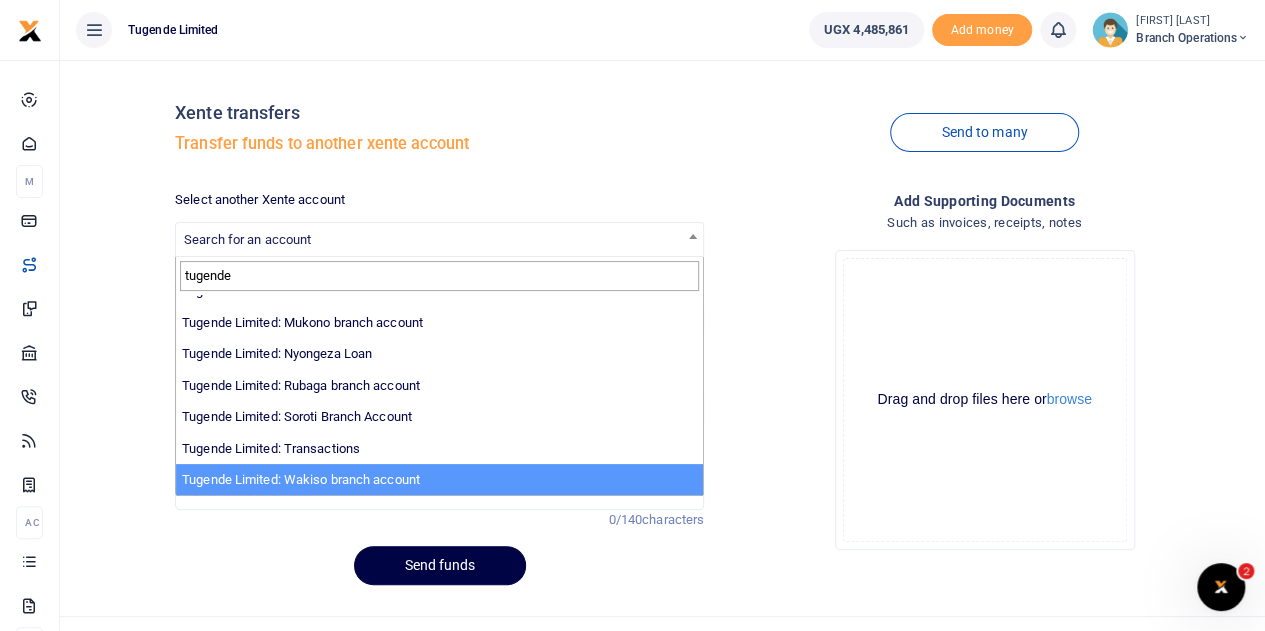 type on "tugende" 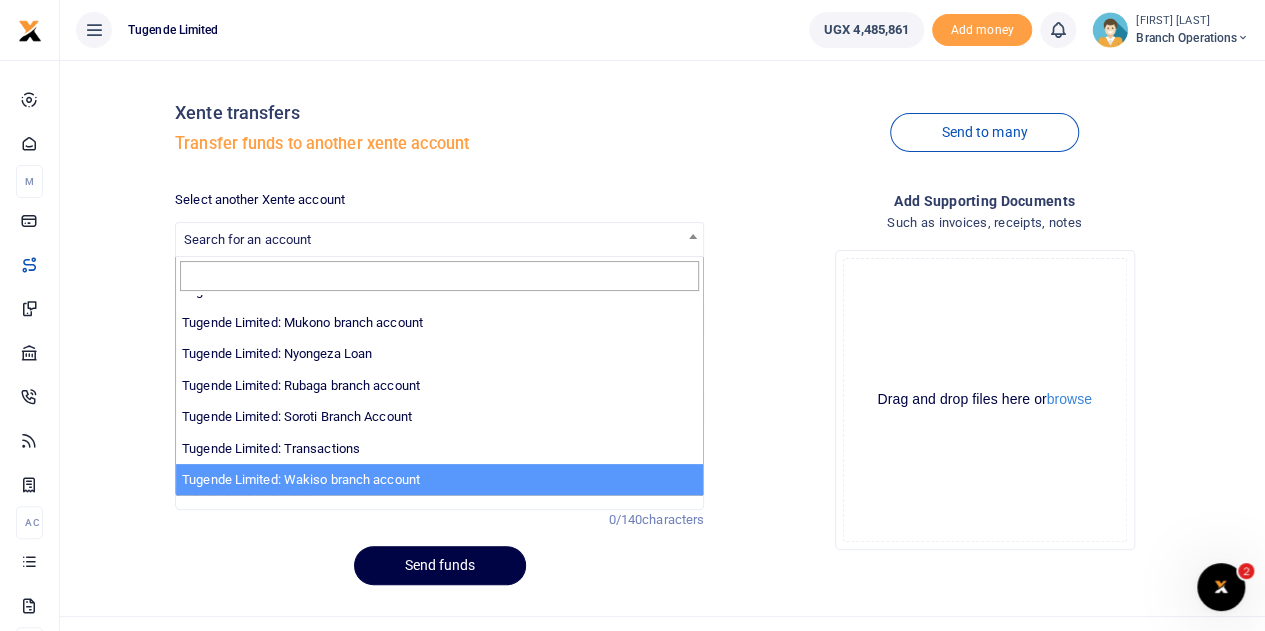 select on "3258" 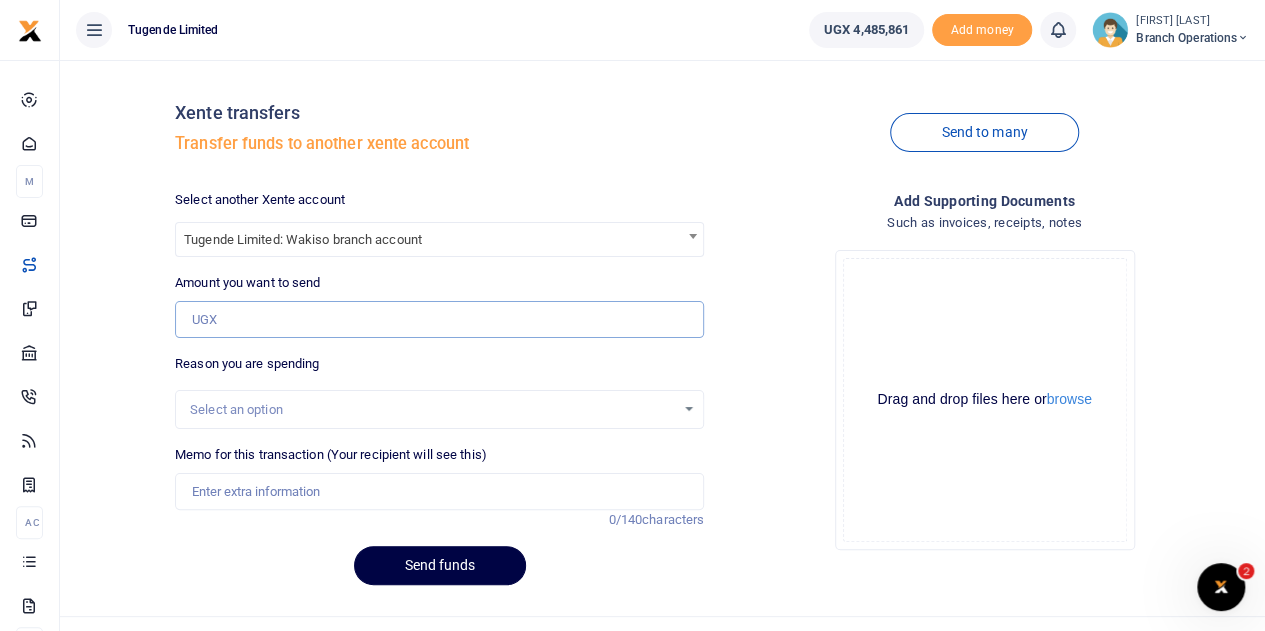 click on "Amount you want to send" at bounding box center [439, 320] 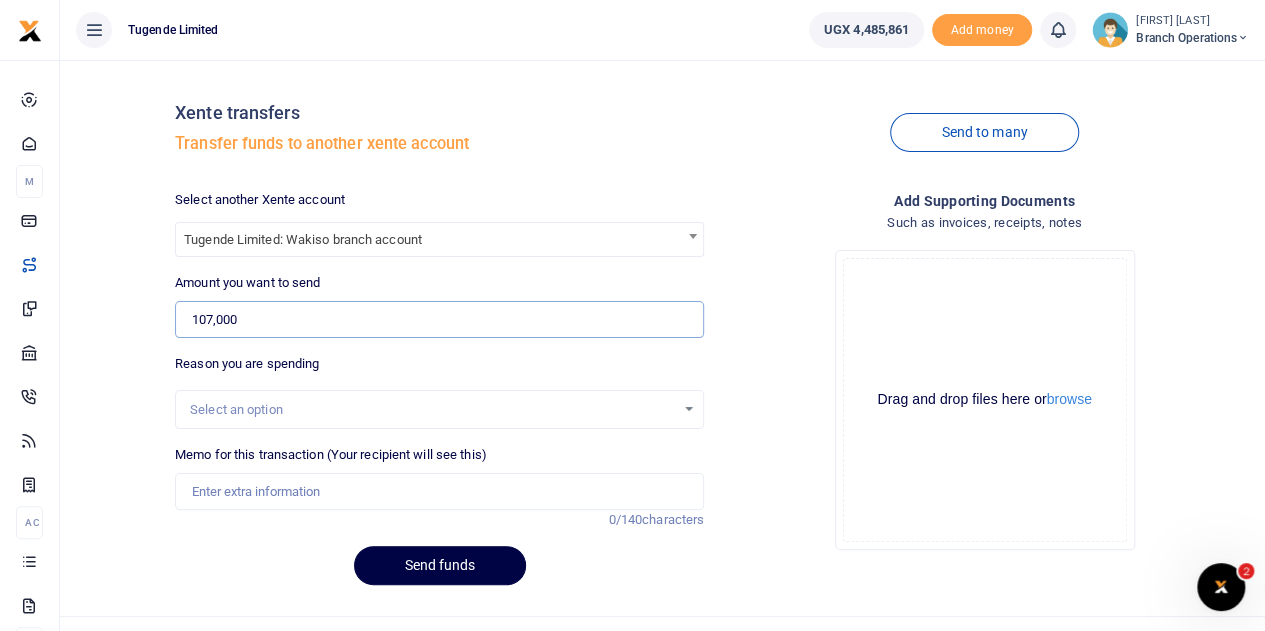 type on "107,000" 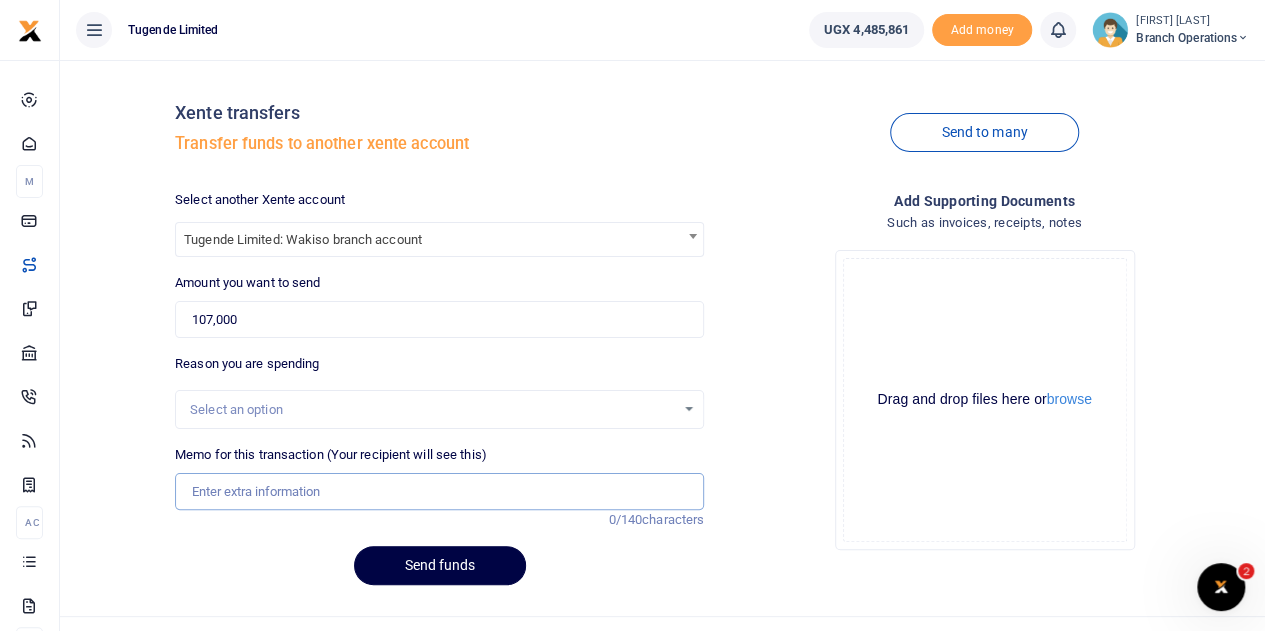 click on "Memo for this transaction (Your recipient will see this)" at bounding box center (439, 492) 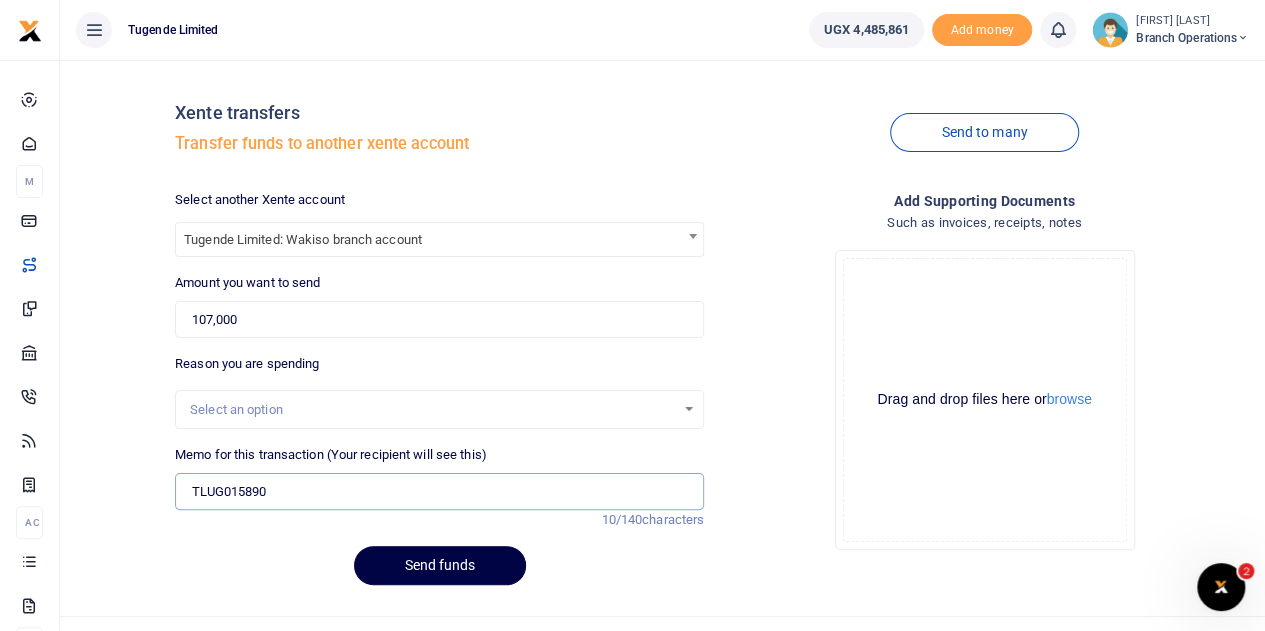click on "TLUG015890" at bounding box center (439, 492) 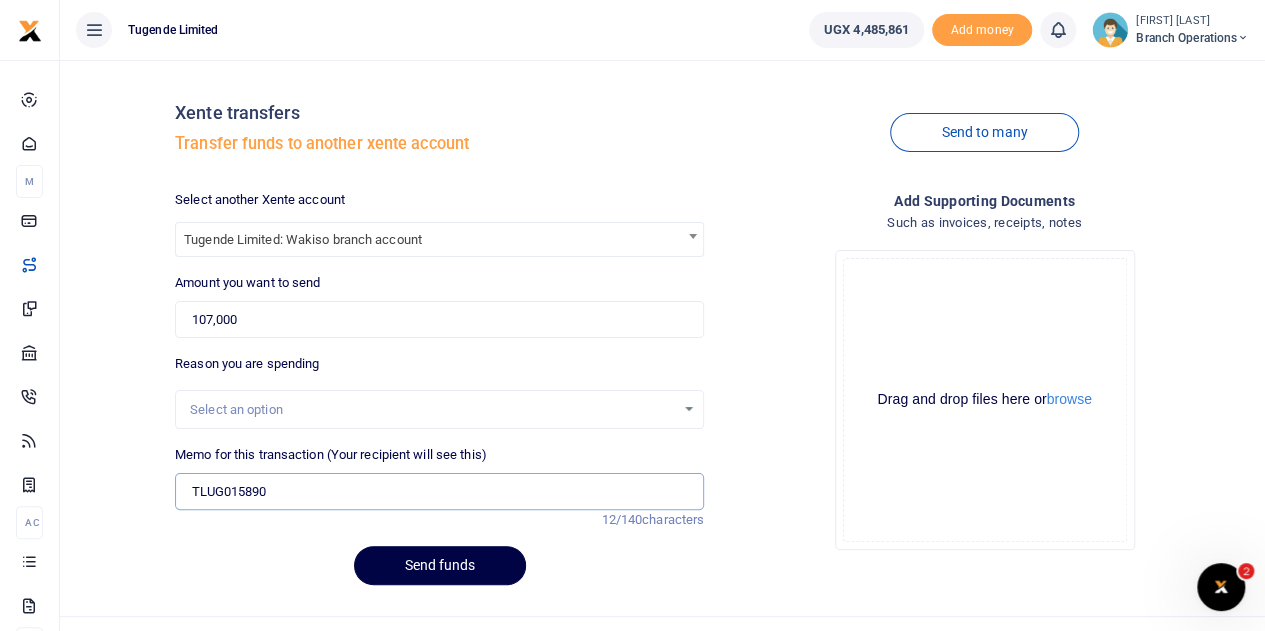 click on "TLUG015890" at bounding box center (439, 492) 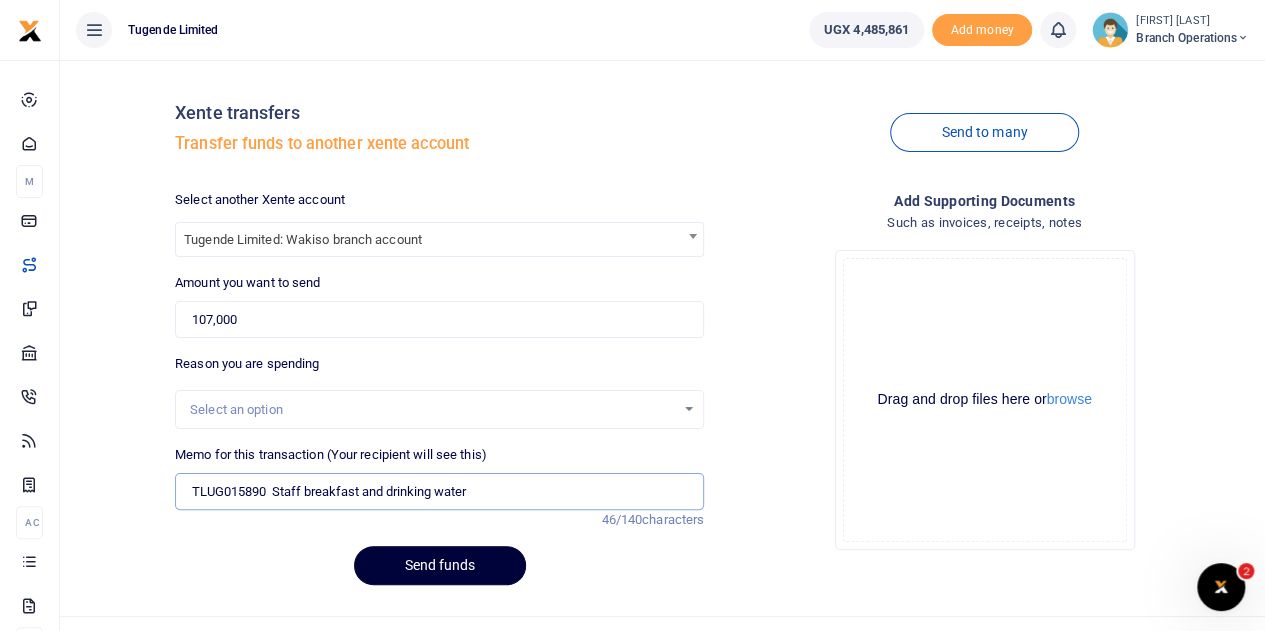 type on "TLUG015890  Staff breakfast and drinking water" 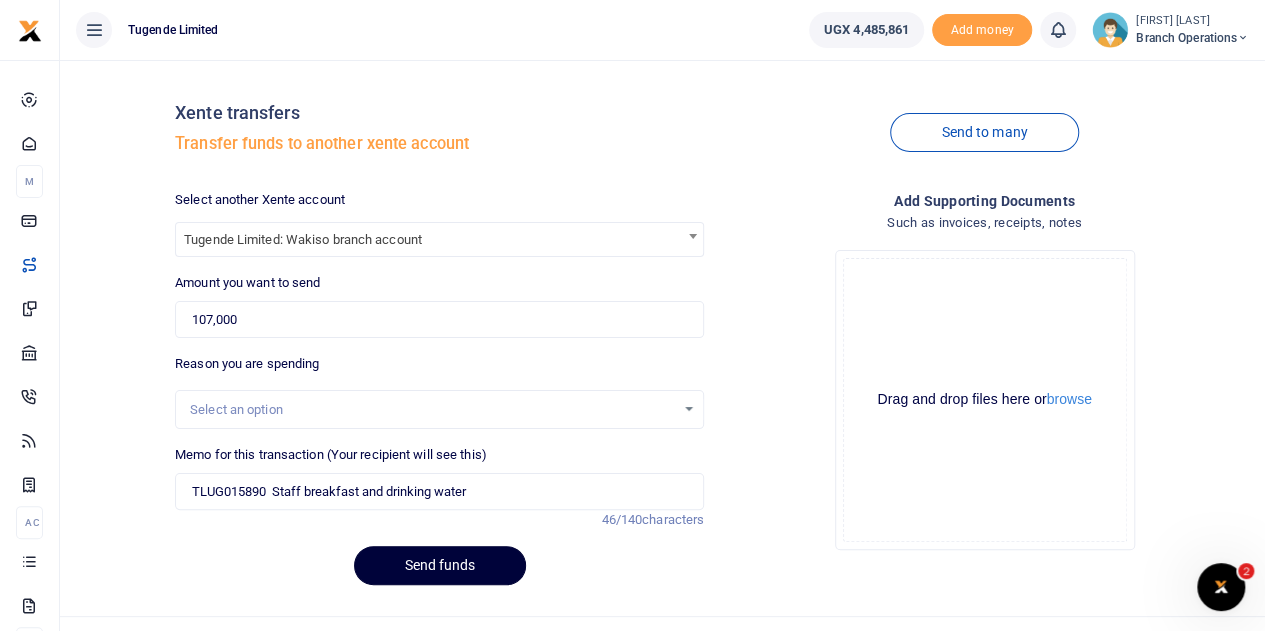 click on "Send funds" at bounding box center (440, 565) 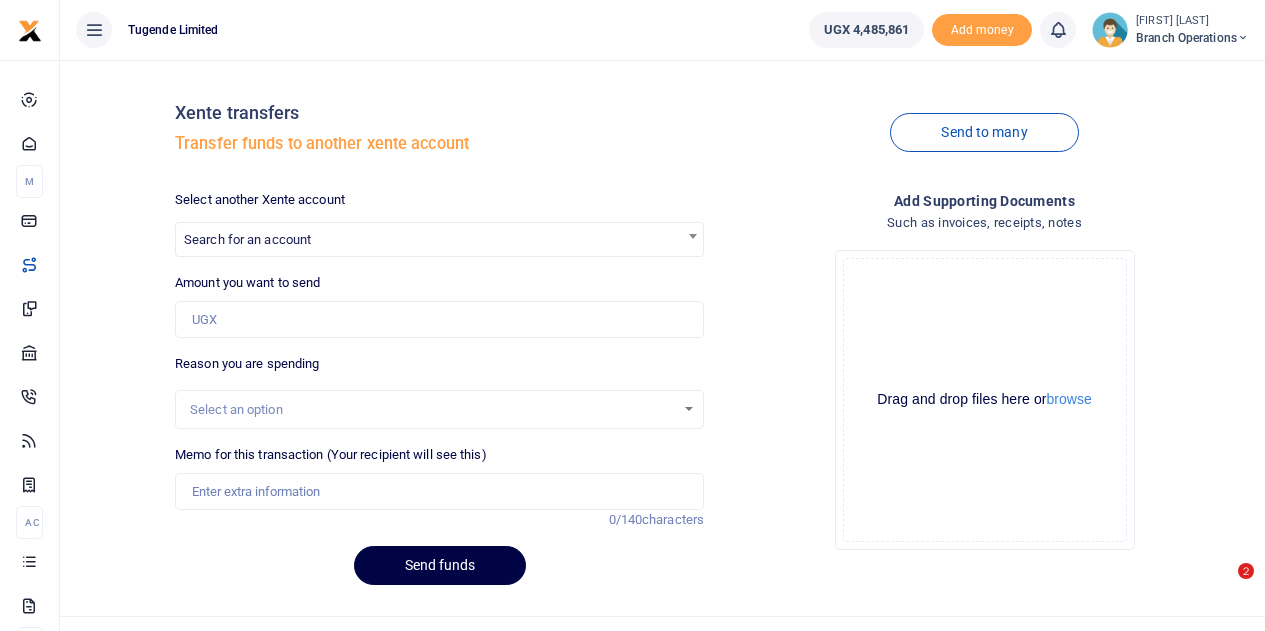 scroll, scrollTop: 0, scrollLeft: 0, axis: both 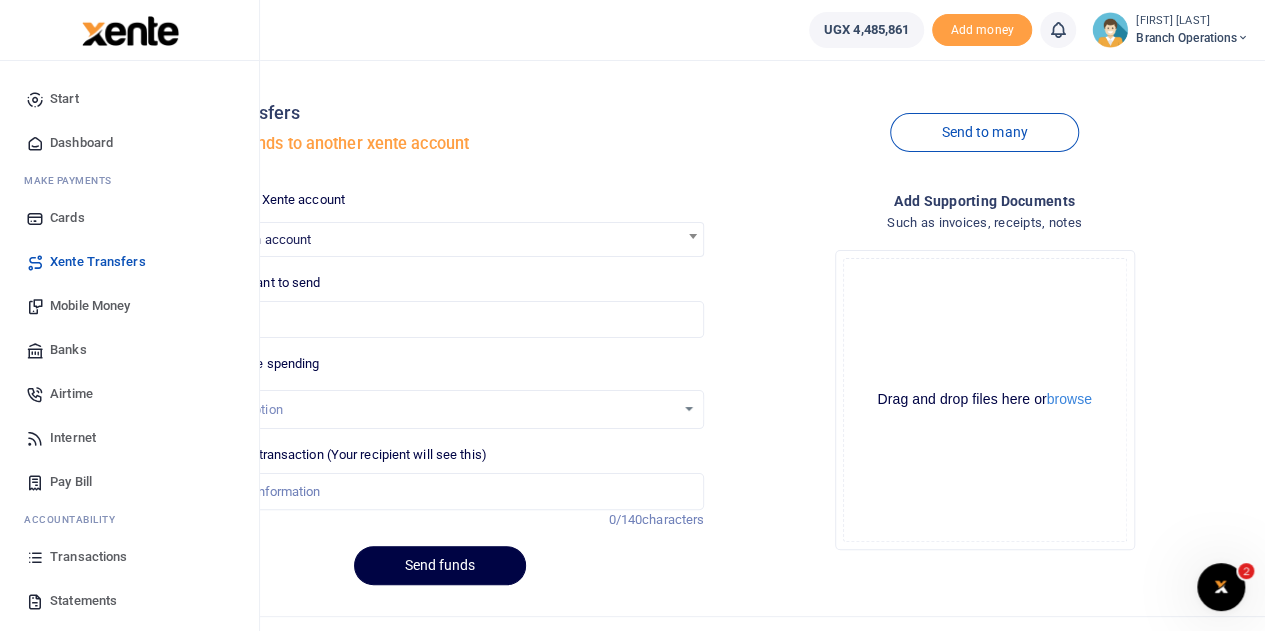 click on "Mobile Money" at bounding box center [90, 306] 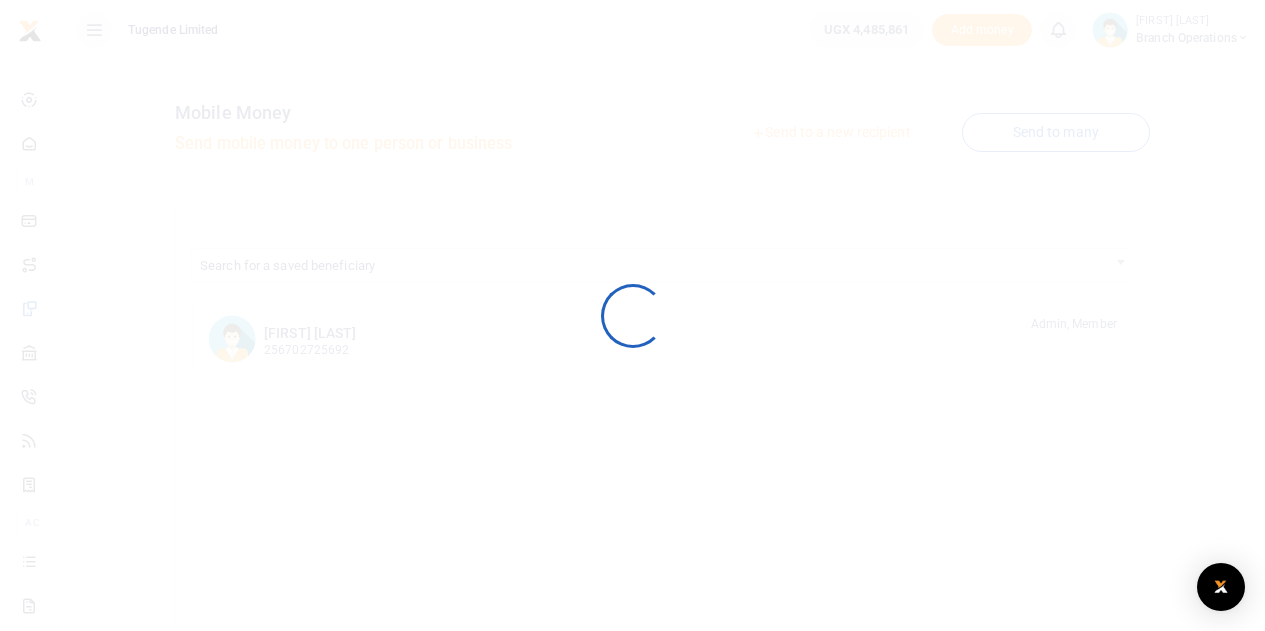 scroll, scrollTop: 0, scrollLeft: 0, axis: both 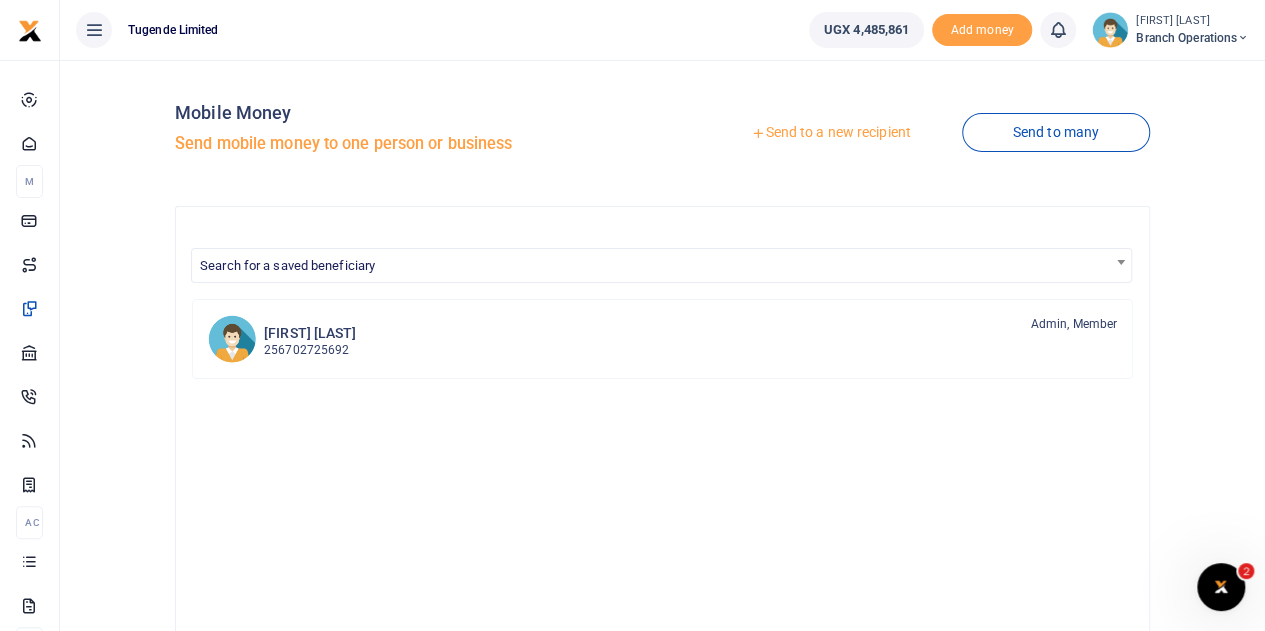 click at bounding box center [758, 133] 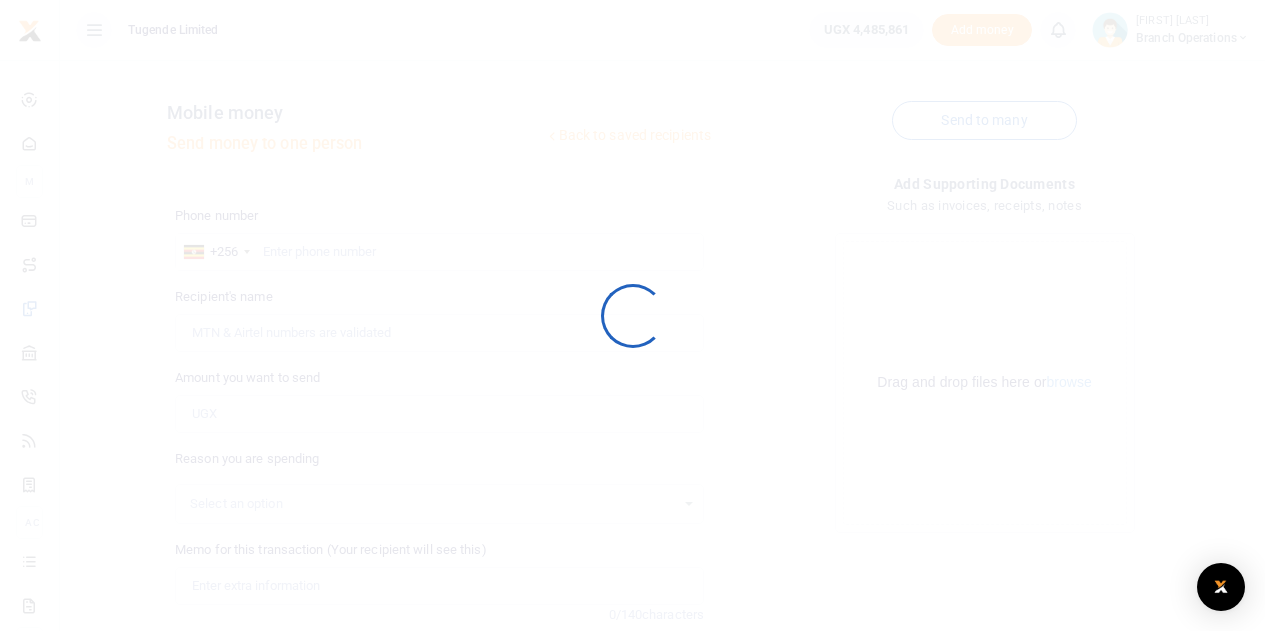 scroll, scrollTop: 0, scrollLeft: 0, axis: both 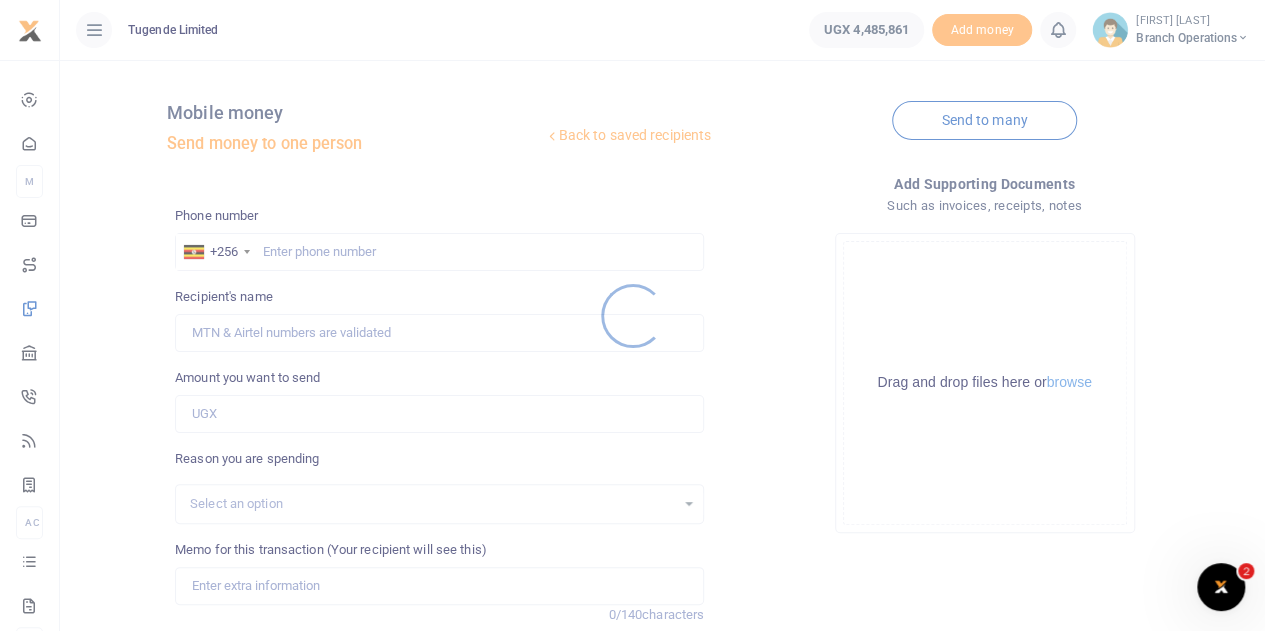 click at bounding box center (632, 315) 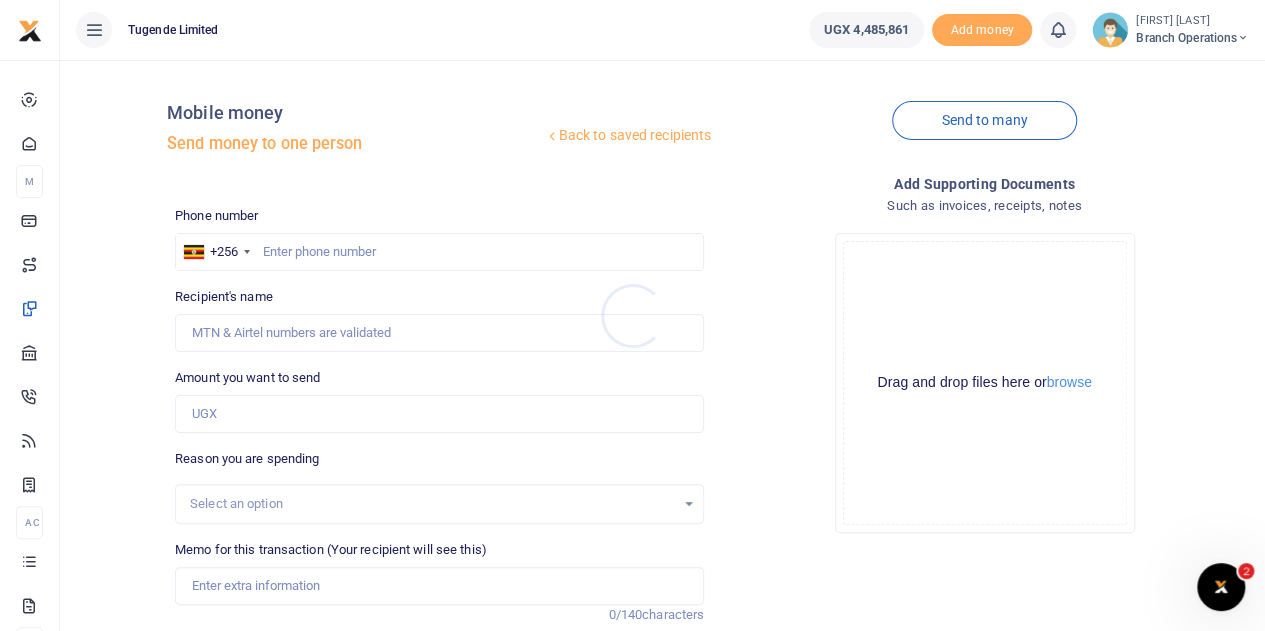 click at bounding box center (632, 315) 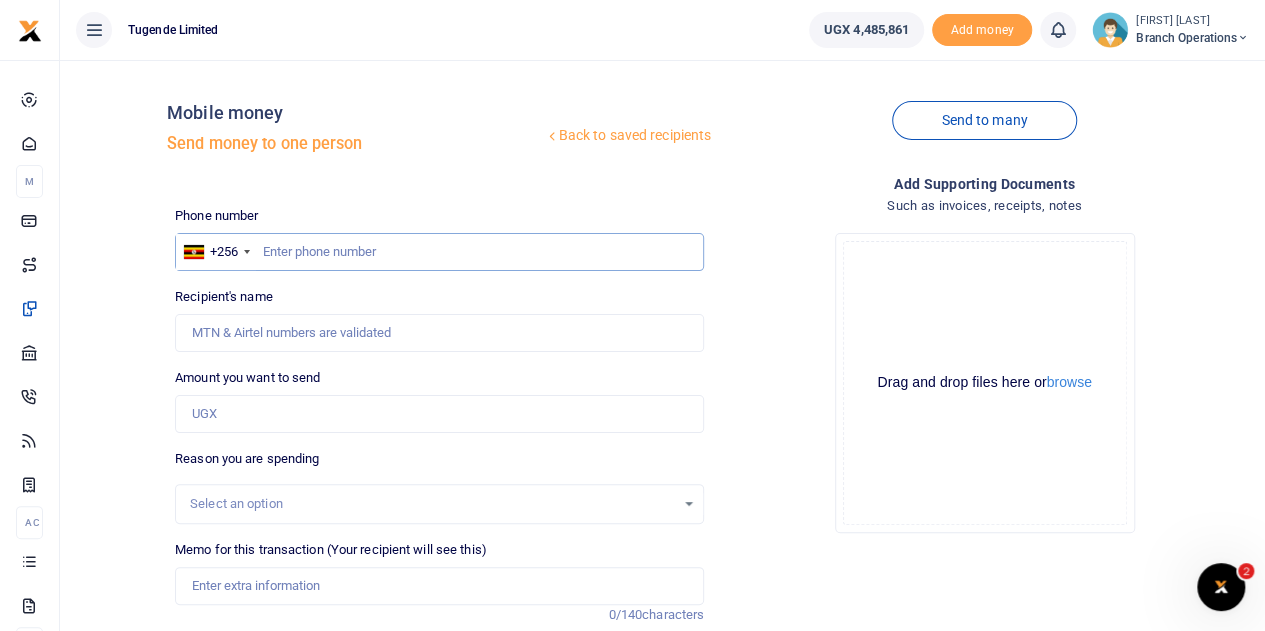 drag, startPoint x: 275, startPoint y: 250, endPoint x: 263, endPoint y: 215, distance: 37 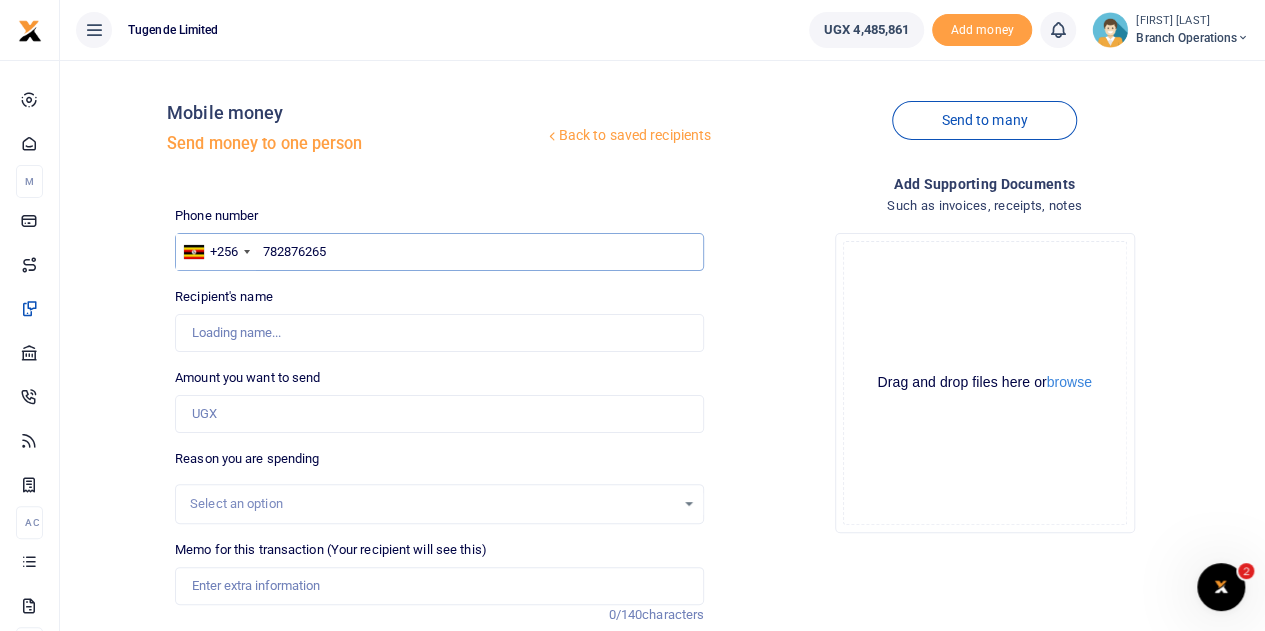 type on "Kevin Oyella Ajok" 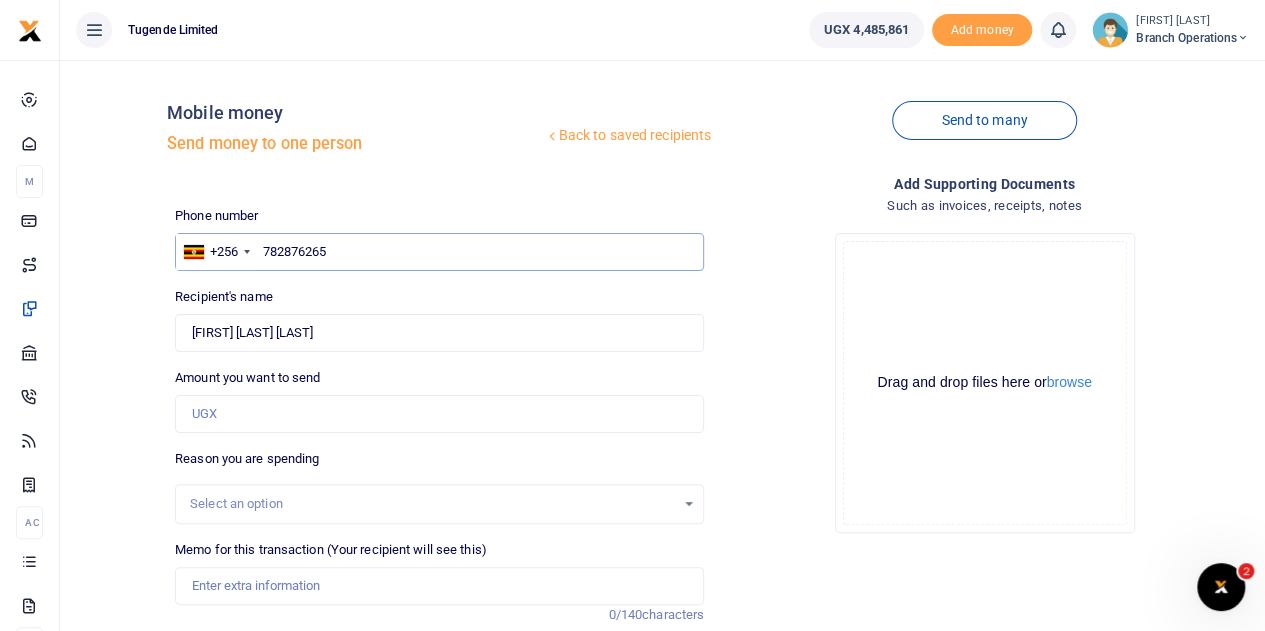 type on "782876265" 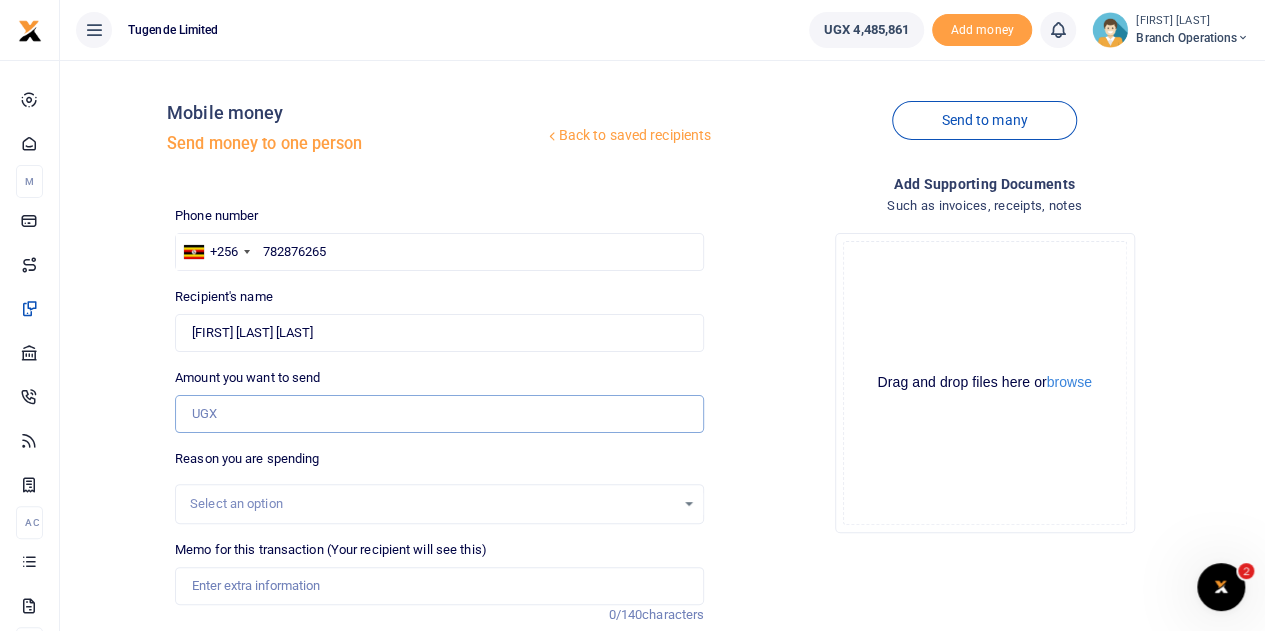 click on "Amount you want to send" at bounding box center [439, 414] 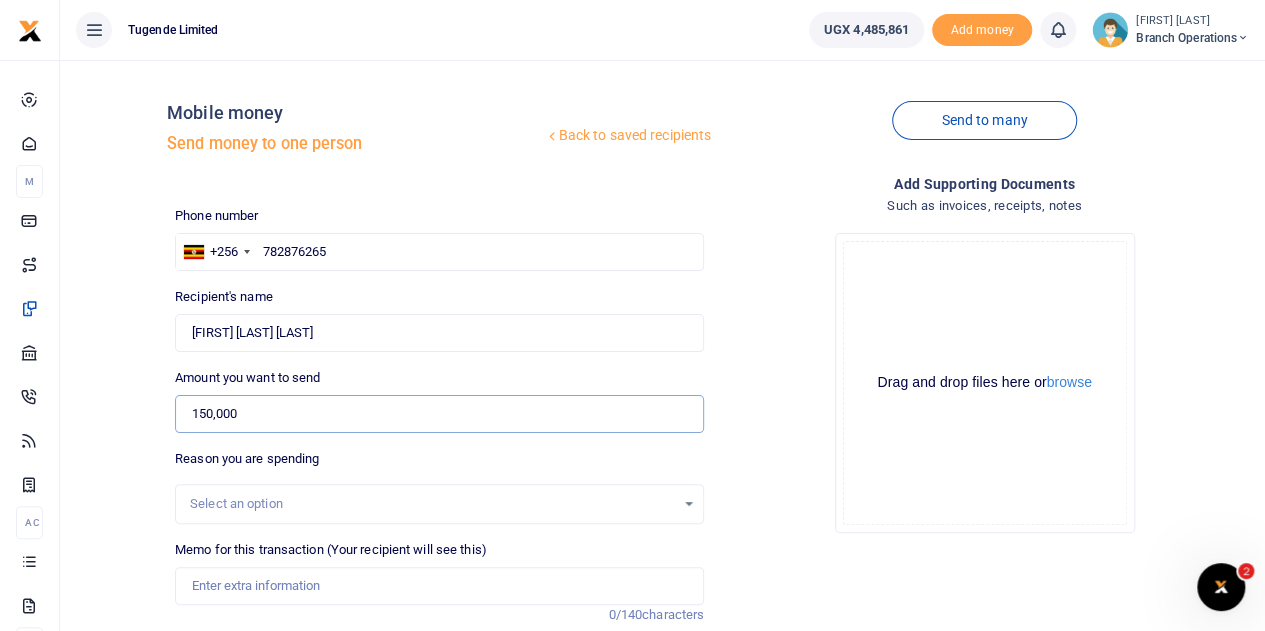 type on "150,000" 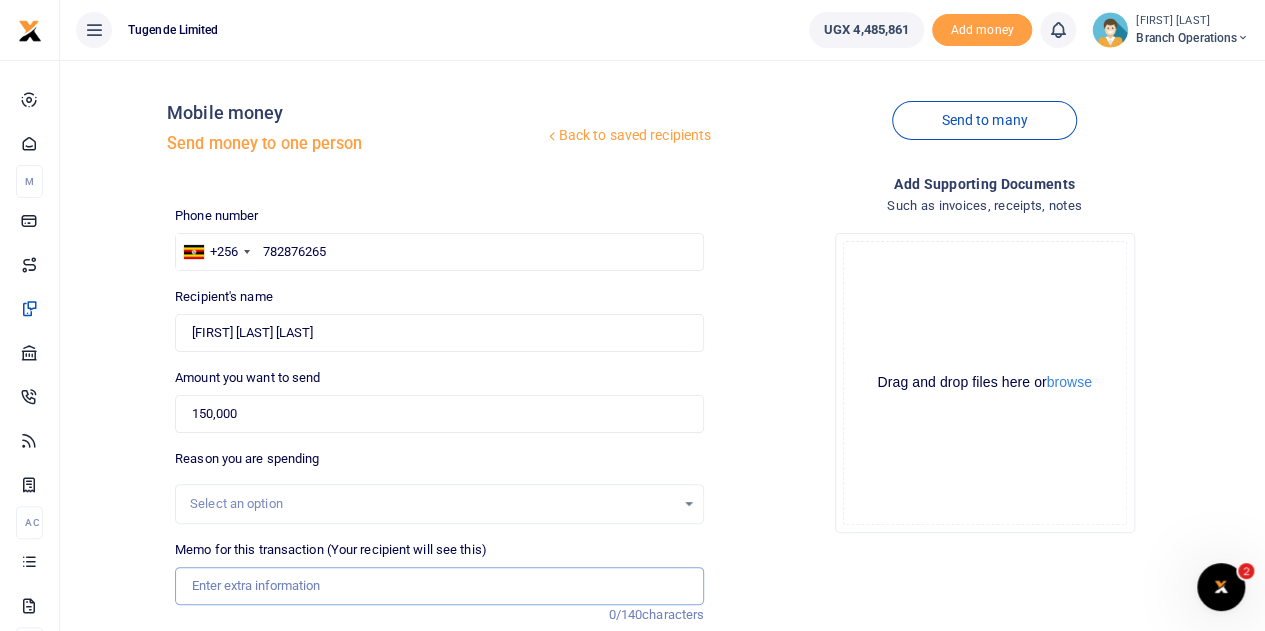 click on "Memo for this transaction (Your recipient will see this)" at bounding box center [439, 586] 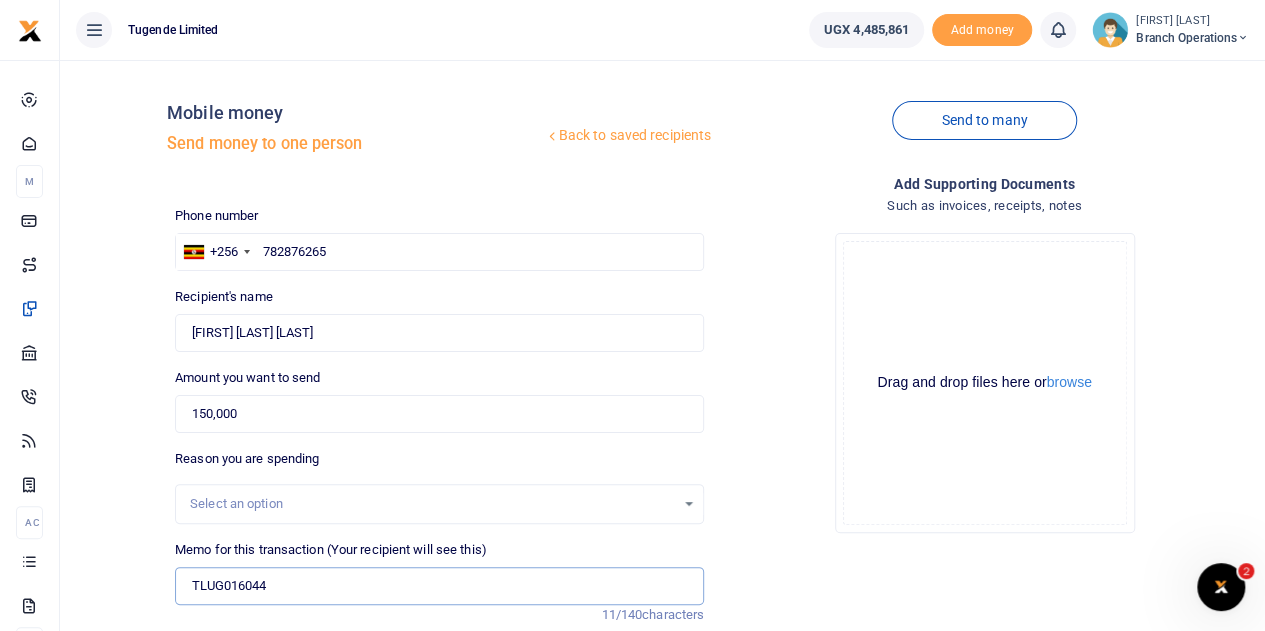 click on "TLUG016044" at bounding box center (439, 586) 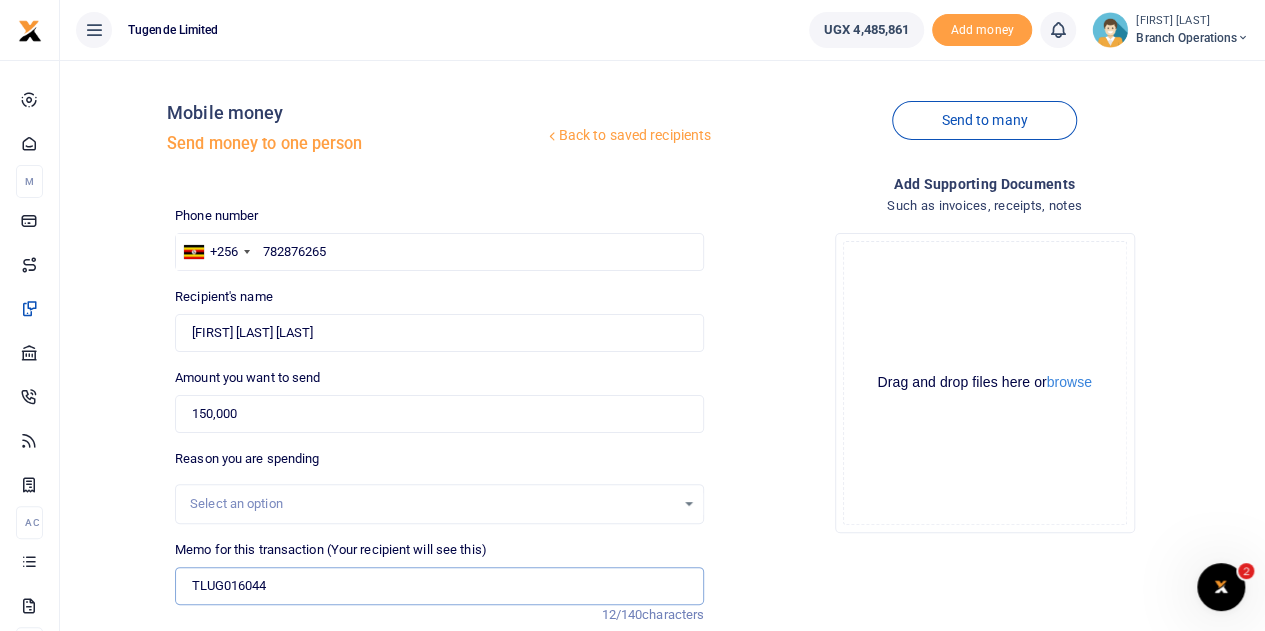 click on "TLUG016044" at bounding box center [439, 586] 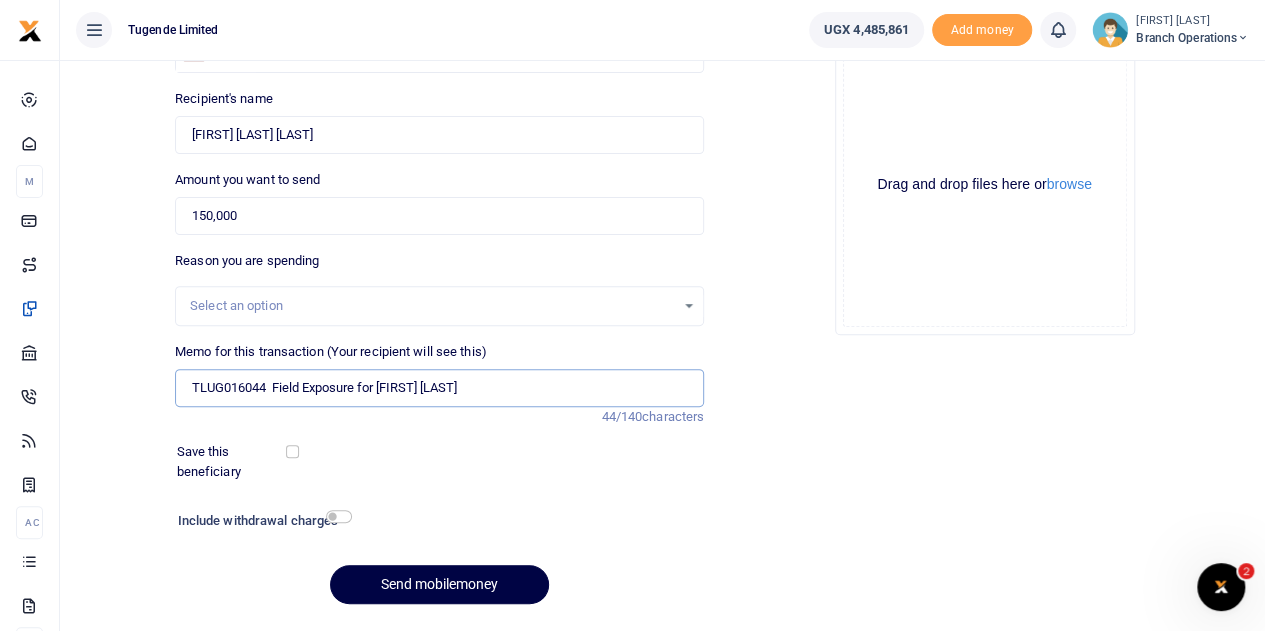 scroll, scrollTop: 200, scrollLeft: 0, axis: vertical 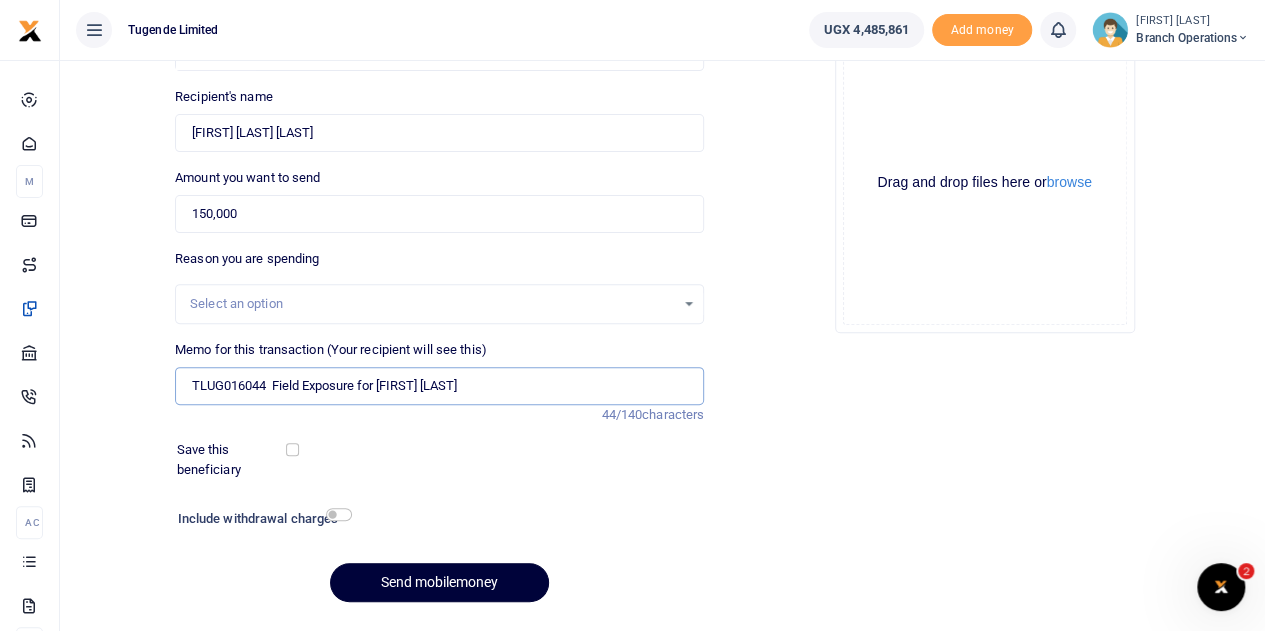 type on "TLUG016044  Field Exposure for Kevin Oyella" 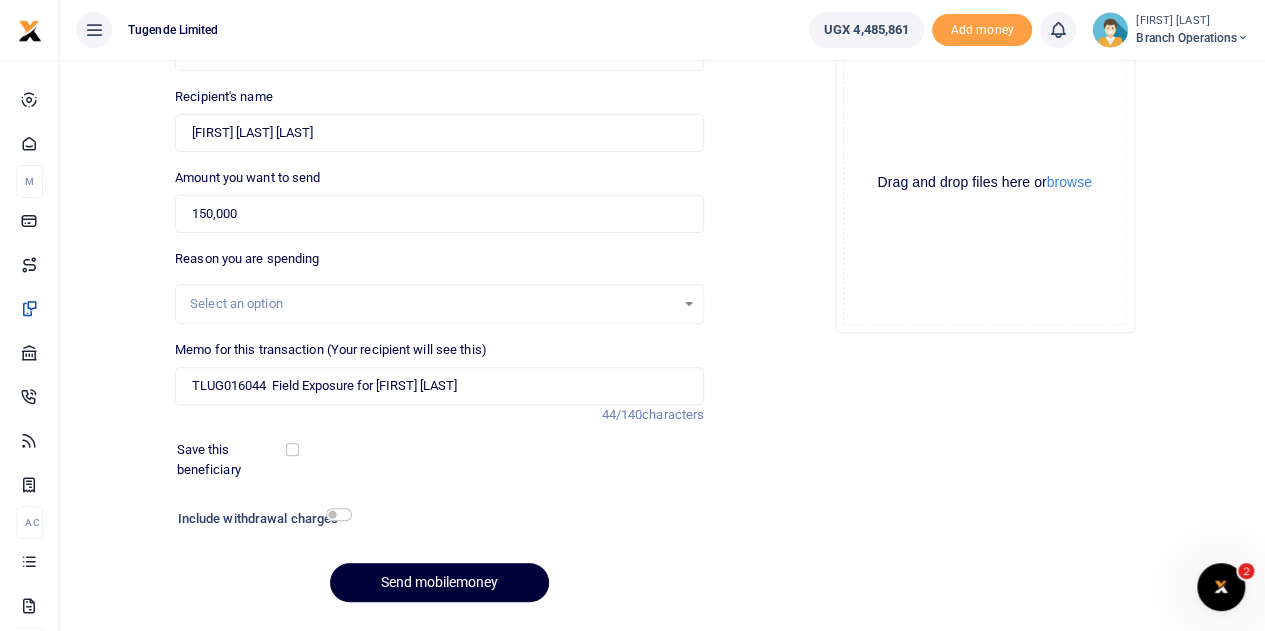 click on "Send mobilemoney" at bounding box center (439, 582) 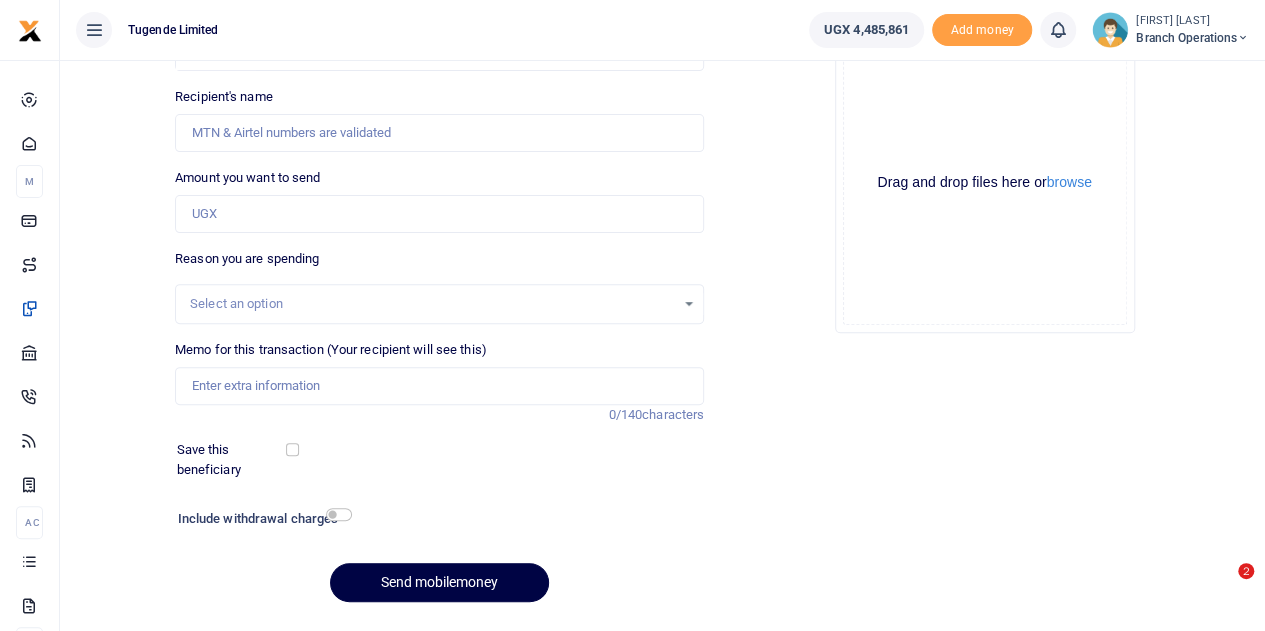 scroll, scrollTop: 200, scrollLeft: 0, axis: vertical 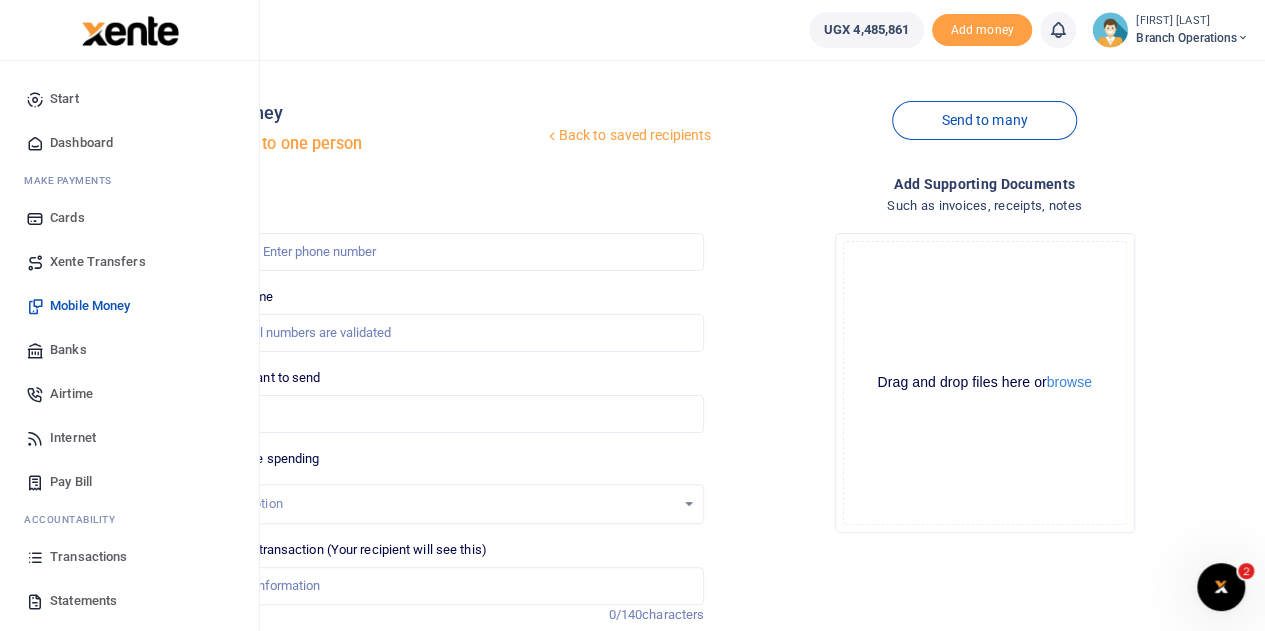 click on "Xente Transfers" at bounding box center [98, 262] 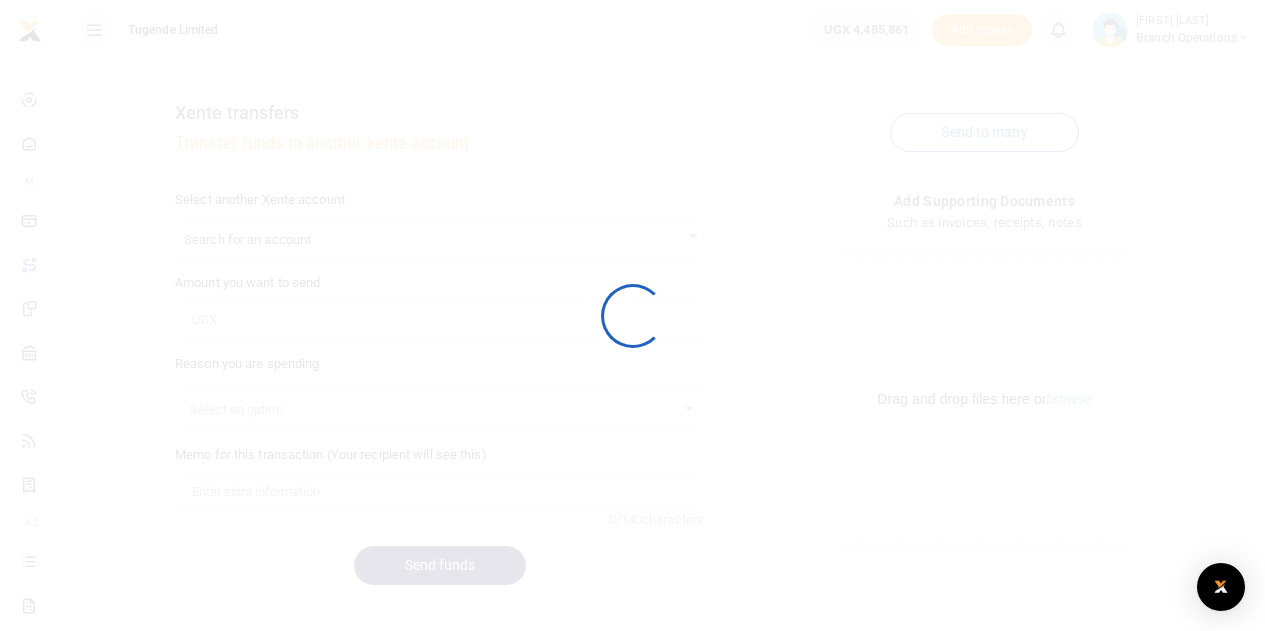 scroll, scrollTop: 0, scrollLeft: 0, axis: both 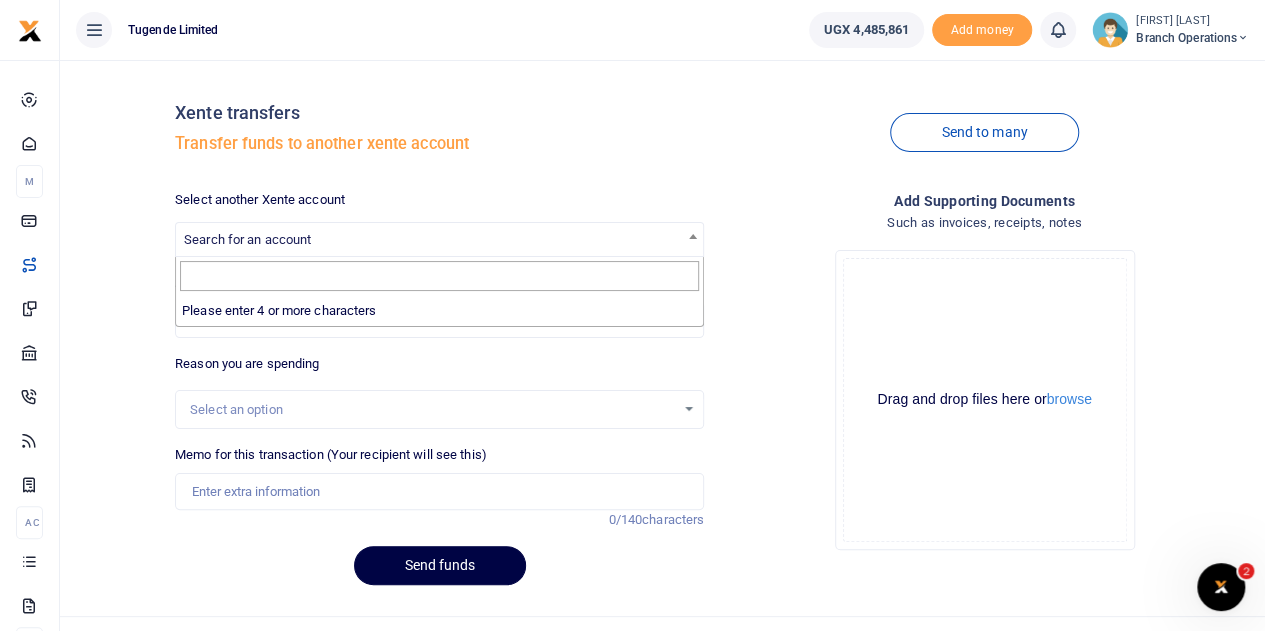 click on "Search for an account" at bounding box center (247, 239) 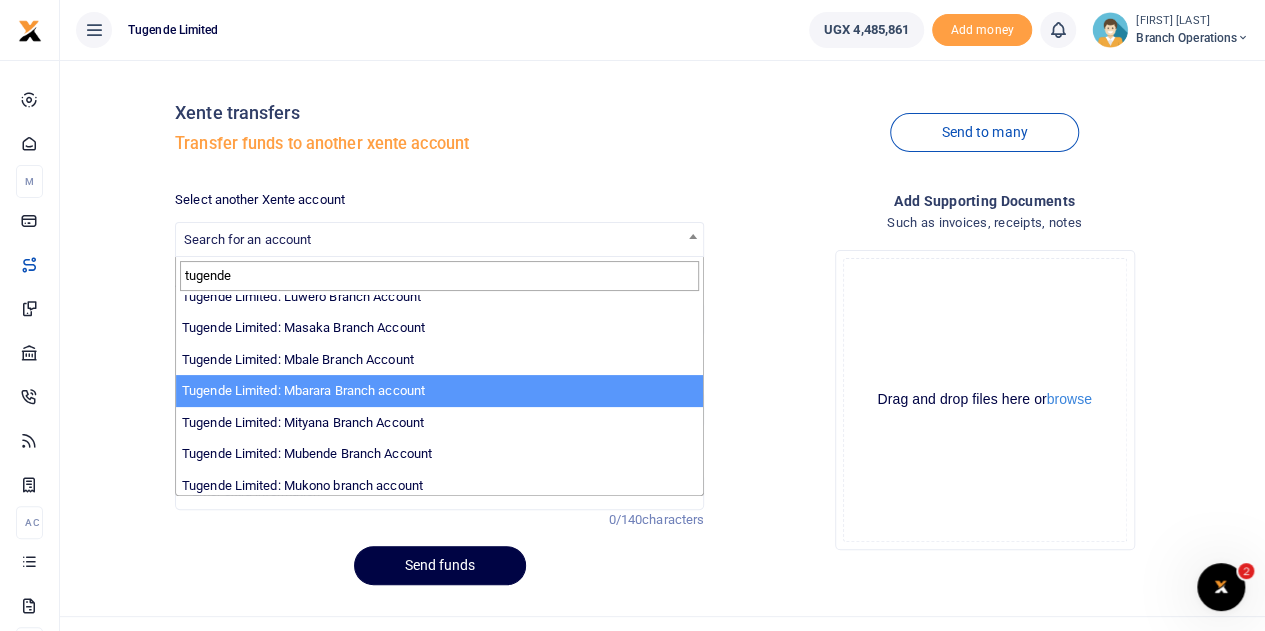 scroll, scrollTop: 494, scrollLeft: 0, axis: vertical 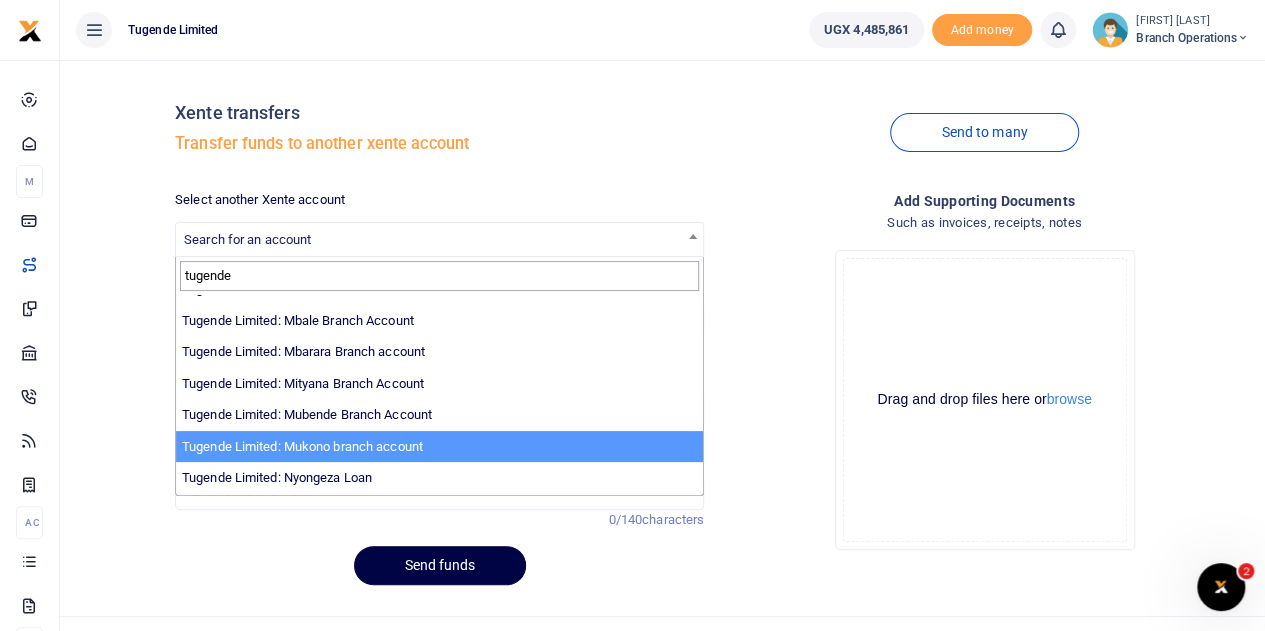 type on "tugende" 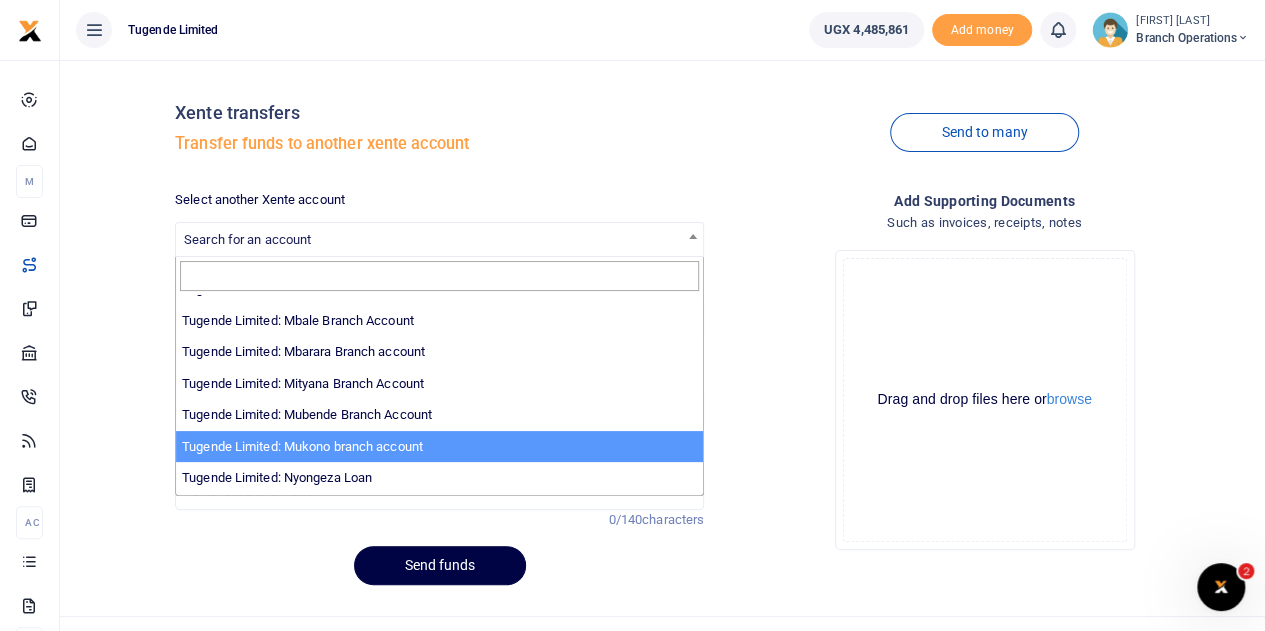 select on "3261" 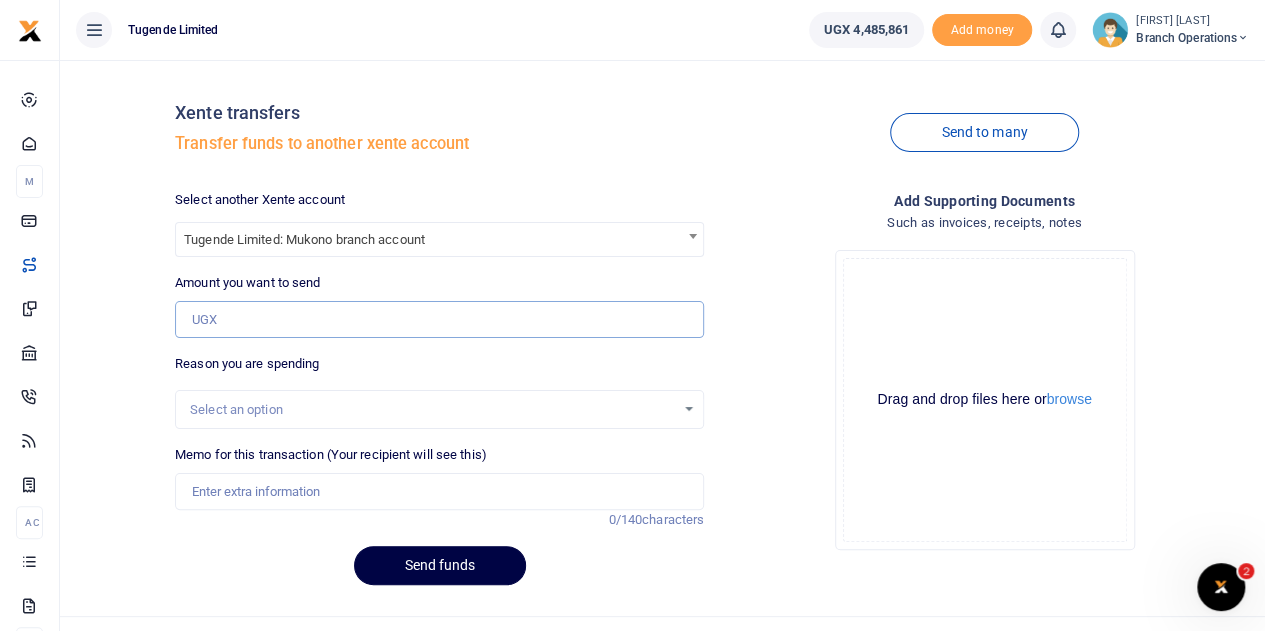 click on "Amount you want to send" at bounding box center (439, 320) 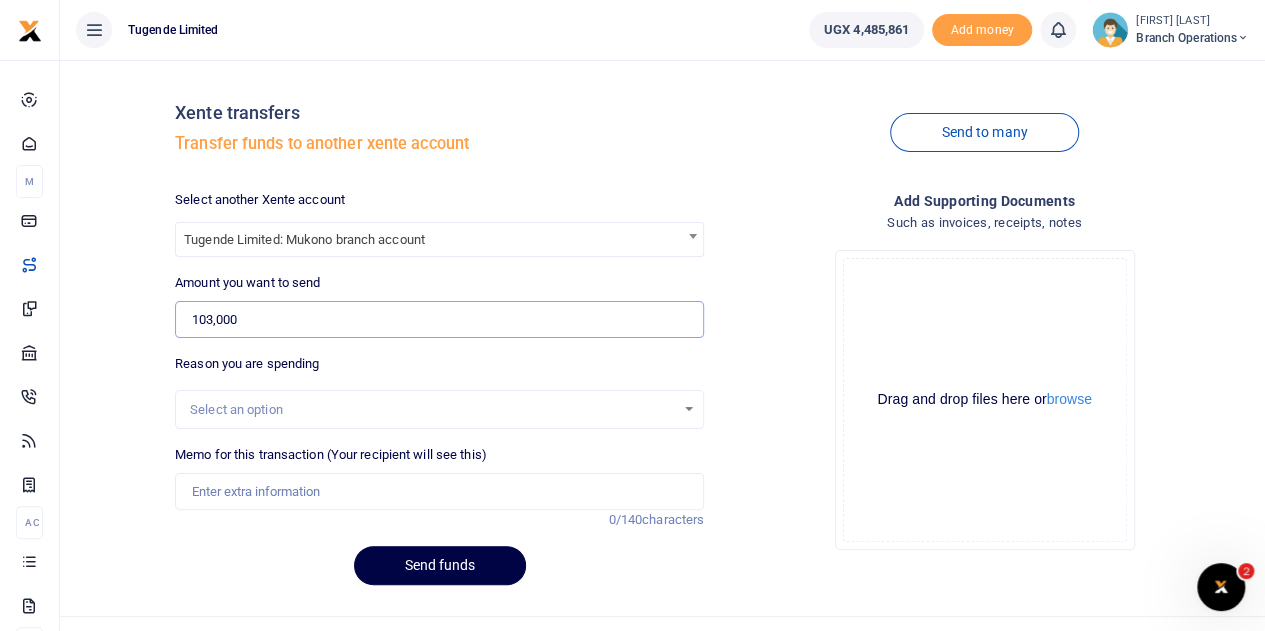 type on "103,000" 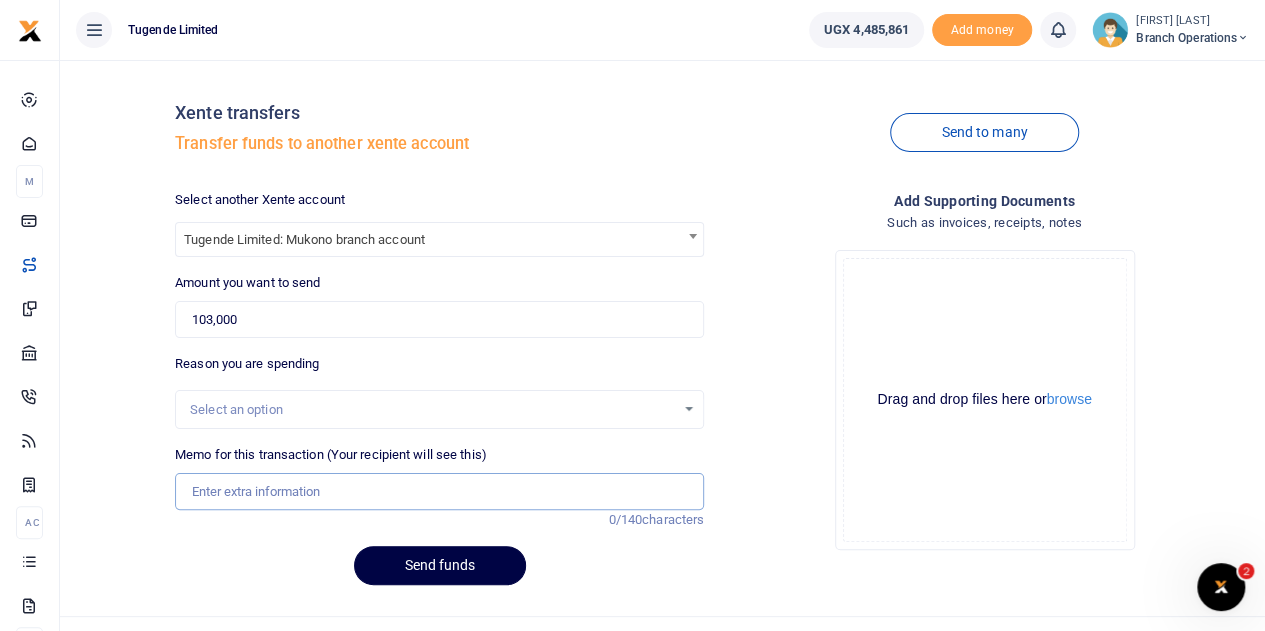 click on "Memo for this transaction (Your recipient will see this)" at bounding box center (439, 492) 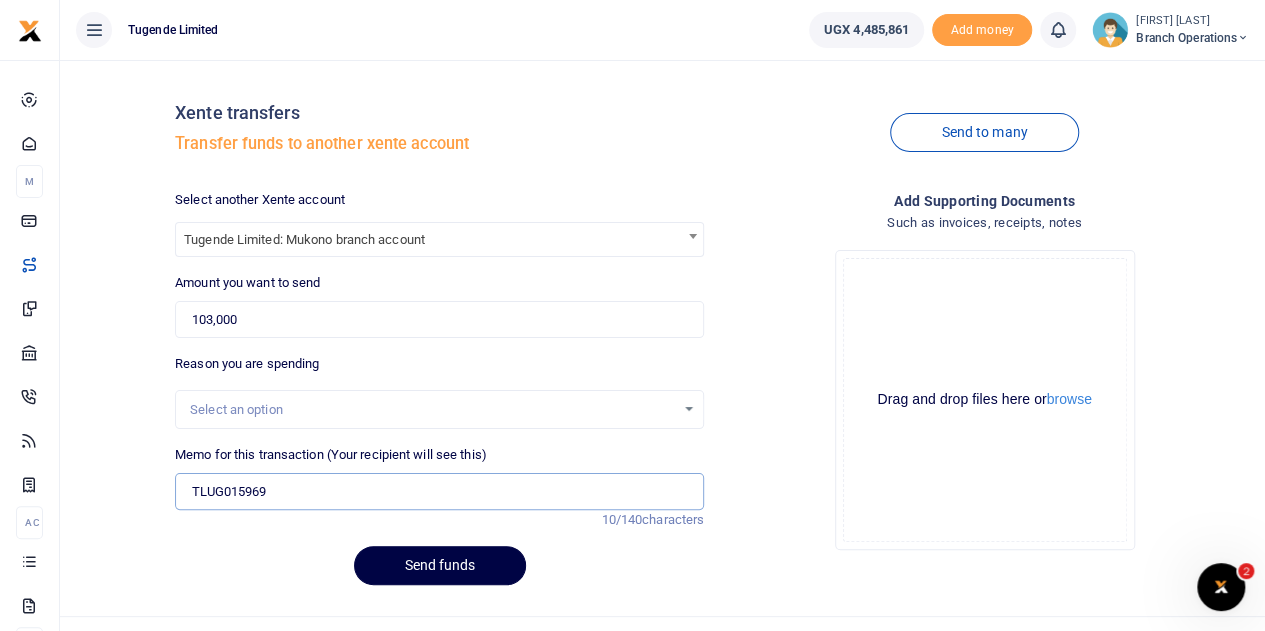 click on "TLUG015969" at bounding box center (439, 492) 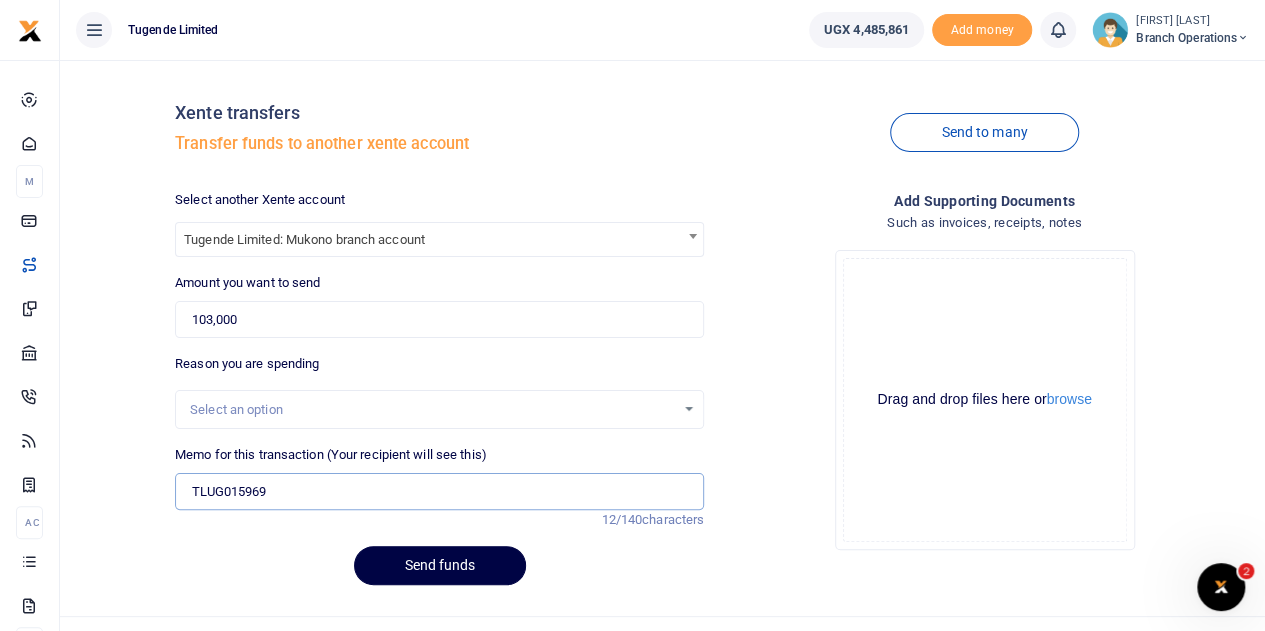 click on "TLUG015969" at bounding box center (439, 492) 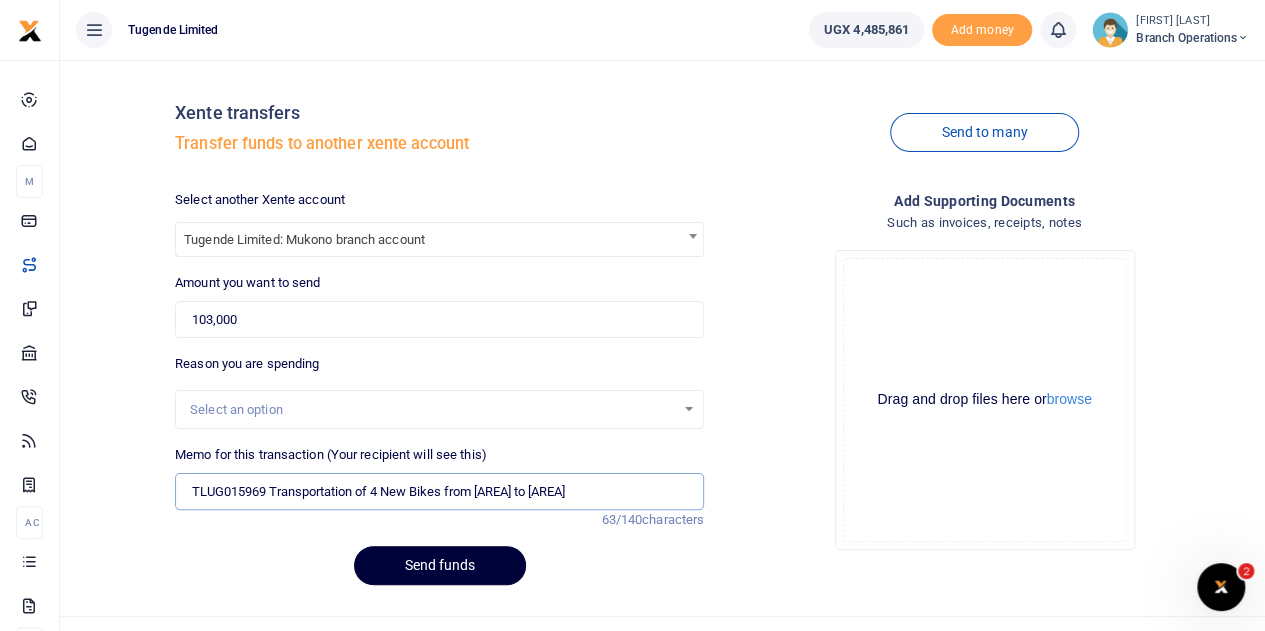 type on "TLUG015969  Transportation of 4 New Bikes from Rubaga to Mukono" 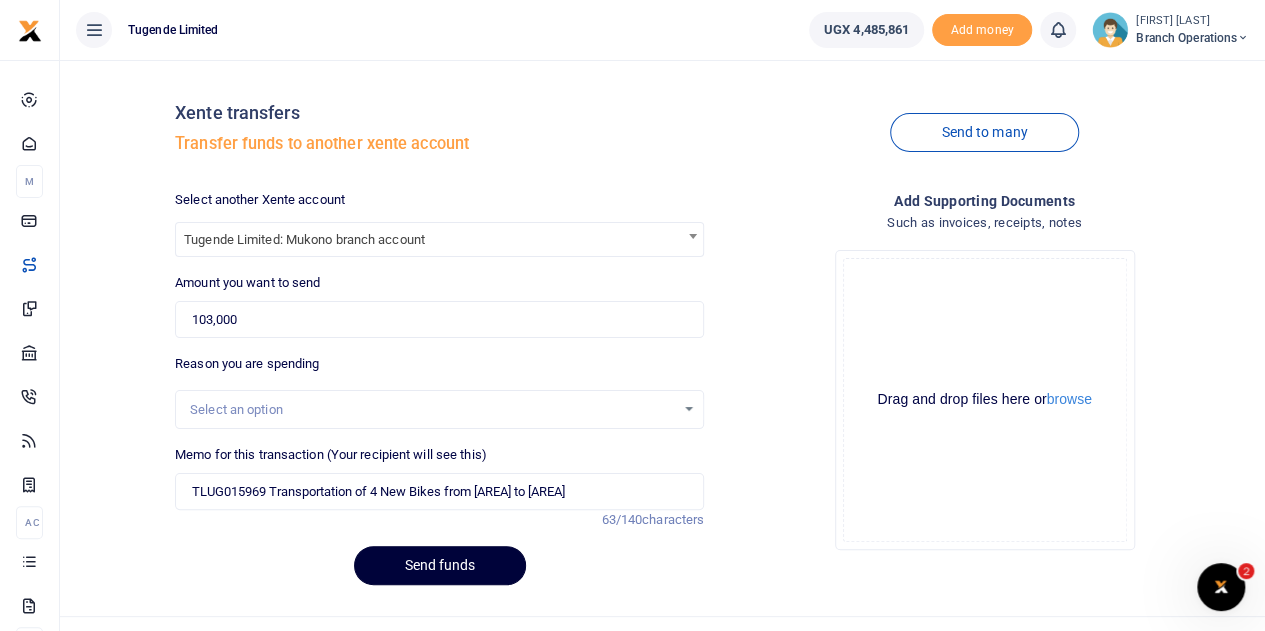 click on "Send funds" at bounding box center (440, 565) 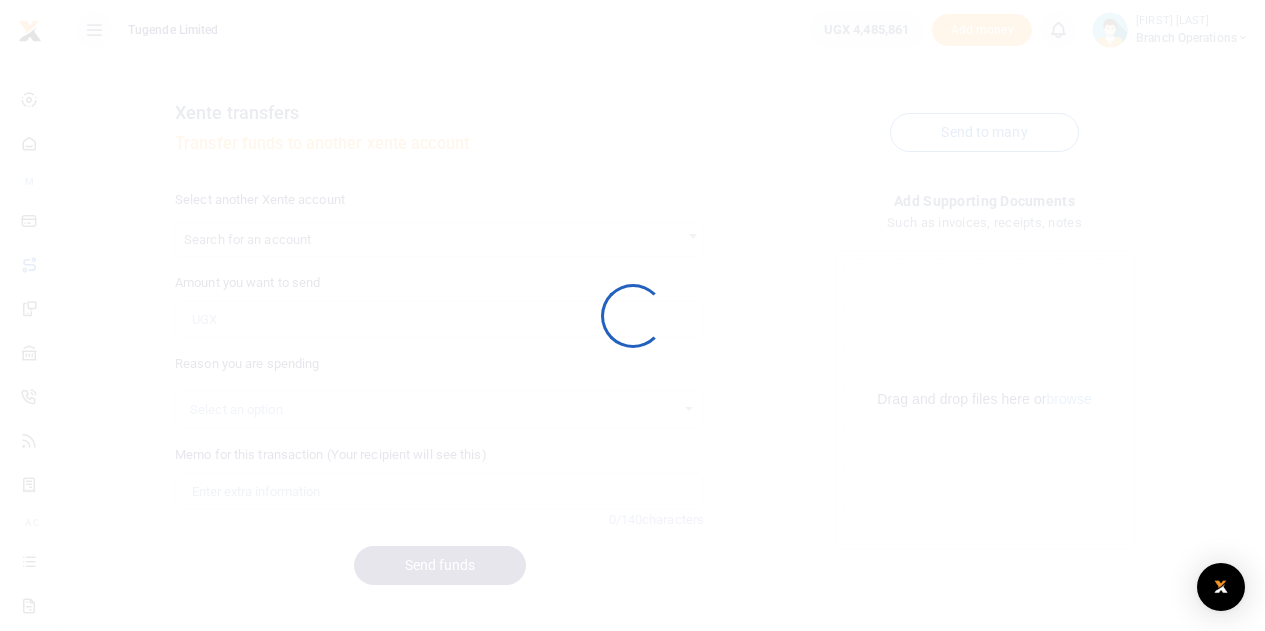 scroll, scrollTop: 0, scrollLeft: 0, axis: both 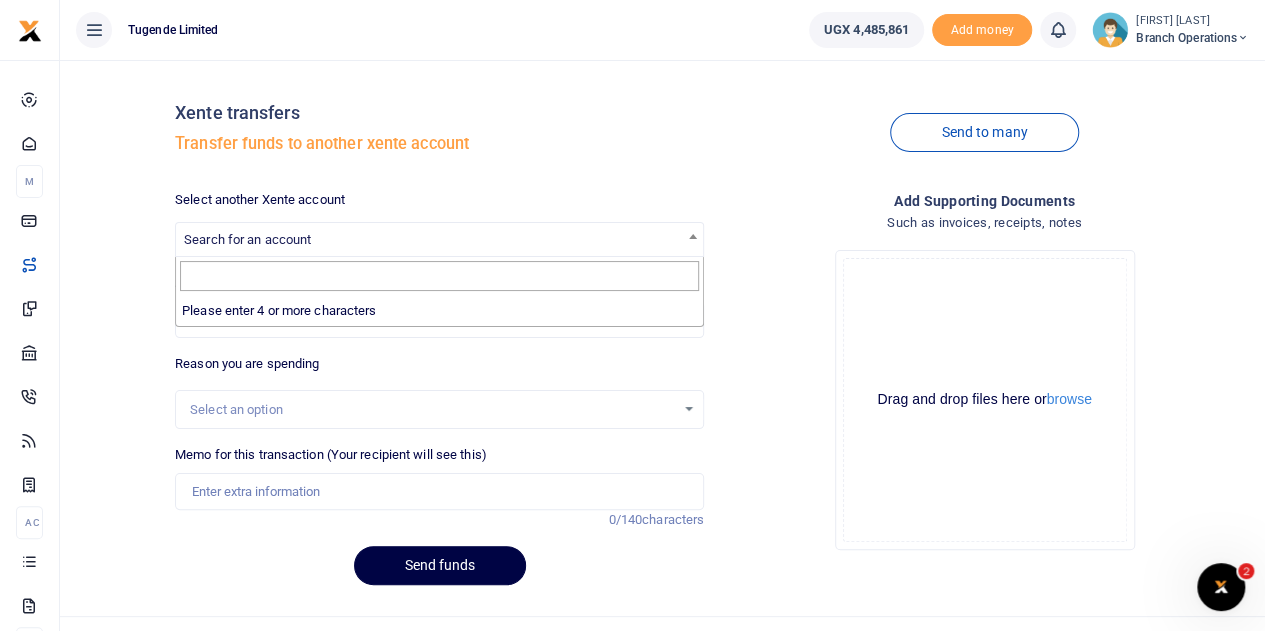 click on "Search for an account" at bounding box center (439, 238) 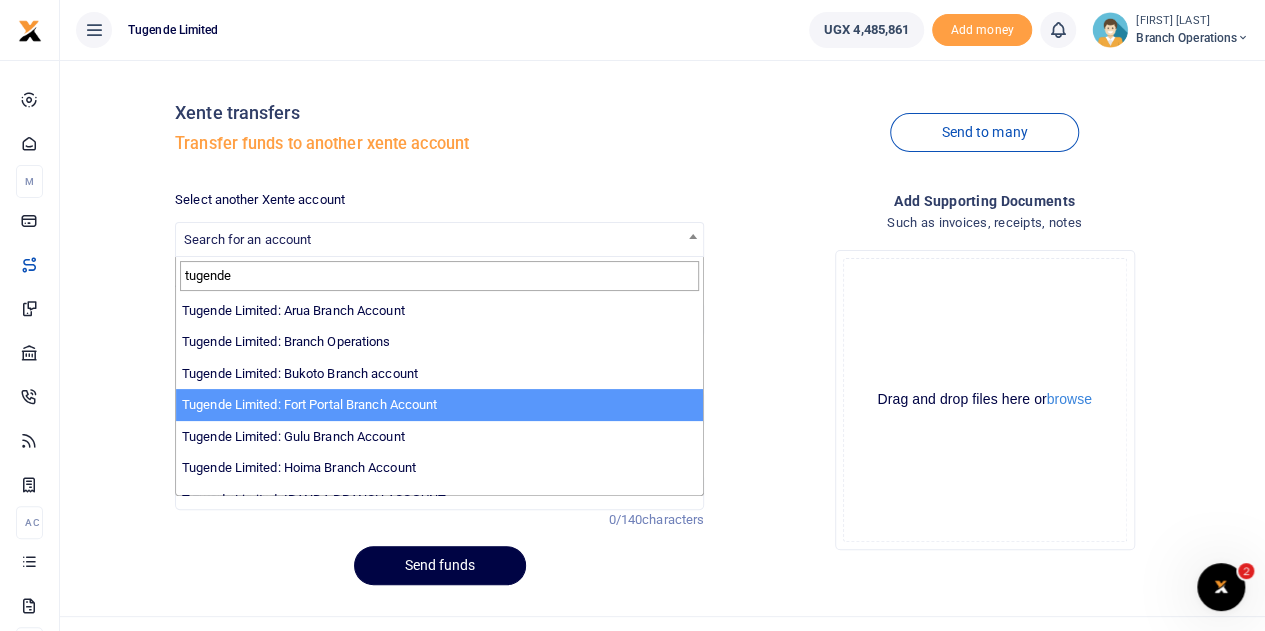 type on "tugende" 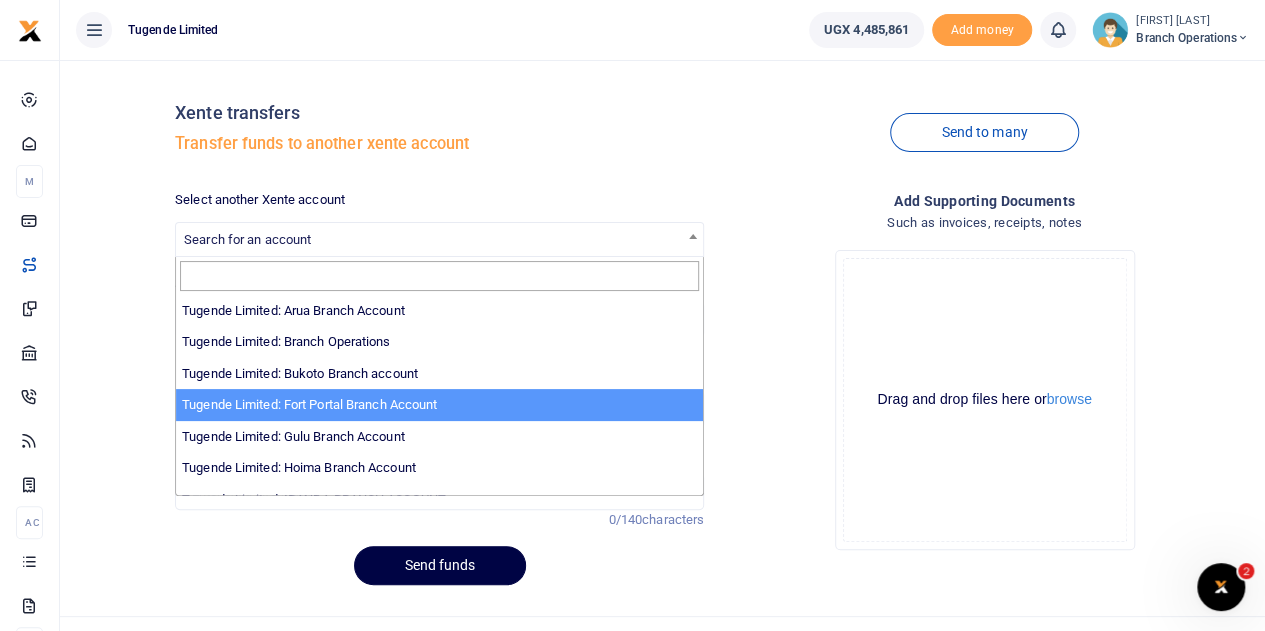 select on "3346" 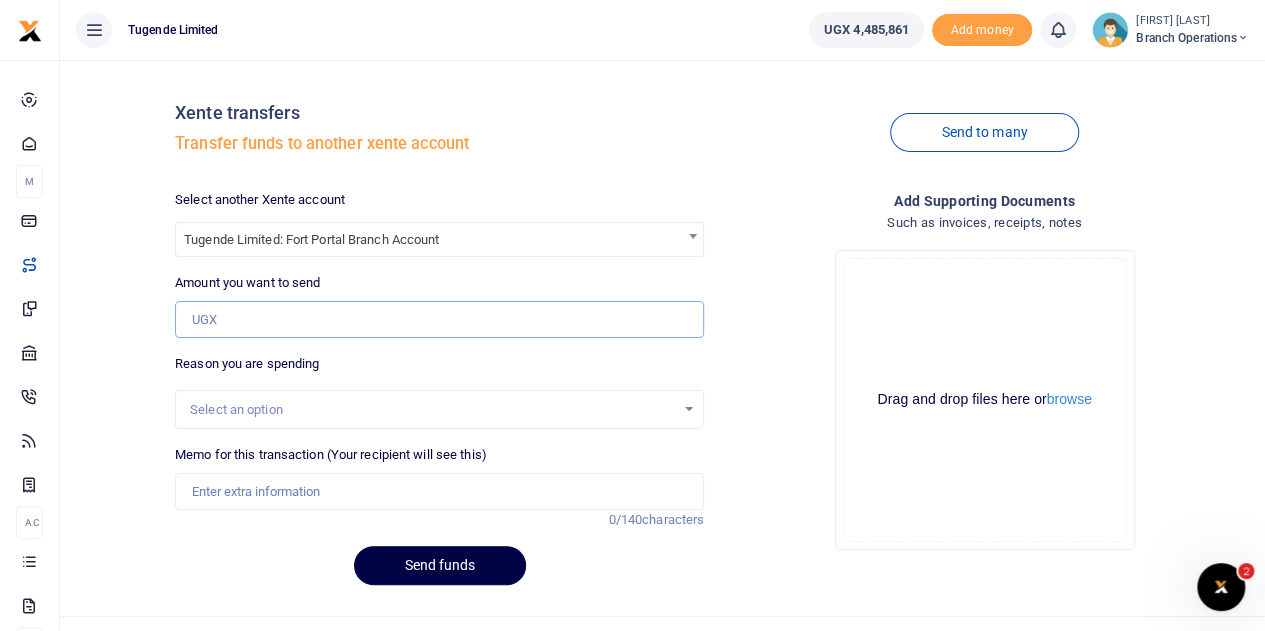 click on "Amount you want to send" at bounding box center [439, 320] 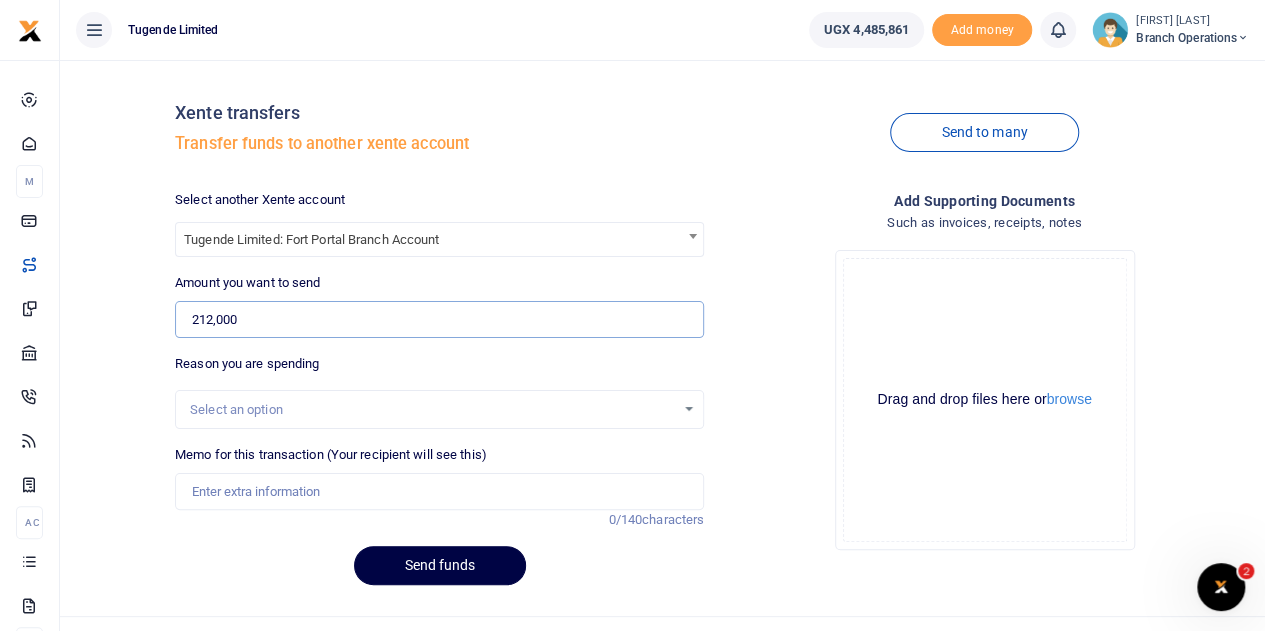 type on "212,000" 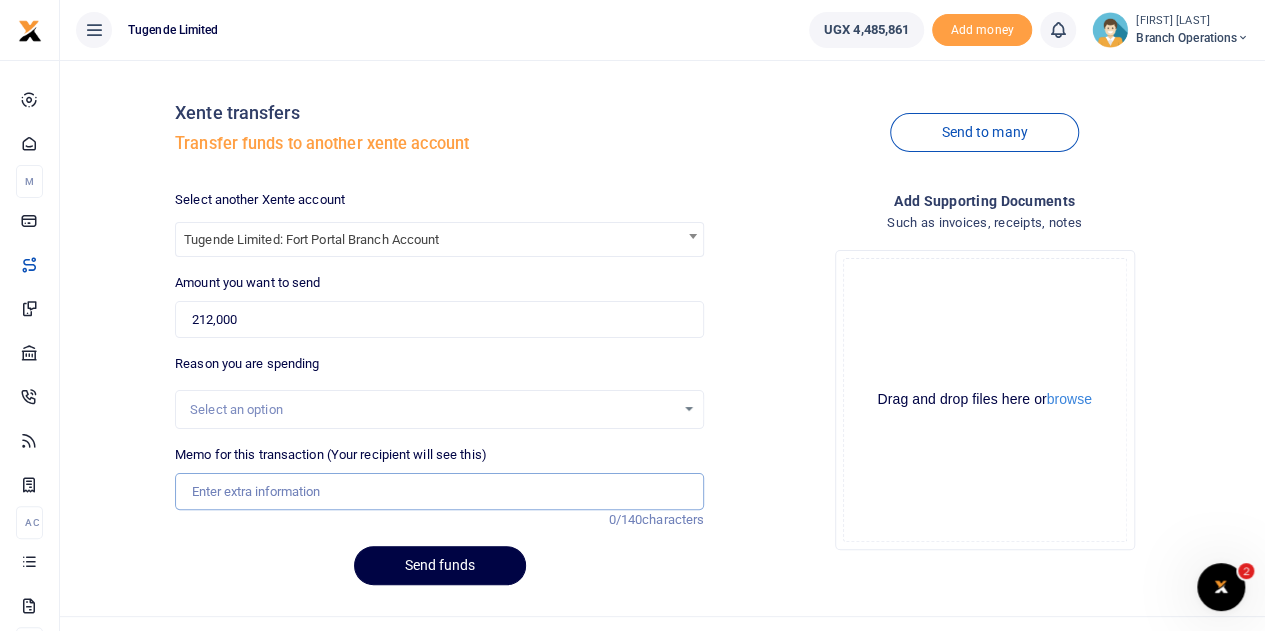 click on "Memo for this transaction (Your recipient will see this)" at bounding box center (439, 492) 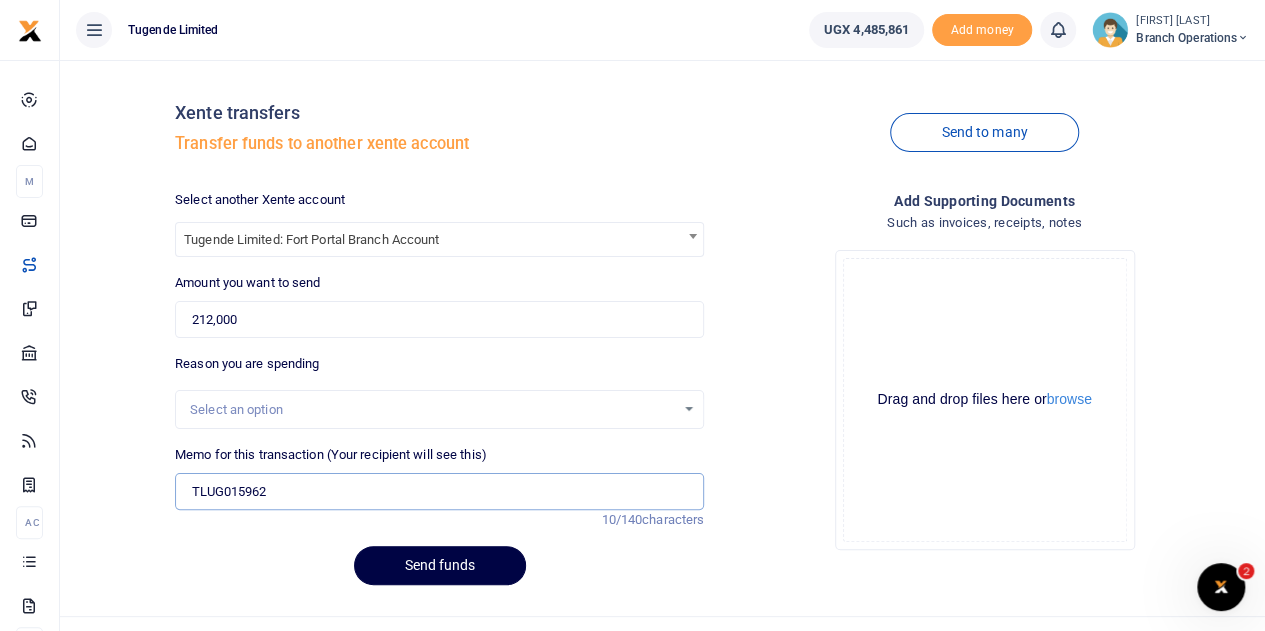 click on "TLUG015962" at bounding box center (439, 492) 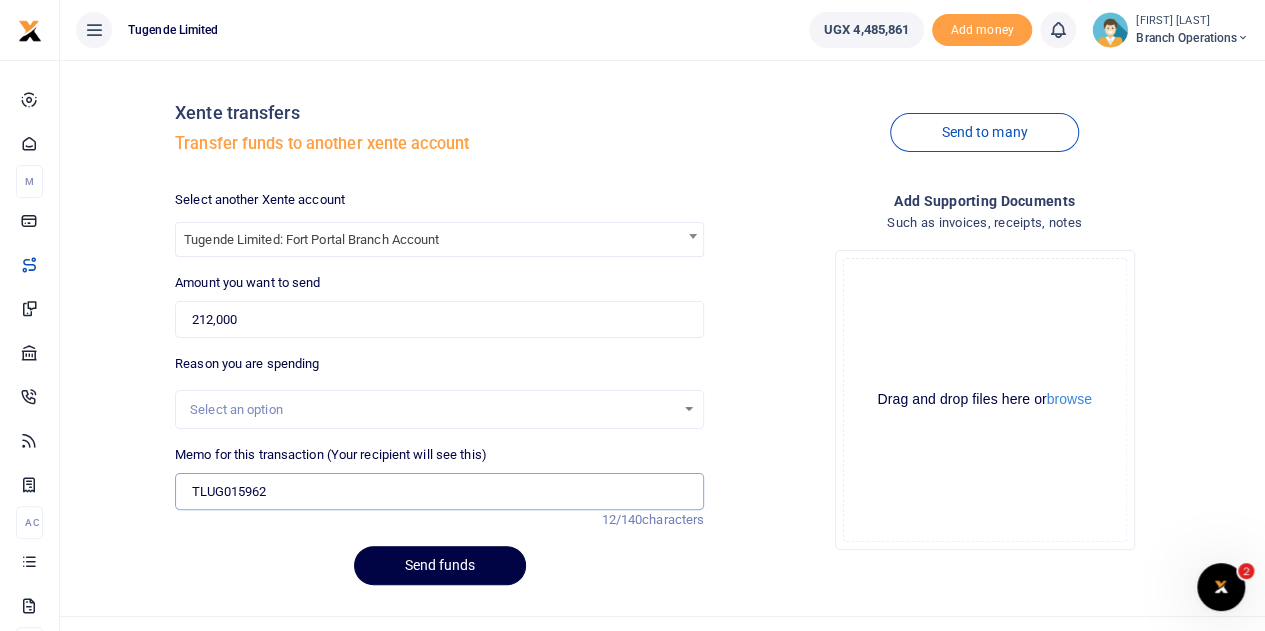 click on "TLUG015962" at bounding box center [439, 492] 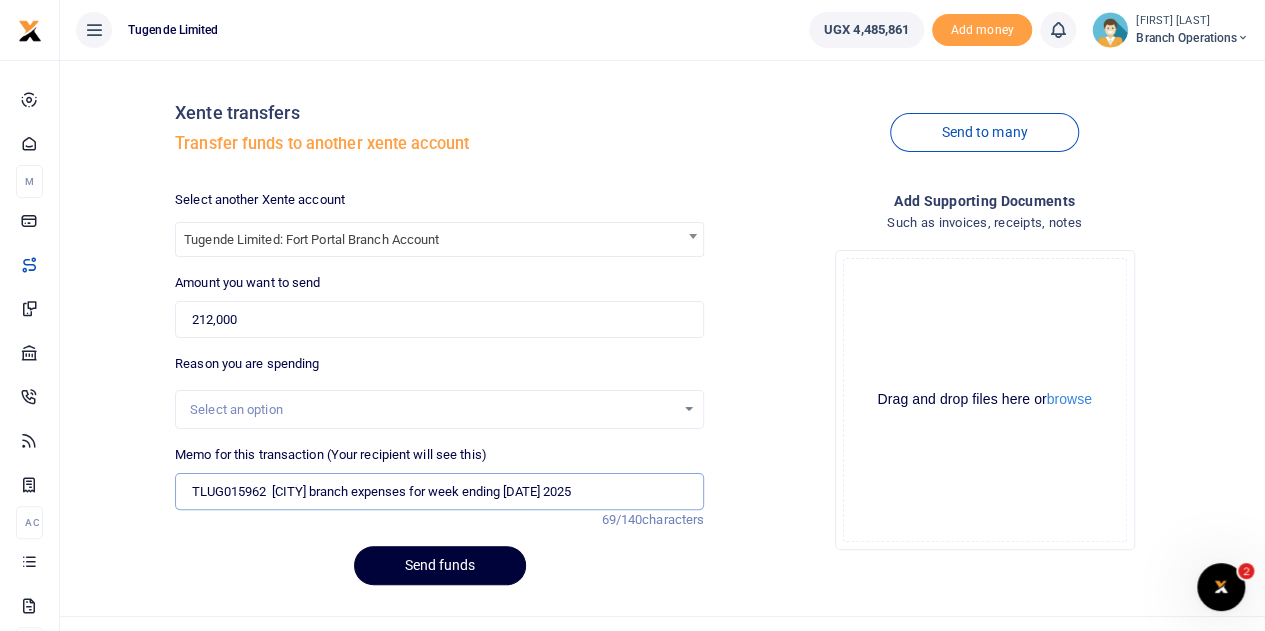 type on "TLUG015962  [CITY] branch expenses for week ending [DATE] 2025" 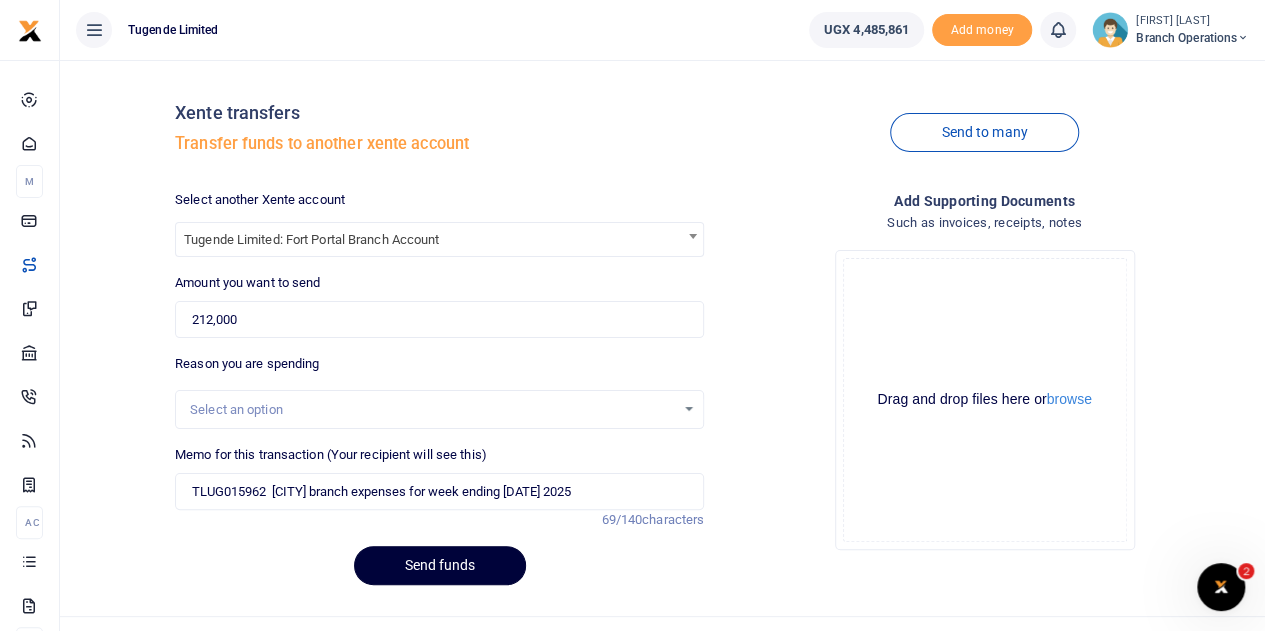 click on "Send funds" at bounding box center [440, 565] 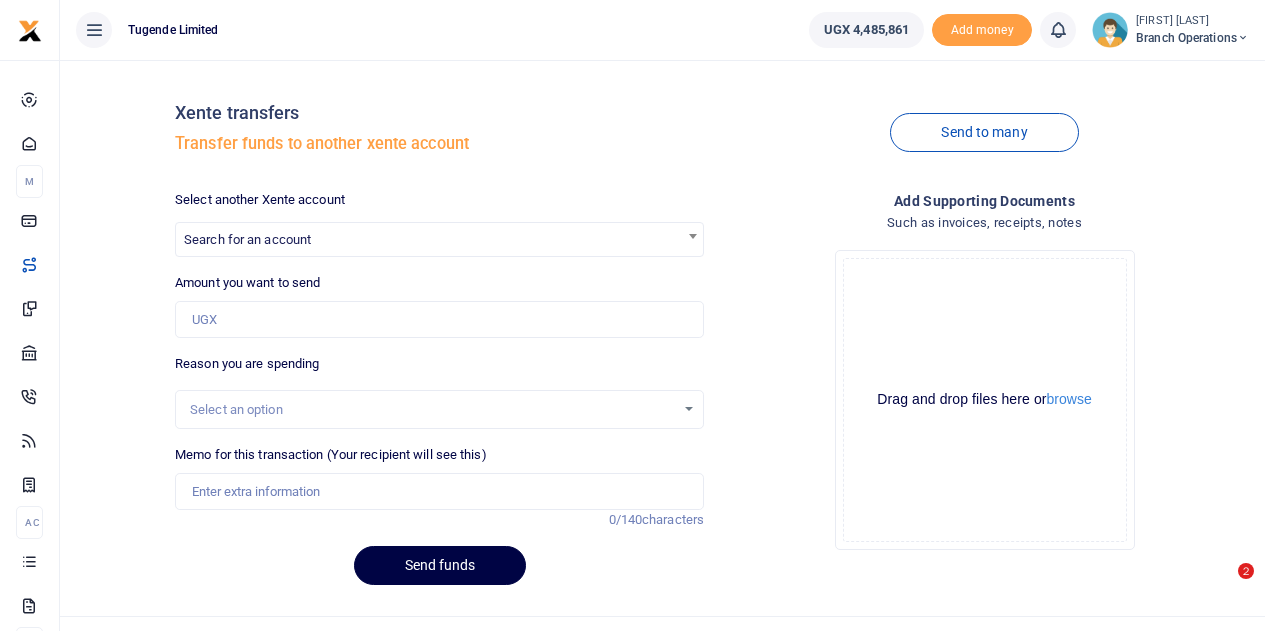 scroll, scrollTop: 0, scrollLeft: 0, axis: both 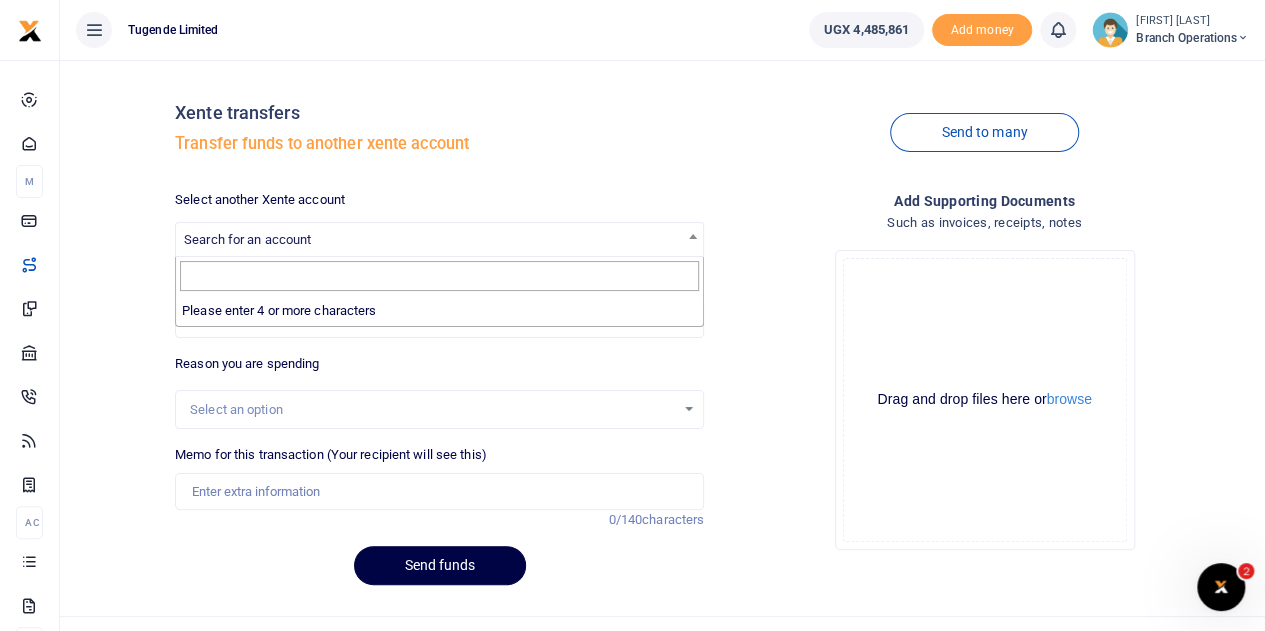 click on "Search for an account" at bounding box center [247, 239] 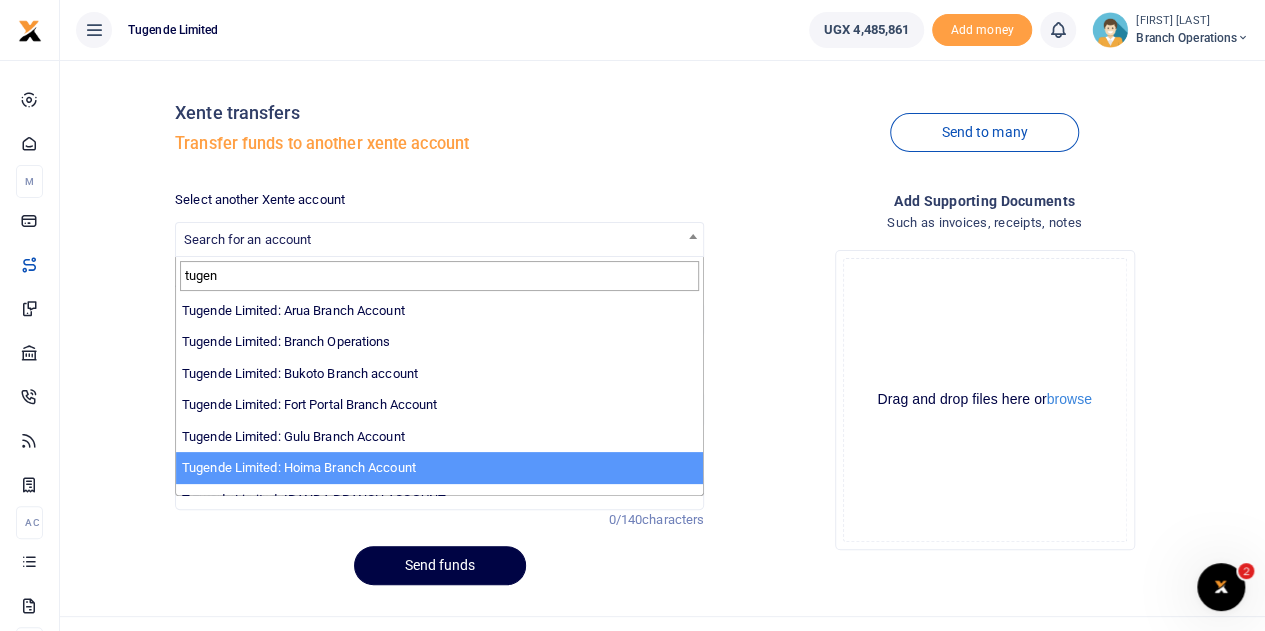 type on "tugen" 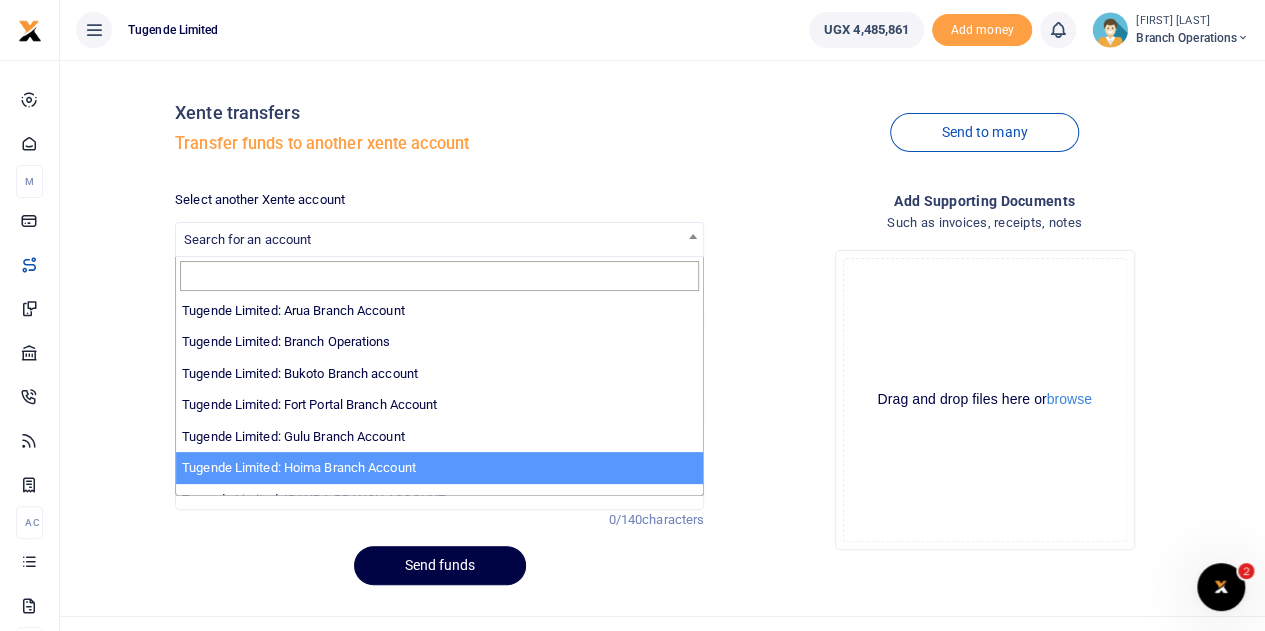 select on "3349" 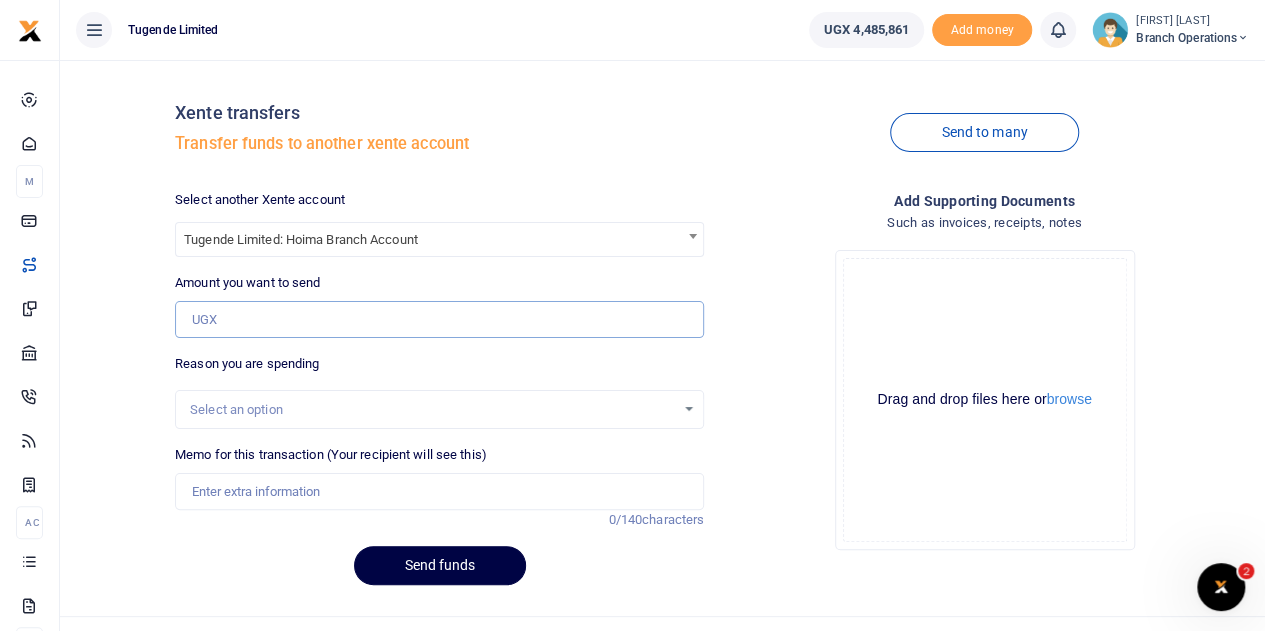 click on "Amount you want to send" at bounding box center [439, 320] 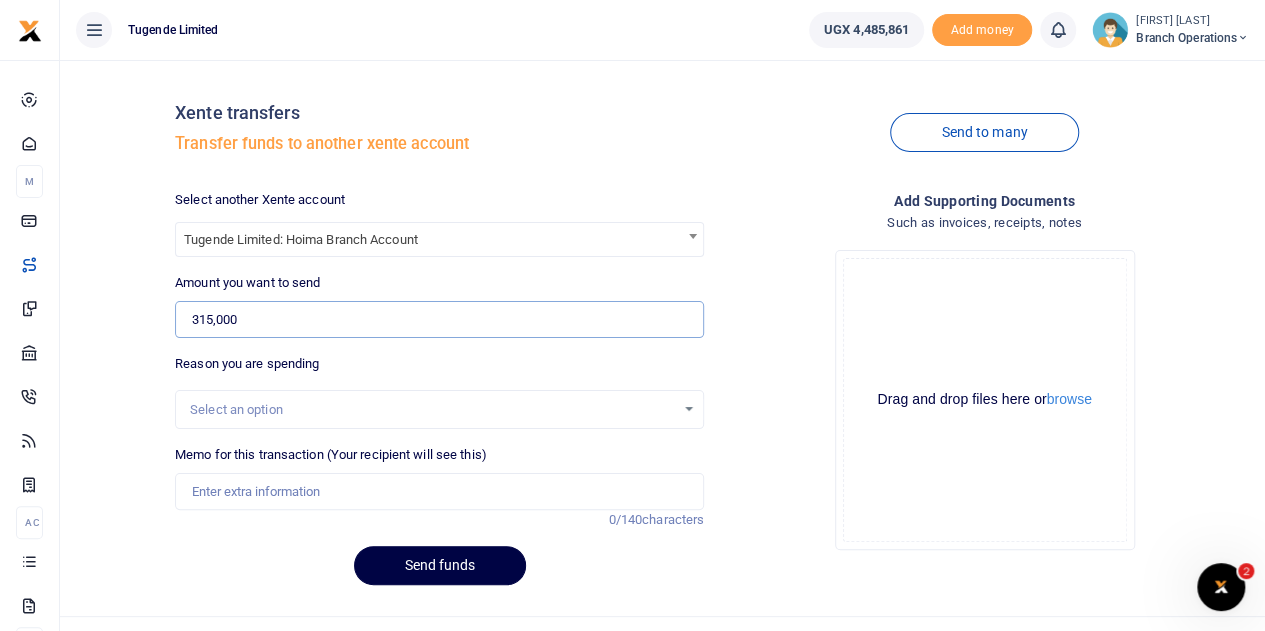 type on "315,000" 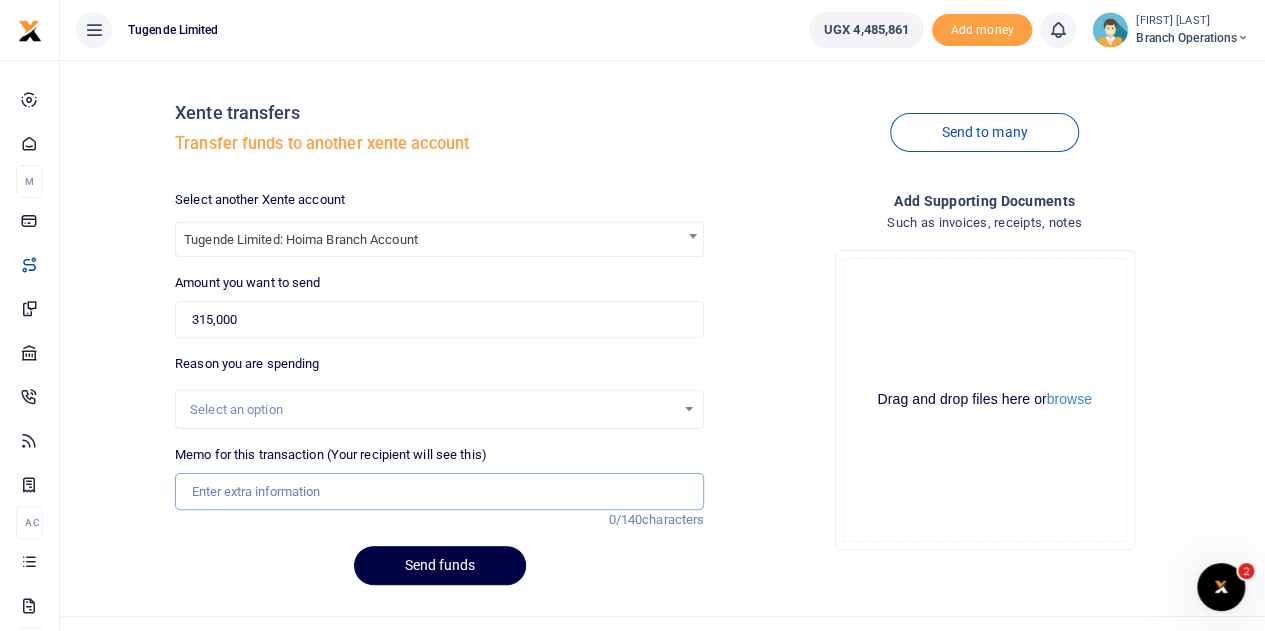 click on "Memo for this transaction (Your recipient will see this)" at bounding box center (439, 492) 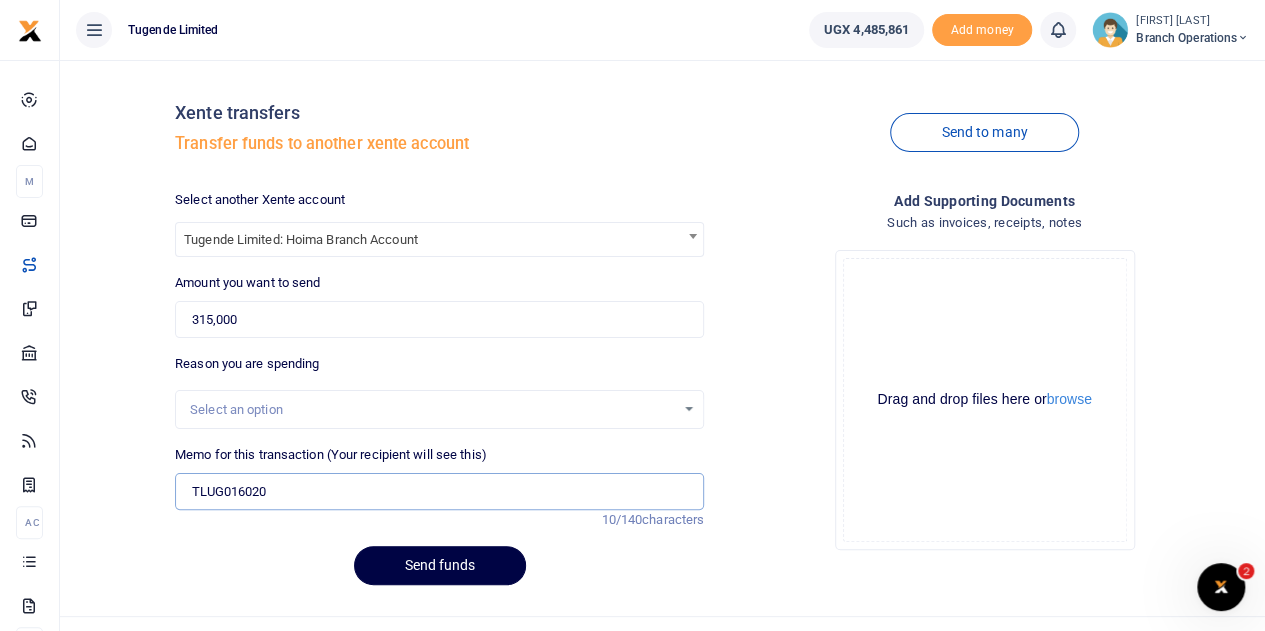 click on "TLUG016020" at bounding box center (439, 492) 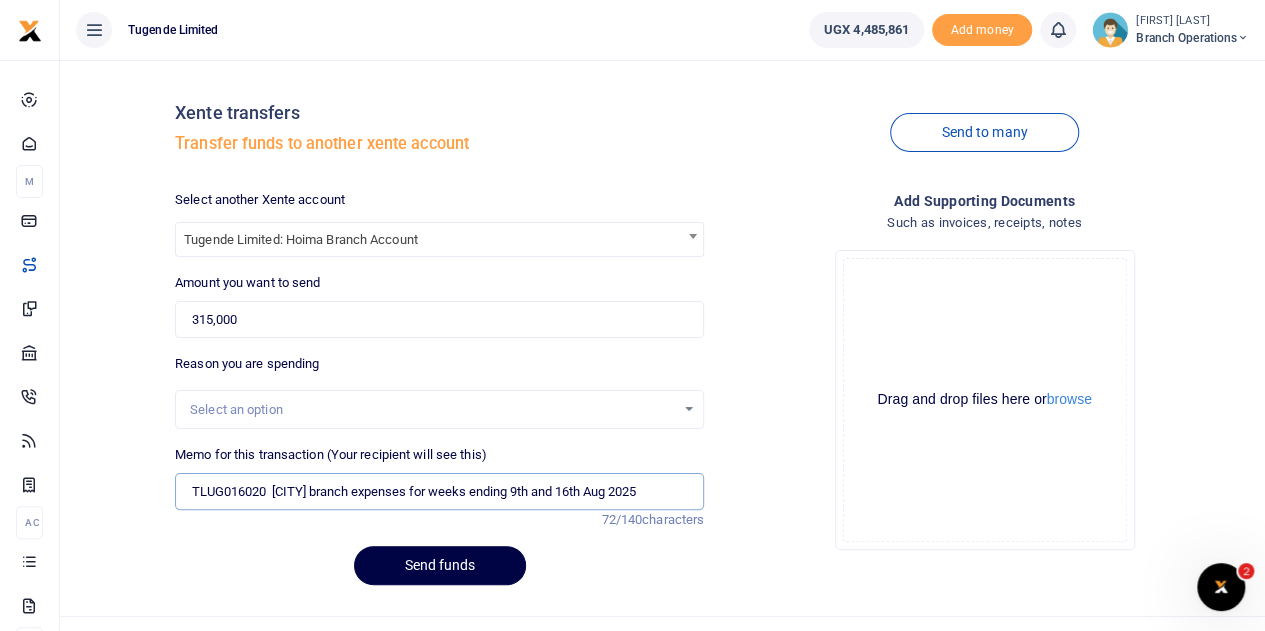type on "TLUG016020  Hoima branch expenses for weeks ending 9th and 16th Aug 2025" 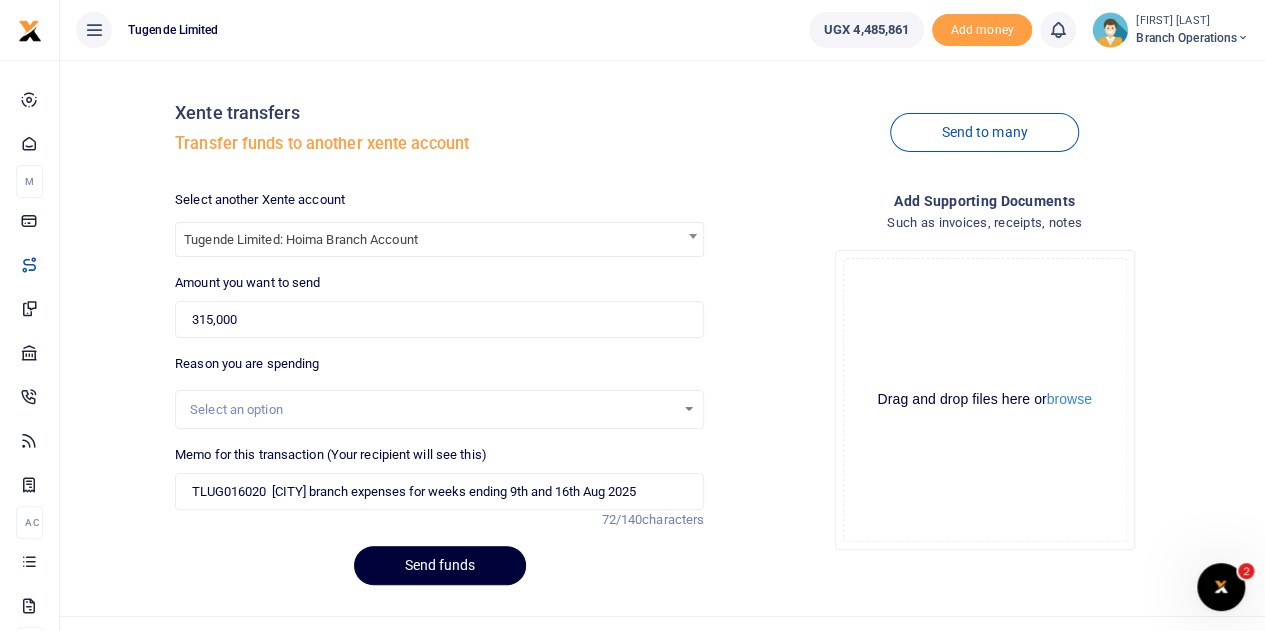 click on "Send funds" at bounding box center [440, 565] 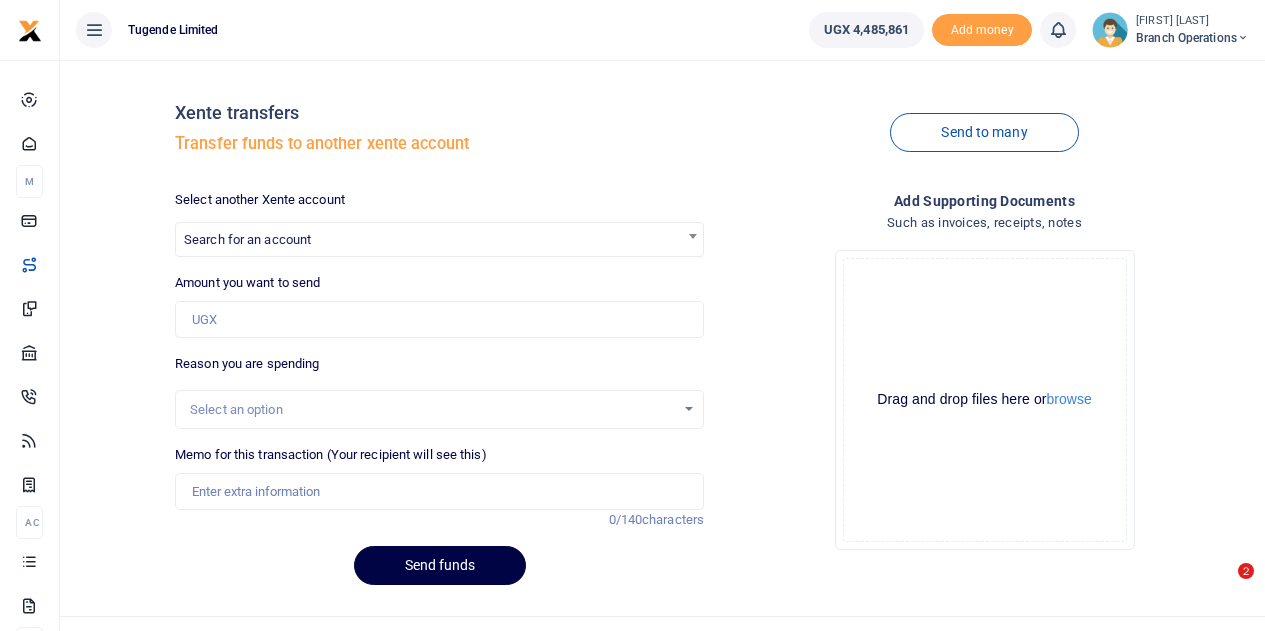scroll, scrollTop: 0, scrollLeft: 0, axis: both 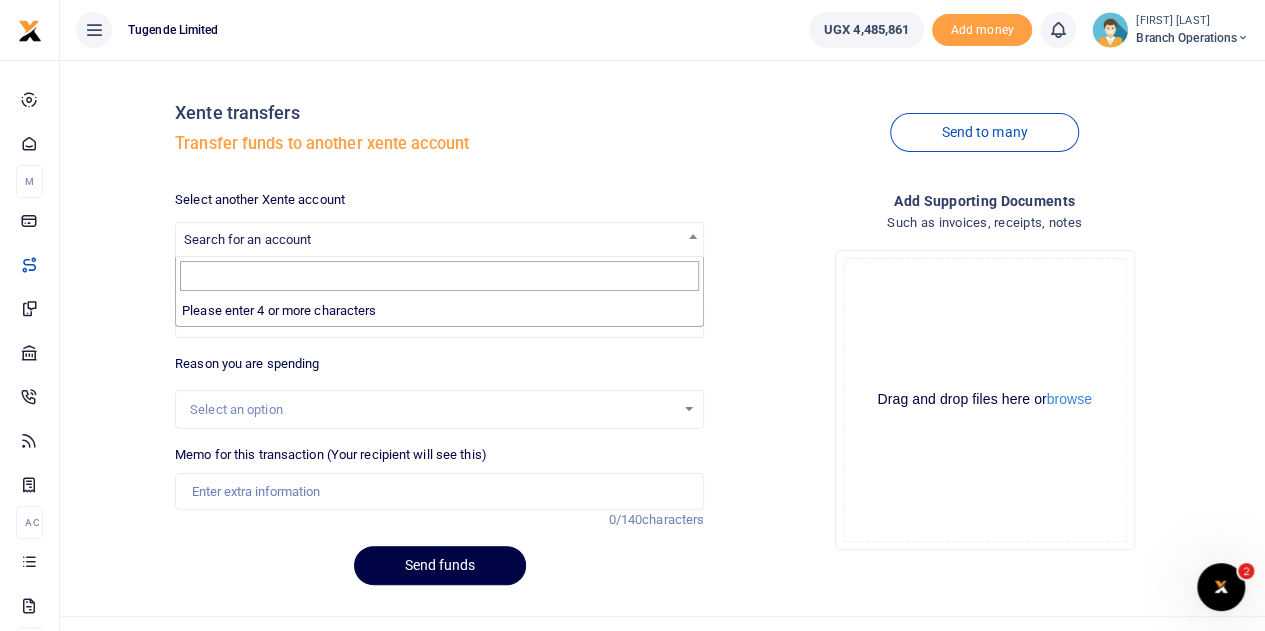 click on "Search for an account" at bounding box center (247, 239) 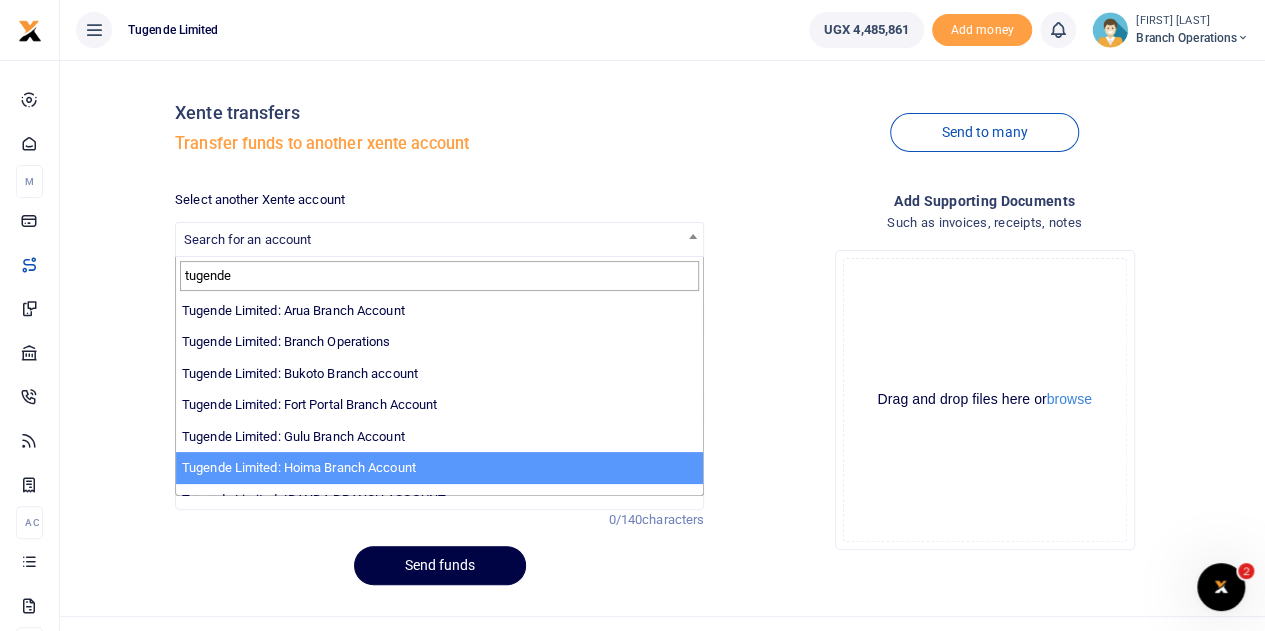 type on "tugende" 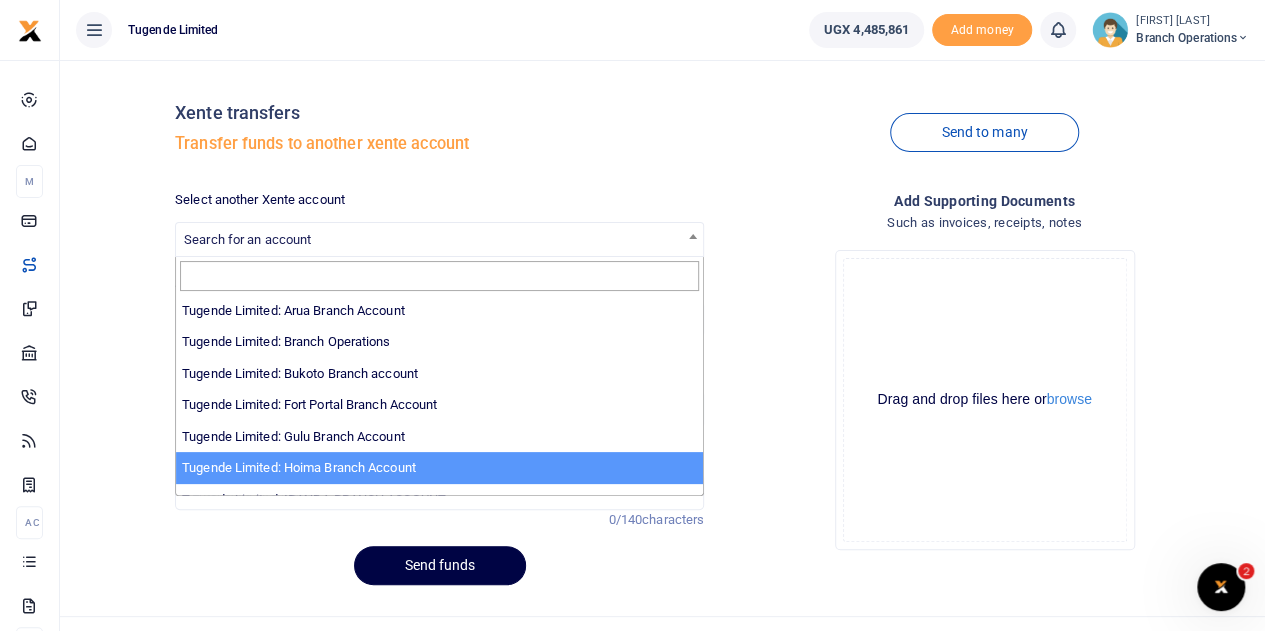 select on "3349" 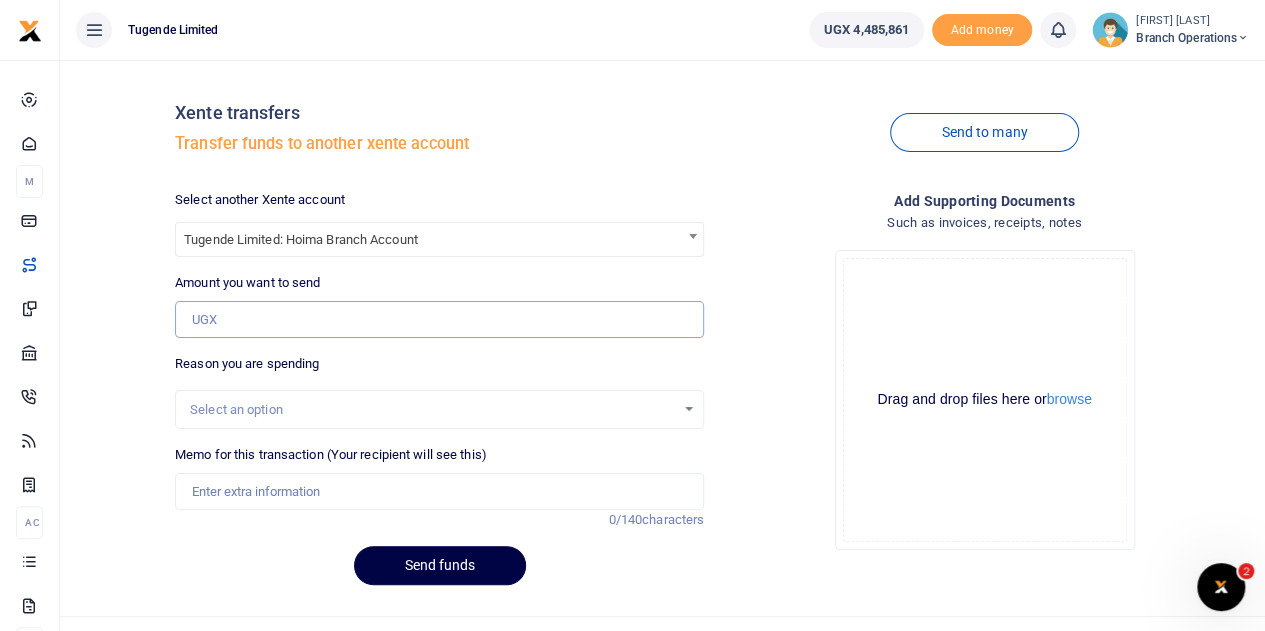 click on "Amount you want to send" at bounding box center [439, 320] 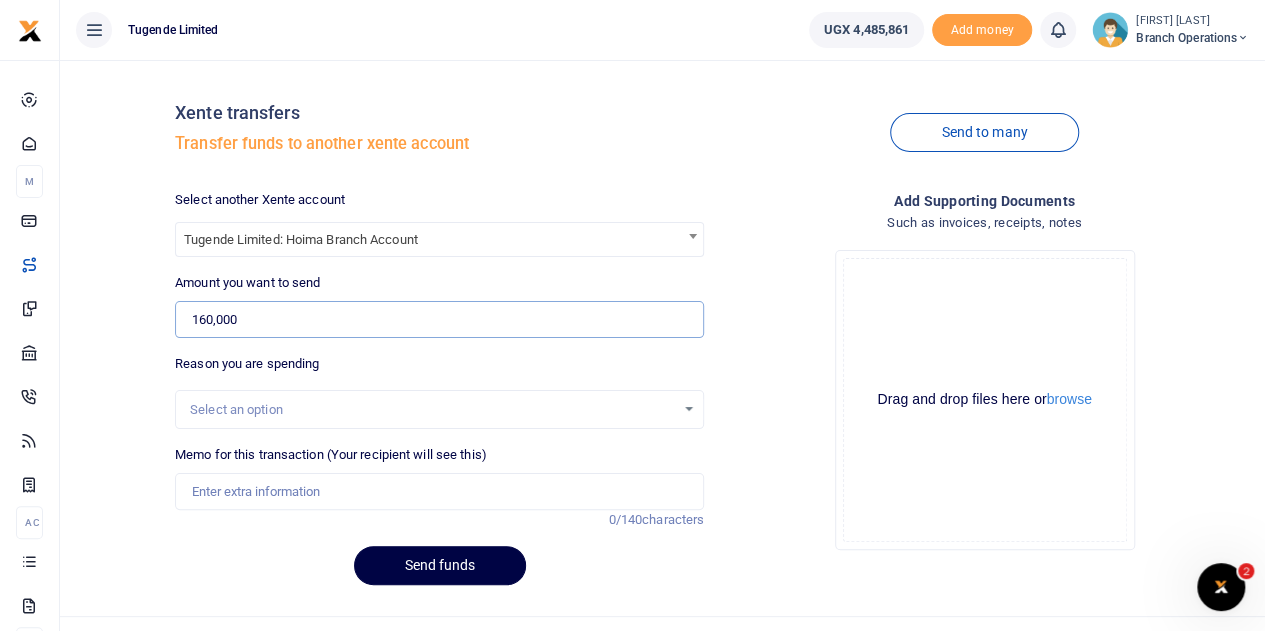 type on "160,000" 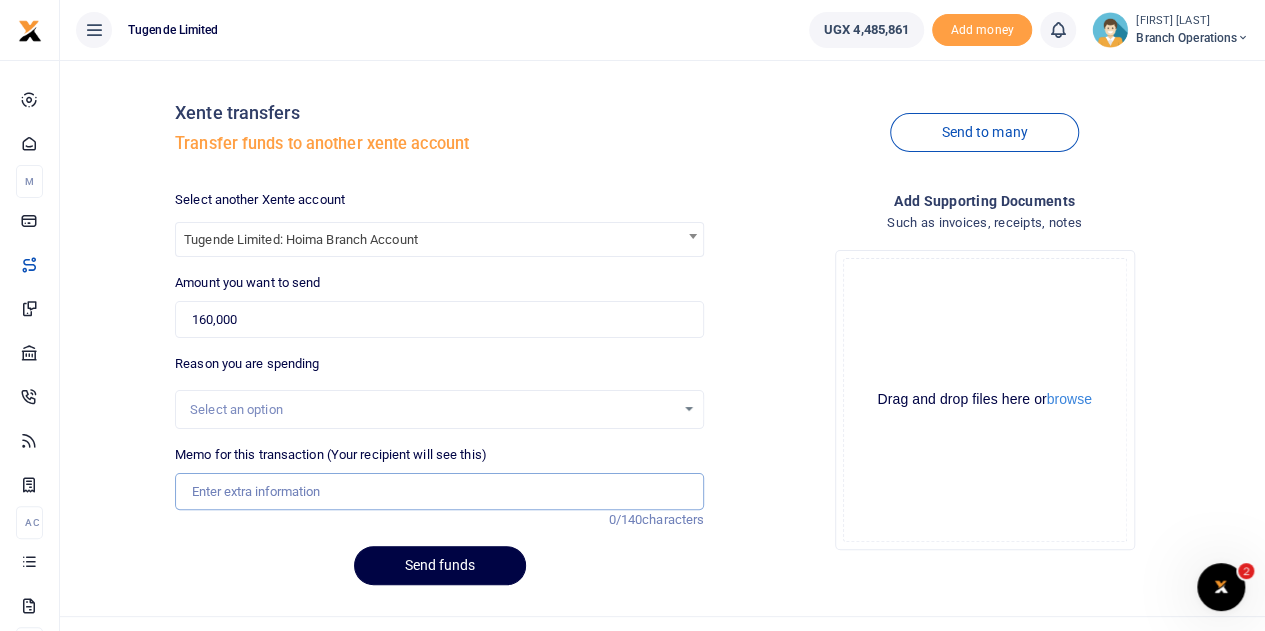 click on "Memo for this transaction (Your recipient will see this)" at bounding box center [439, 492] 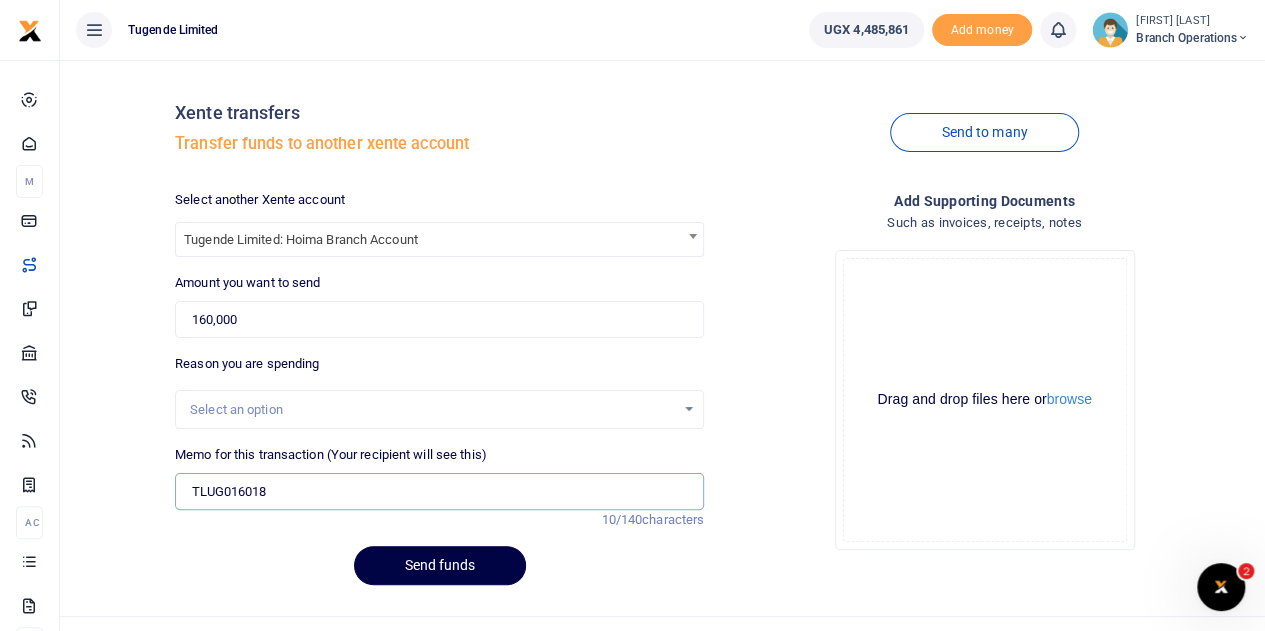 click on "TLUG016018" at bounding box center (439, 492) 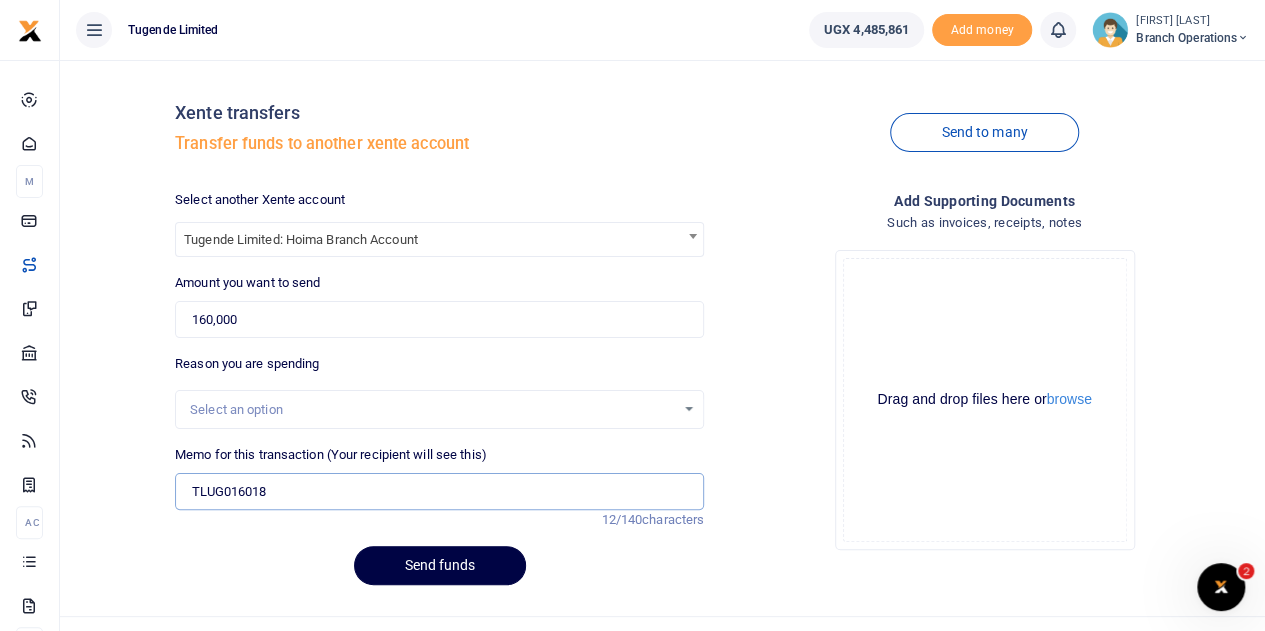 click on "TLUG016018" at bounding box center [439, 492] 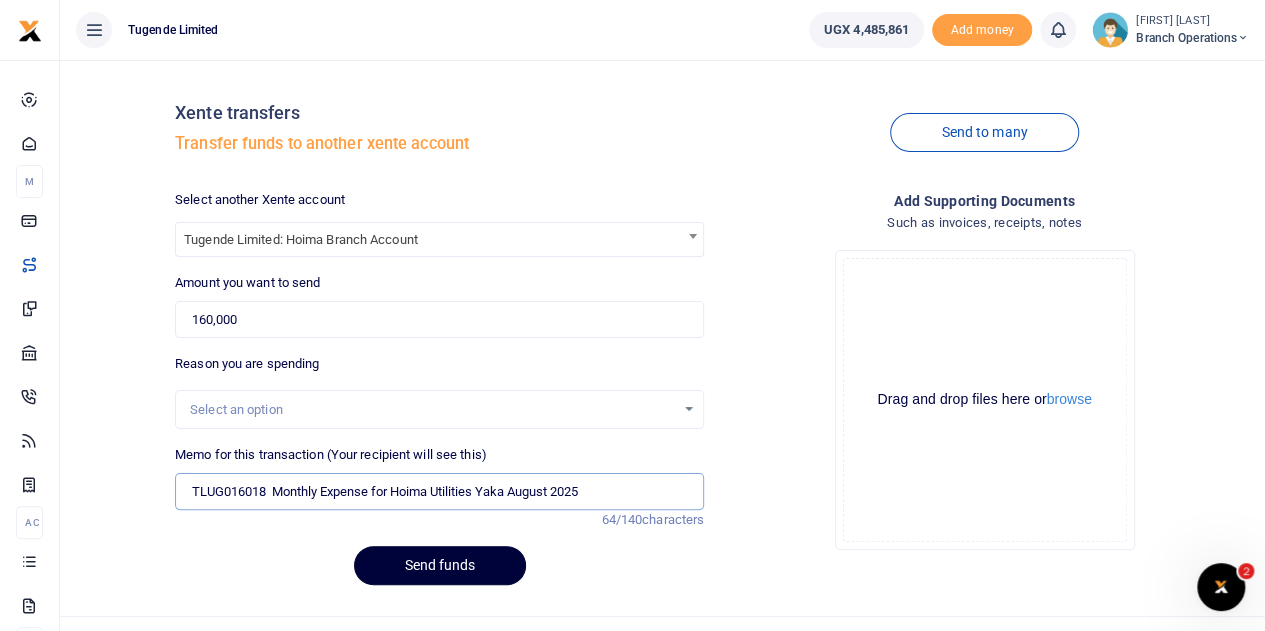type on "TLUG016018  Monthly Expense for Hoima Utilities Yaka August 2025" 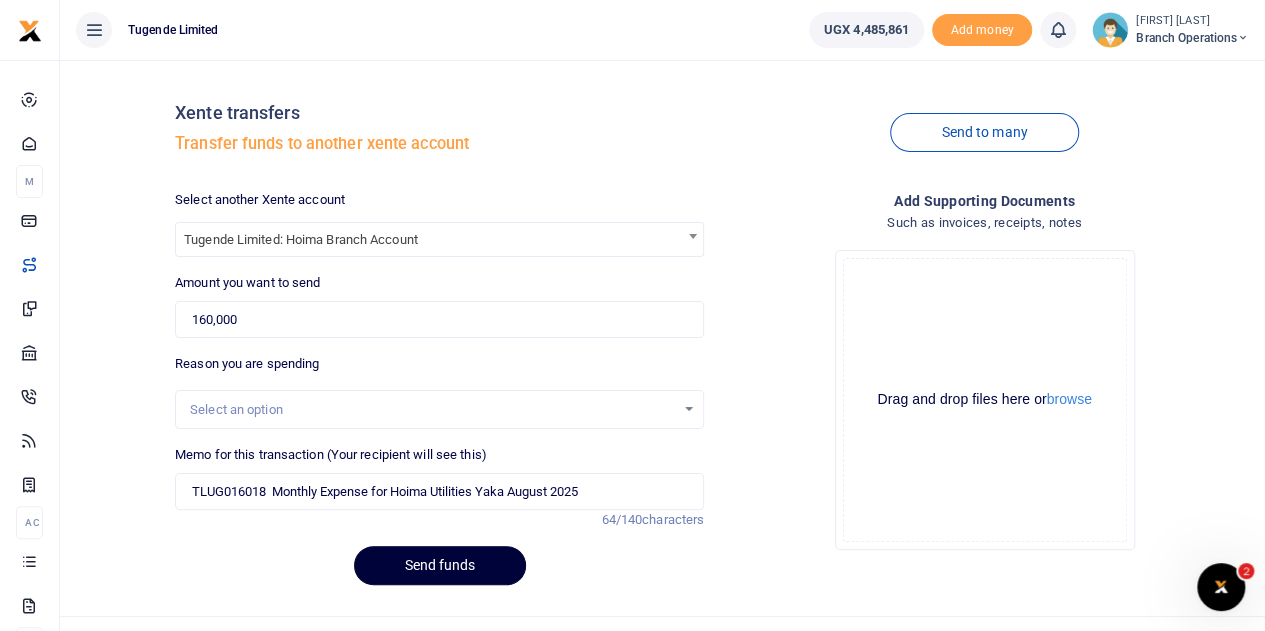 click on "Send funds" at bounding box center (440, 565) 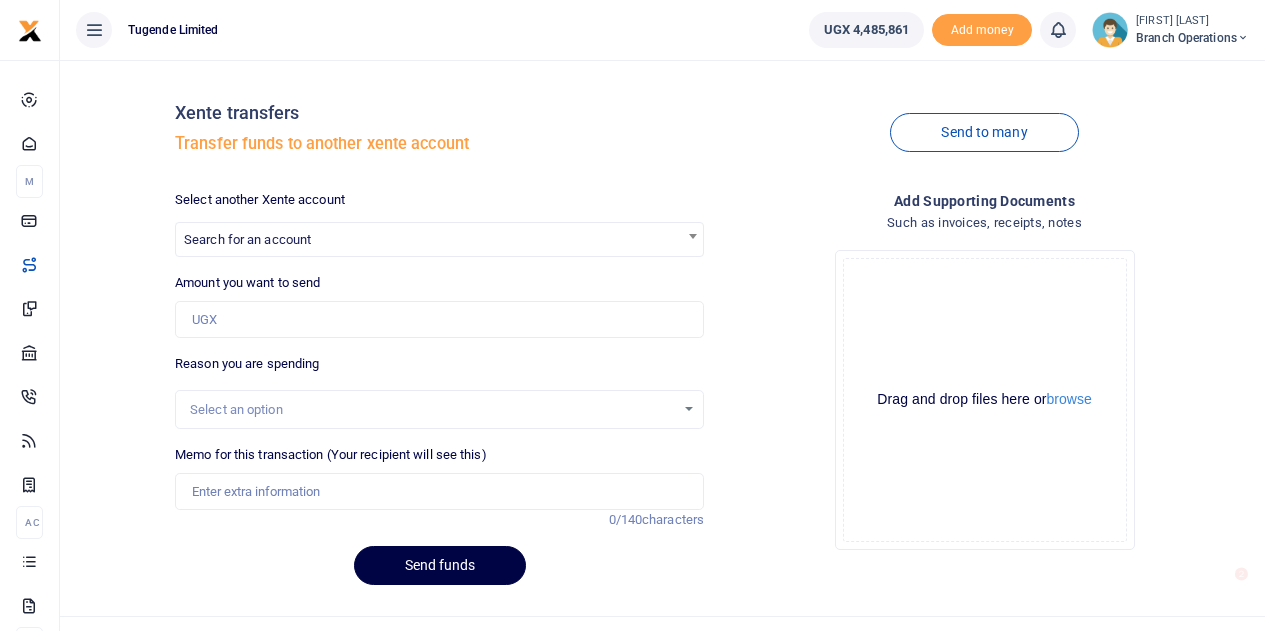 scroll, scrollTop: 0, scrollLeft: 0, axis: both 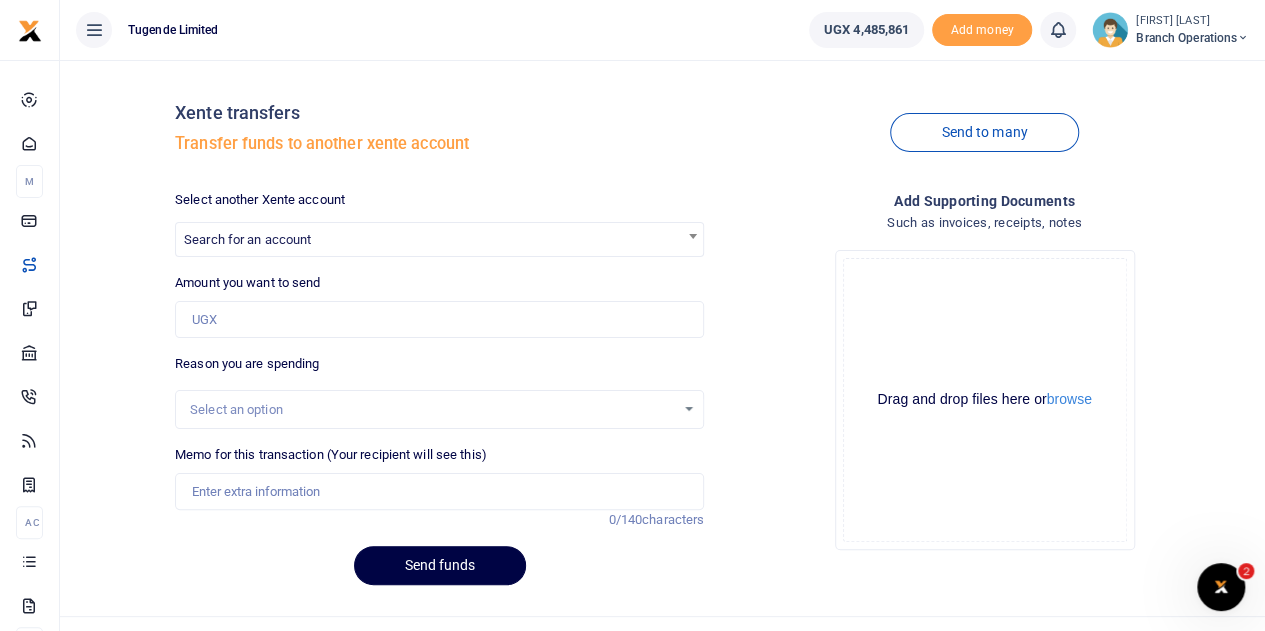 click on "Search for an account" at bounding box center (247, 239) 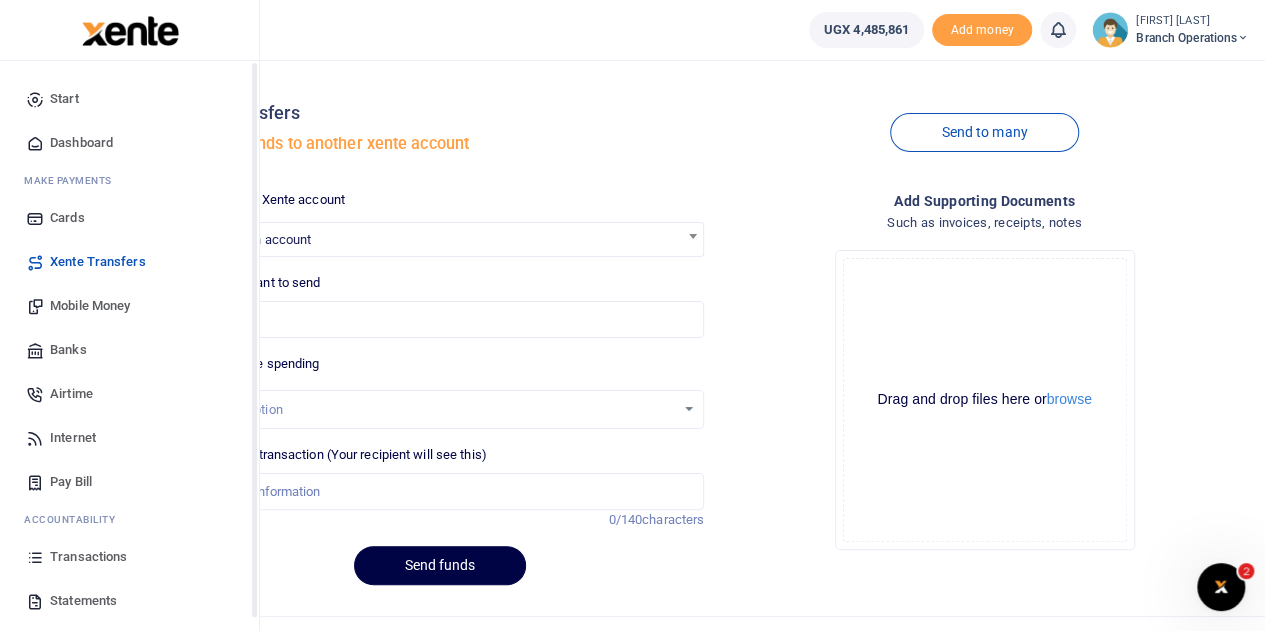 click on "Mobile Money" at bounding box center (90, 306) 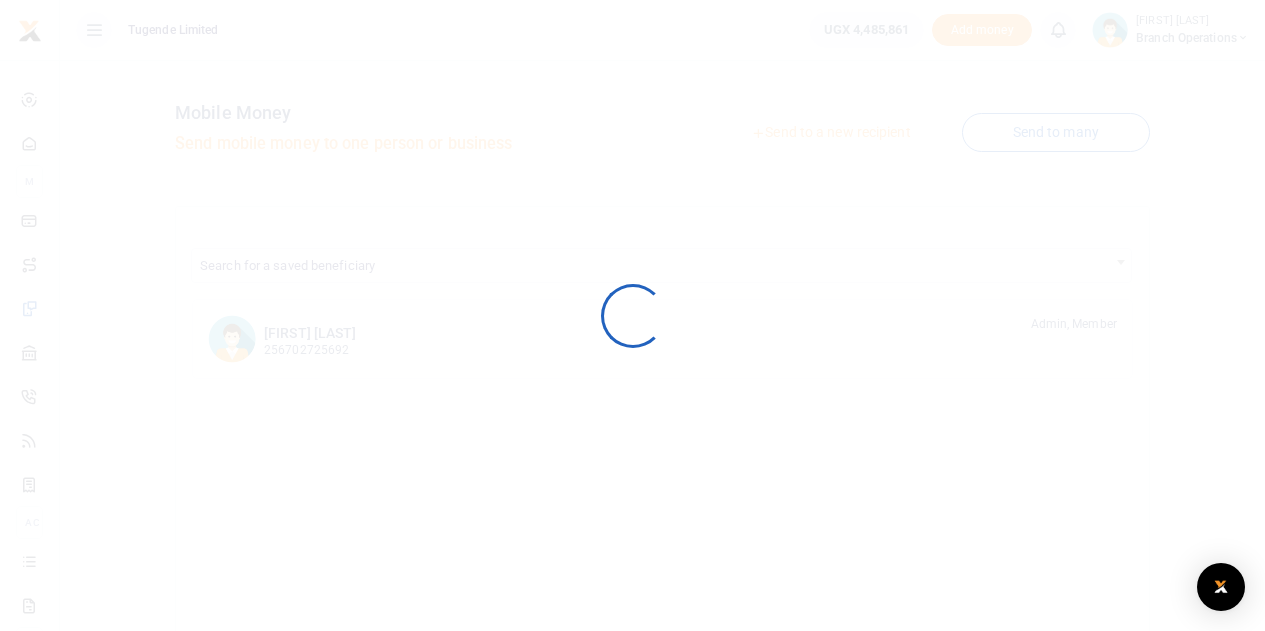 scroll, scrollTop: 0, scrollLeft: 0, axis: both 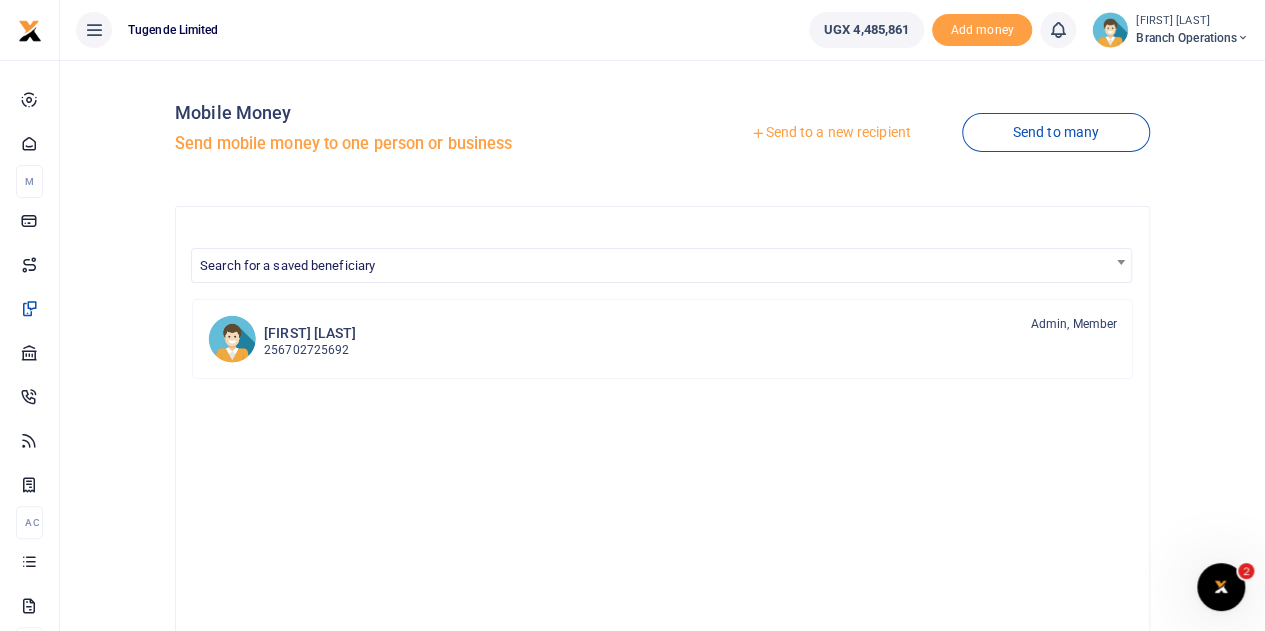 click at bounding box center (758, 133) 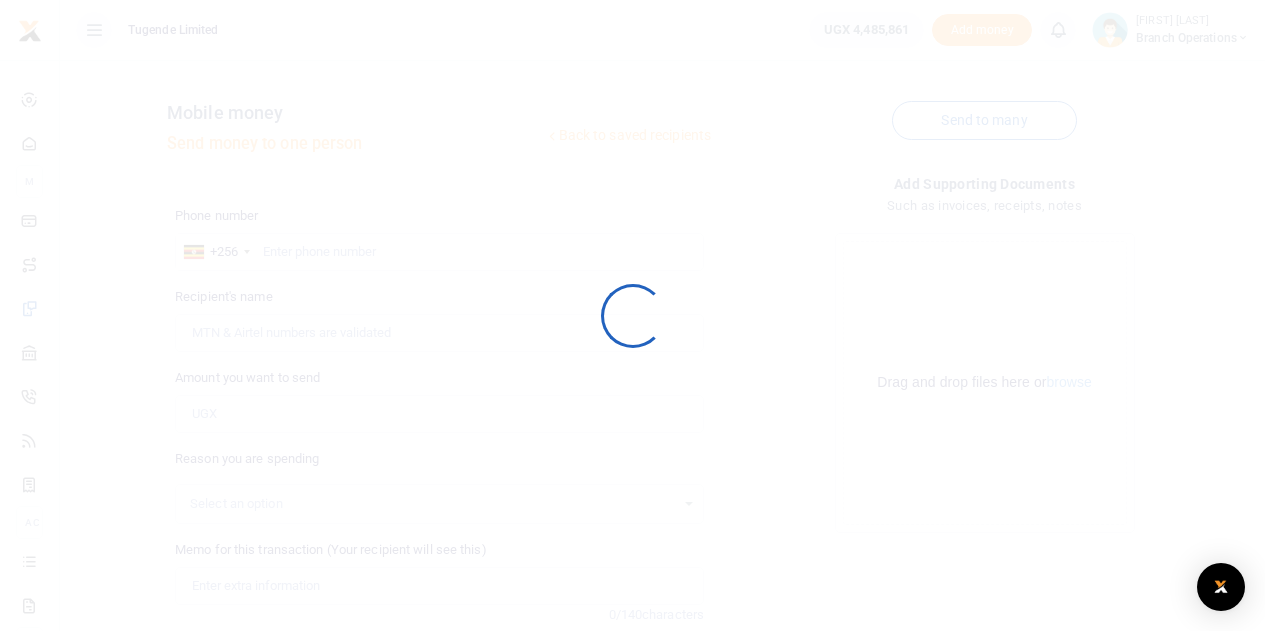 scroll, scrollTop: 0, scrollLeft: 0, axis: both 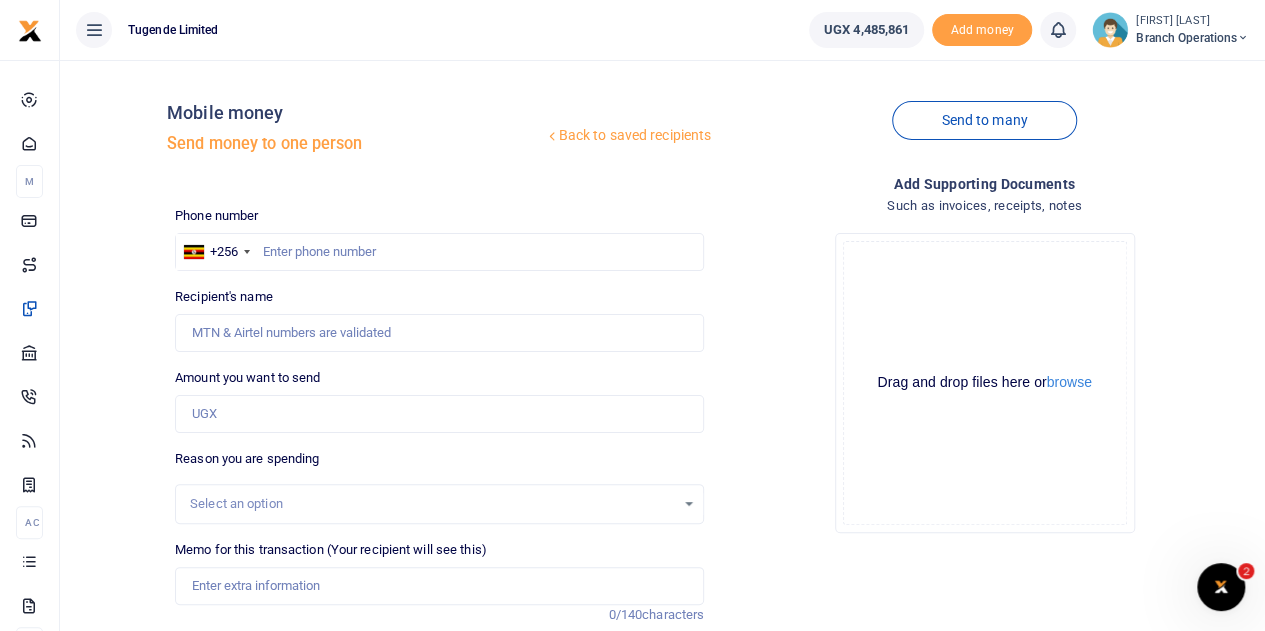 click at bounding box center [632, 315] 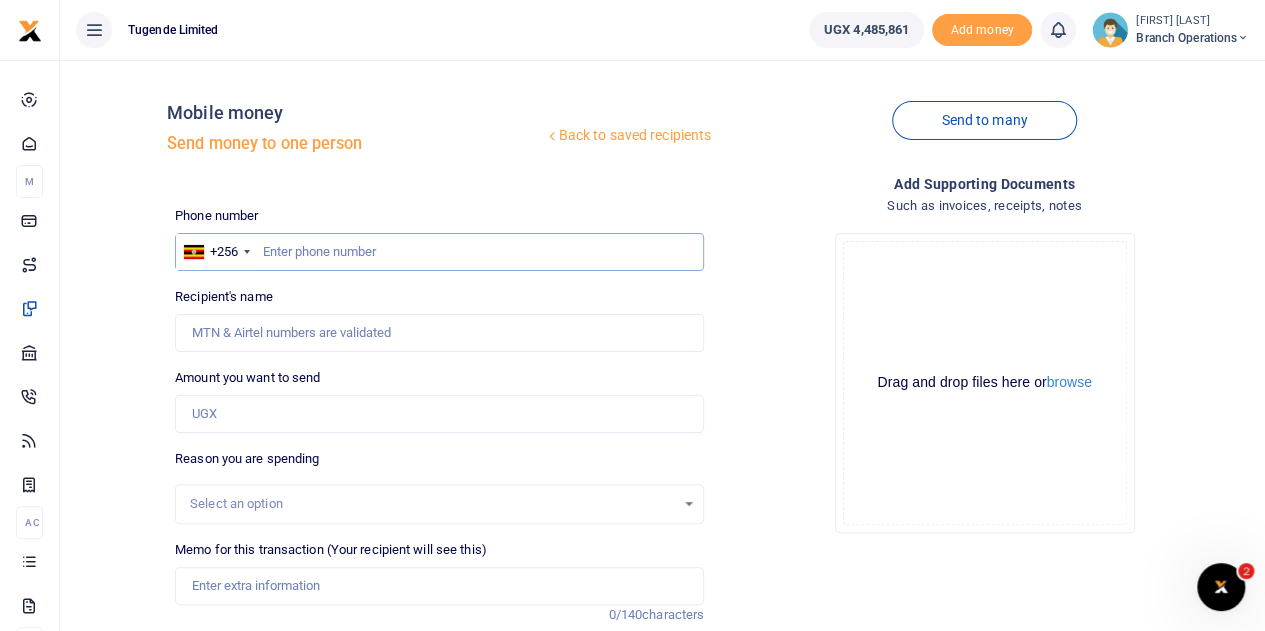 click at bounding box center [439, 252] 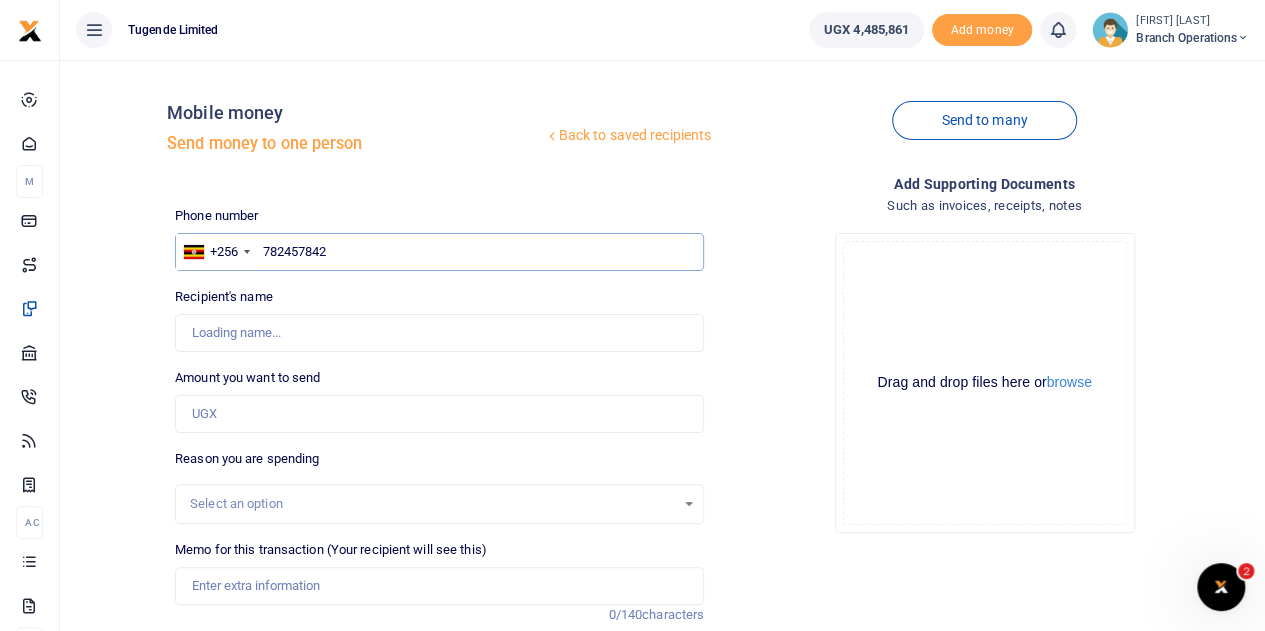 type on "Oscar Tumwesige" 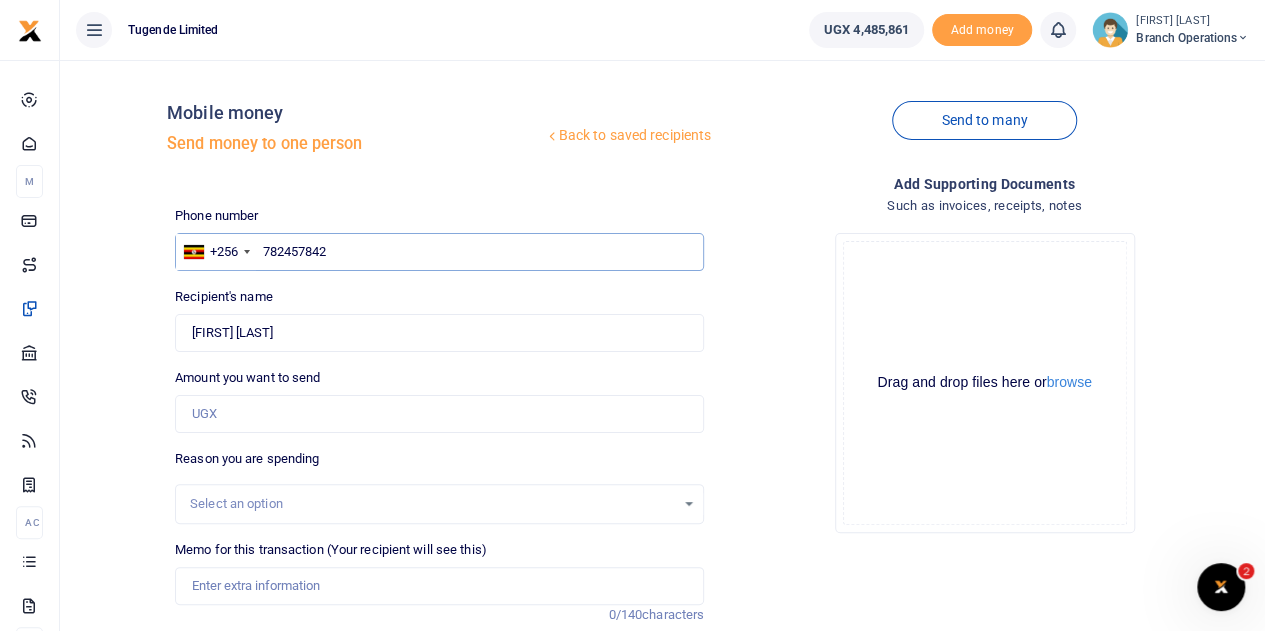 type on "782457842" 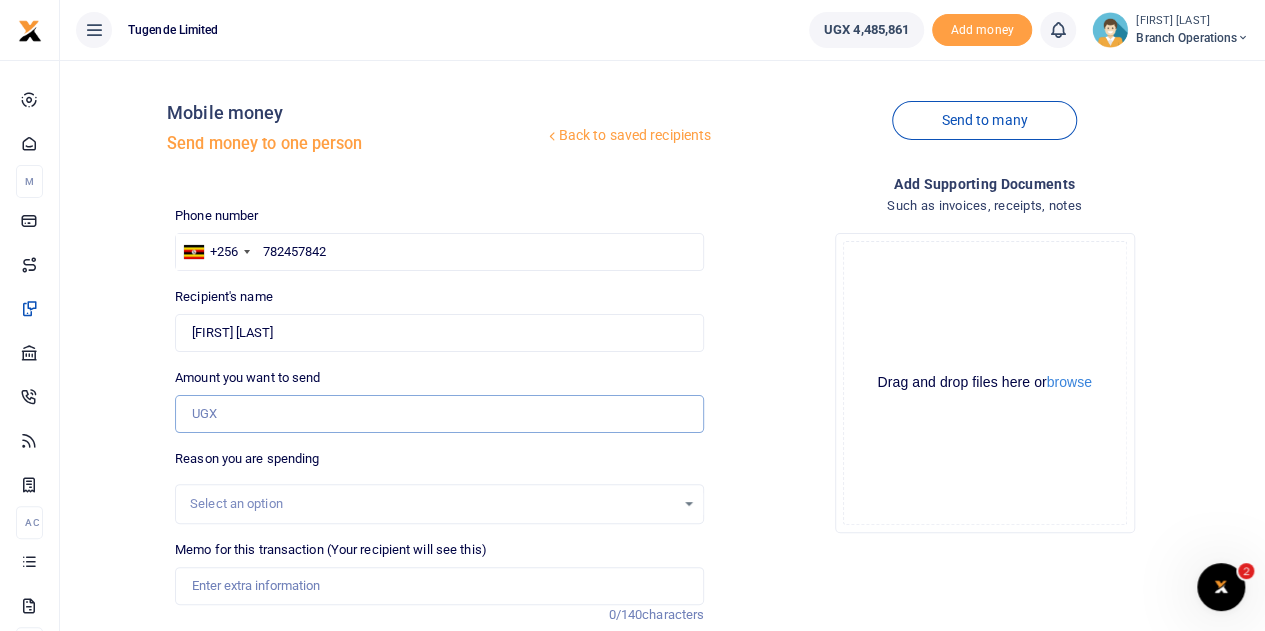 click on "Amount you want to send" at bounding box center (439, 414) 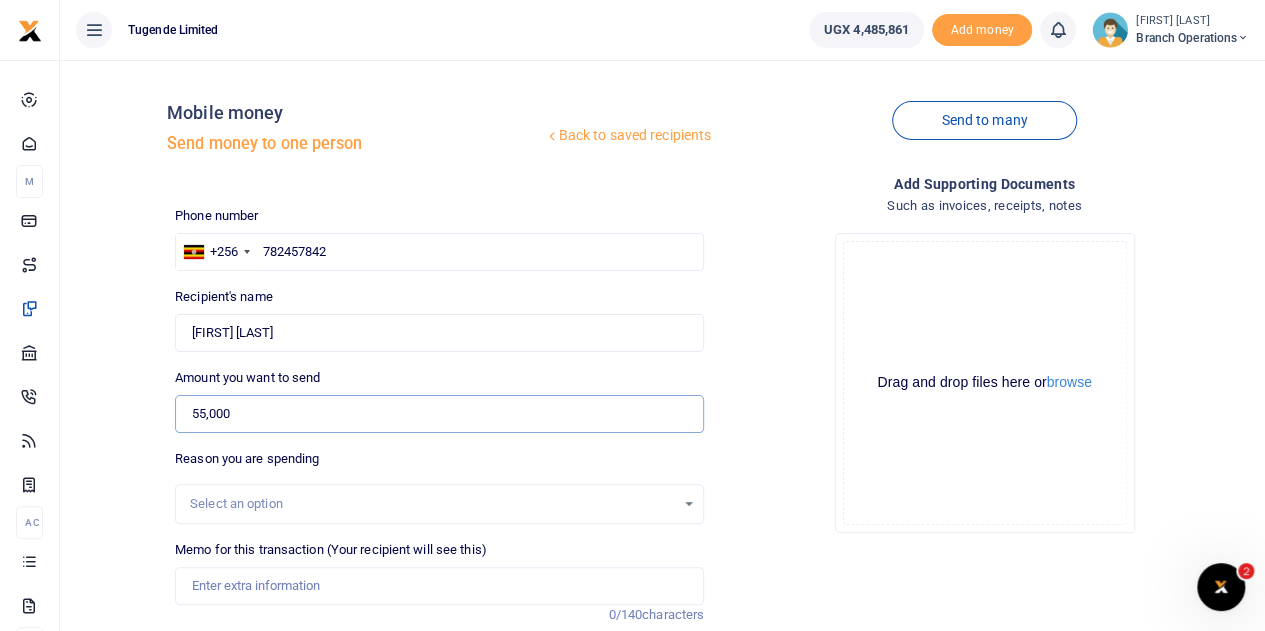 type on "55,000" 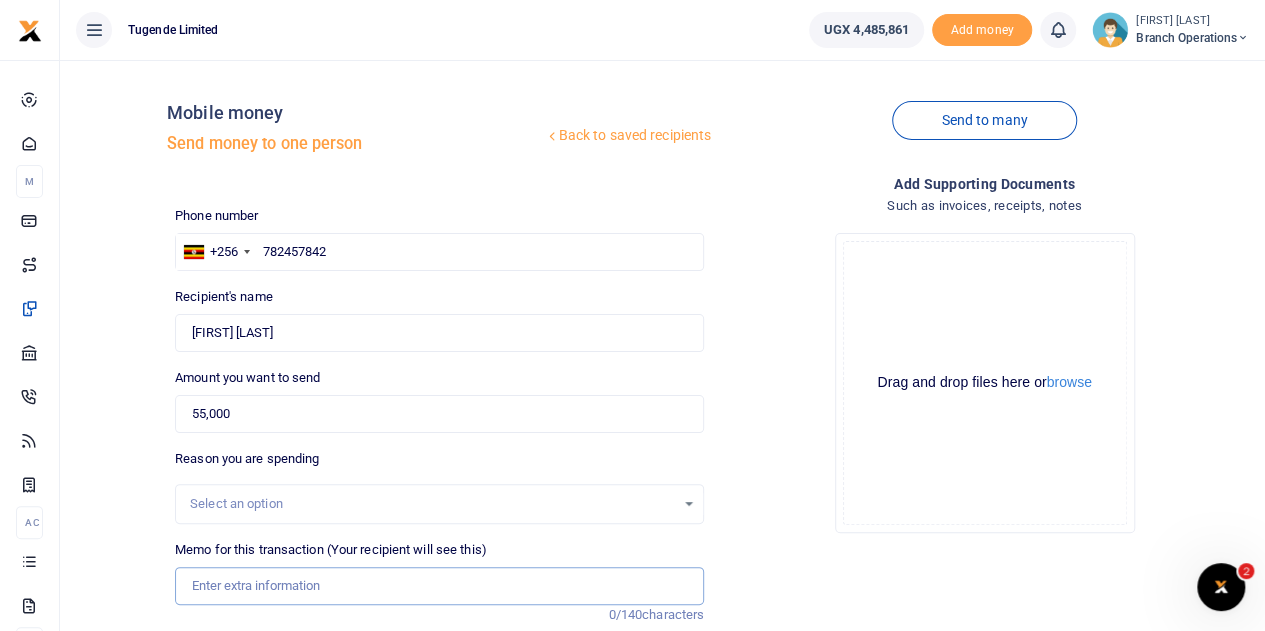 click on "Memo for this transaction (Your recipient will see this)" at bounding box center [439, 586] 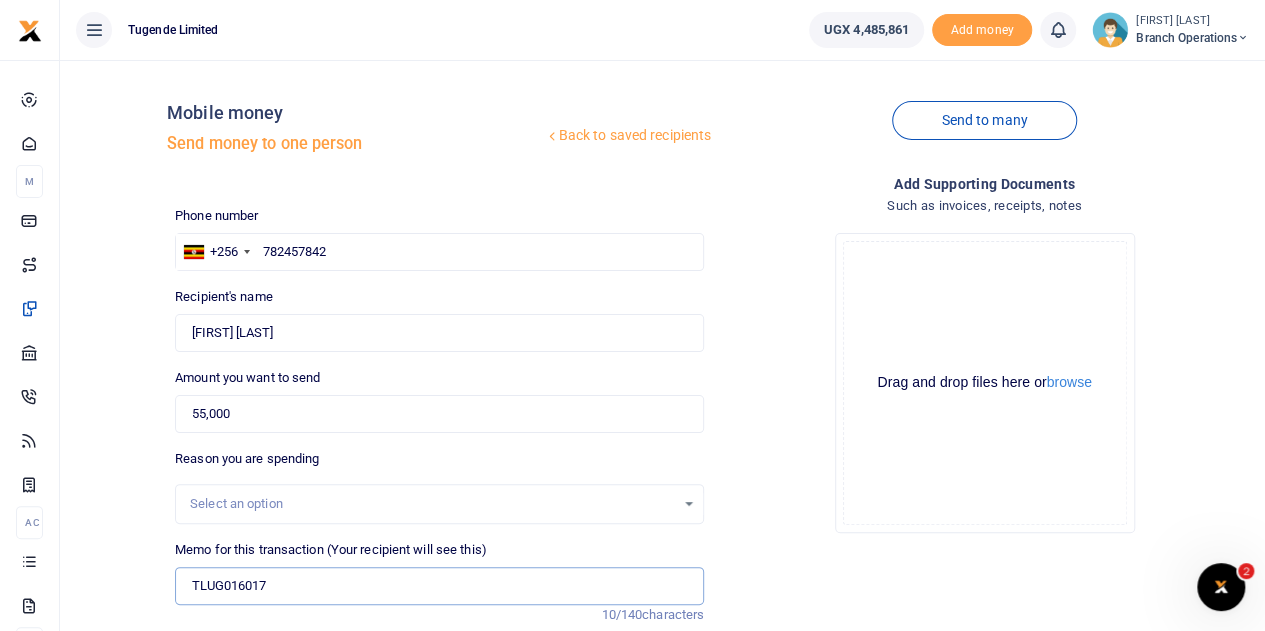 click on "TLUG016017" at bounding box center [439, 586] 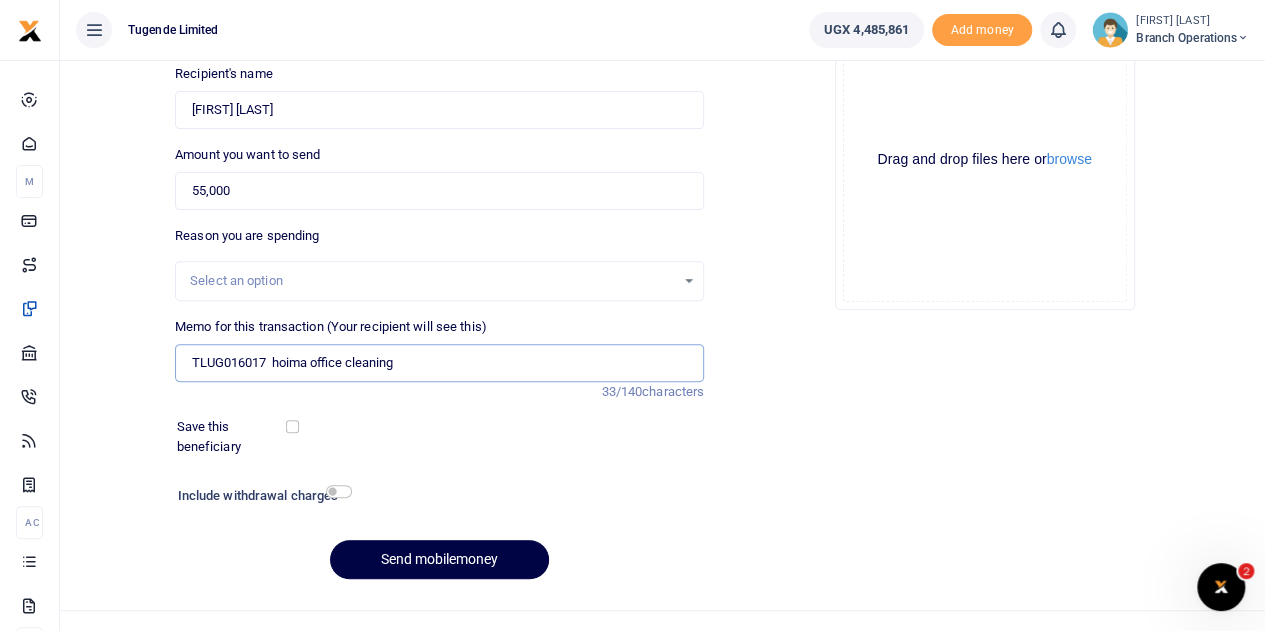 scroll, scrollTop: 225, scrollLeft: 0, axis: vertical 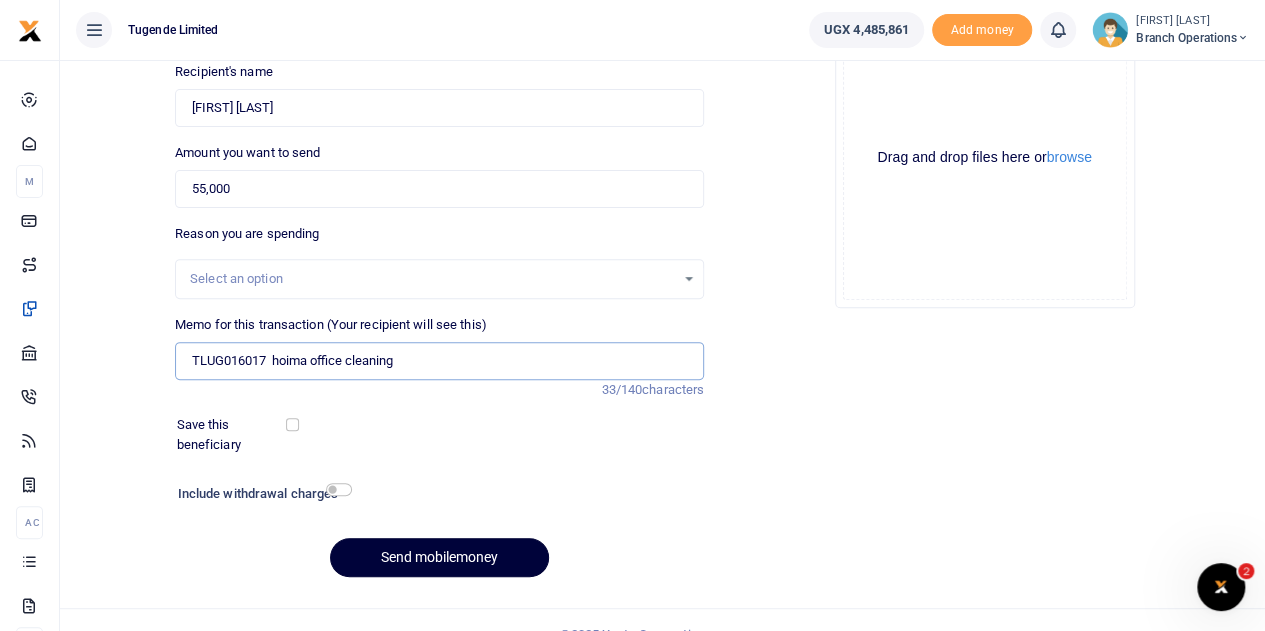 type on "TLUG016017  hoima office cleaning" 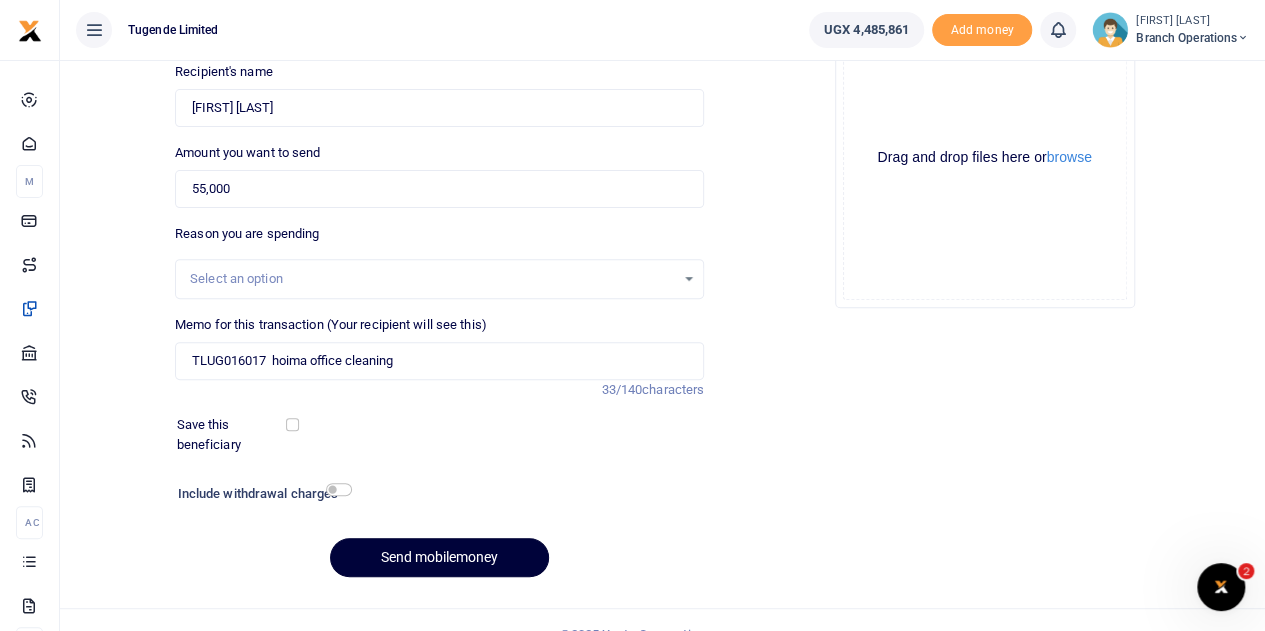 click on "Send mobilemoney" at bounding box center (439, 557) 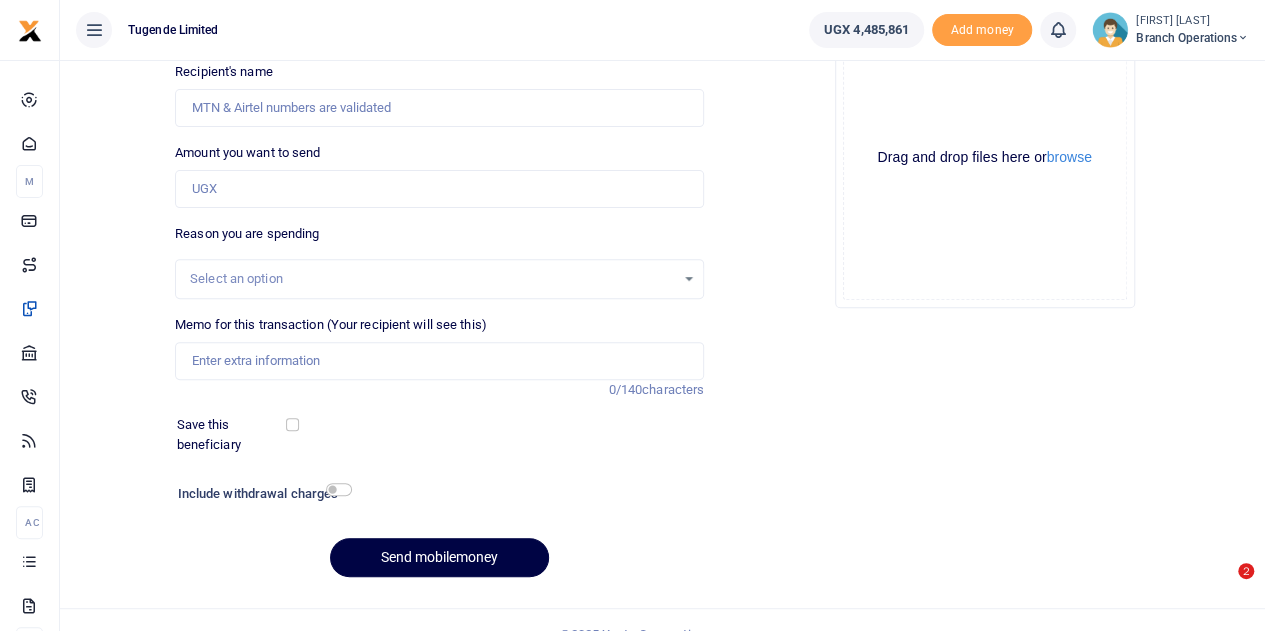 scroll, scrollTop: 225, scrollLeft: 0, axis: vertical 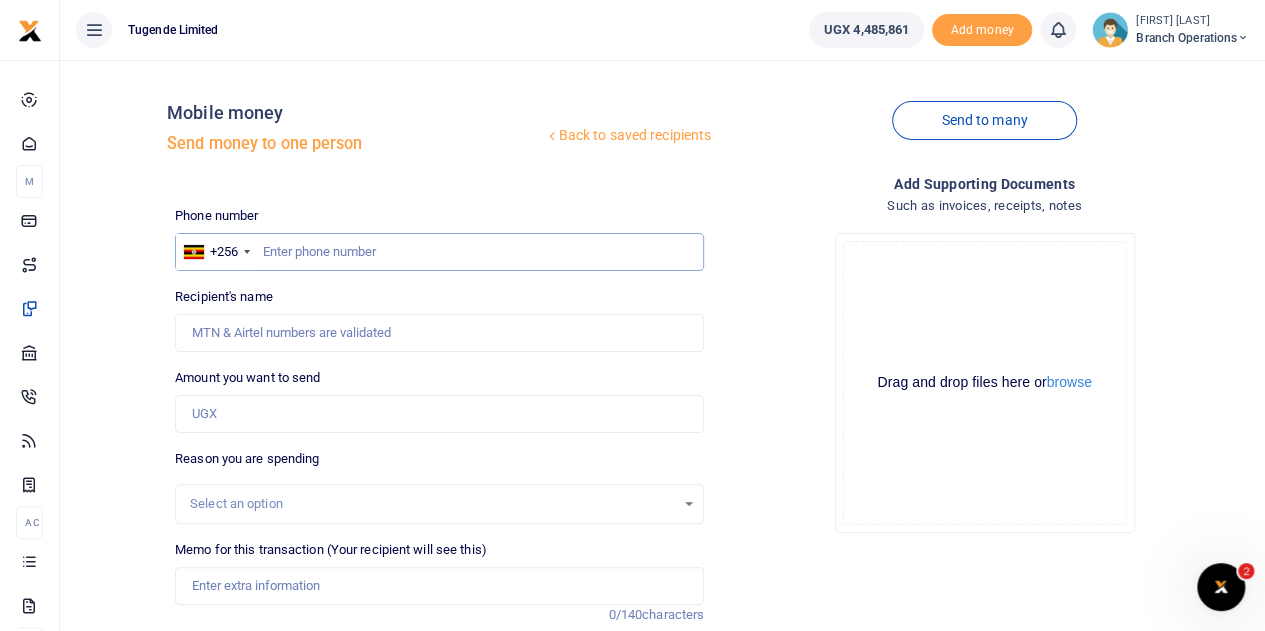 click at bounding box center (439, 252) 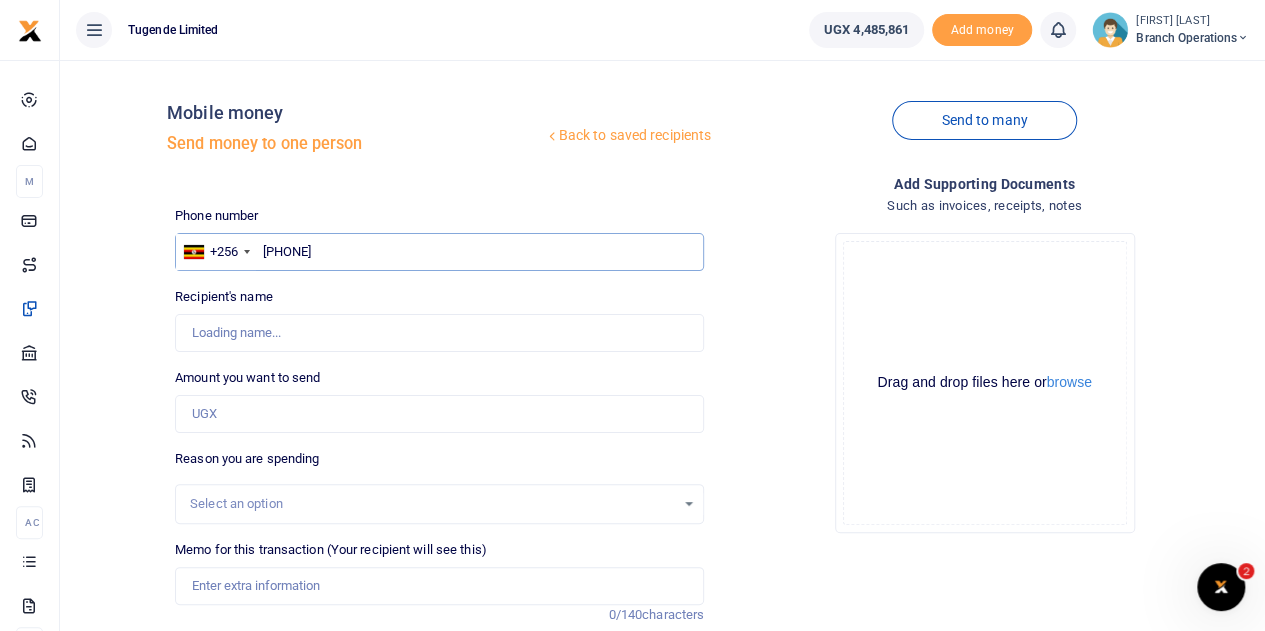 type on "703965124" 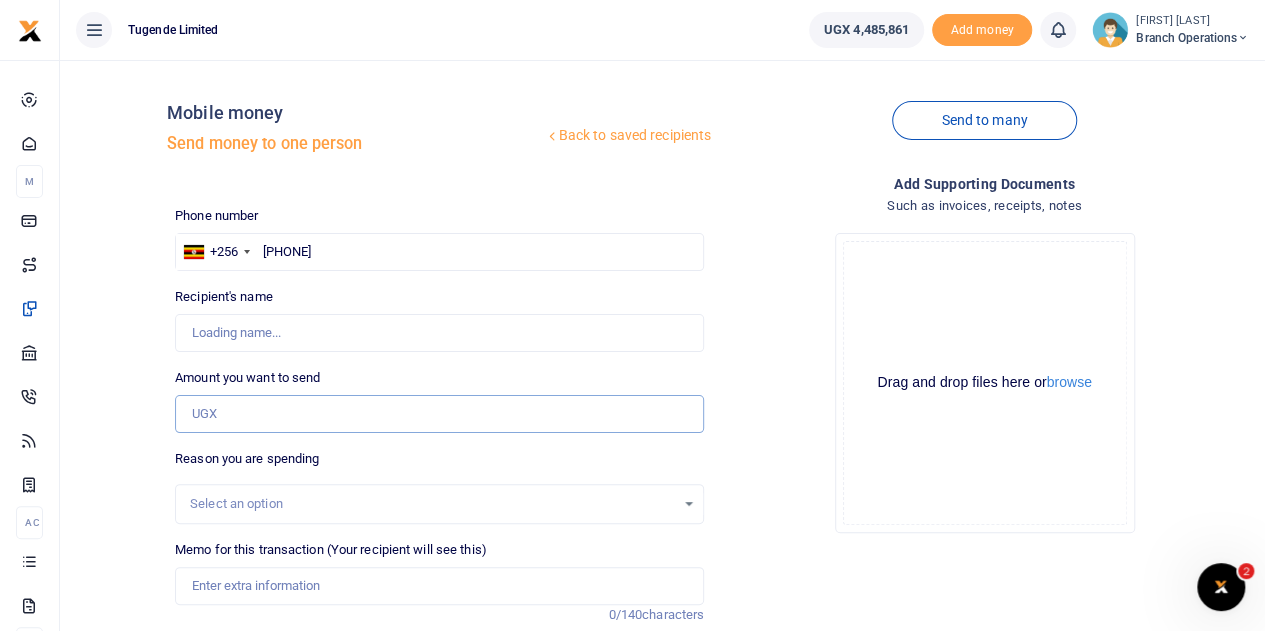click on "Amount you want to send" at bounding box center [439, 414] 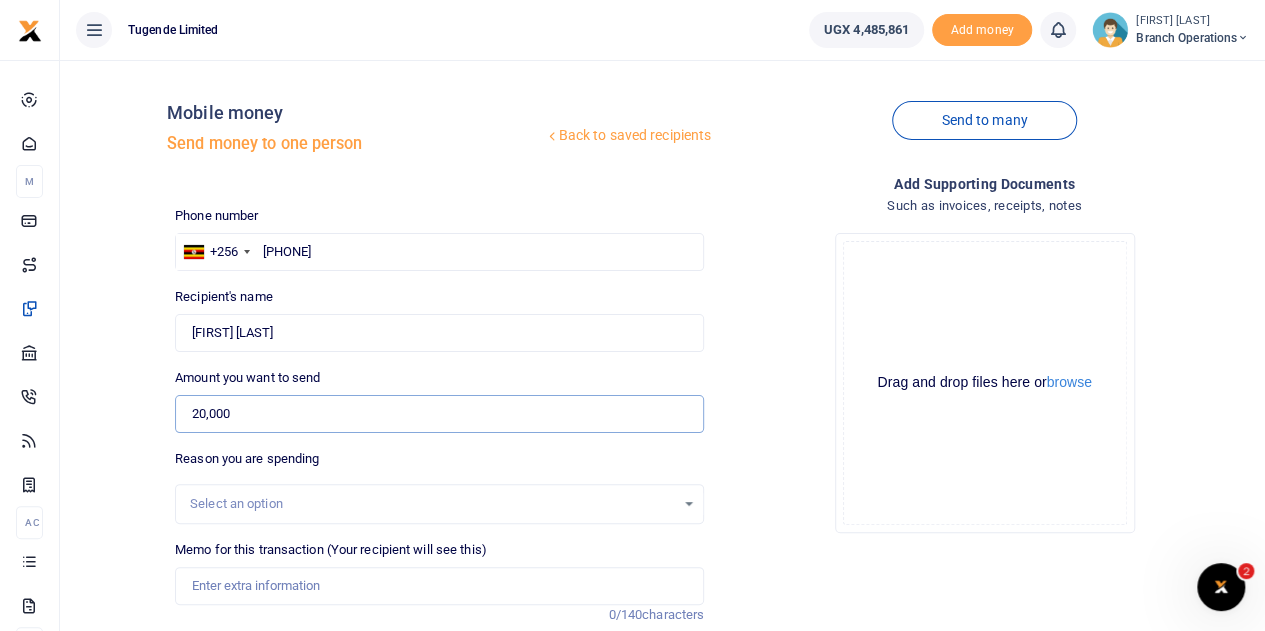 type on "20,000" 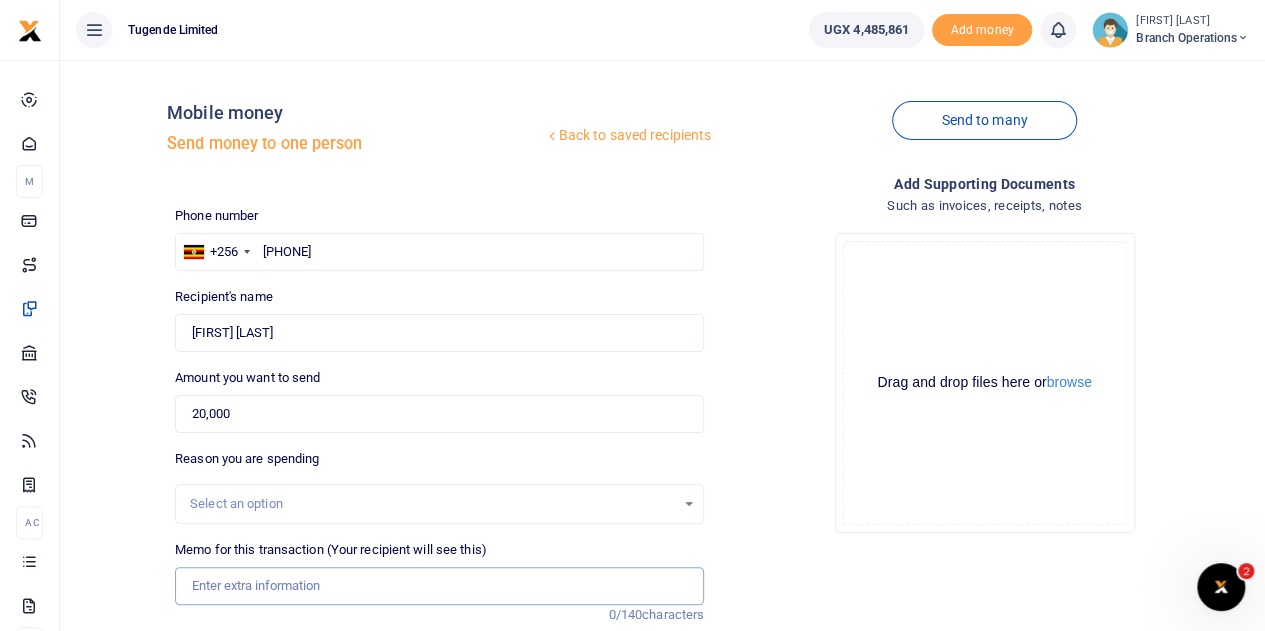 click on "Memo for this transaction (Your recipient will see this)" at bounding box center [439, 586] 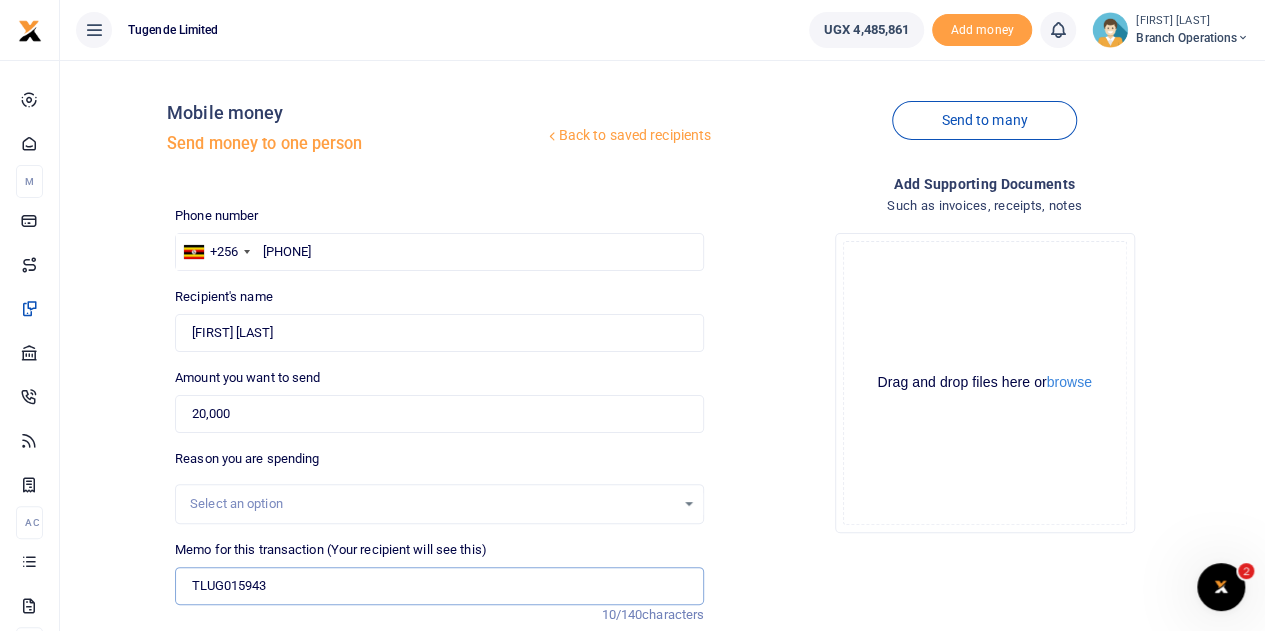 click on "TLUG015943" at bounding box center [439, 586] 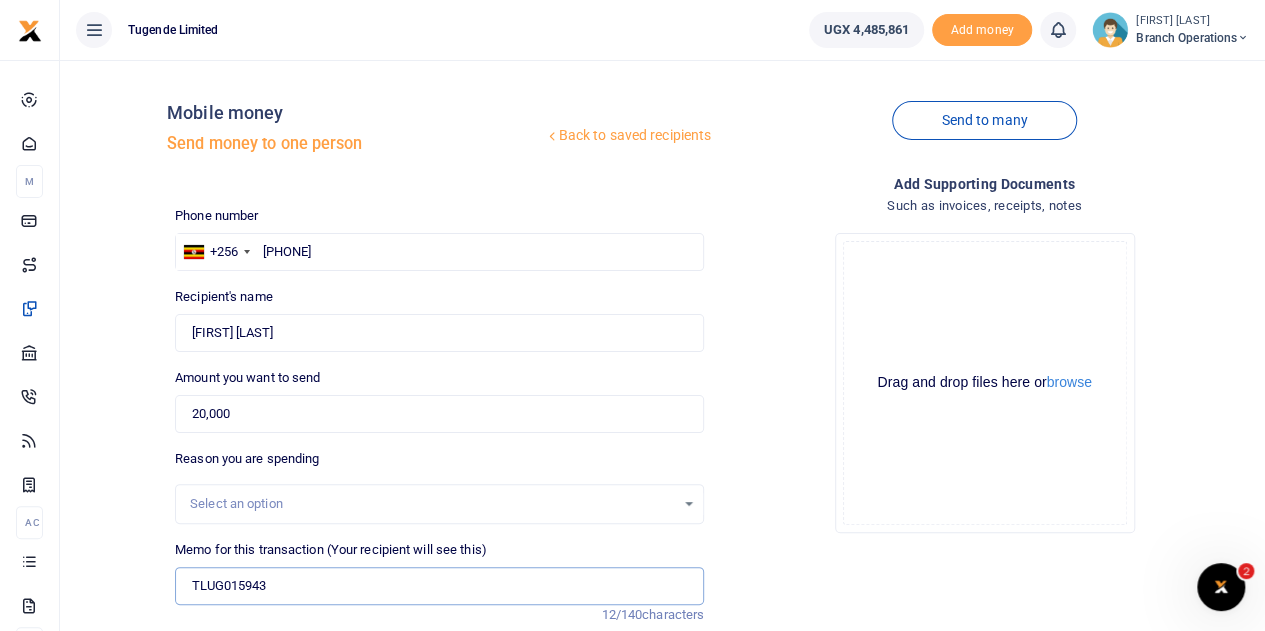 type on "TLUG015943" 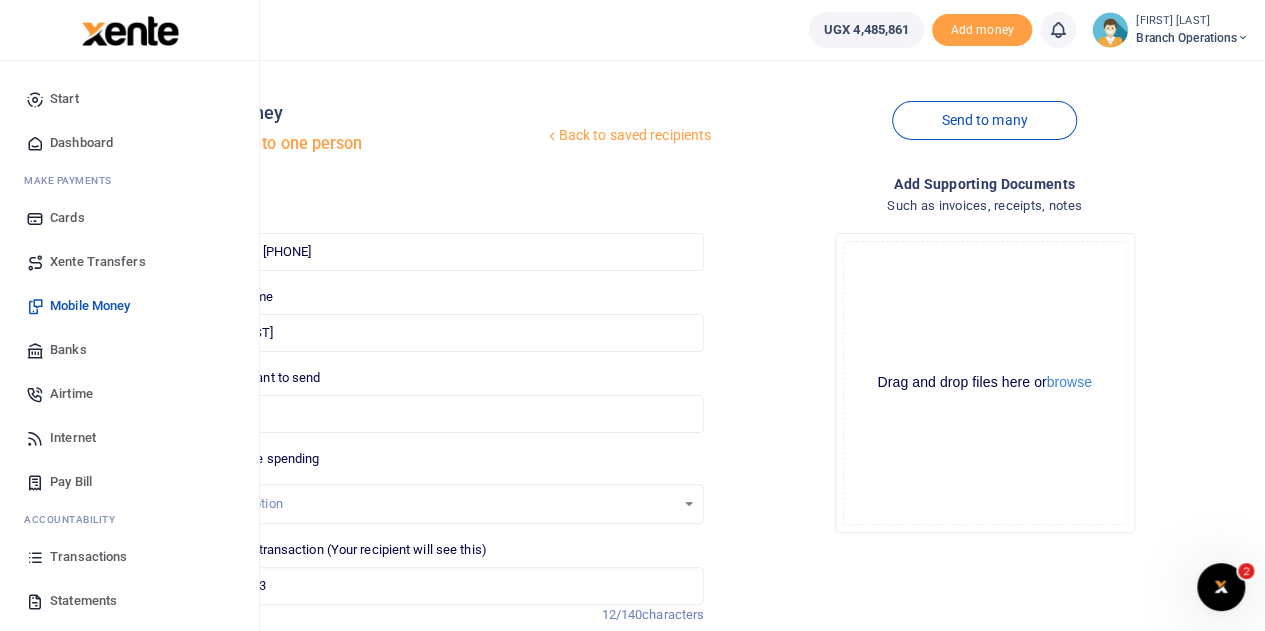 click on "Transactions" at bounding box center (88, 557) 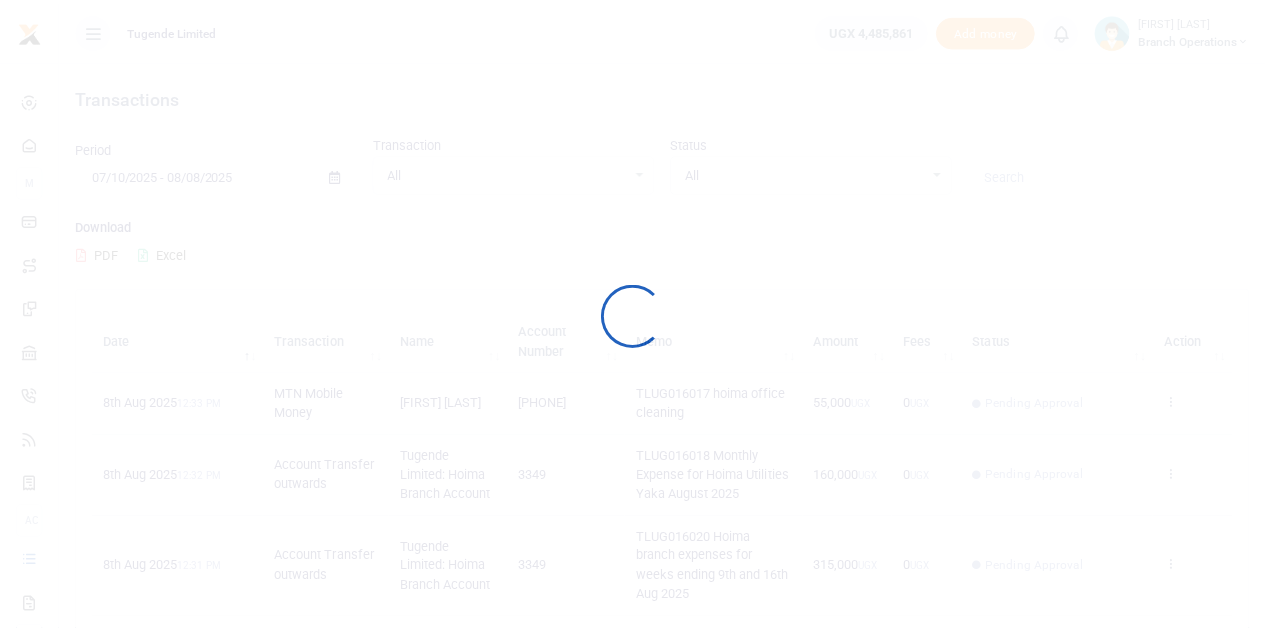 scroll, scrollTop: 0, scrollLeft: 0, axis: both 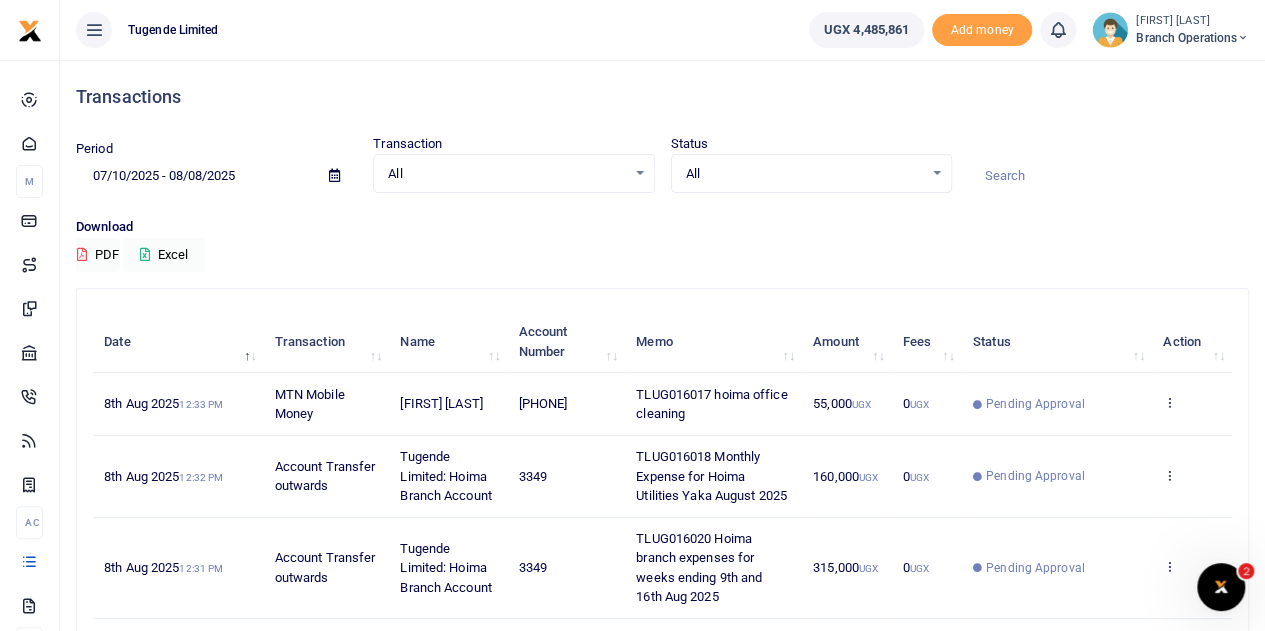 click at bounding box center [1108, 176] 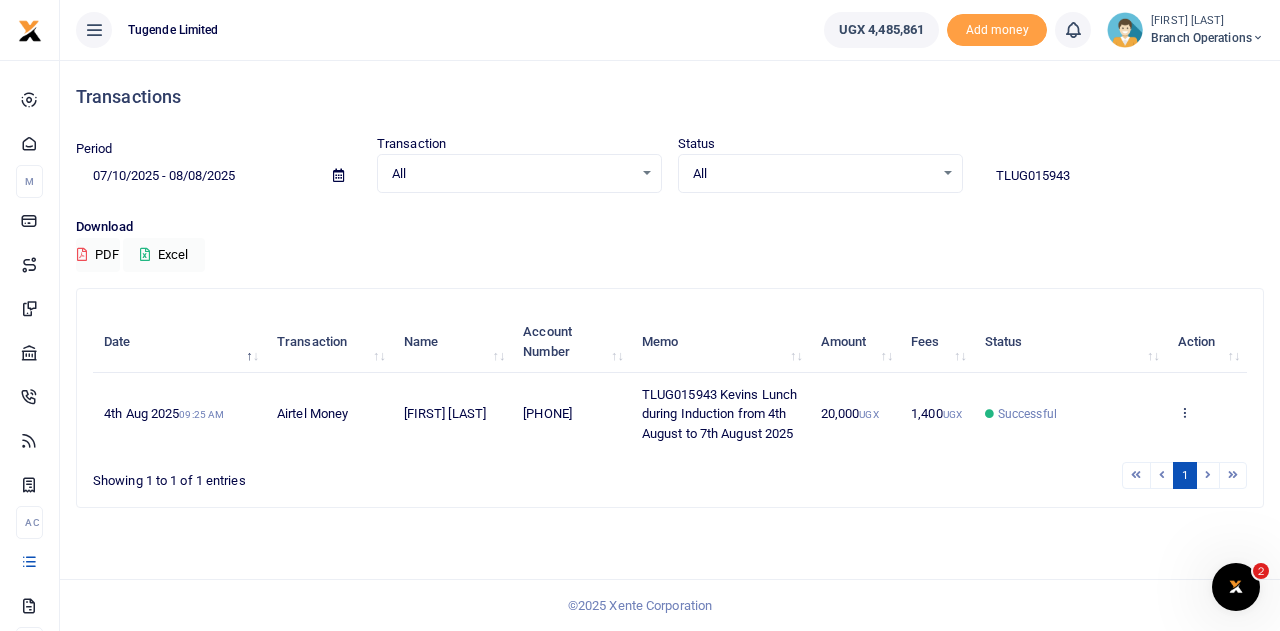 drag, startPoint x: 1081, startPoint y: 175, endPoint x: 840, endPoint y: 178, distance: 241.01868 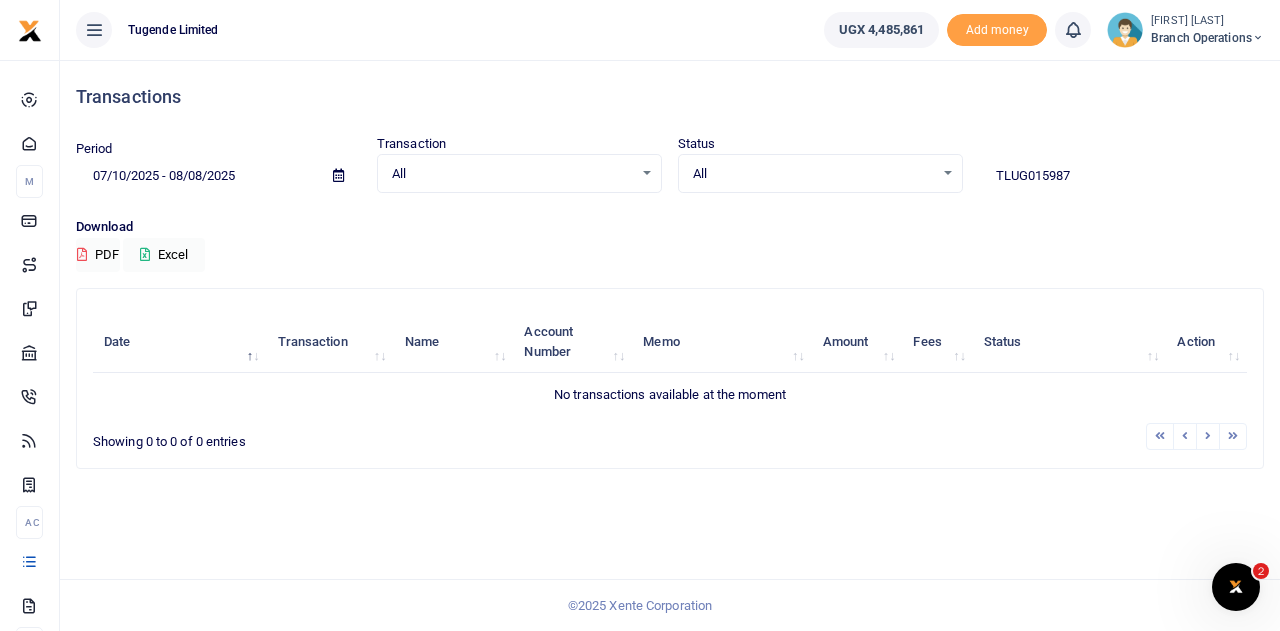 type on "TLUG015987" 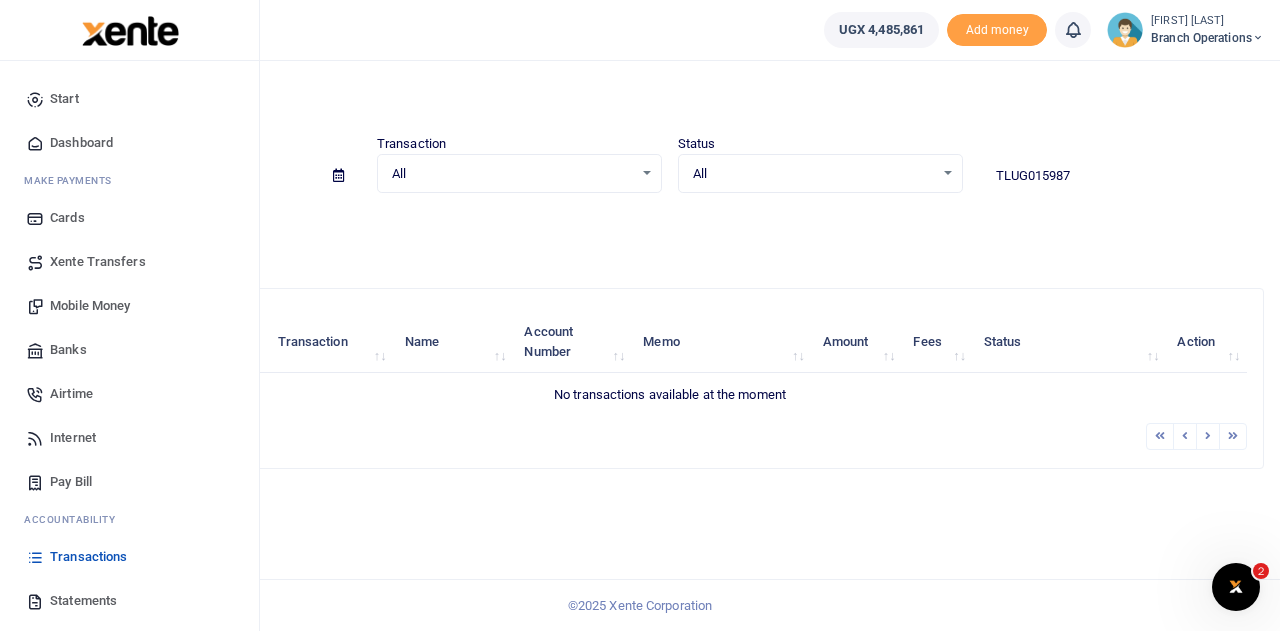 click on "Xente Transfers" at bounding box center (98, 262) 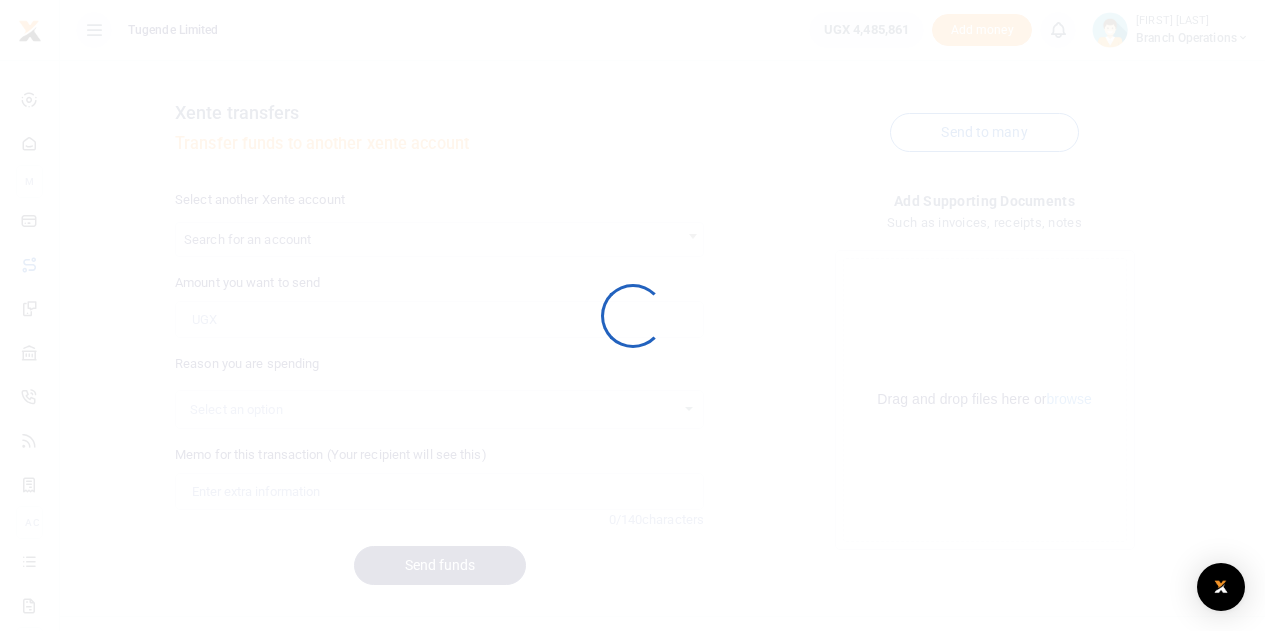 scroll, scrollTop: 0, scrollLeft: 0, axis: both 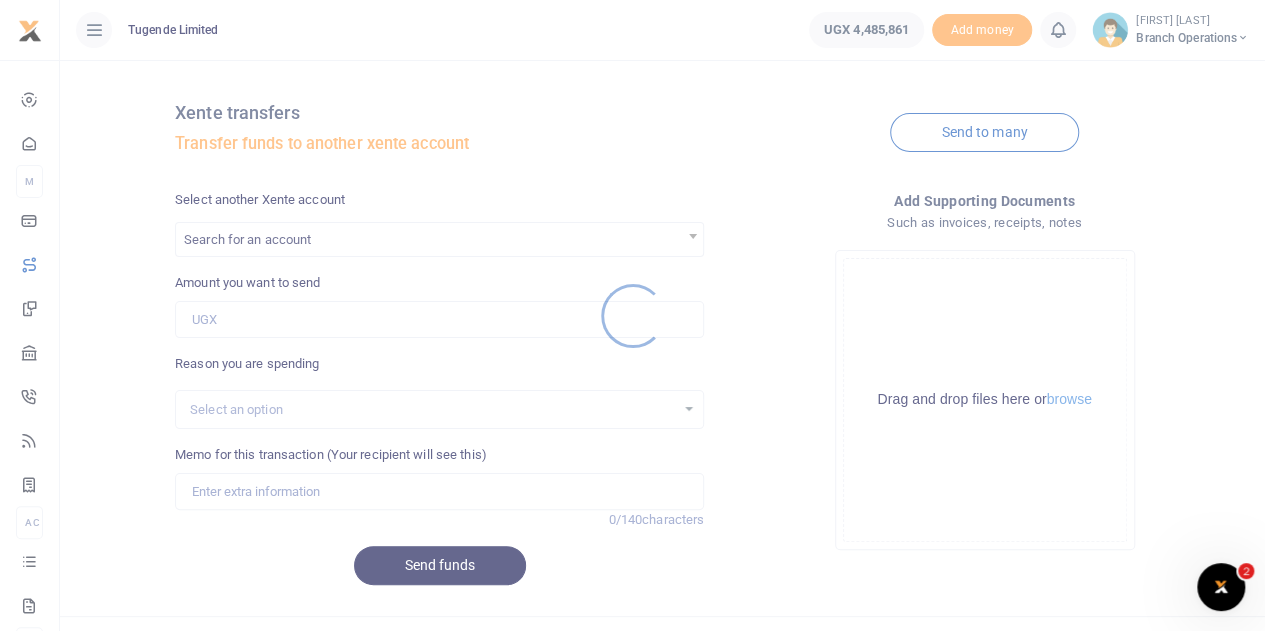 click at bounding box center (632, 315) 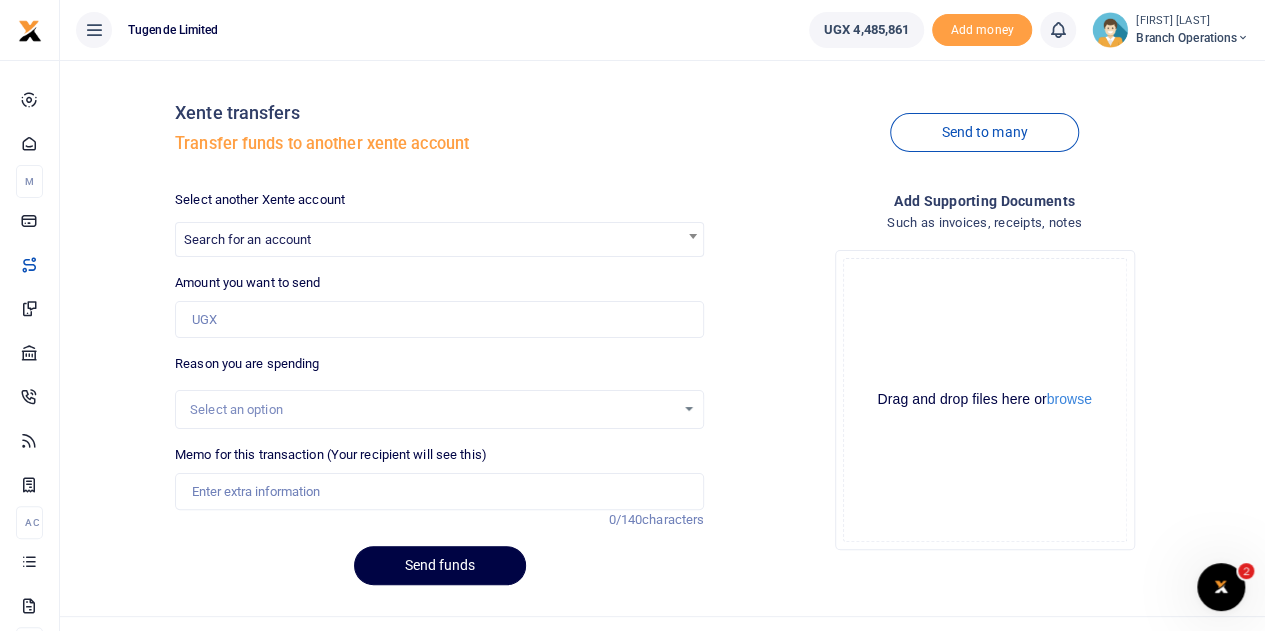 click at bounding box center (632, 315) 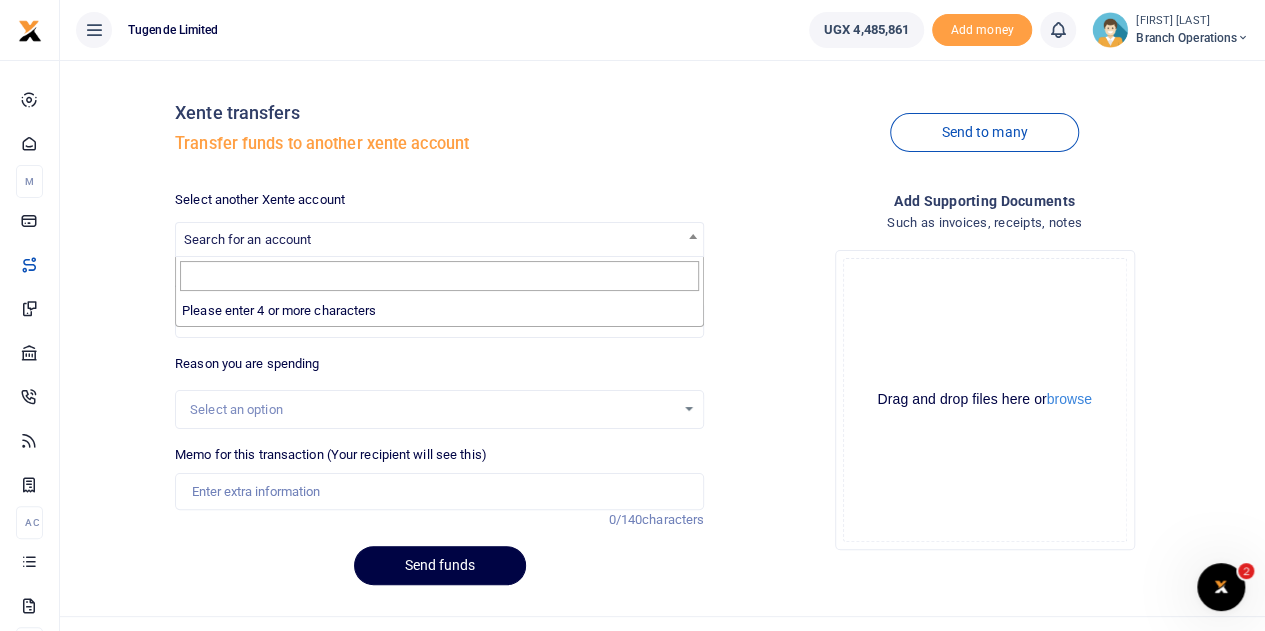 click on "Search for an account" at bounding box center [247, 239] 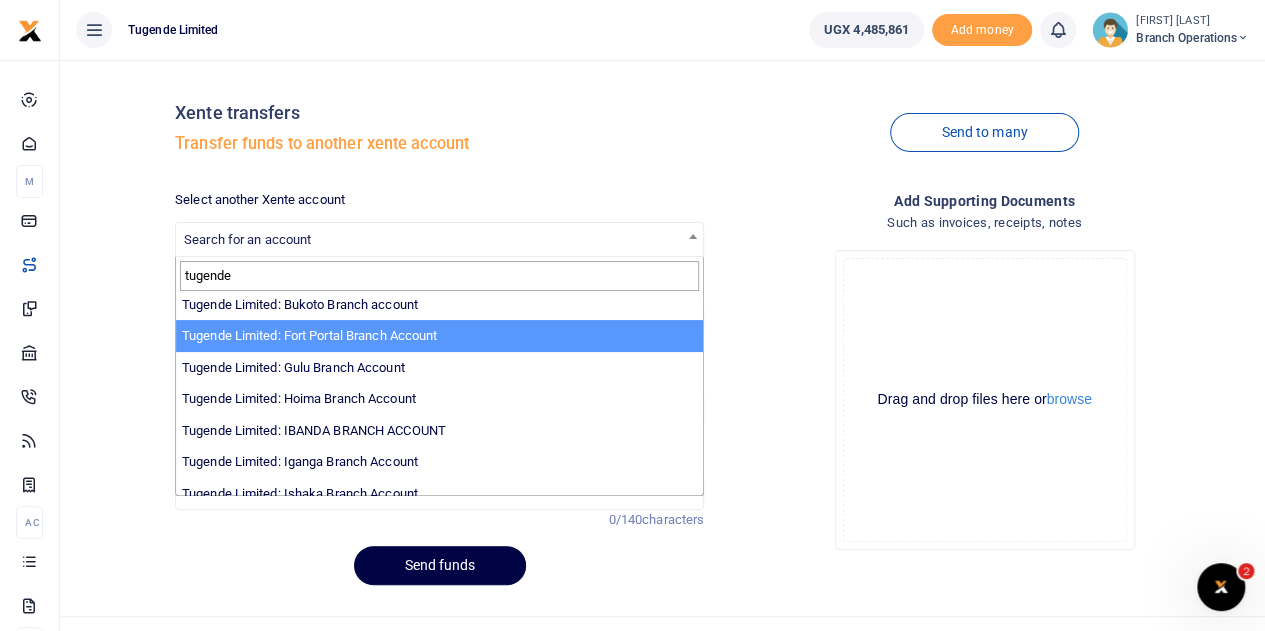 scroll, scrollTop: 79, scrollLeft: 0, axis: vertical 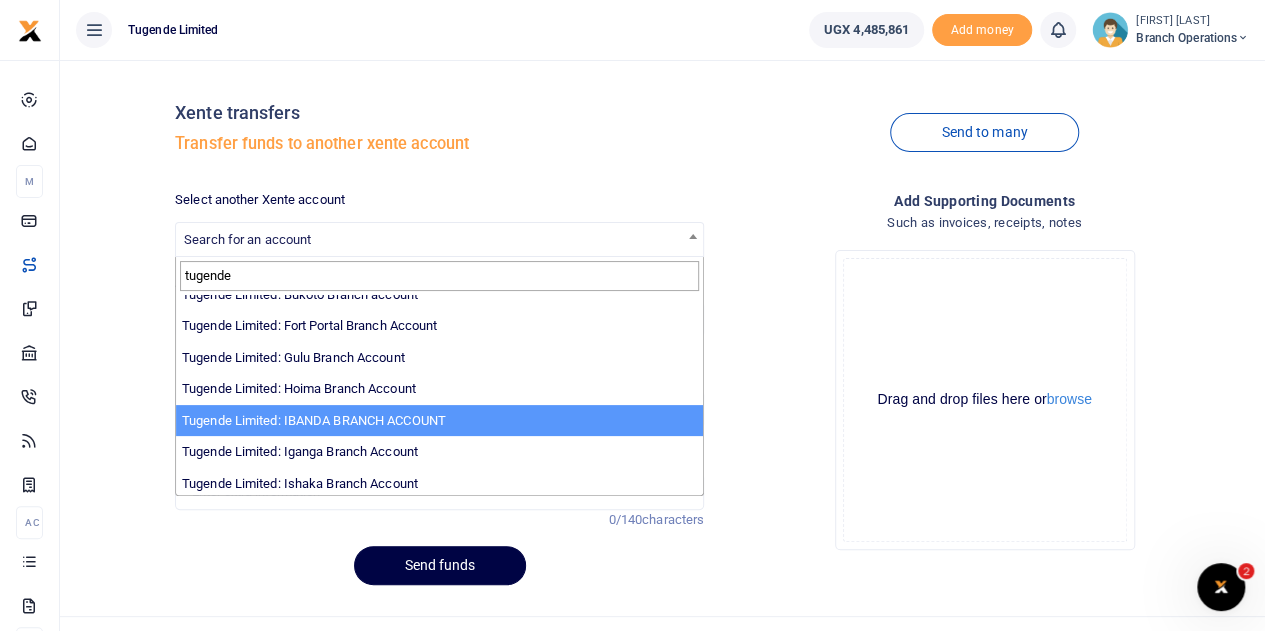 type on "tugende" 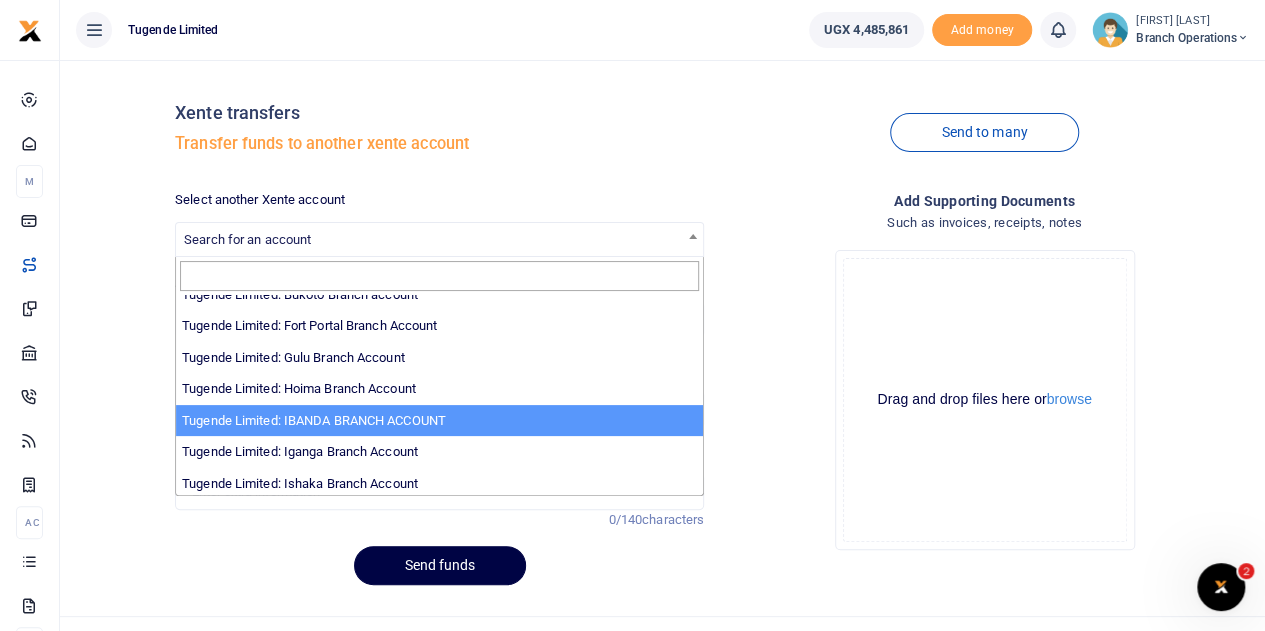 select on "3268" 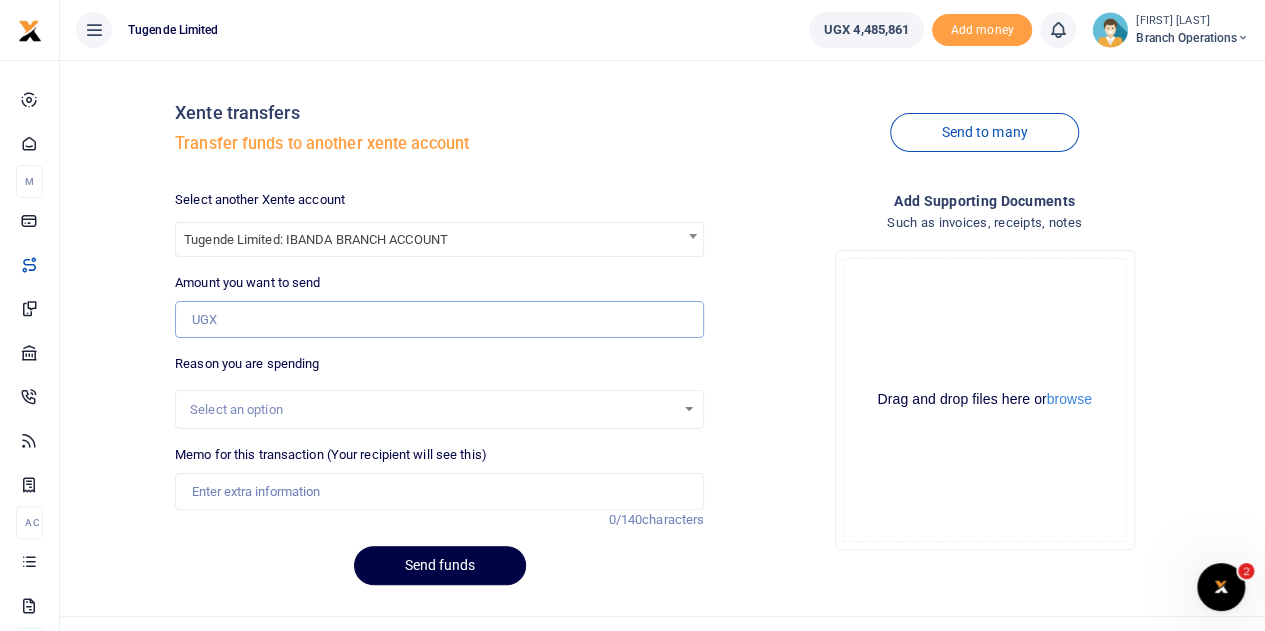 click on "Amount you want to send" at bounding box center (439, 320) 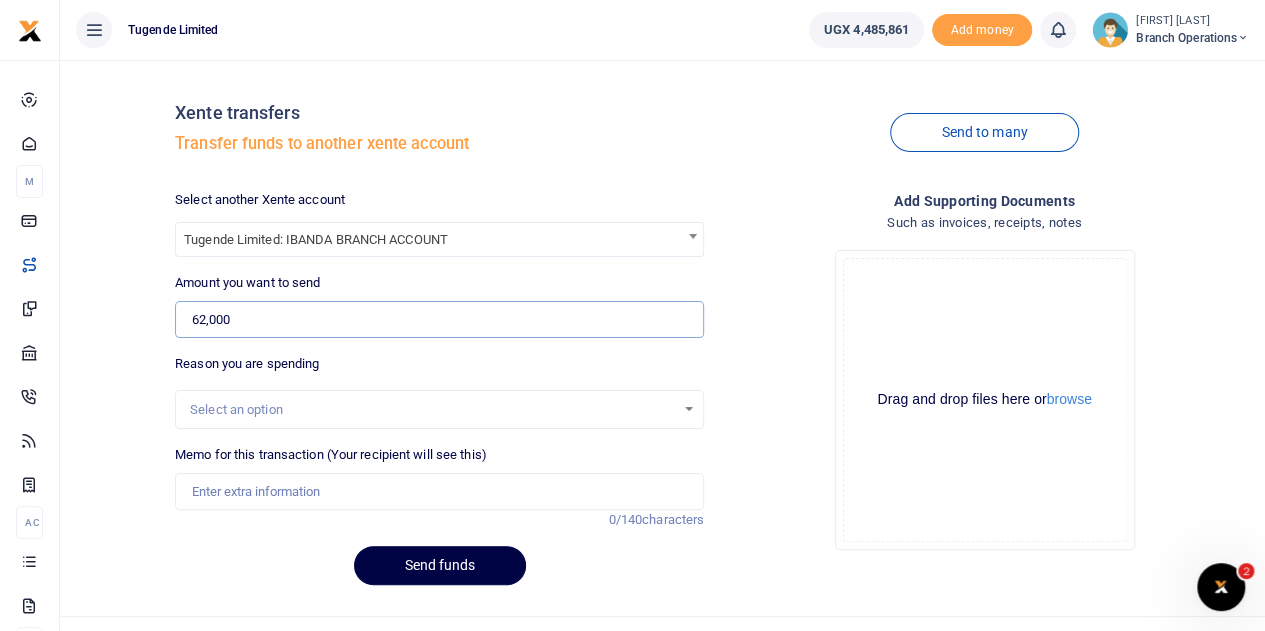 type on "62,000" 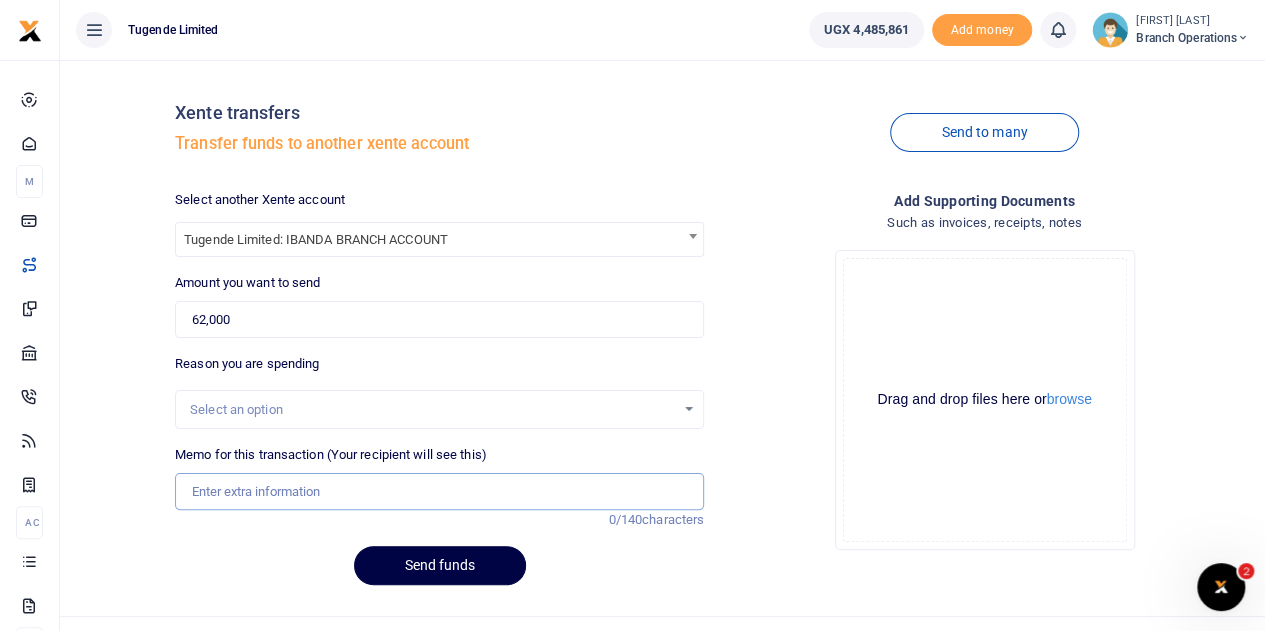 click on "Memo for this transaction (Your recipient will see this)" at bounding box center (439, 492) 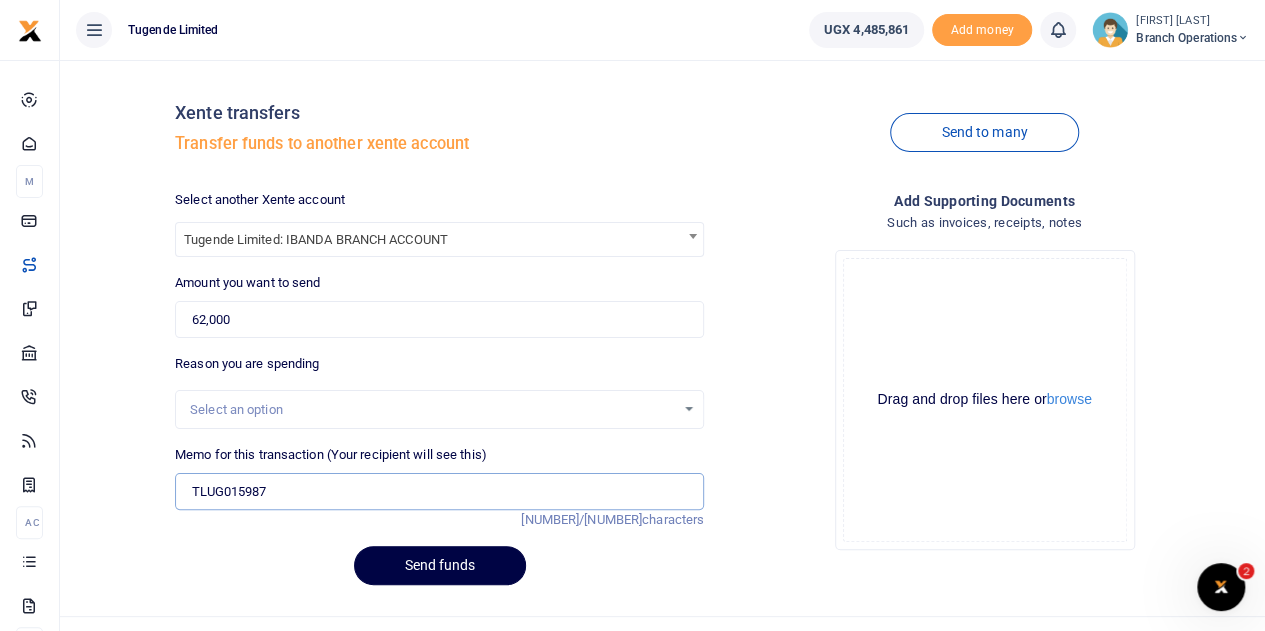 click on "TLUG015987" at bounding box center [439, 492] 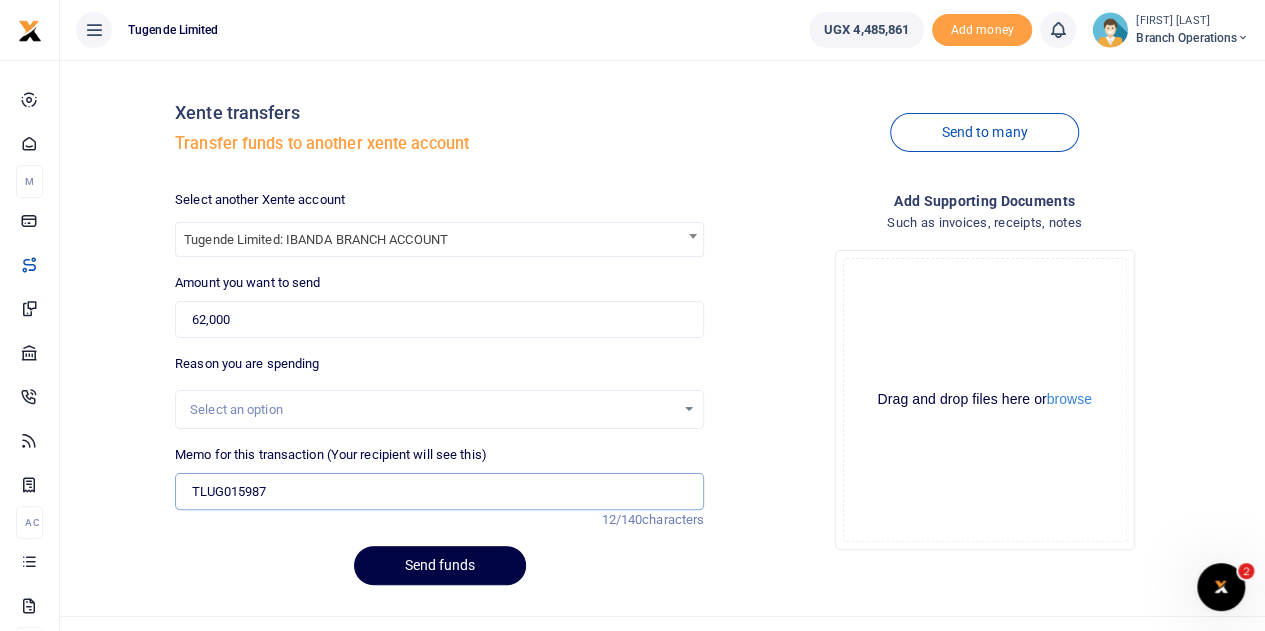 click on "TLUG015987" at bounding box center (439, 492) 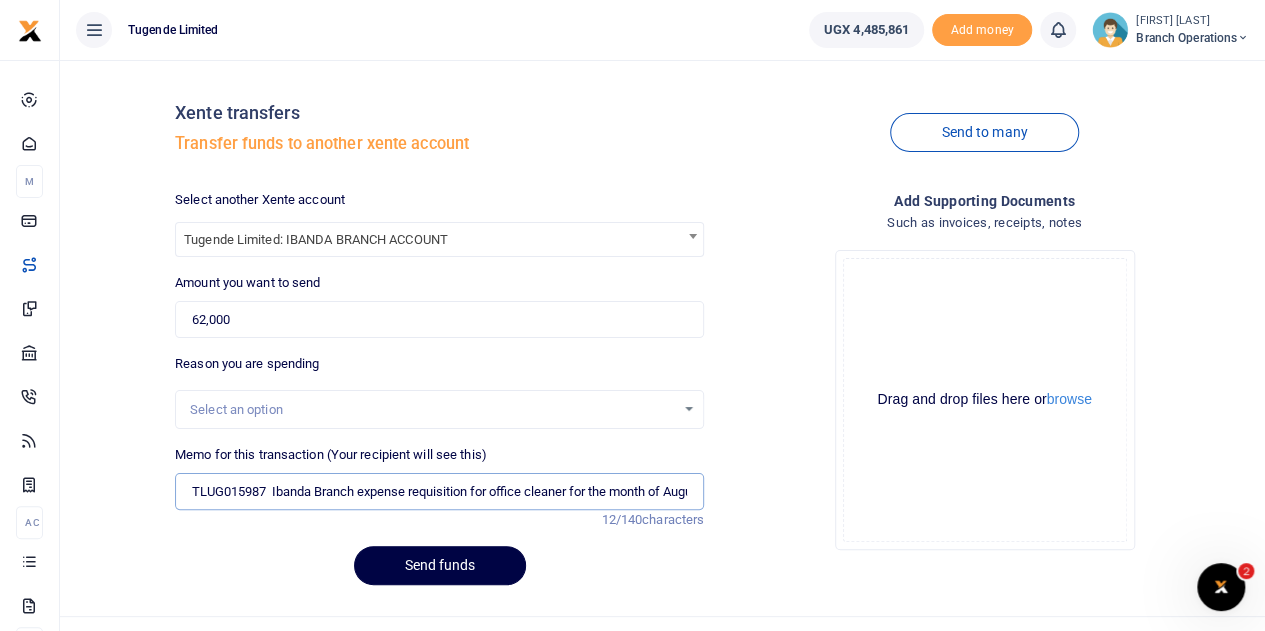 scroll, scrollTop: 0, scrollLeft: 27, axis: horizontal 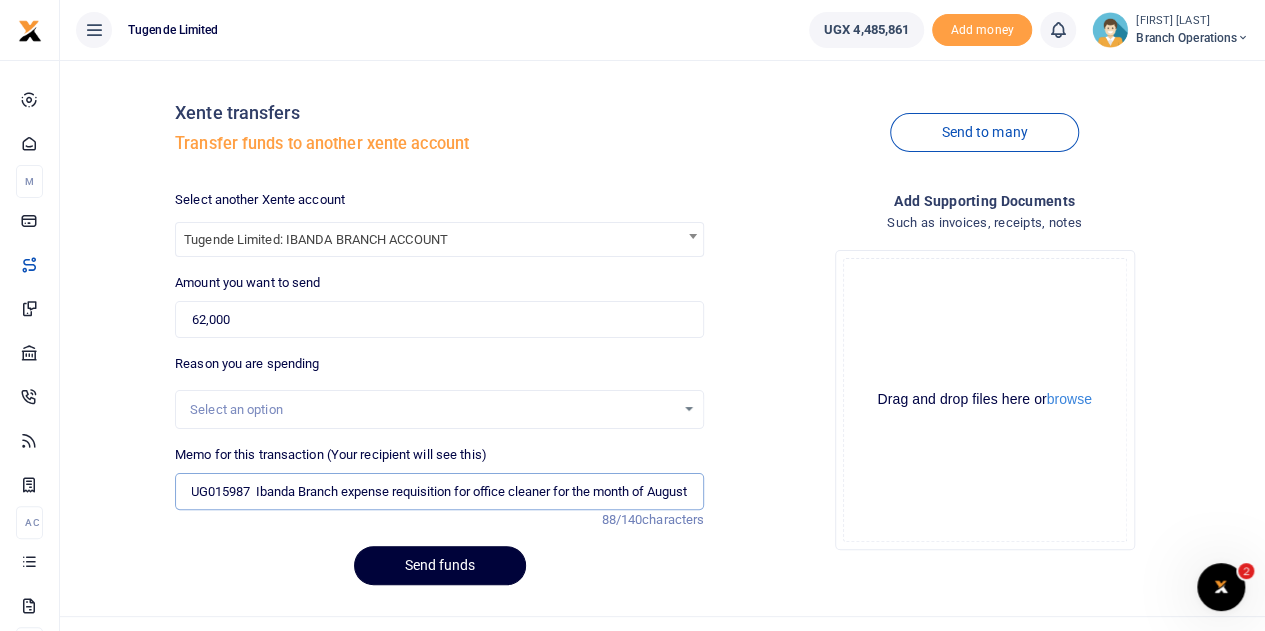 type on "TLUG015987  Ibanda Branch expense requisition for office cleaner for the month of August" 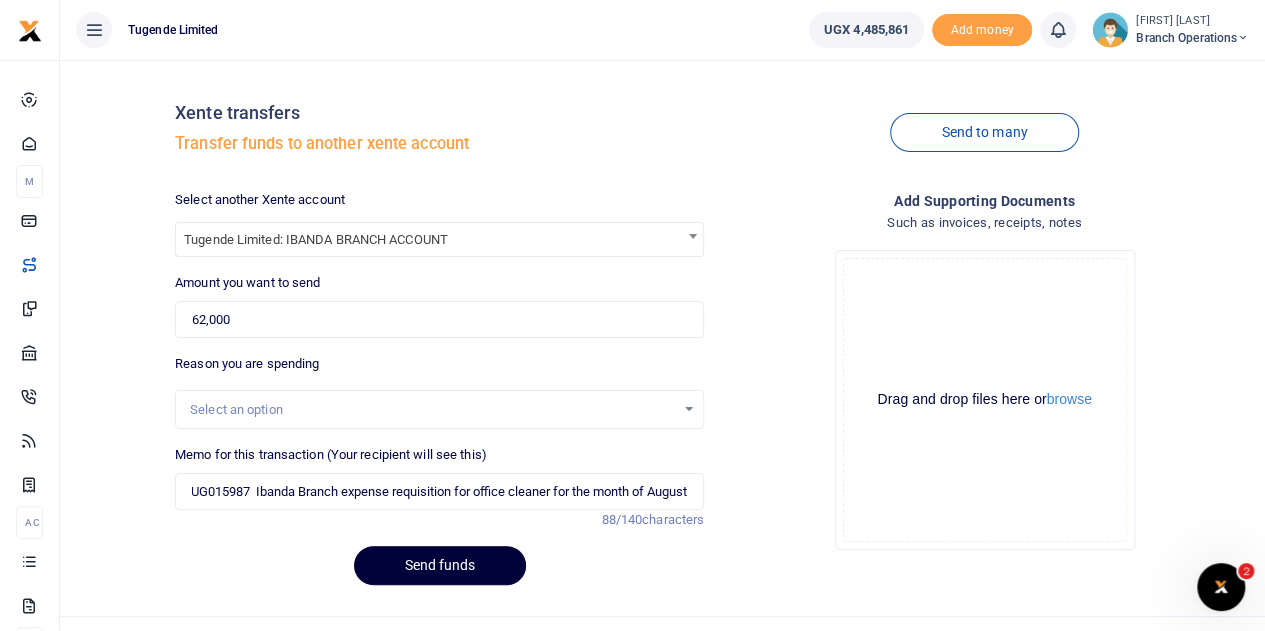 scroll, scrollTop: 0, scrollLeft: 0, axis: both 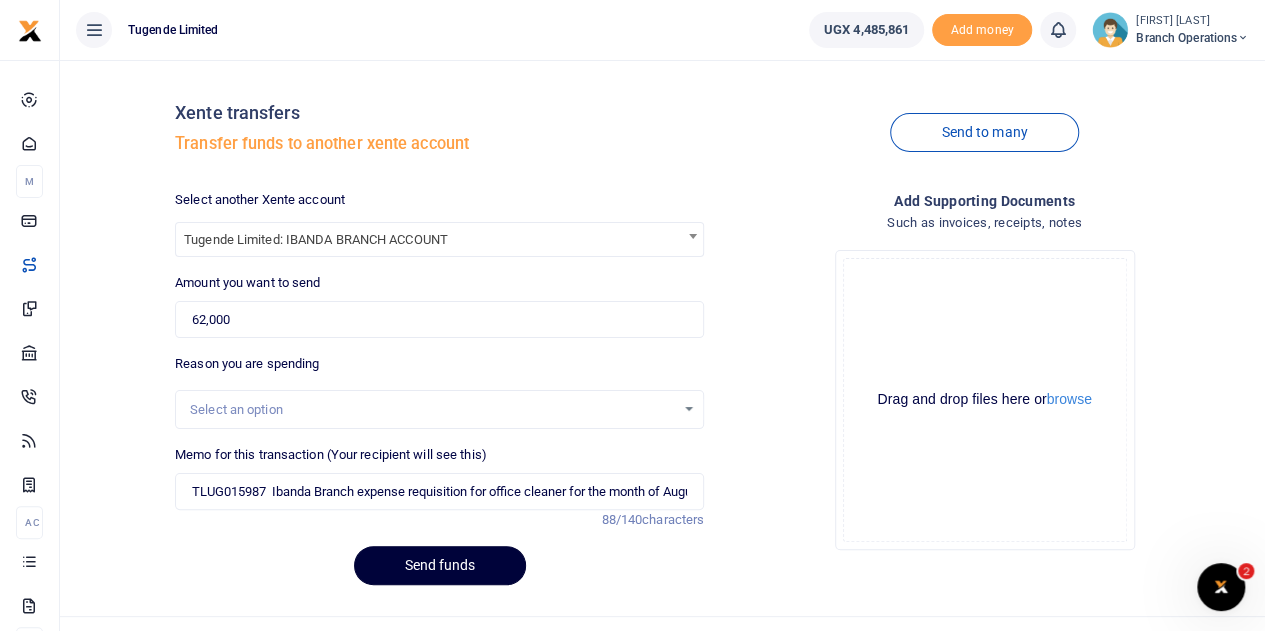 click on "Send funds" at bounding box center [440, 565] 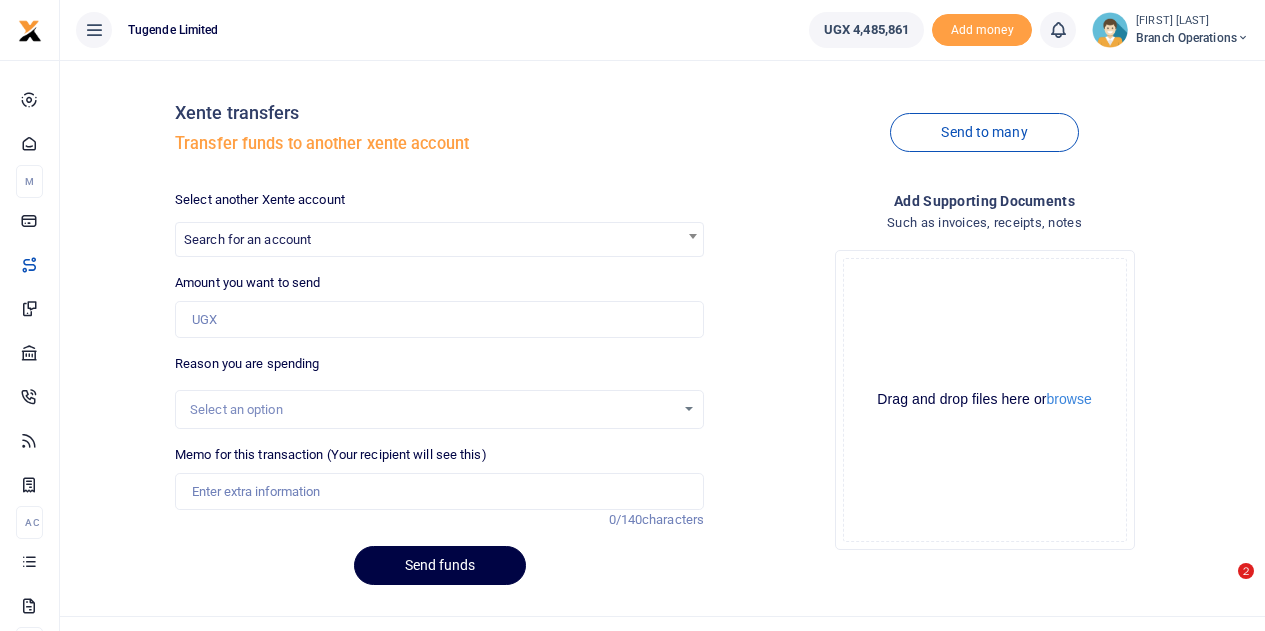 scroll, scrollTop: 0, scrollLeft: 0, axis: both 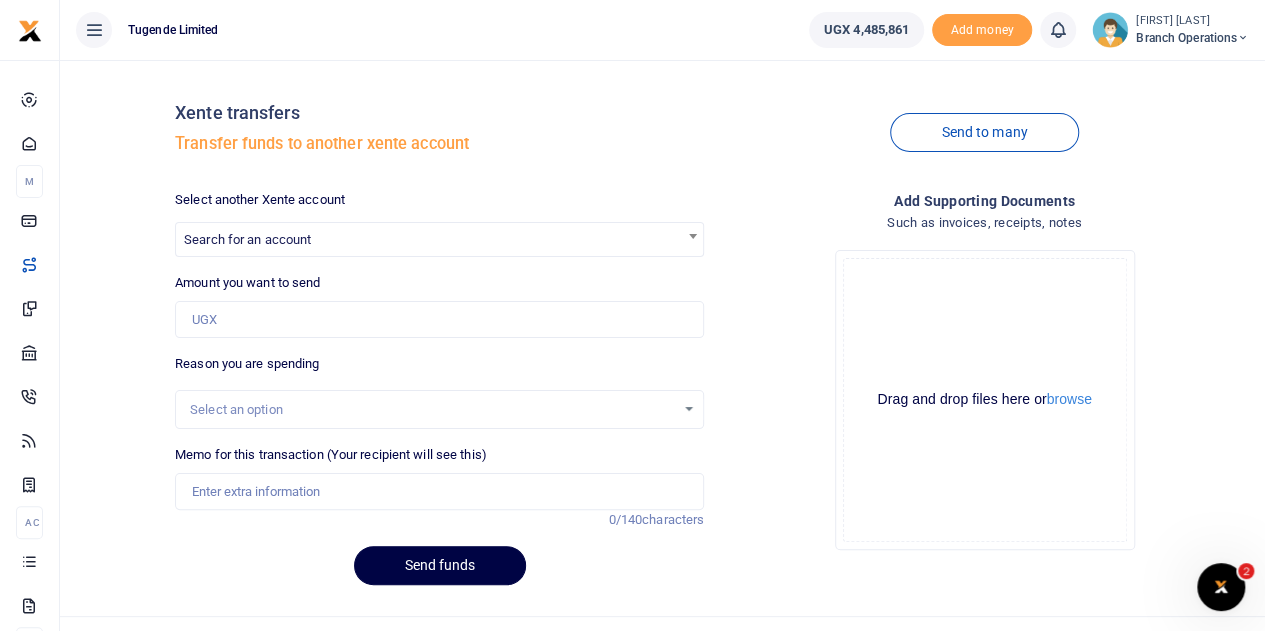 click on "Search for an account" at bounding box center [247, 239] 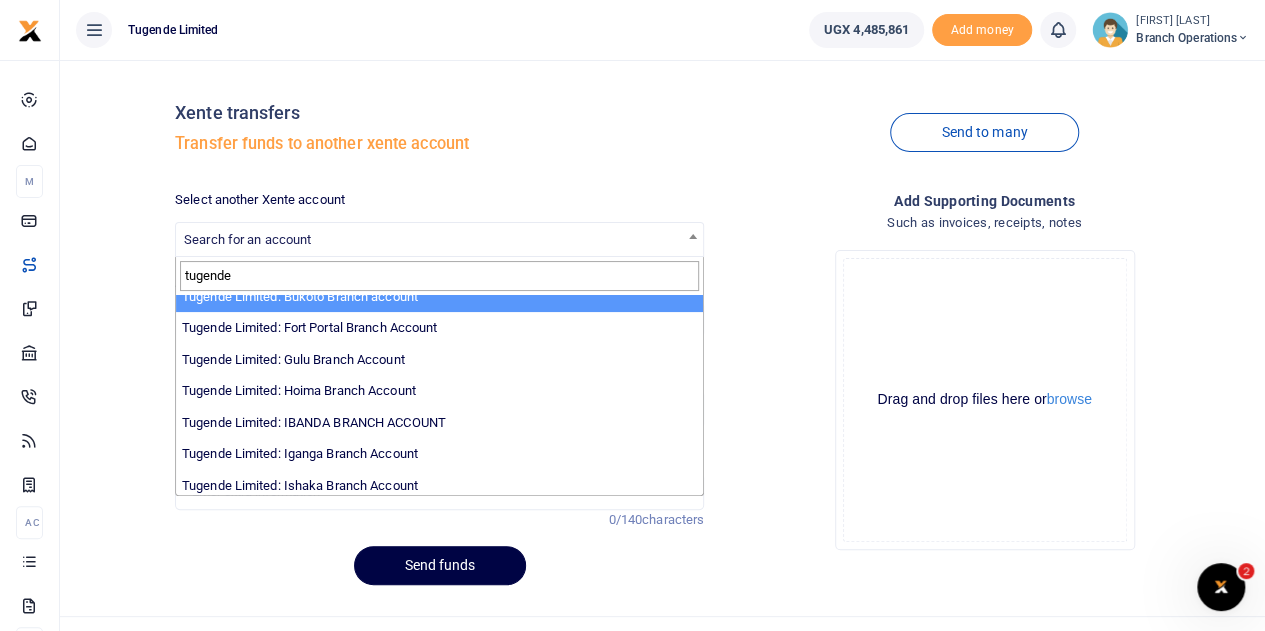 scroll, scrollTop: 97, scrollLeft: 0, axis: vertical 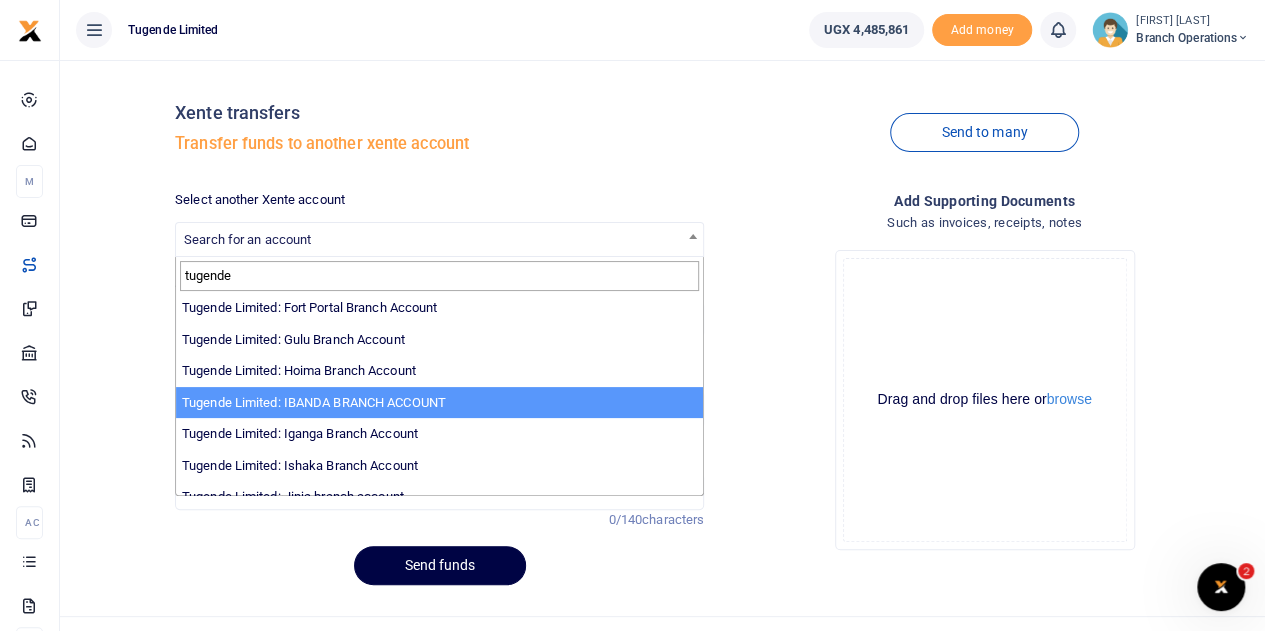 type on "tugende" 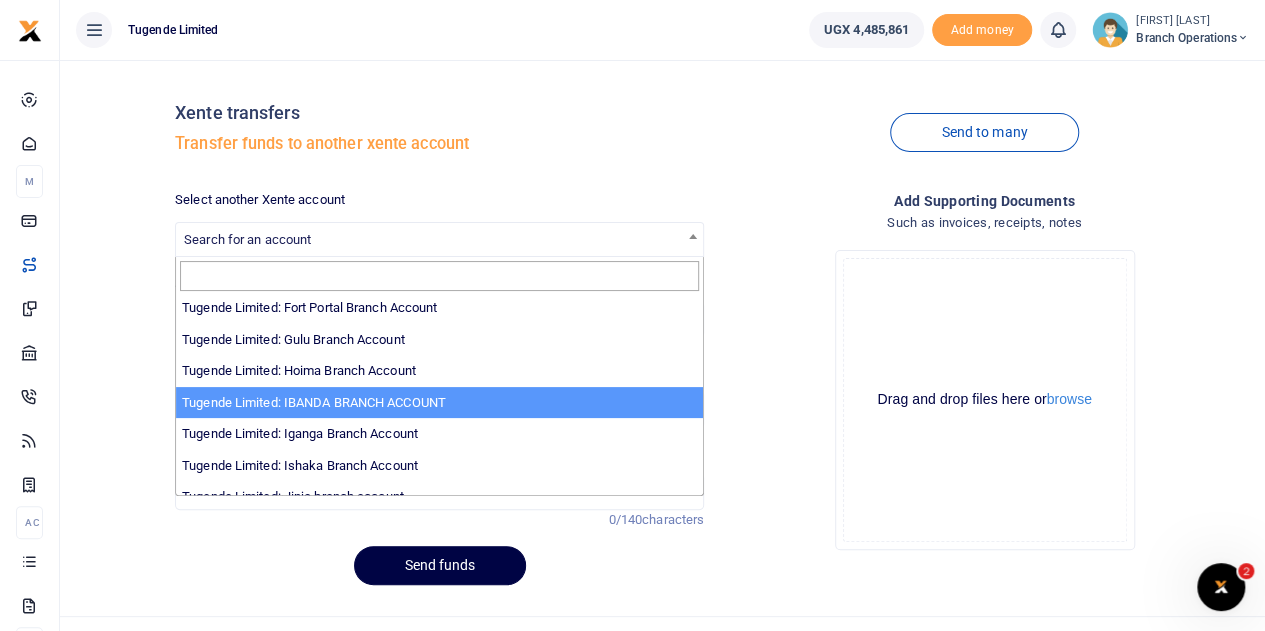 select on "3268" 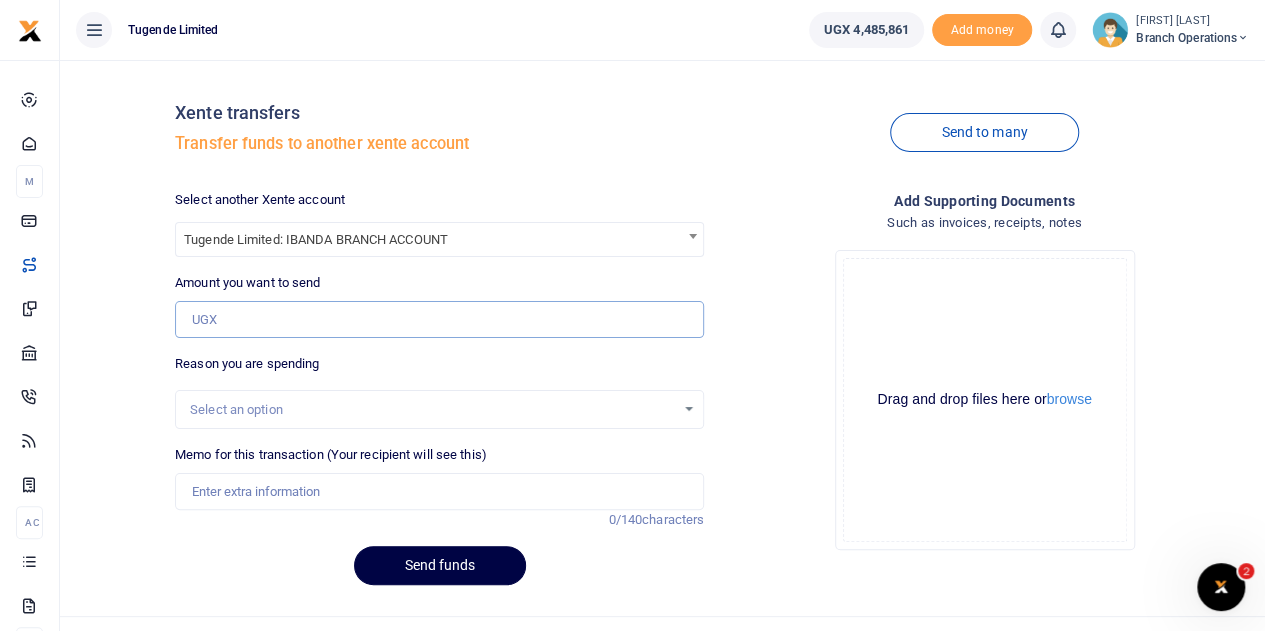 click on "Amount you want to send" at bounding box center [439, 320] 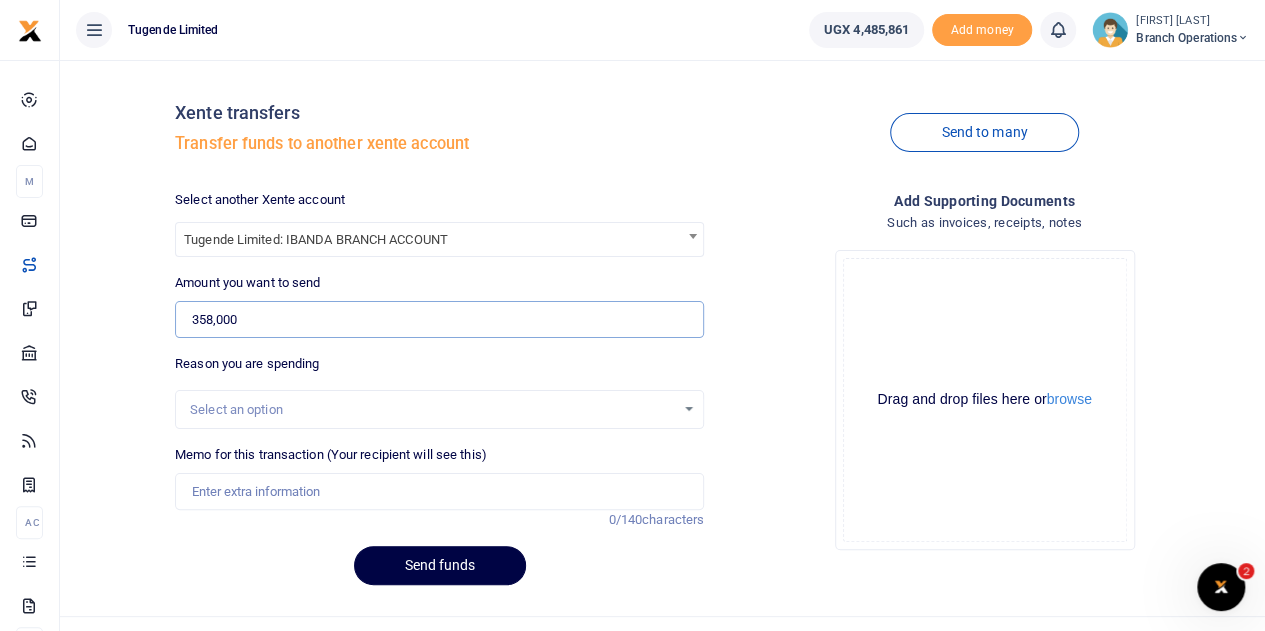 type on "358,000" 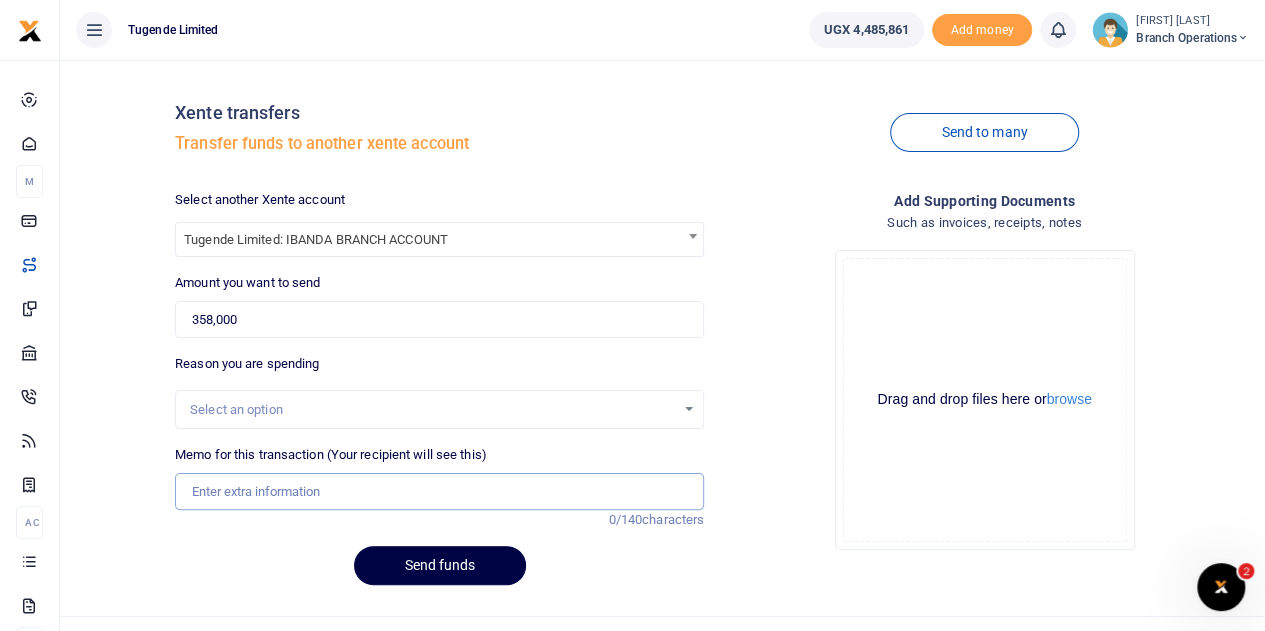 click on "Memo for this transaction (Your recipient will see this)" at bounding box center (439, 492) 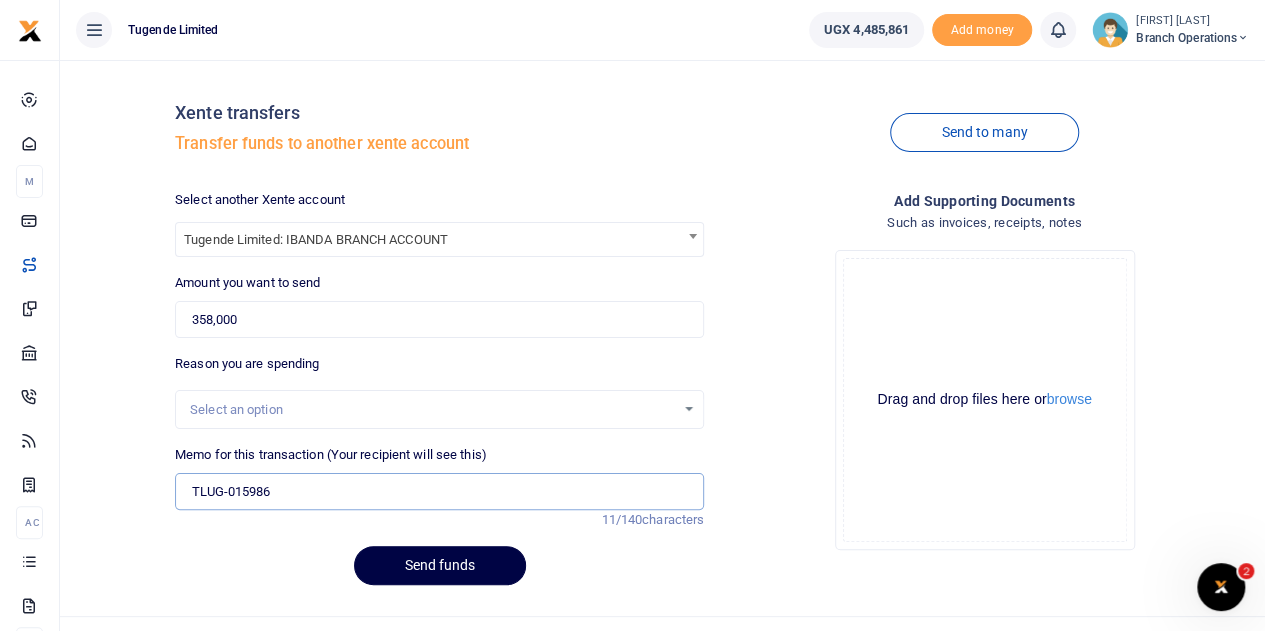 click on "TLUG-015986" at bounding box center (439, 492) 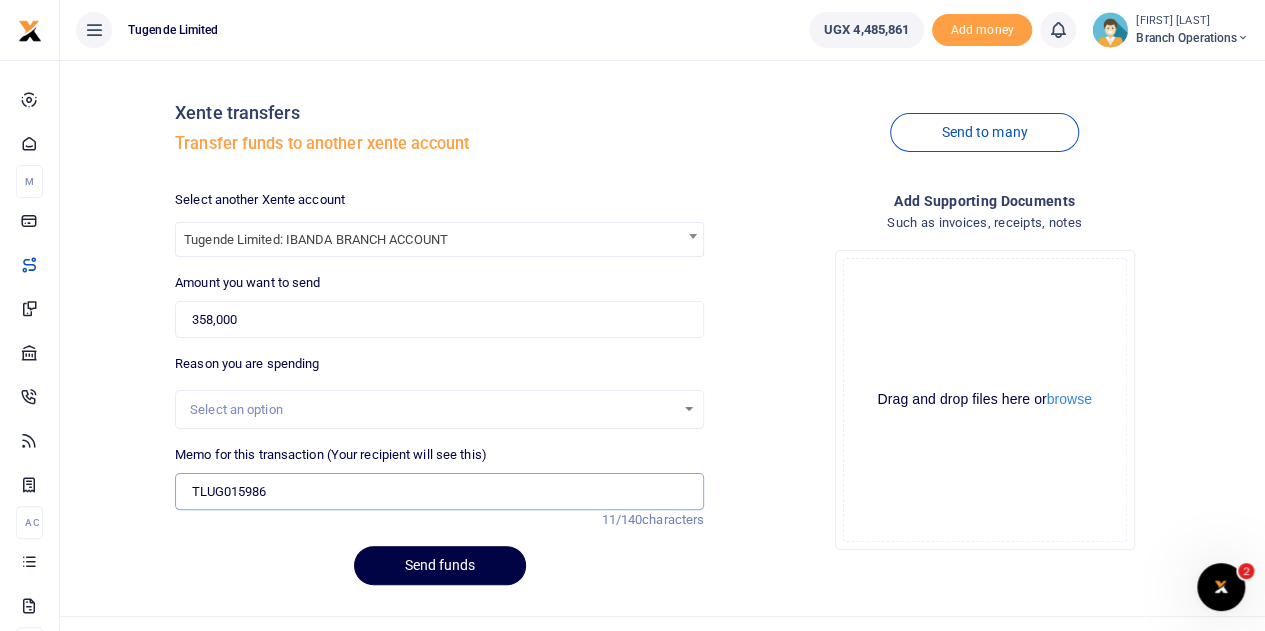 click on "TLUG015986" at bounding box center (439, 492) 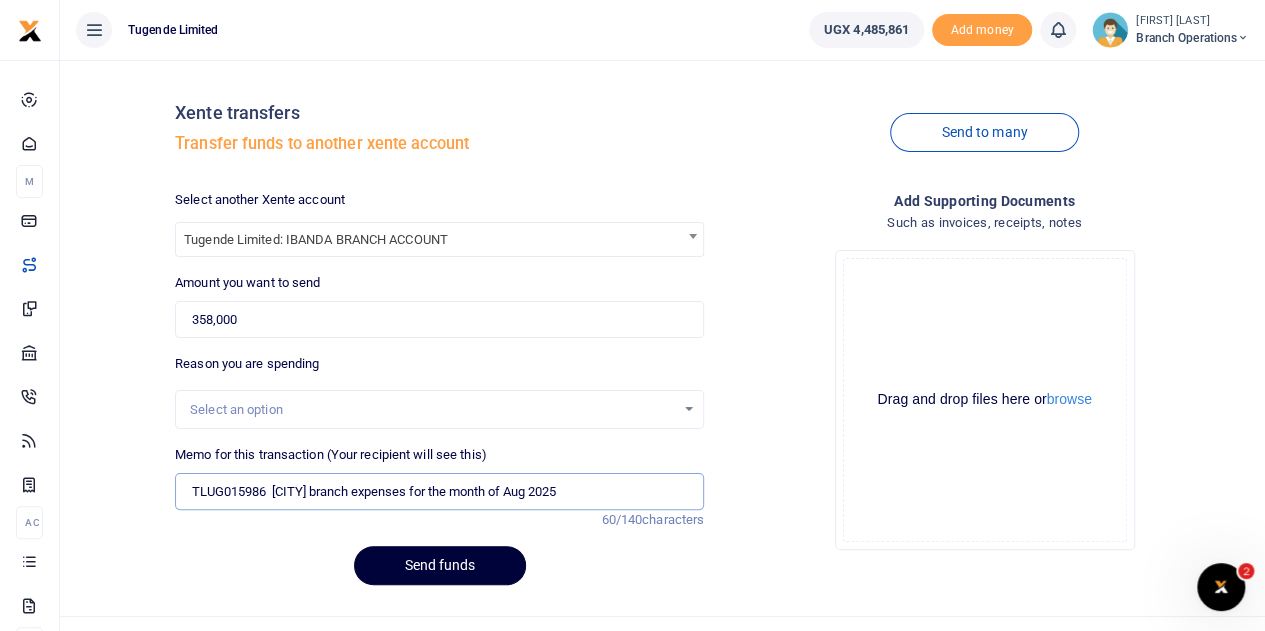 type on "TLUG015986  [CITY] branch expenses for the month of Aug 2025" 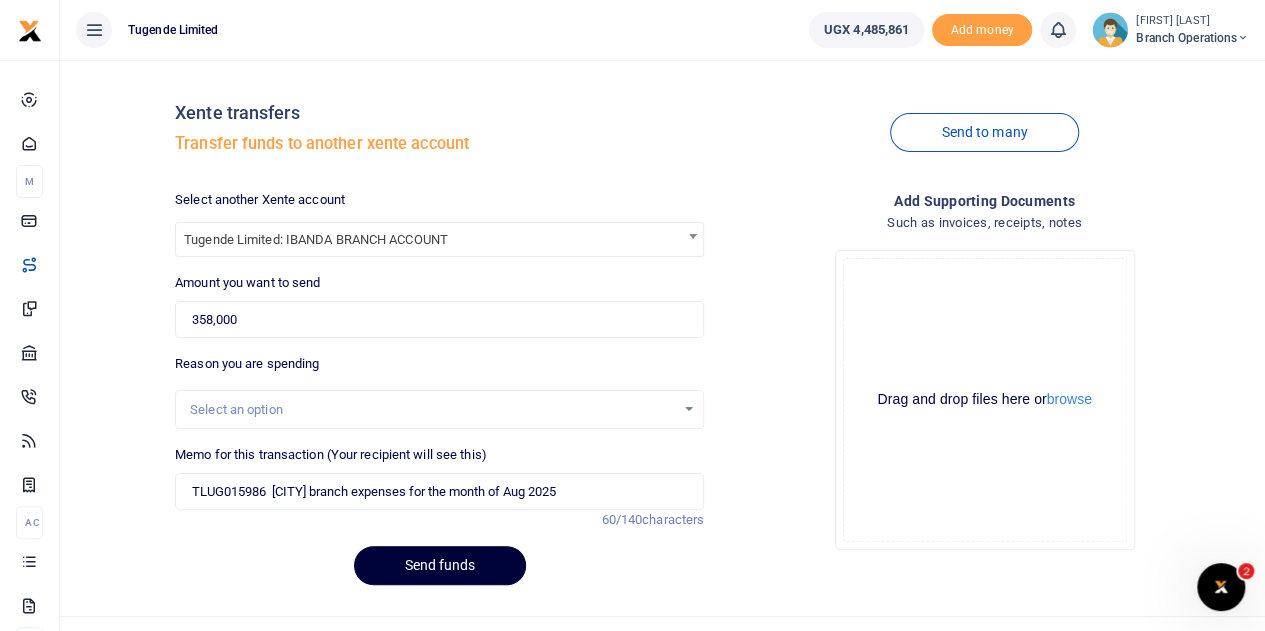 click on "Send funds" at bounding box center [440, 565] 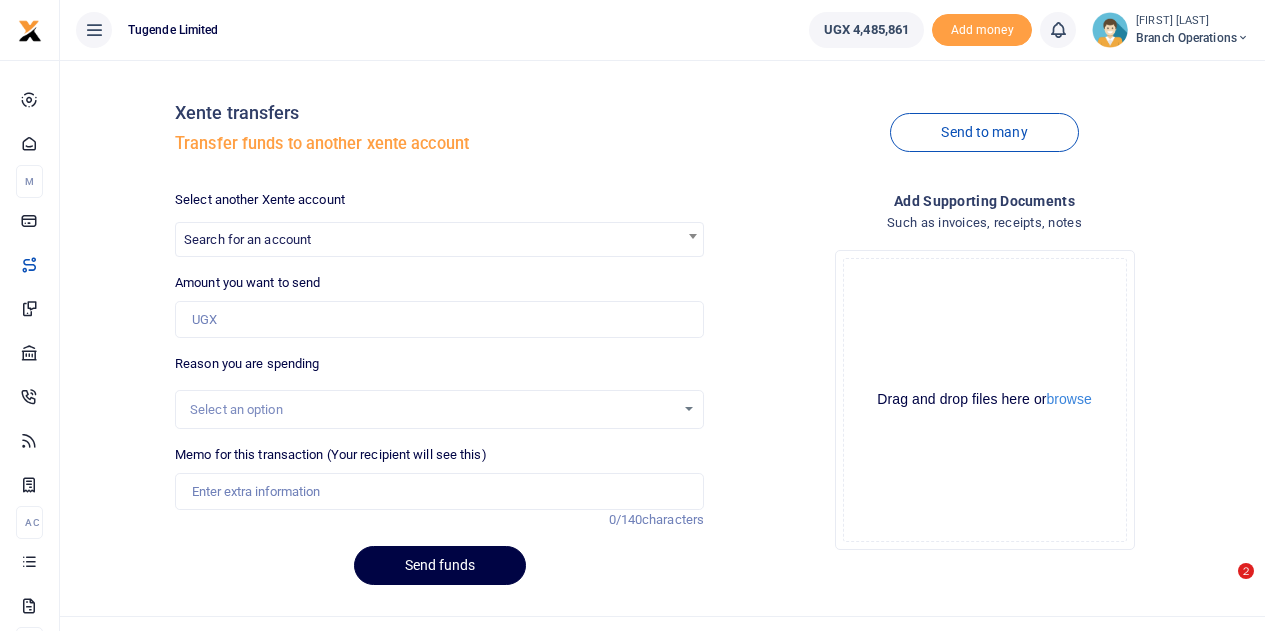 scroll, scrollTop: 0, scrollLeft: 0, axis: both 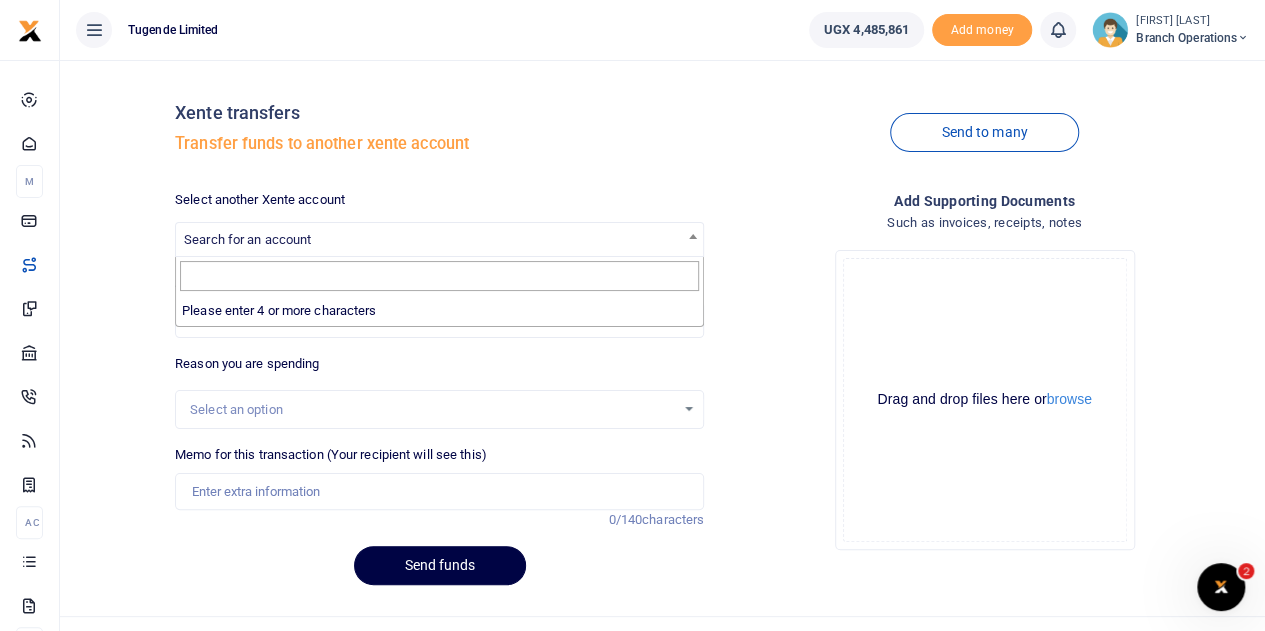 click on "Search for an account" at bounding box center (247, 239) 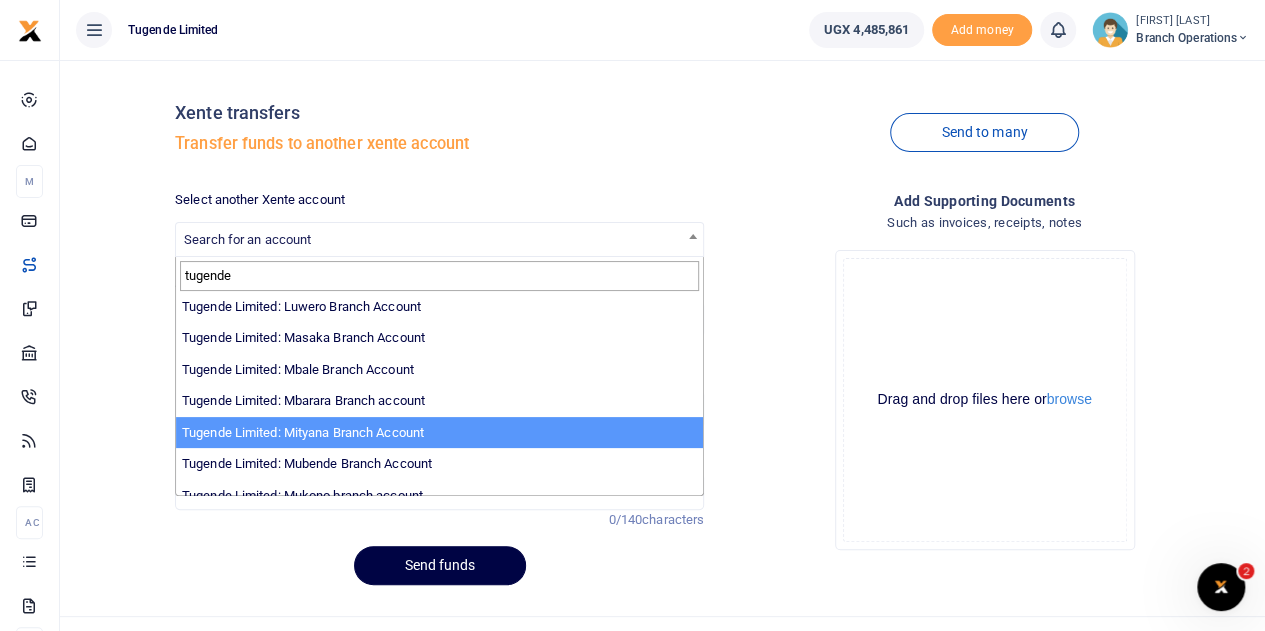 scroll, scrollTop: 421, scrollLeft: 0, axis: vertical 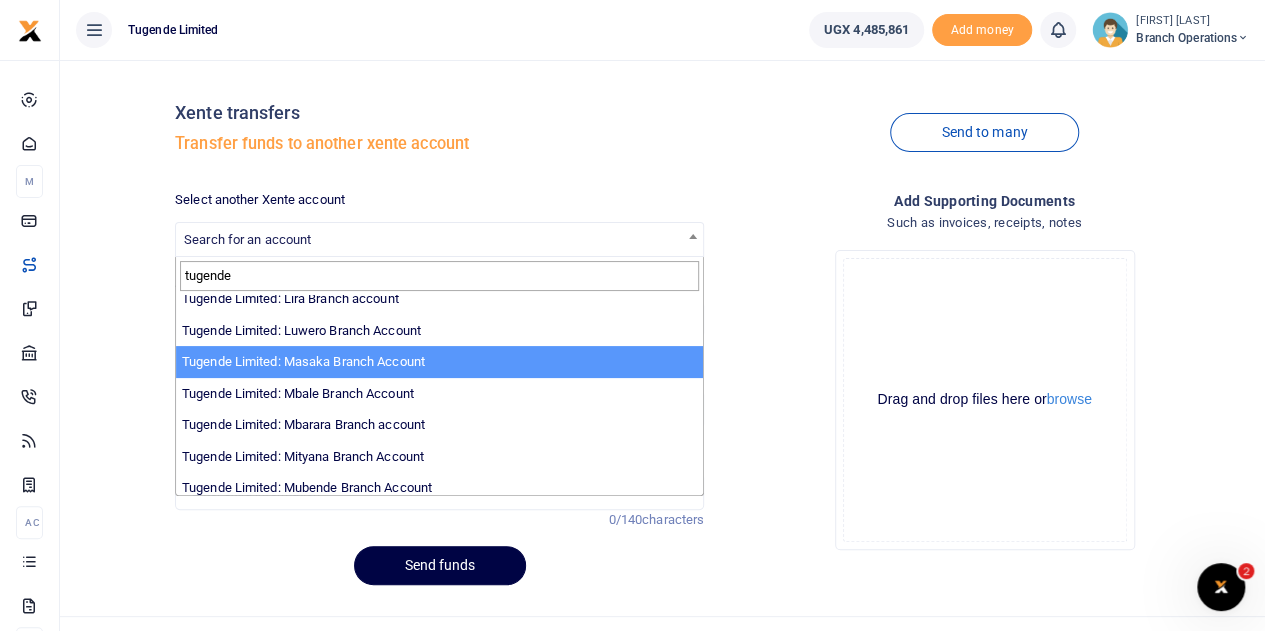 type on "tugende" 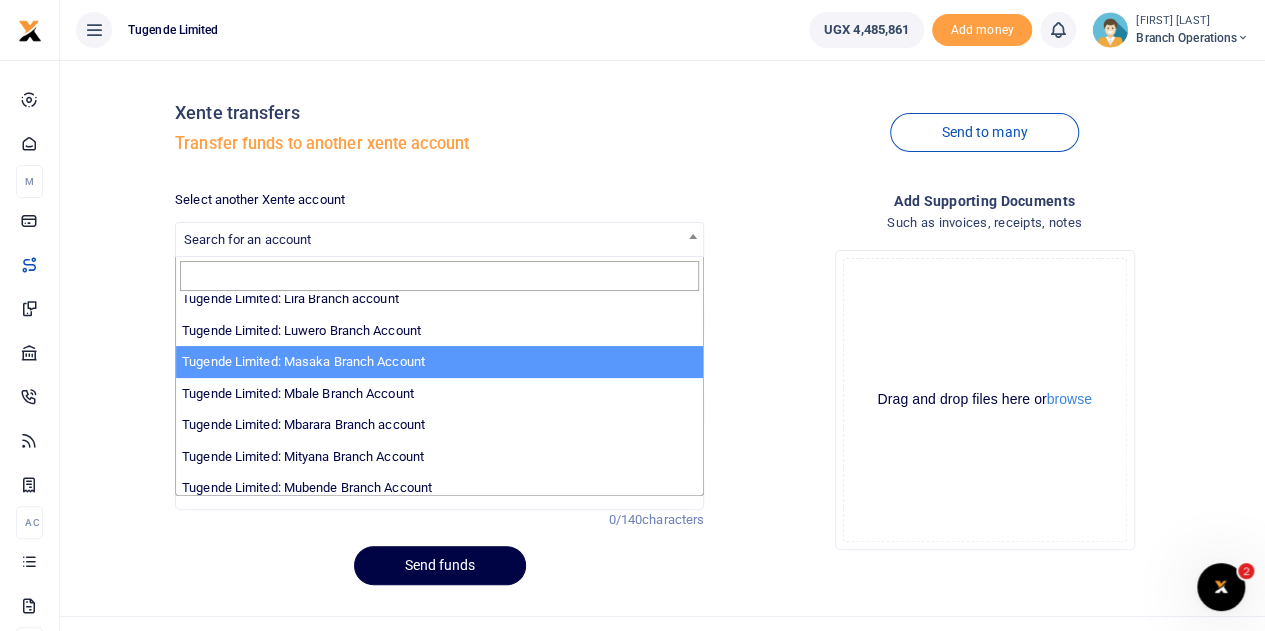 select on "3352" 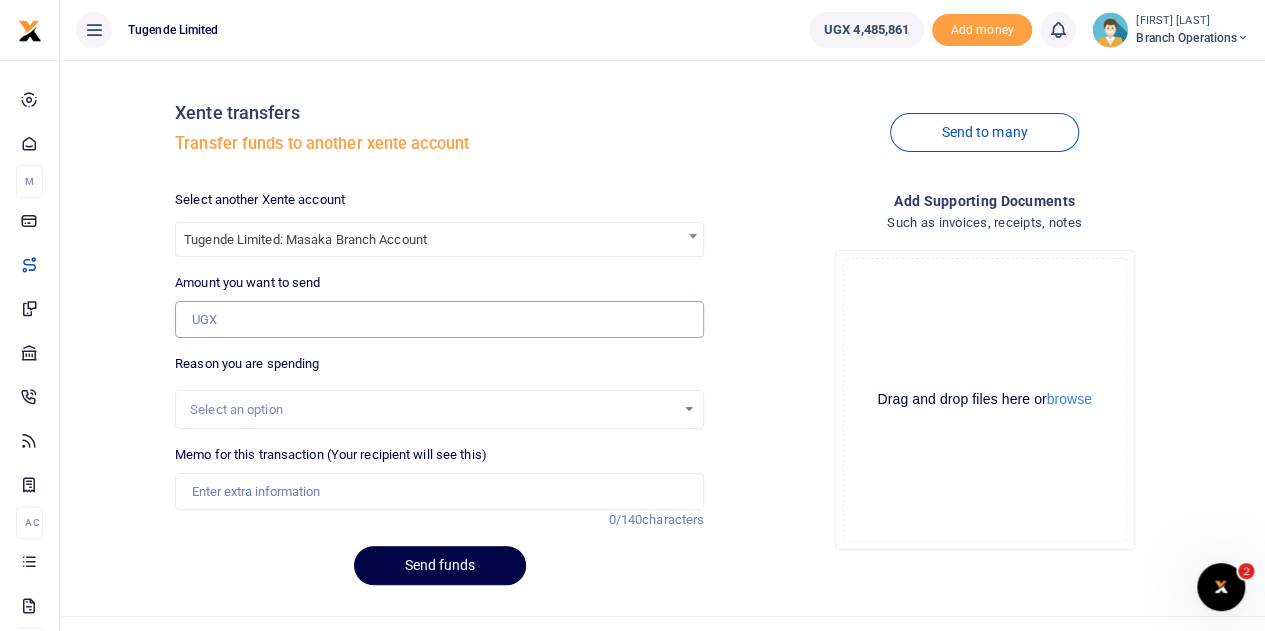 click on "Amount you want to send" at bounding box center (439, 320) 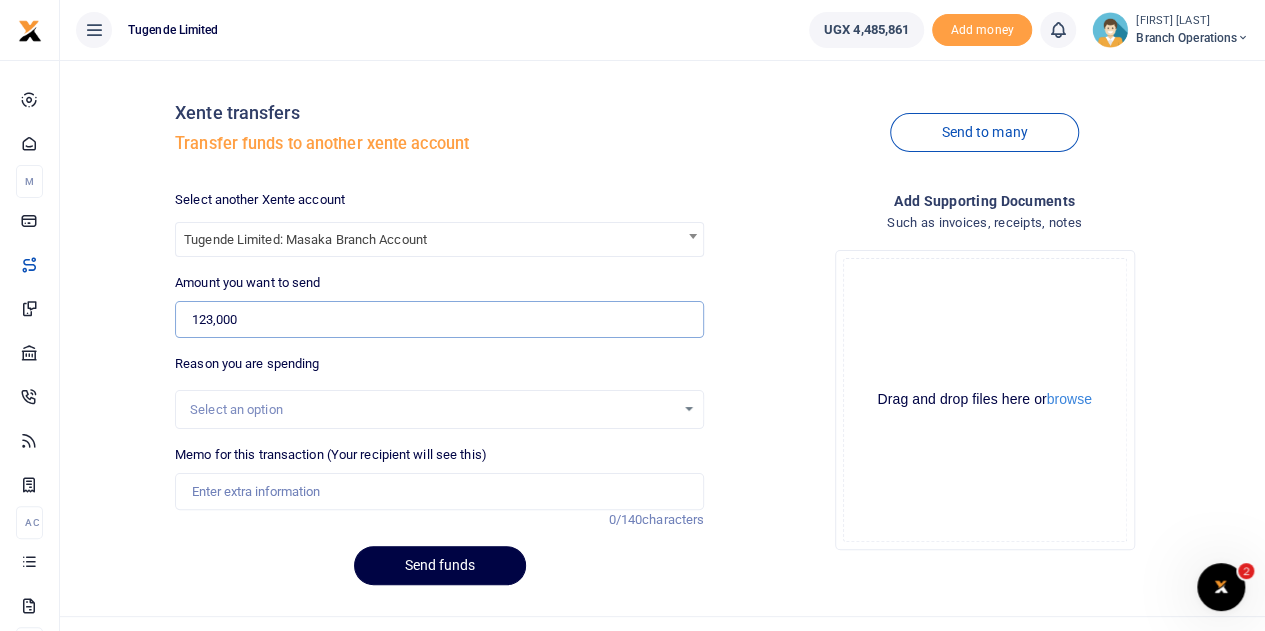 type on "123,000" 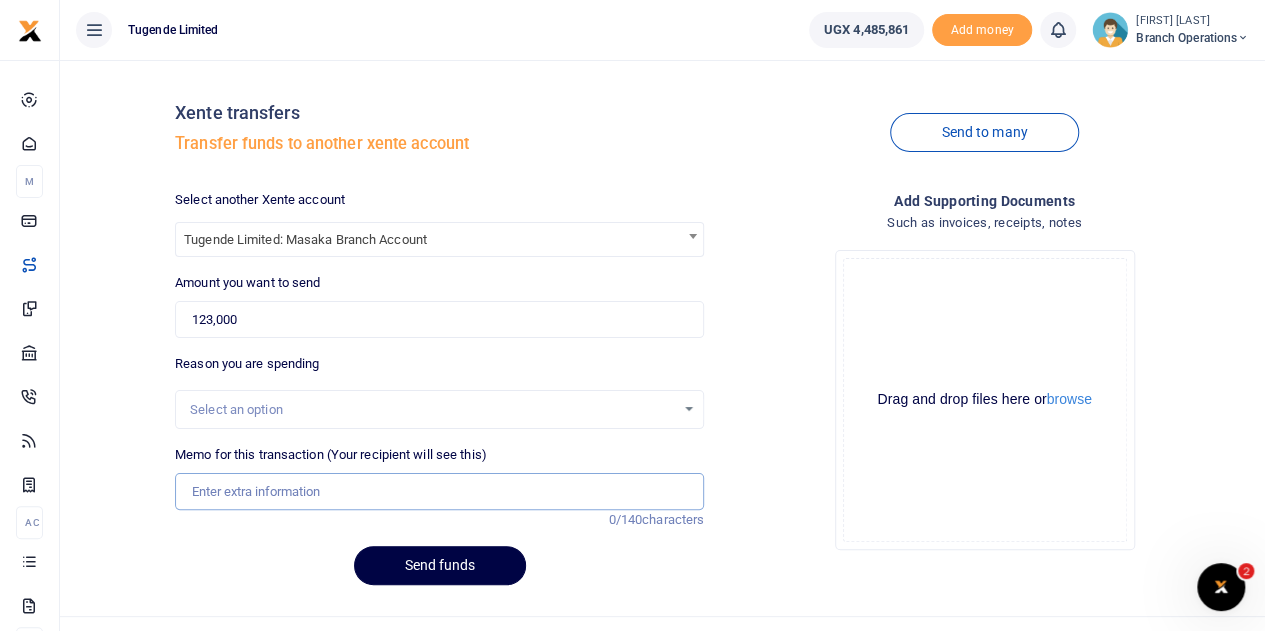click on "Memo for this transaction (Your recipient will see this)" at bounding box center (439, 492) 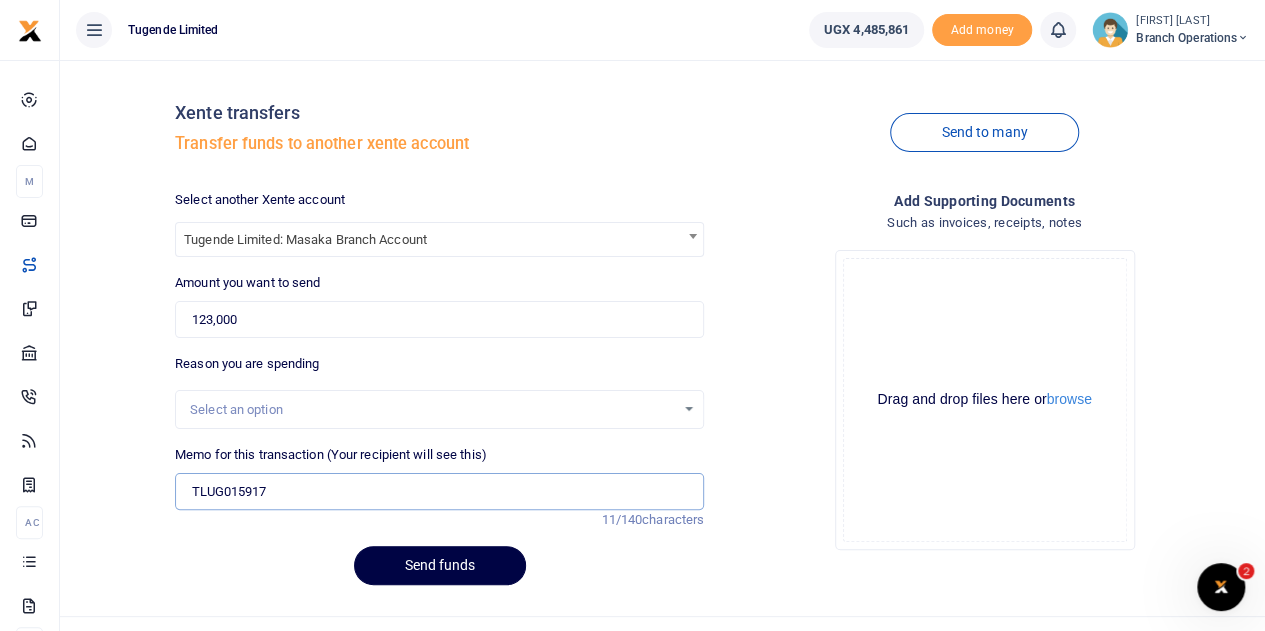 click on "TLUG015917" at bounding box center [439, 492] 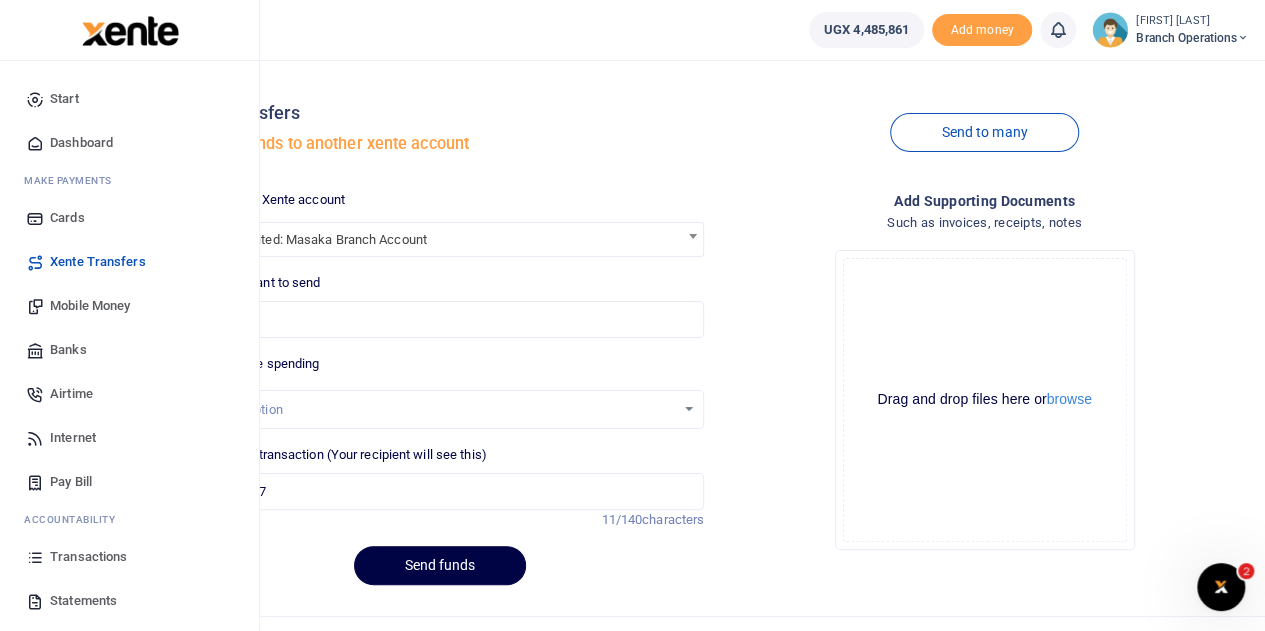 click on "Mobile Money" at bounding box center [90, 306] 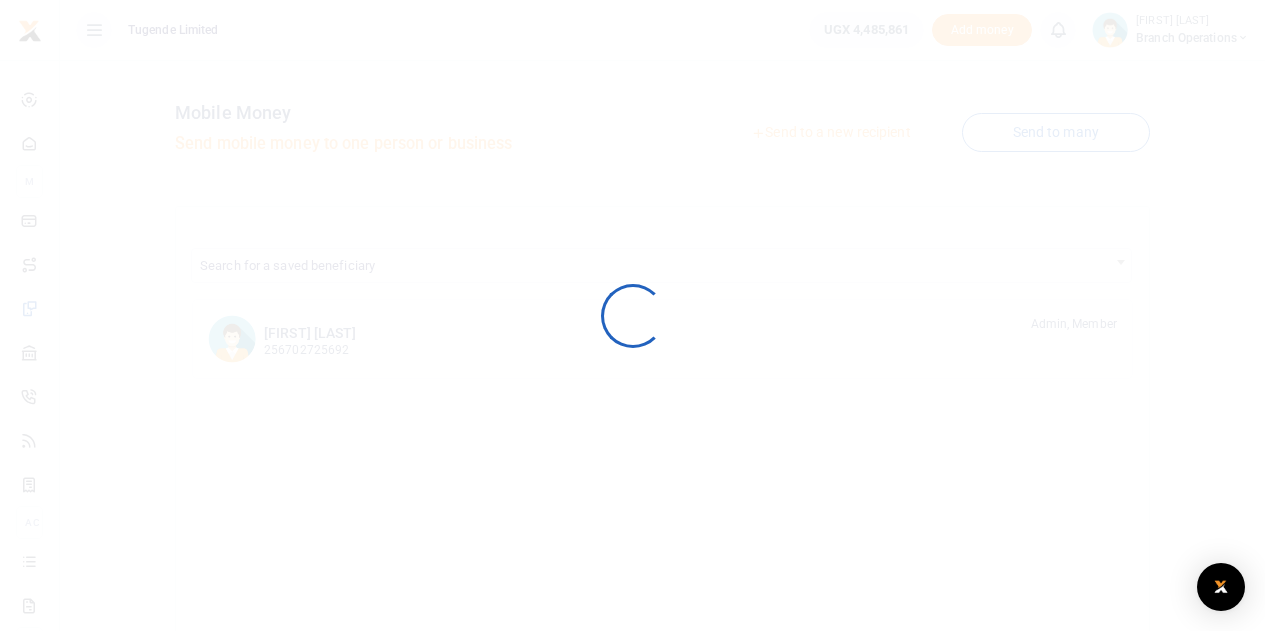 scroll, scrollTop: 0, scrollLeft: 0, axis: both 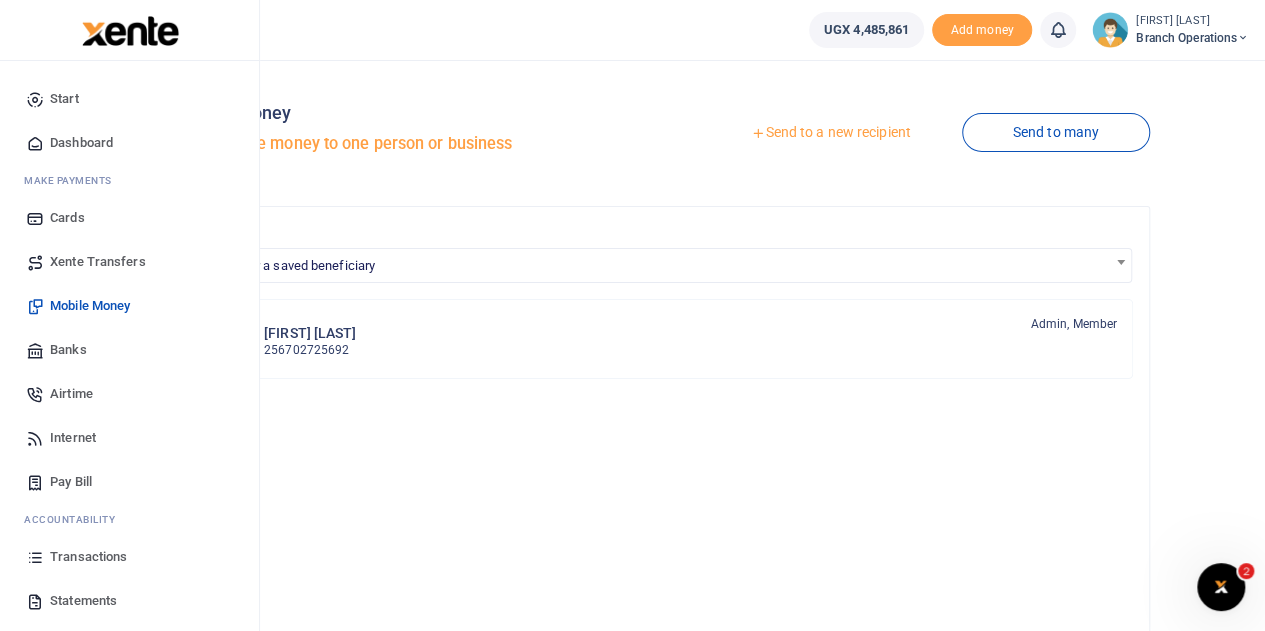 click on "Xente Transfers" at bounding box center [98, 262] 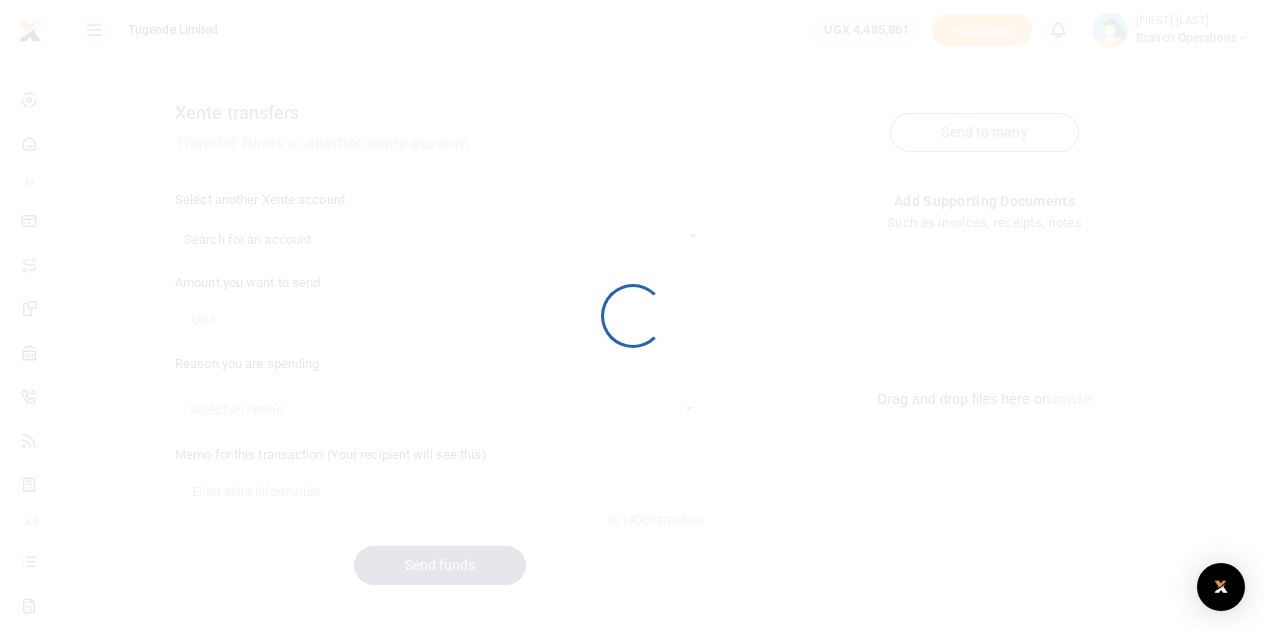 scroll, scrollTop: 0, scrollLeft: 0, axis: both 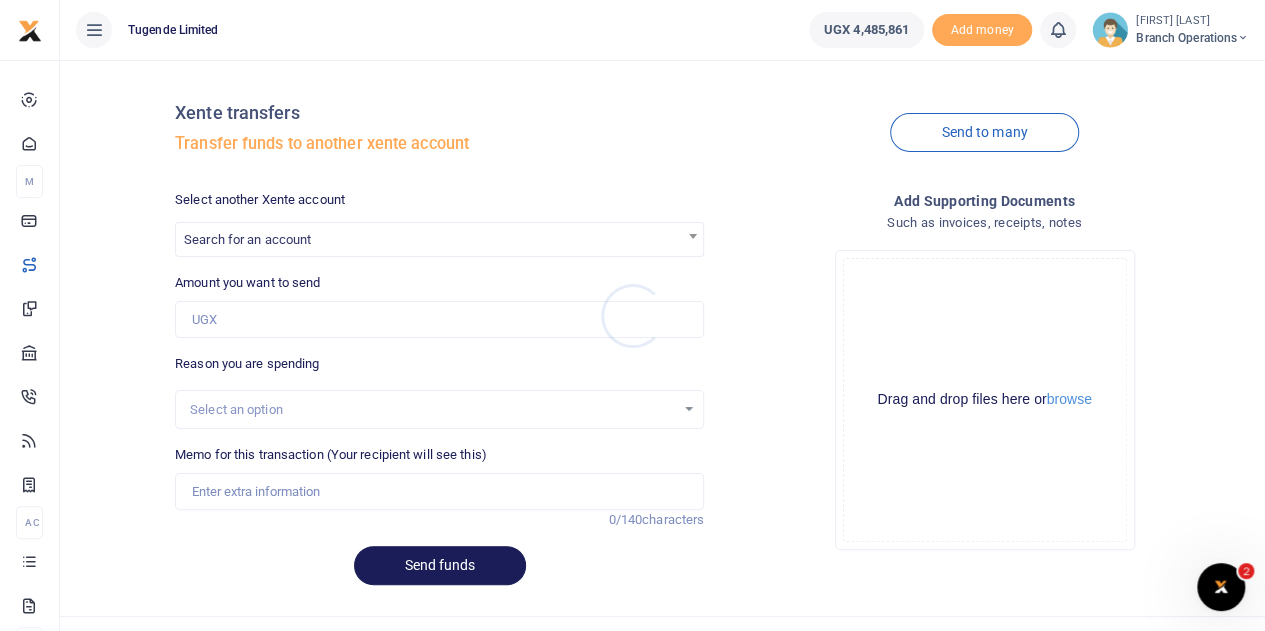 click at bounding box center [632, 315] 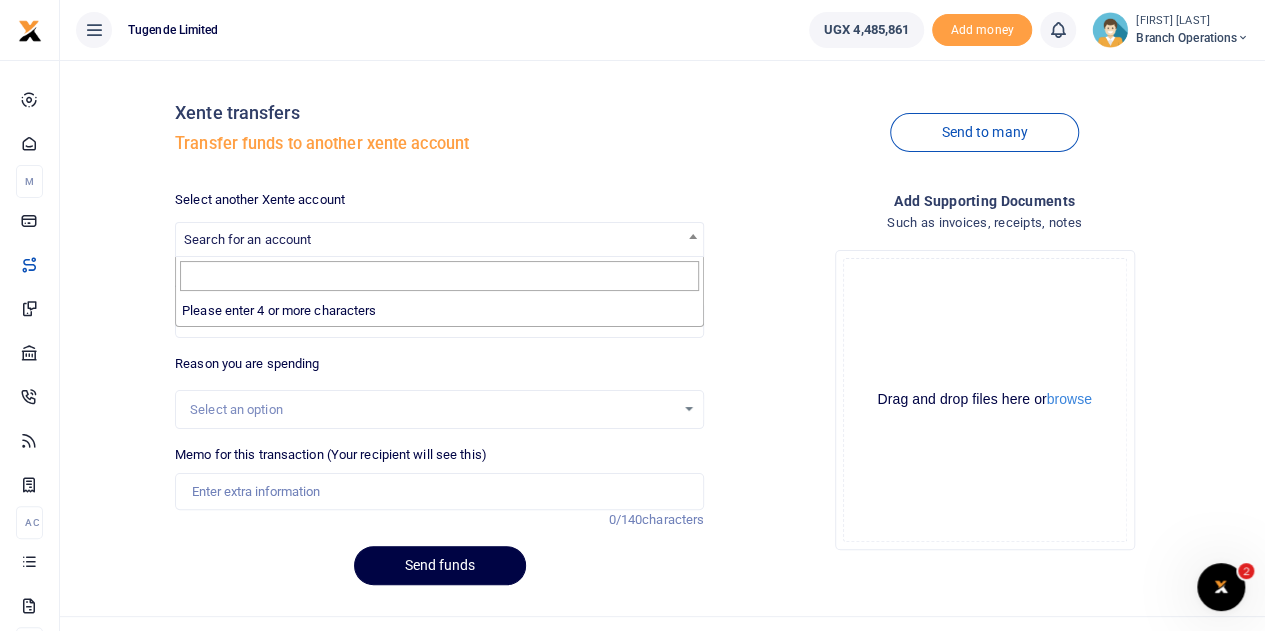 click on "Search for an account" at bounding box center (247, 239) 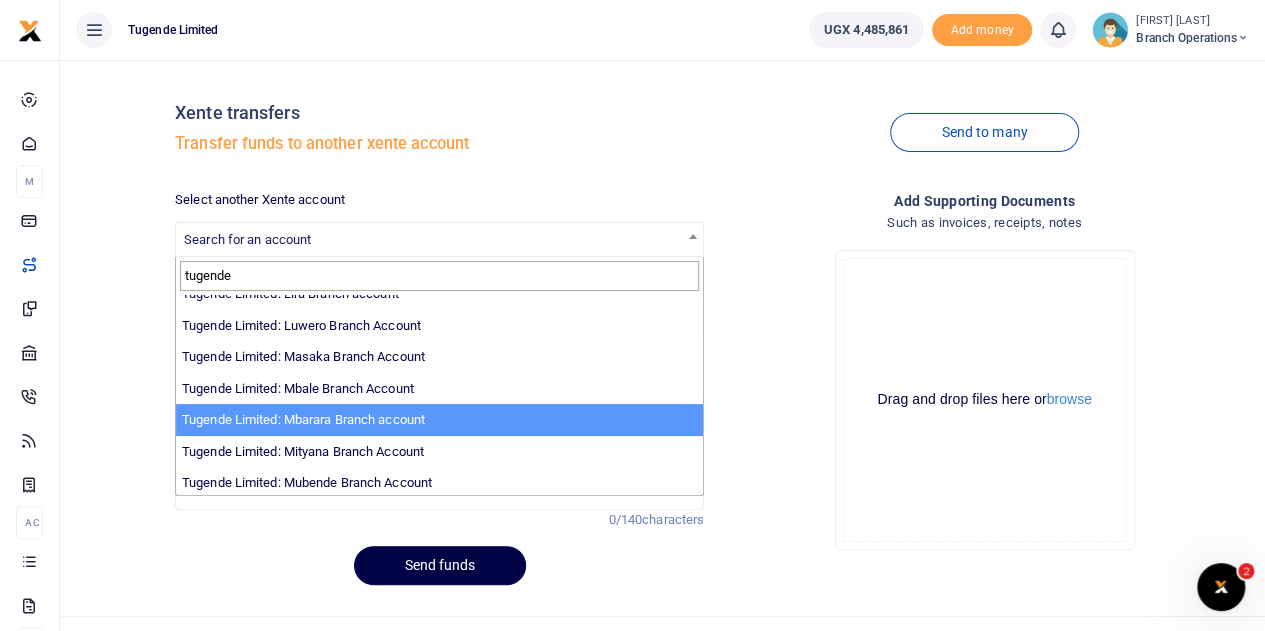 scroll, scrollTop: 428, scrollLeft: 0, axis: vertical 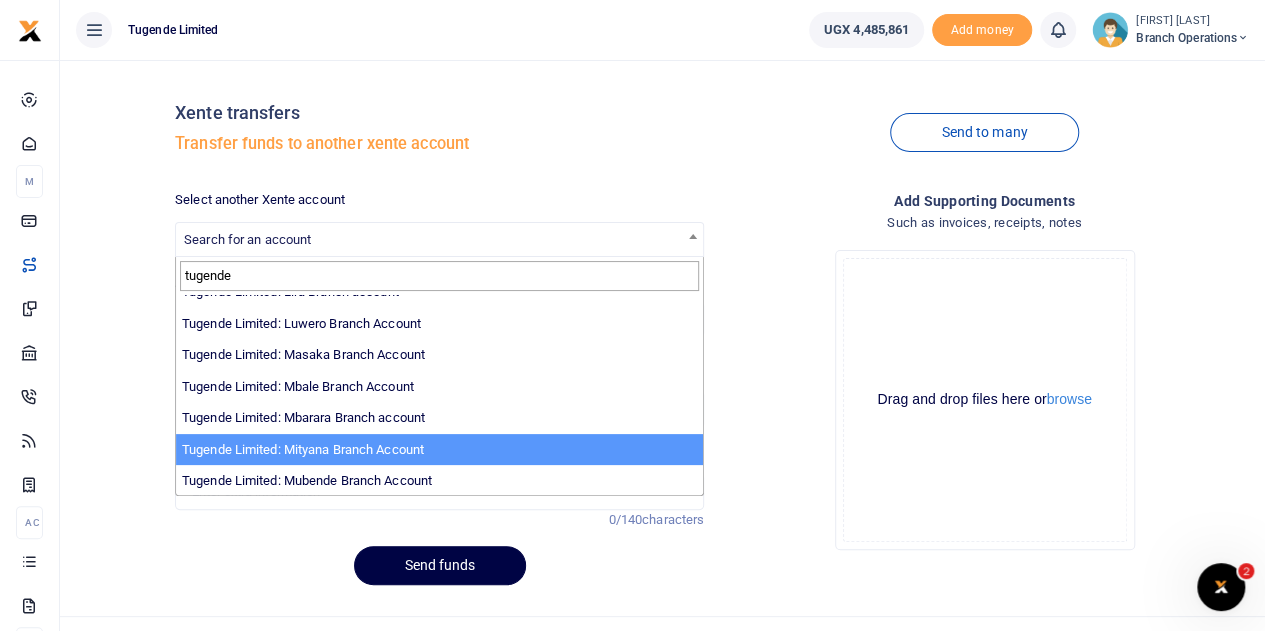 type on "tugende" 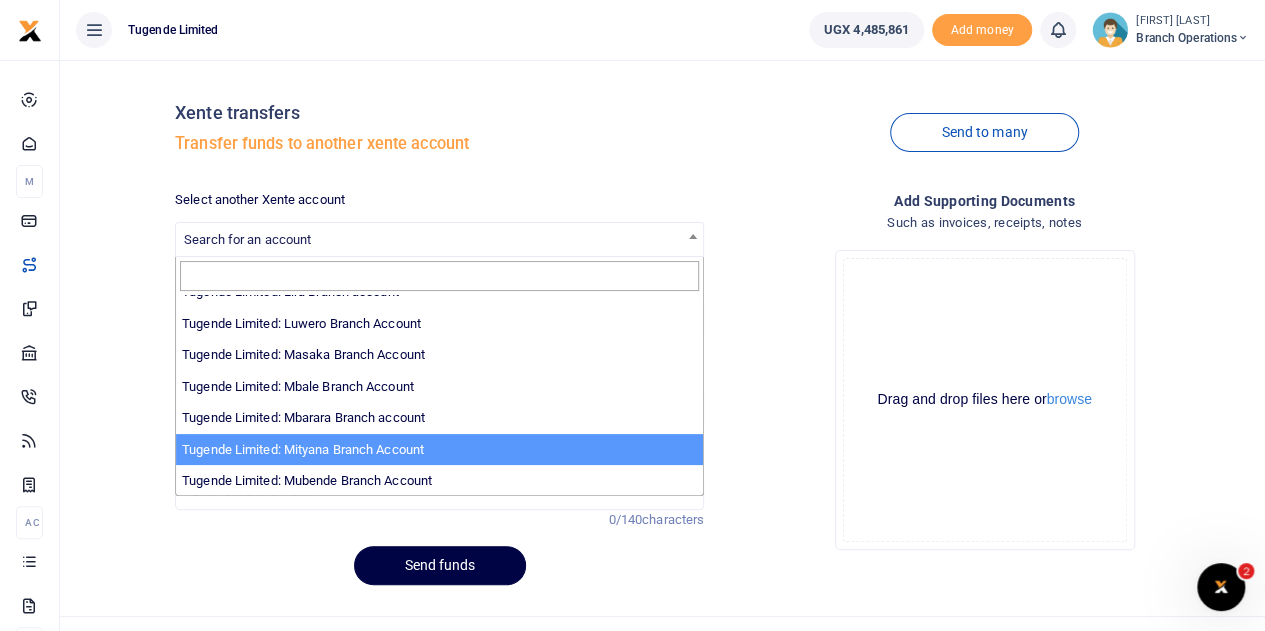 select on "3350" 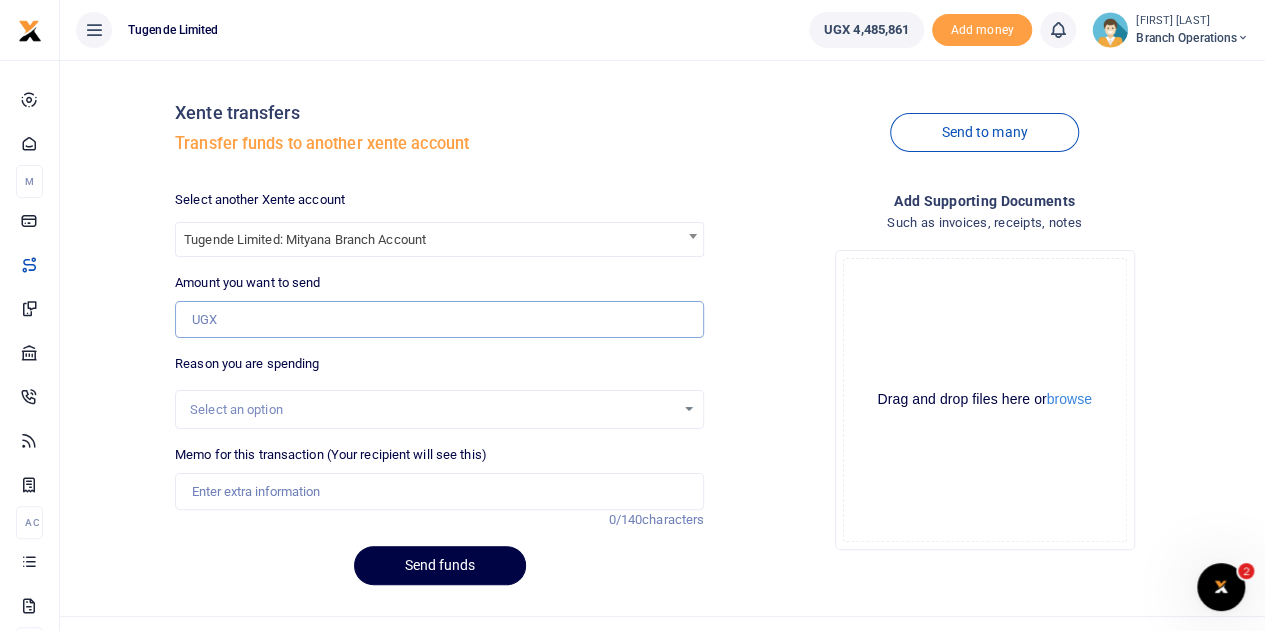 click on "Amount you want to send" at bounding box center [439, 320] 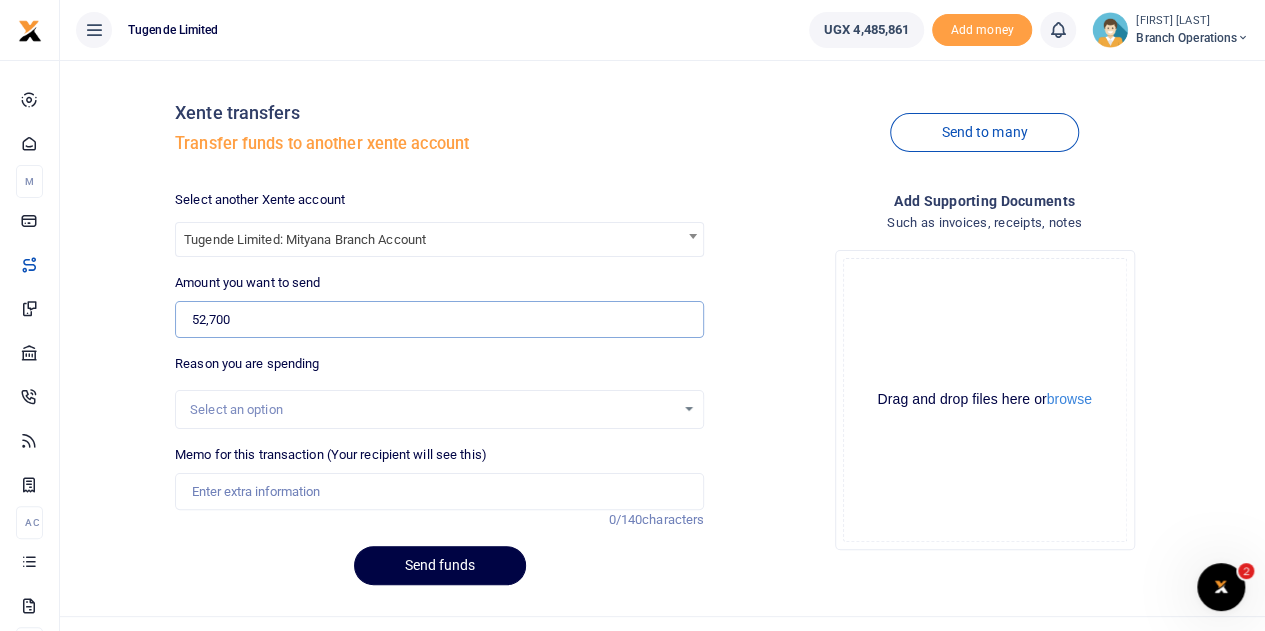type on "52,700" 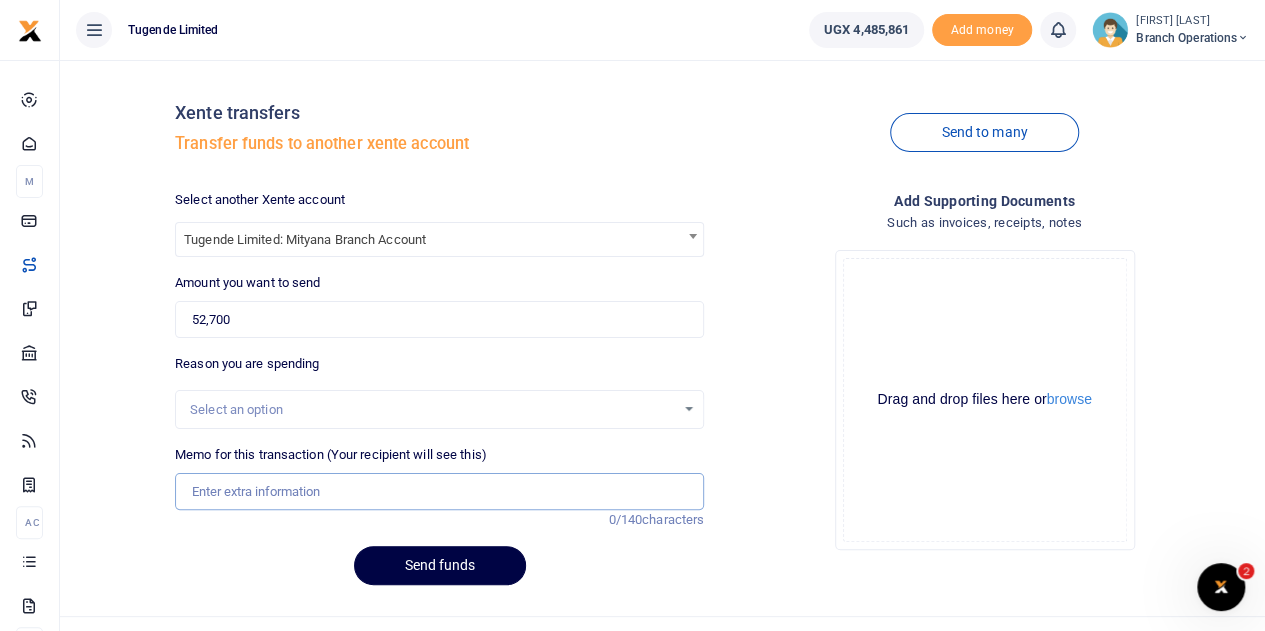click on "Memo for this transaction (Your recipient will see this)" at bounding box center (439, 492) 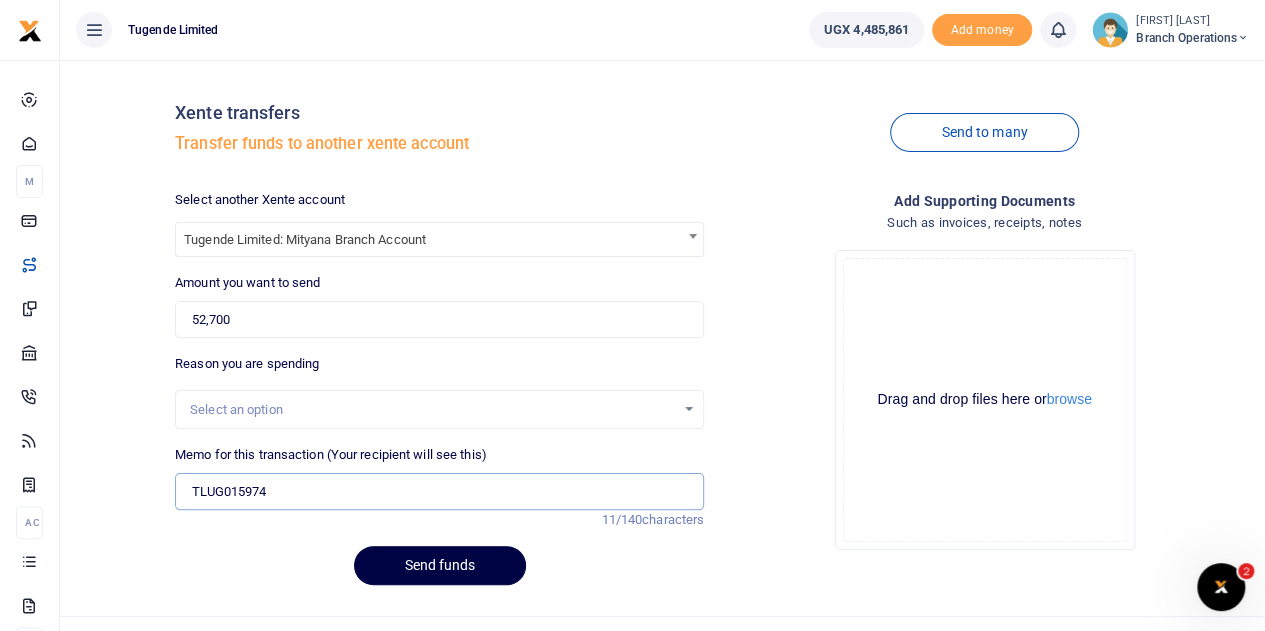 click on "TLUG015974" at bounding box center (439, 492) 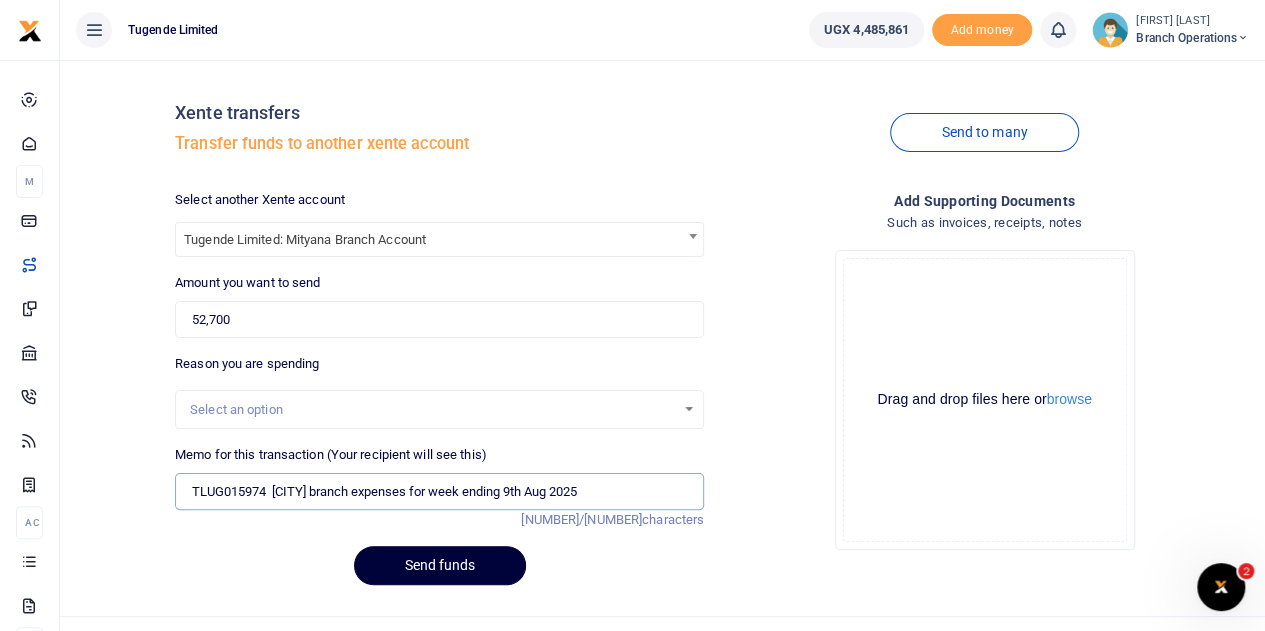 type on "TLUG015974  [CITY] branch expenses for week ending 9th Aug 2025" 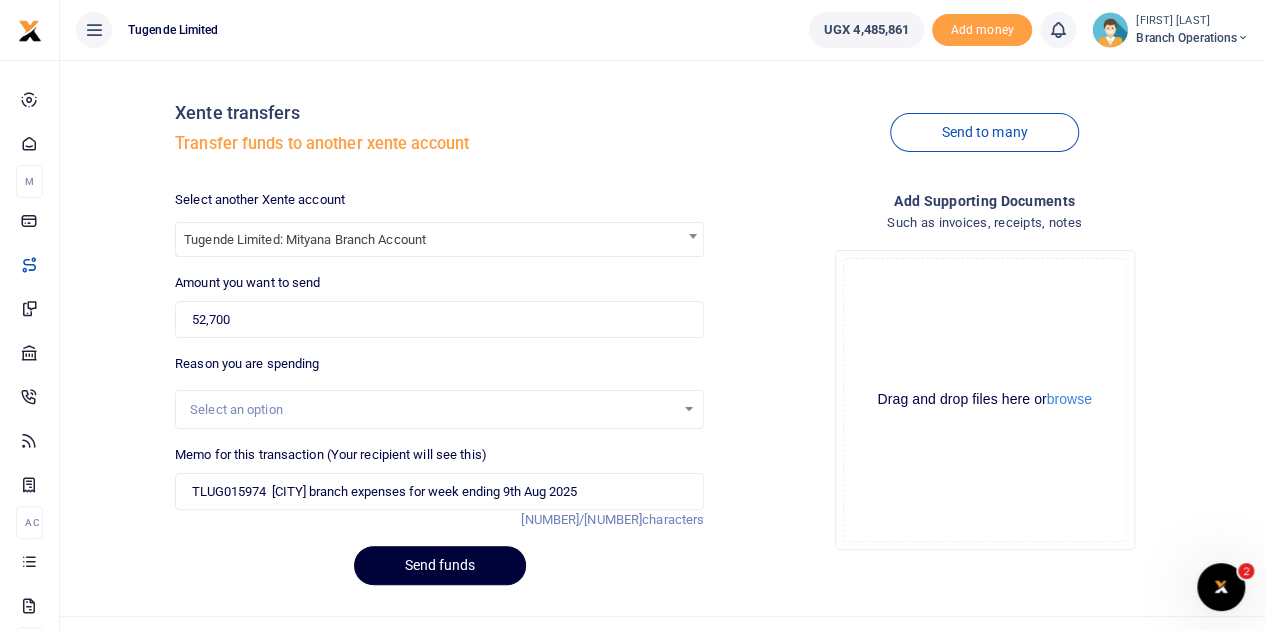 click on "Send funds" at bounding box center (440, 565) 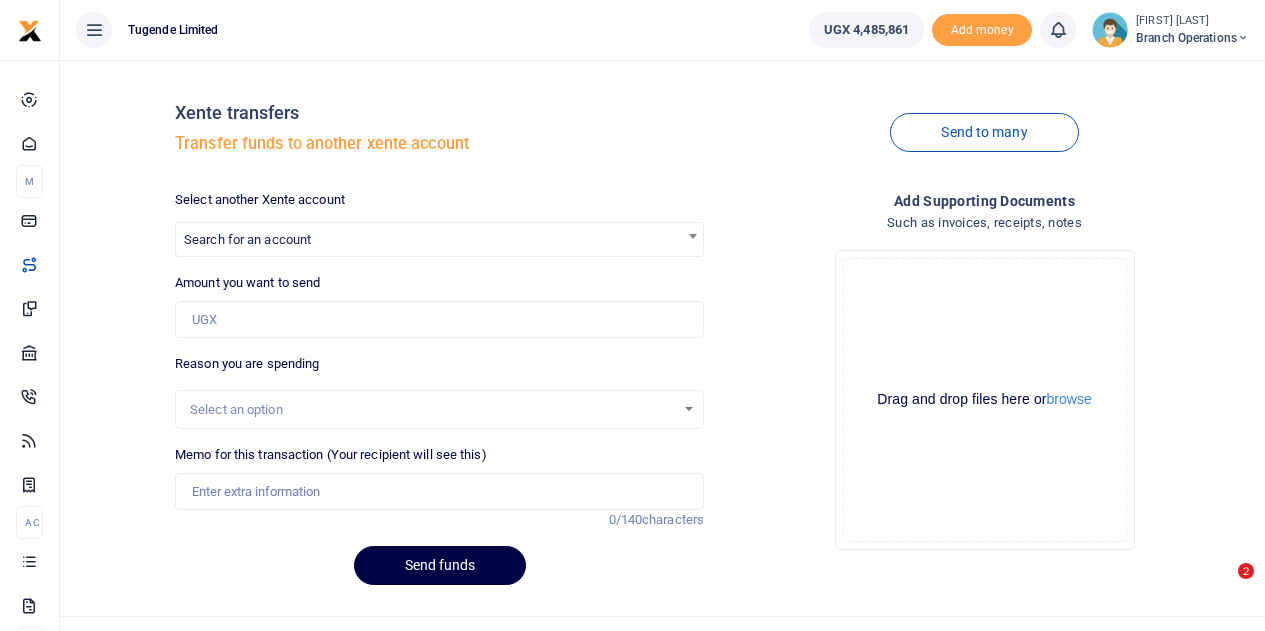 scroll, scrollTop: 0, scrollLeft: 0, axis: both 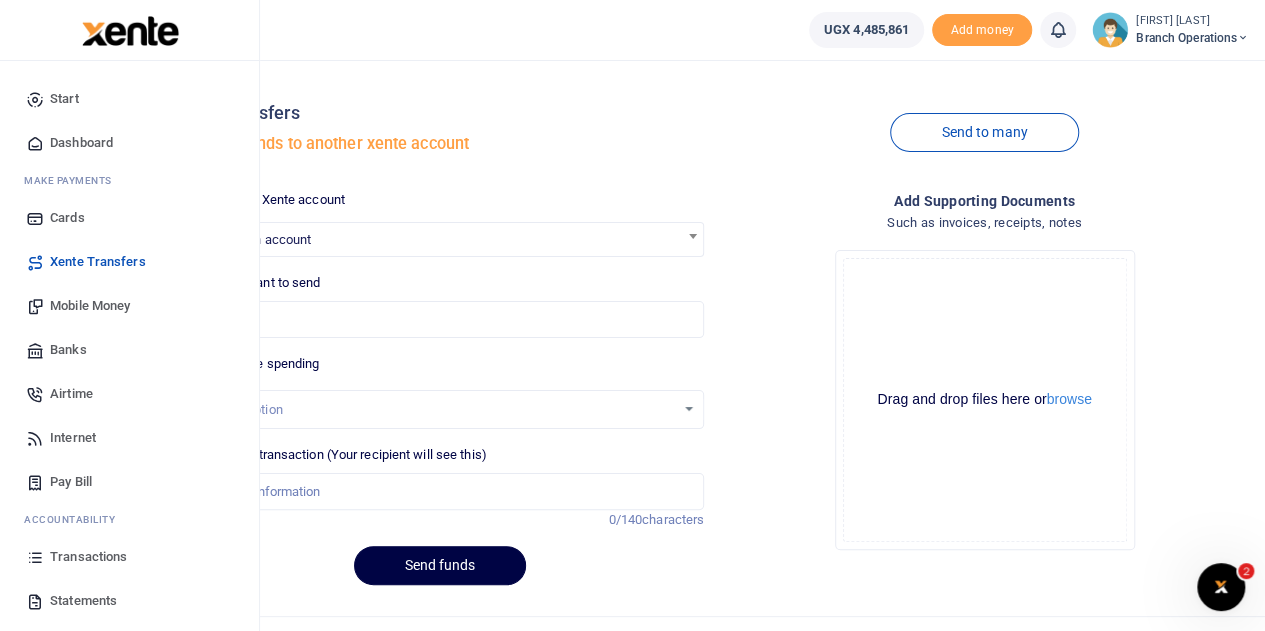 click on "Mobile Money" at bounding box center (90, 306) 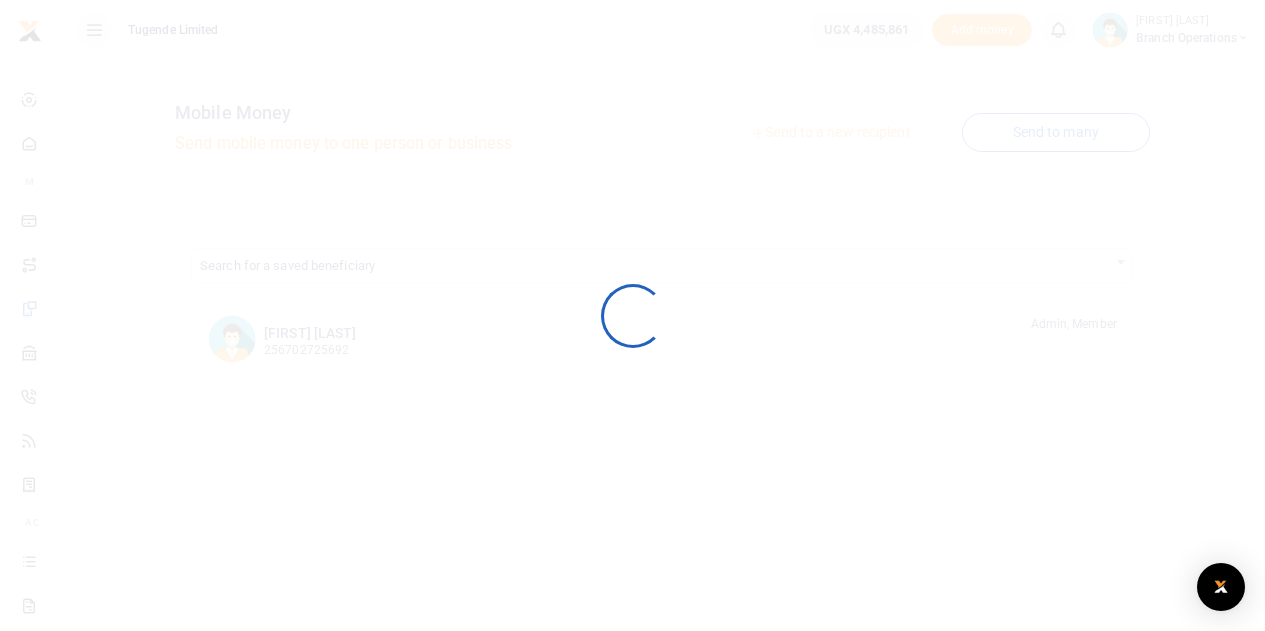 scroll, scrollTop: 0, scrollLeft: 0, axis: both 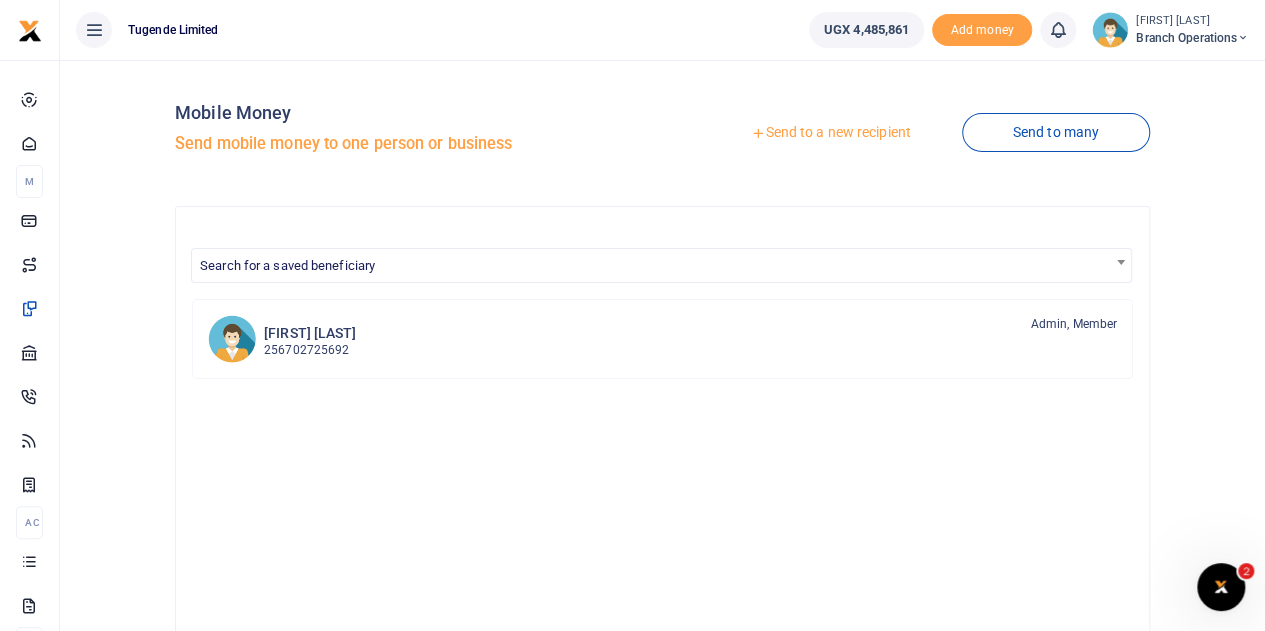 click at bounding box center (758, 133) 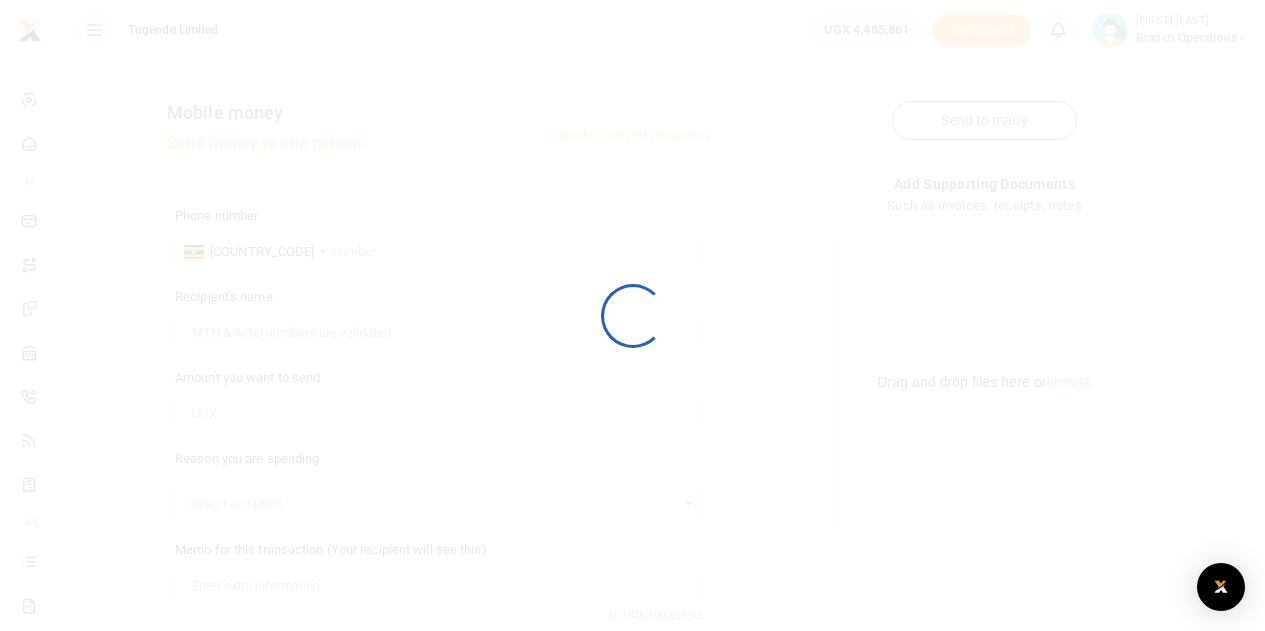 scroll, scrollTop: 0, scrollLeft: 0, axis: both 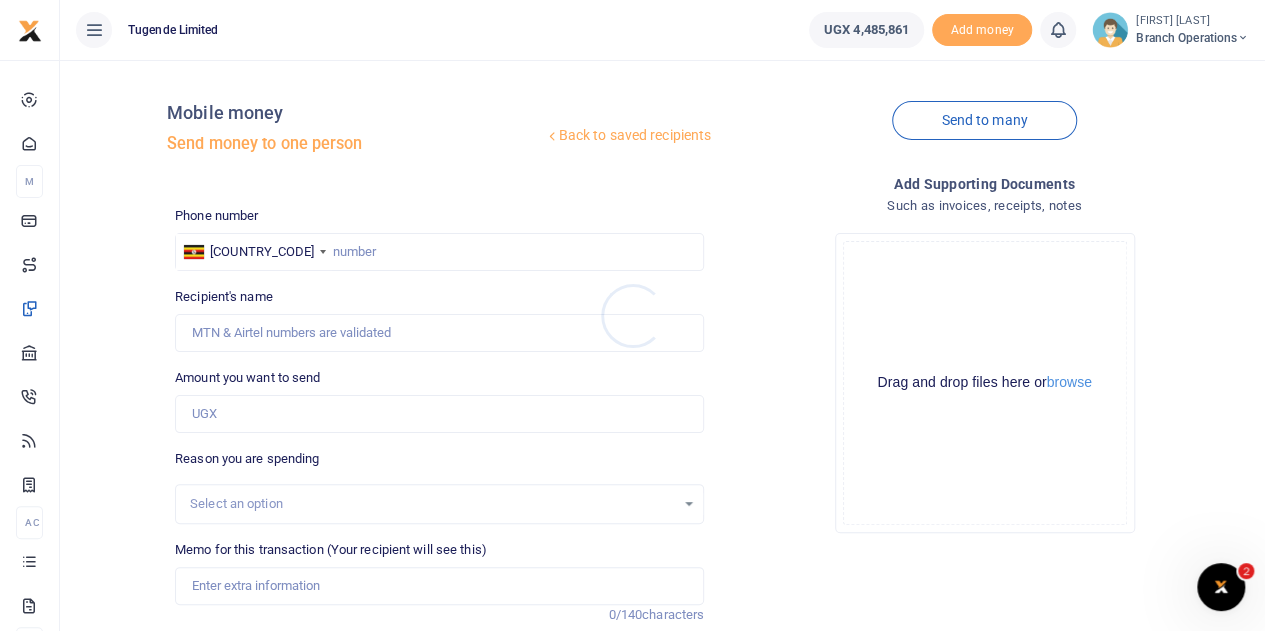 click at bounding box center [632, 315] 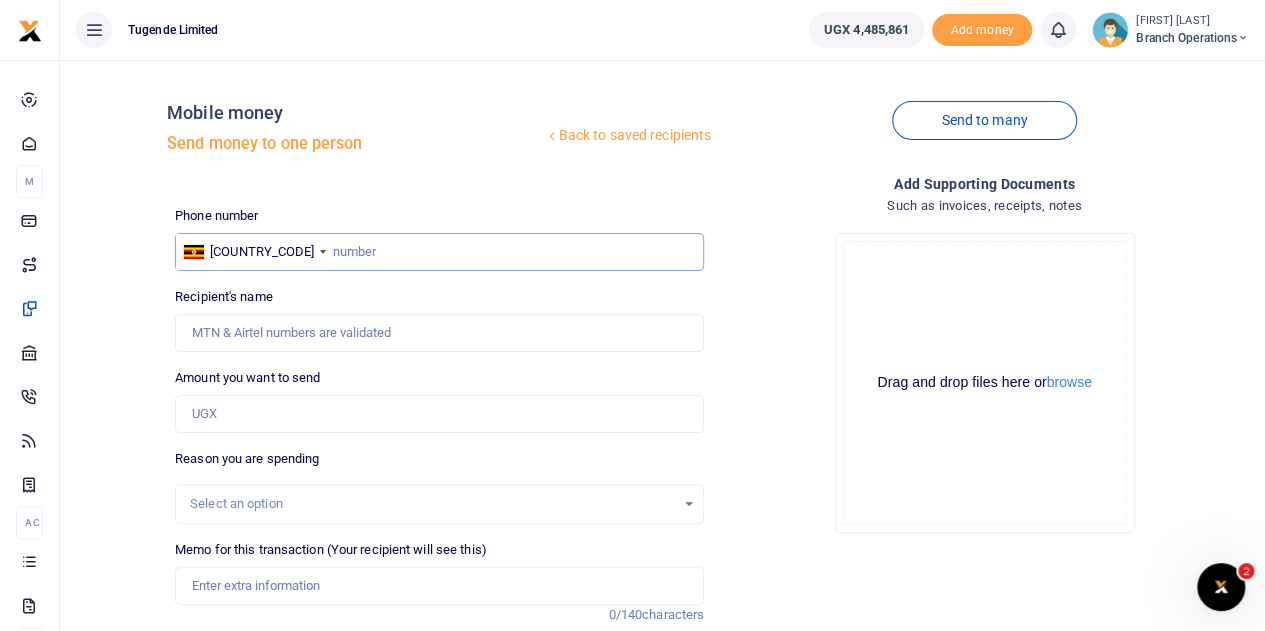 click at bounding box center (439, 252) 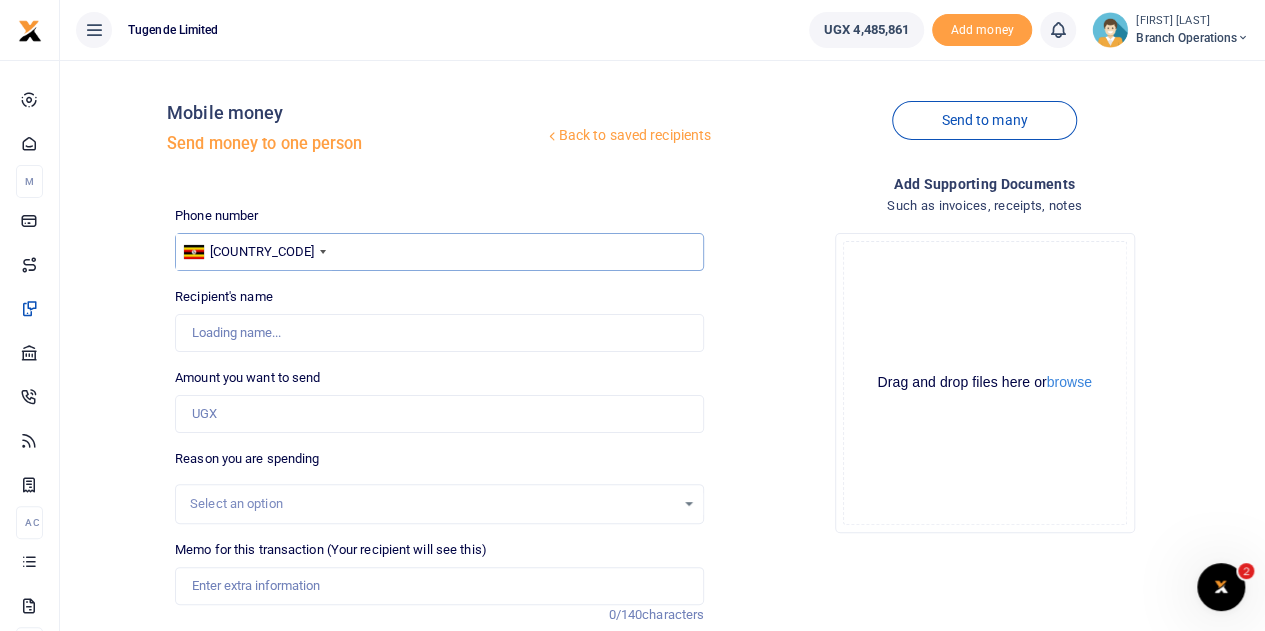 type on "[FIRST] [LAST]" 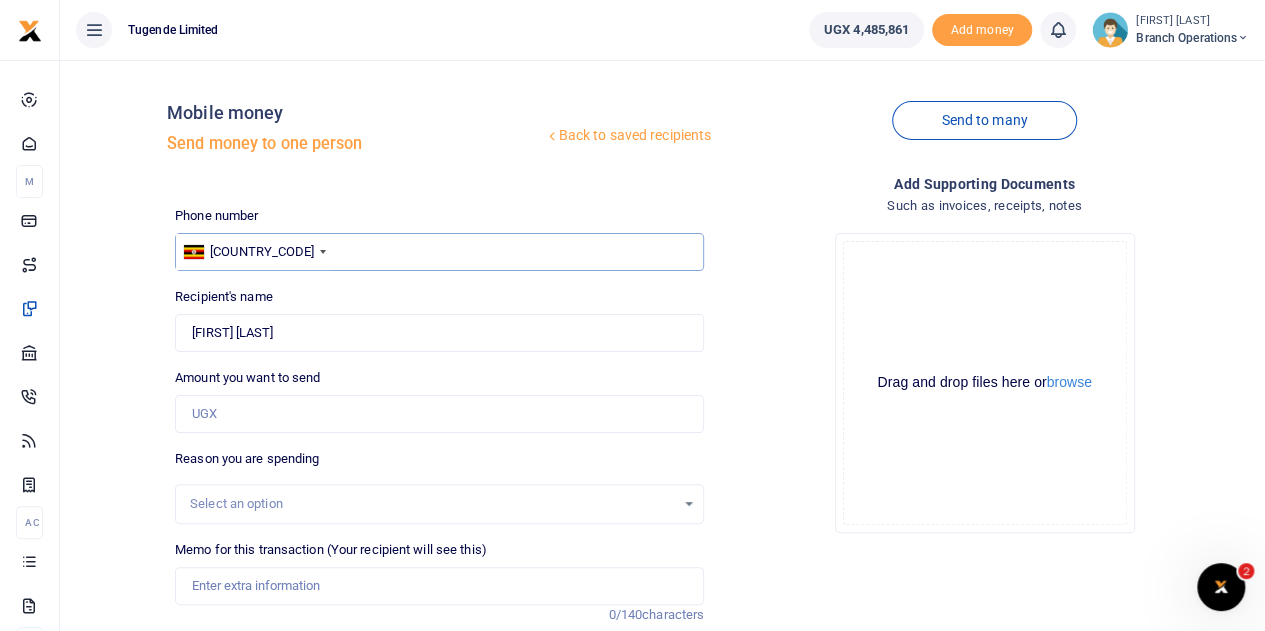 type on "779827839" 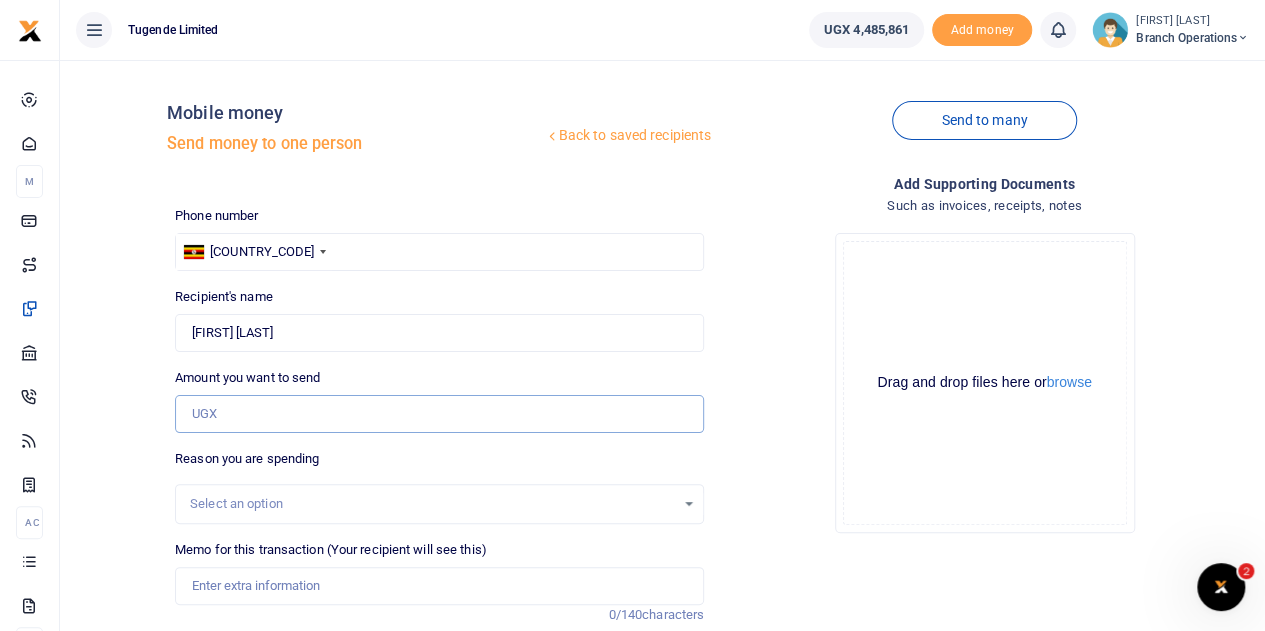 click on "Amount you want to send" at bounding box center [439, 414] 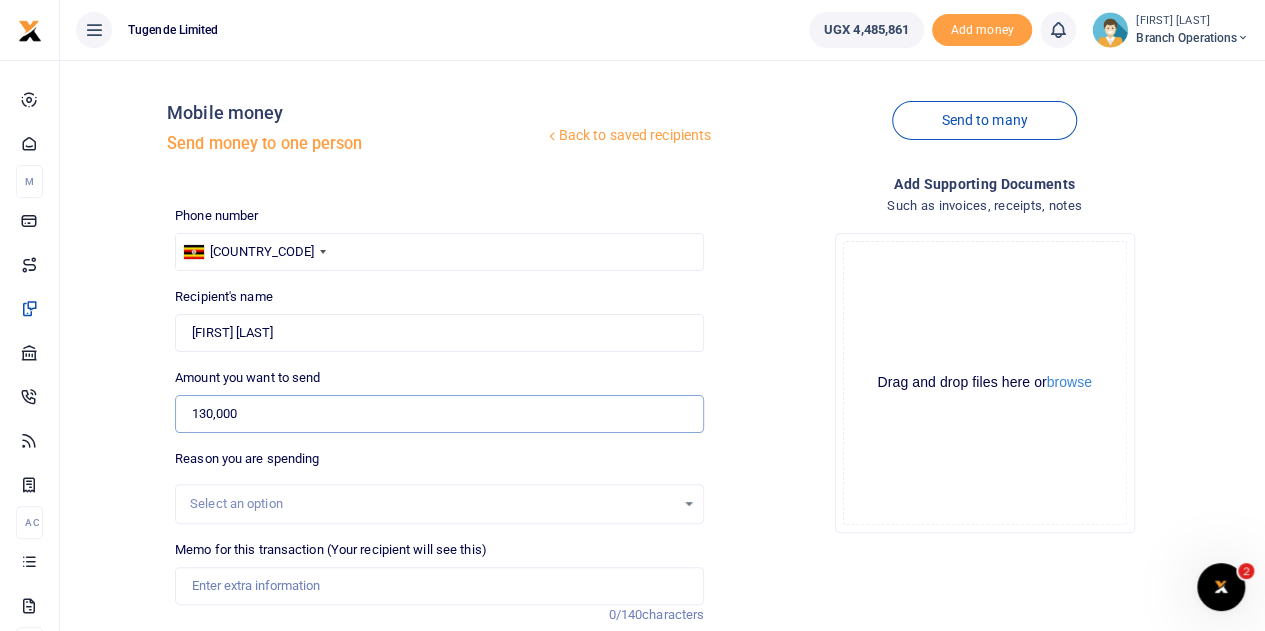 type on "130,000" 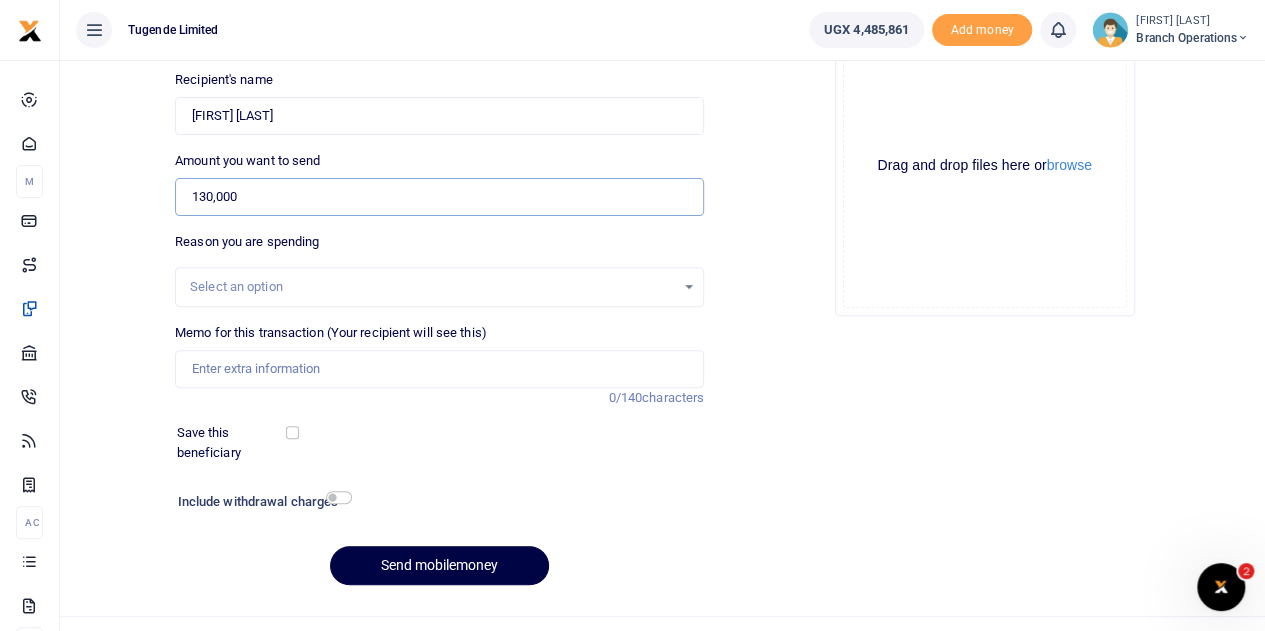 scroll, scrollTop: 218, scrollLeft: 0, axis: vertical 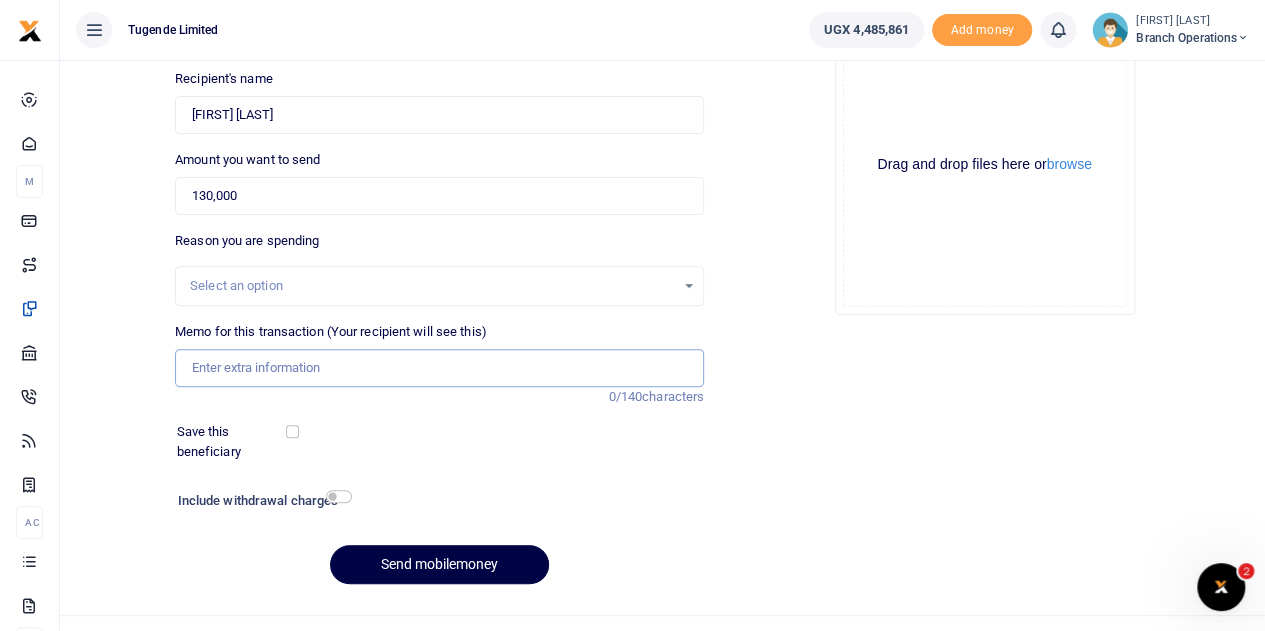 click on "Memo for this transaction (Your recipient will see this)" at bounding box center (439, 368) 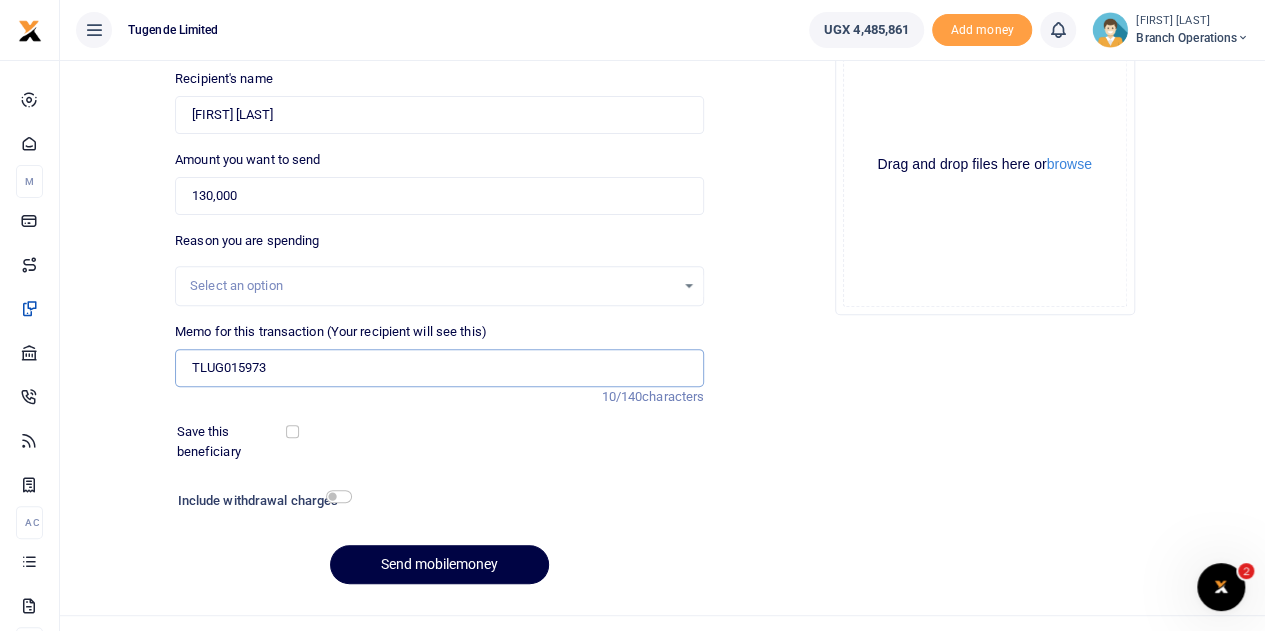click on "TLUG015973" at bounding box center (439, 368) 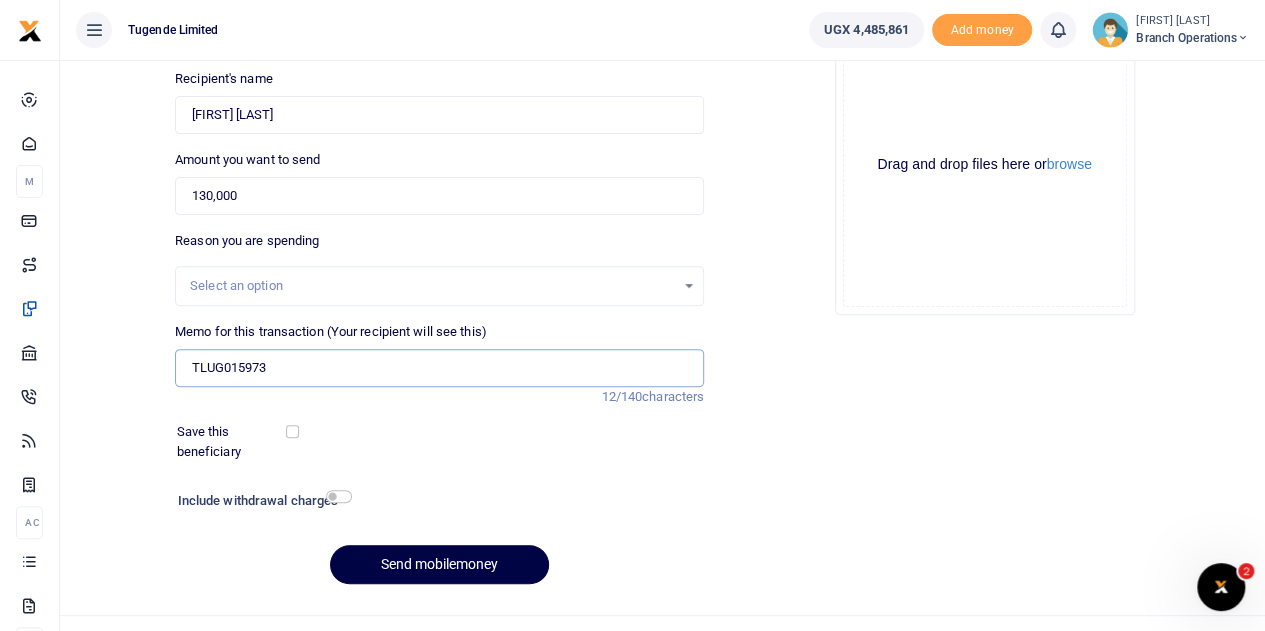 paste on "Mukono Branch Office Cleaning." 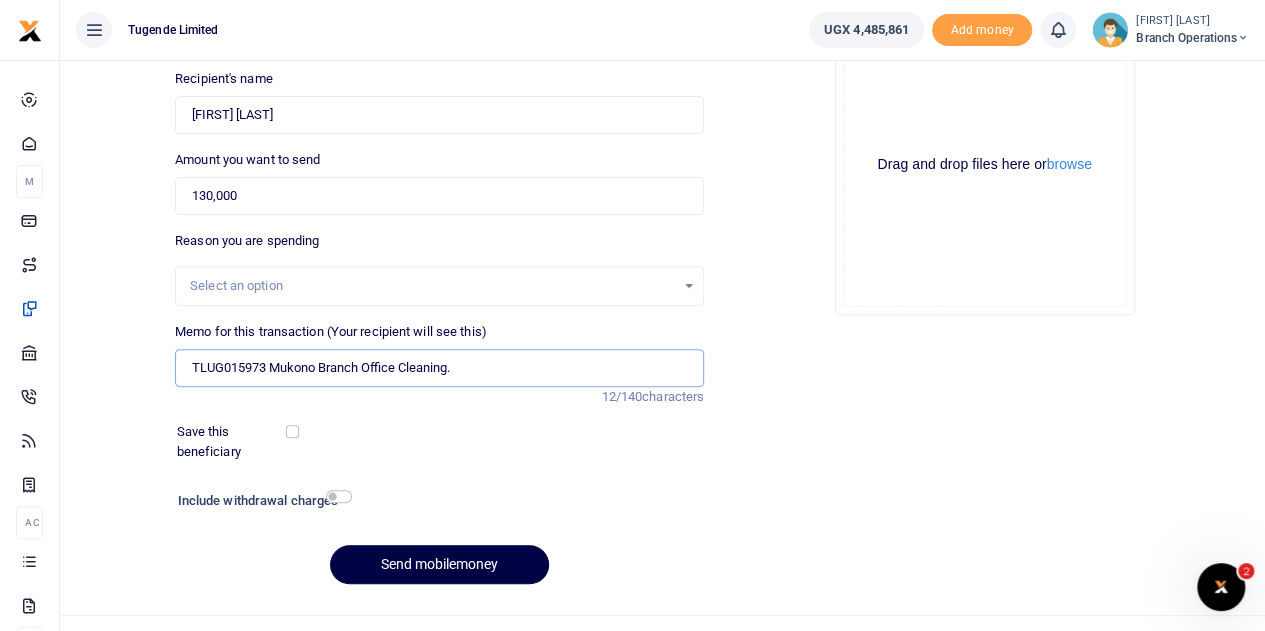 click on "TLUG015973 Mukono Branch Office Cleaning." at bounding box center (439, 368) 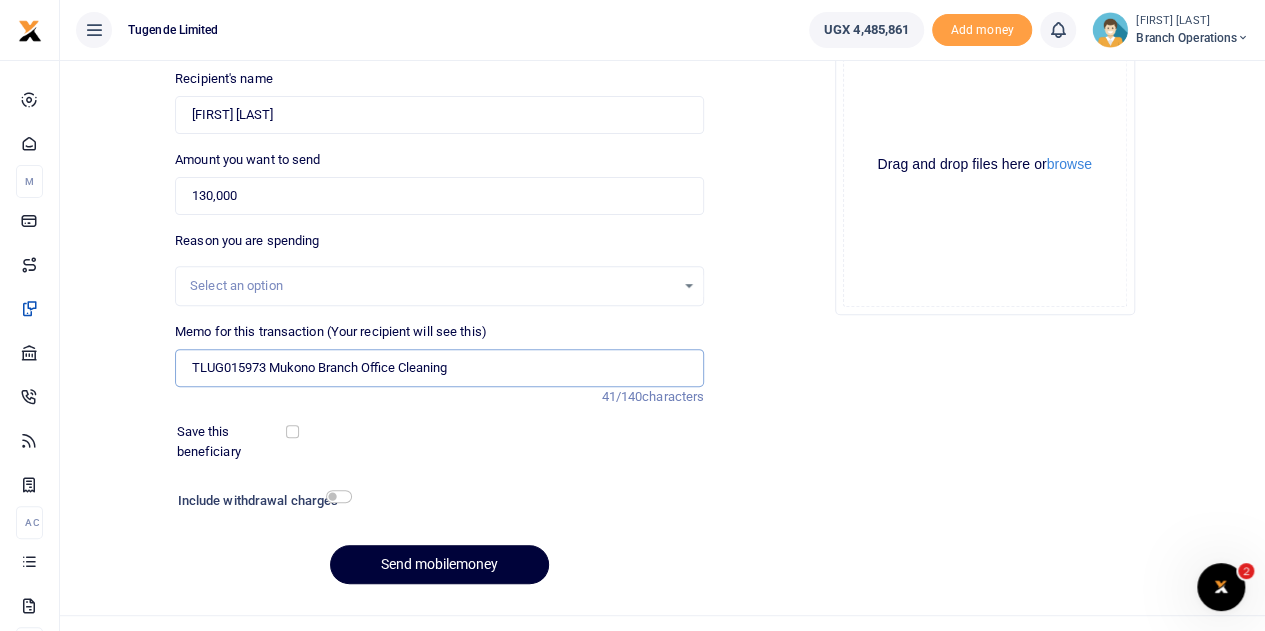 type on "TLUG015973 Mukono Branch Office Cleaning" 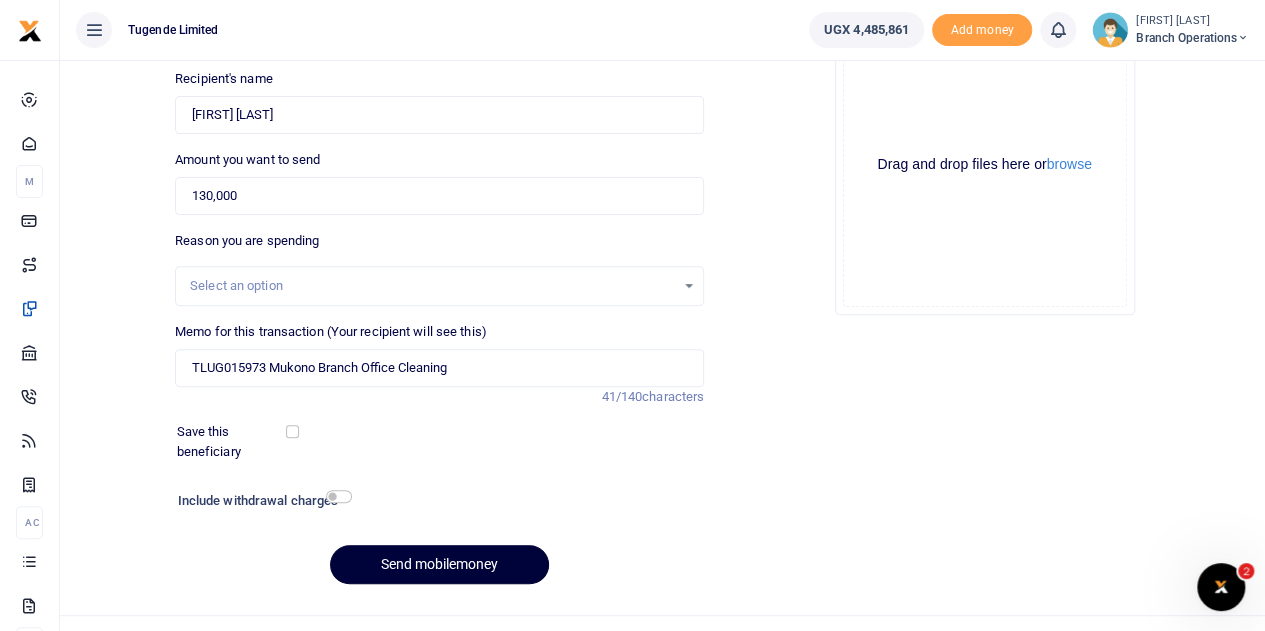 click on "Send mobilemoney" at bounding box center (439, 564) 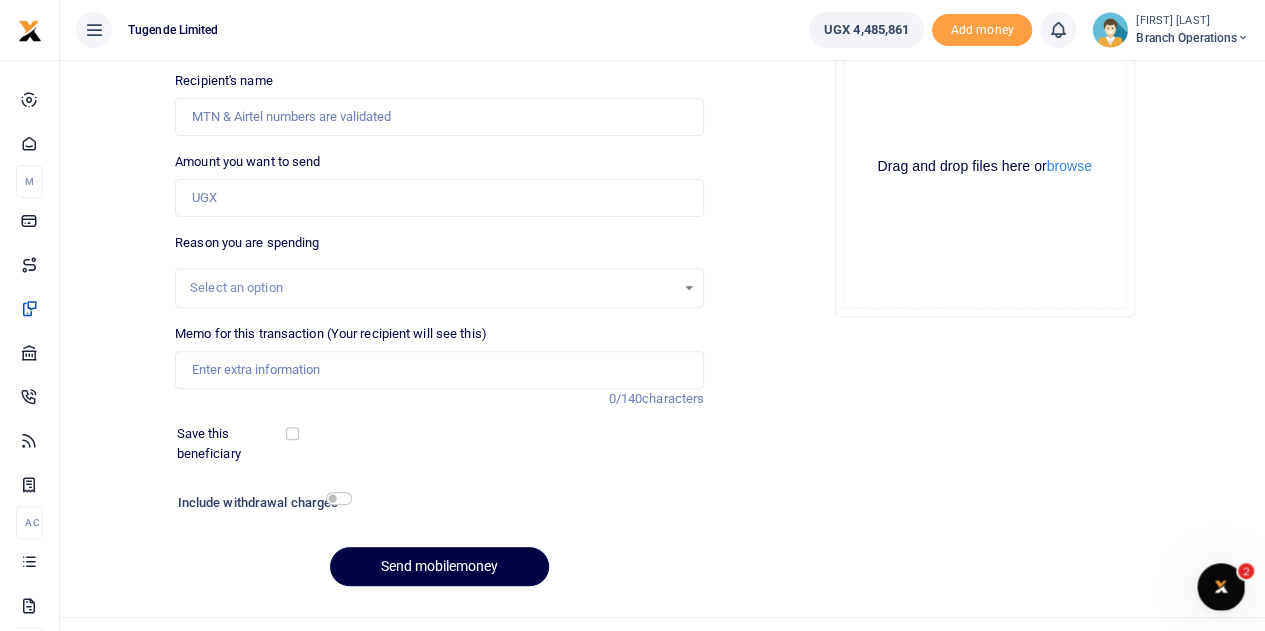 scroll, scrollTop: 216, scrollLeft: 0, axis: vertical 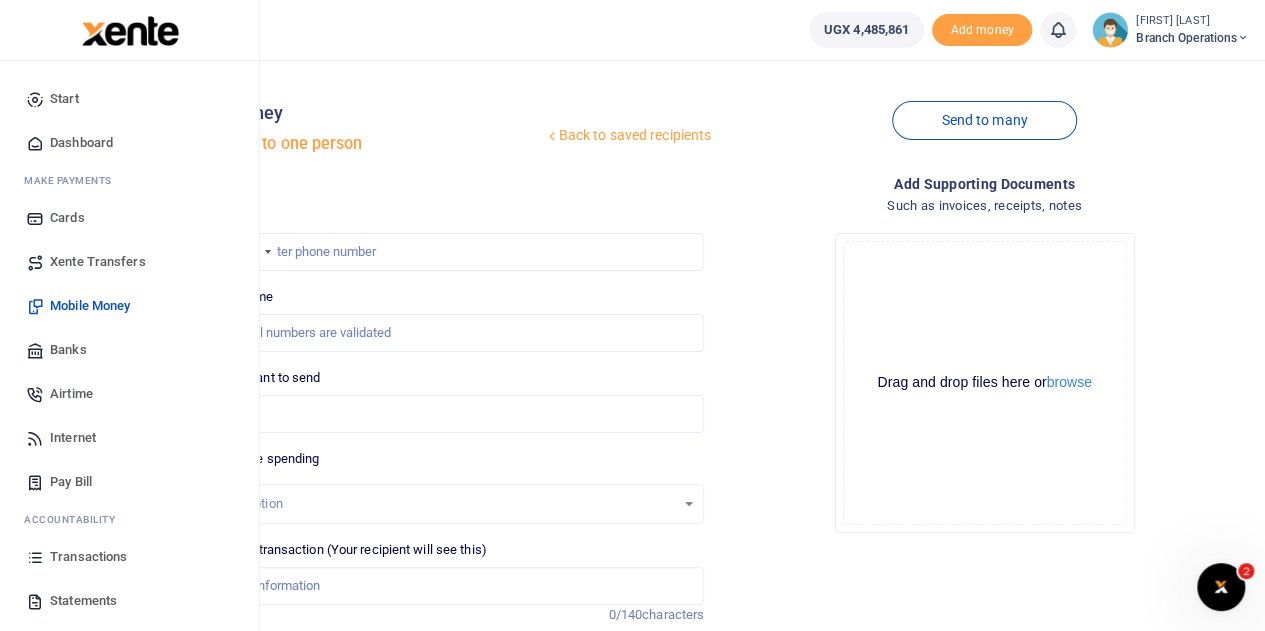 click on "Xente Transfers" at bounding box center (98, 262) 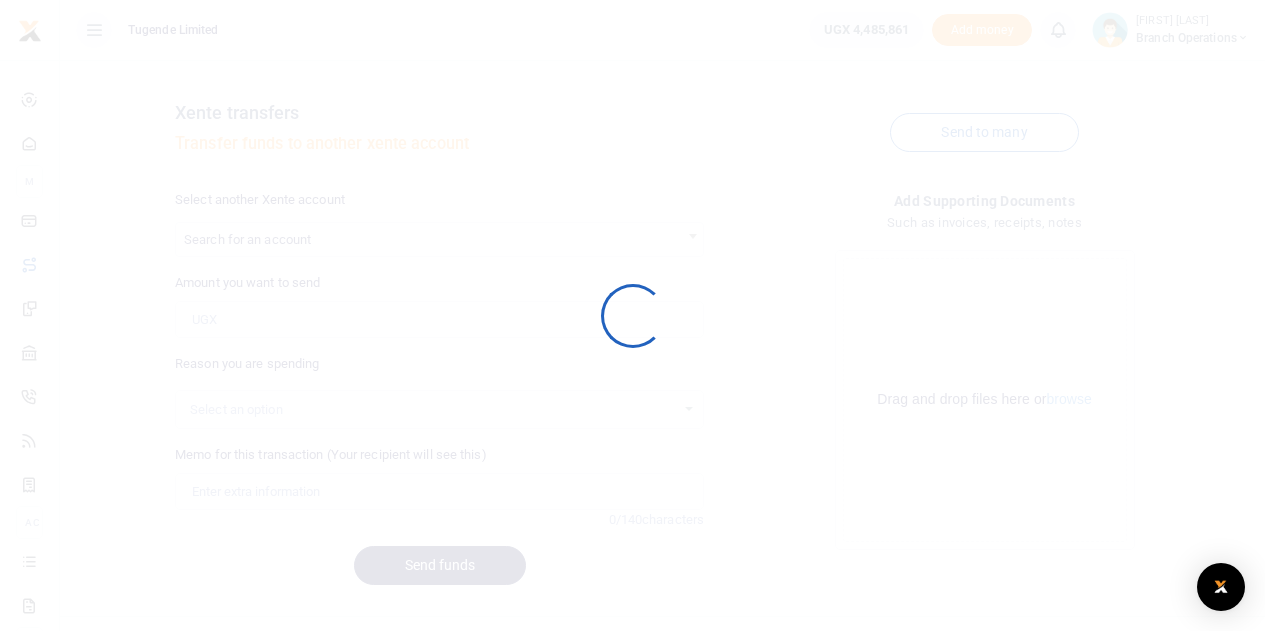 scroll, scrollTop: 0, scrollLeft: 0, axis: both 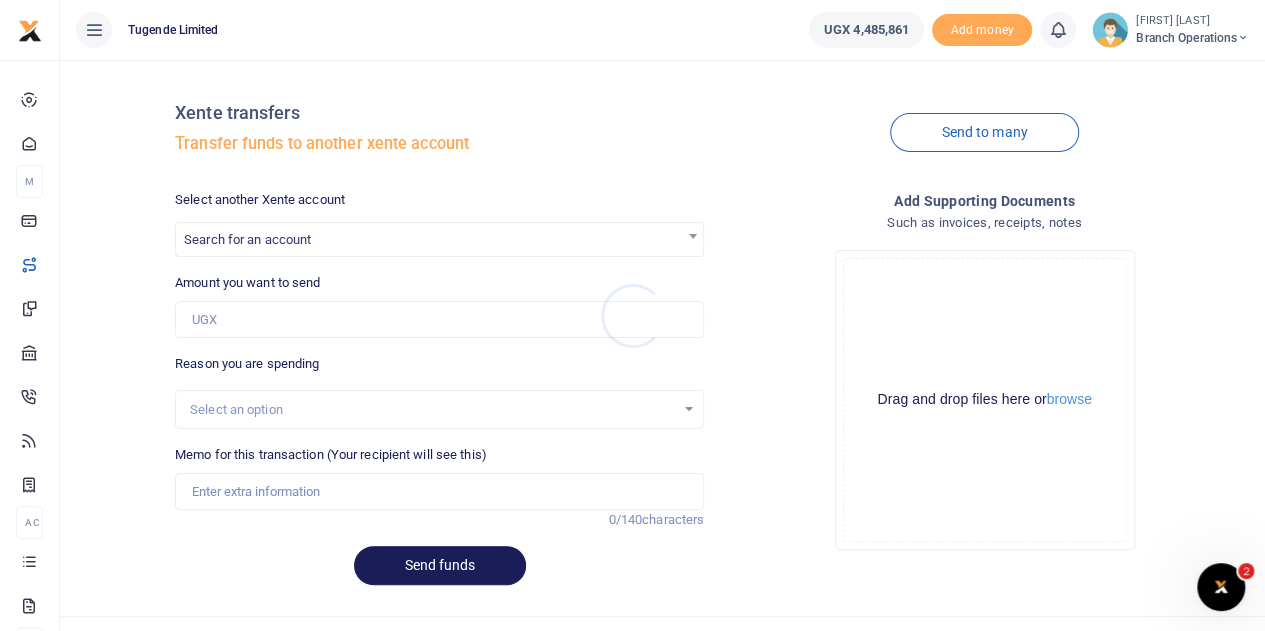 click at bounding box center (632, 315) 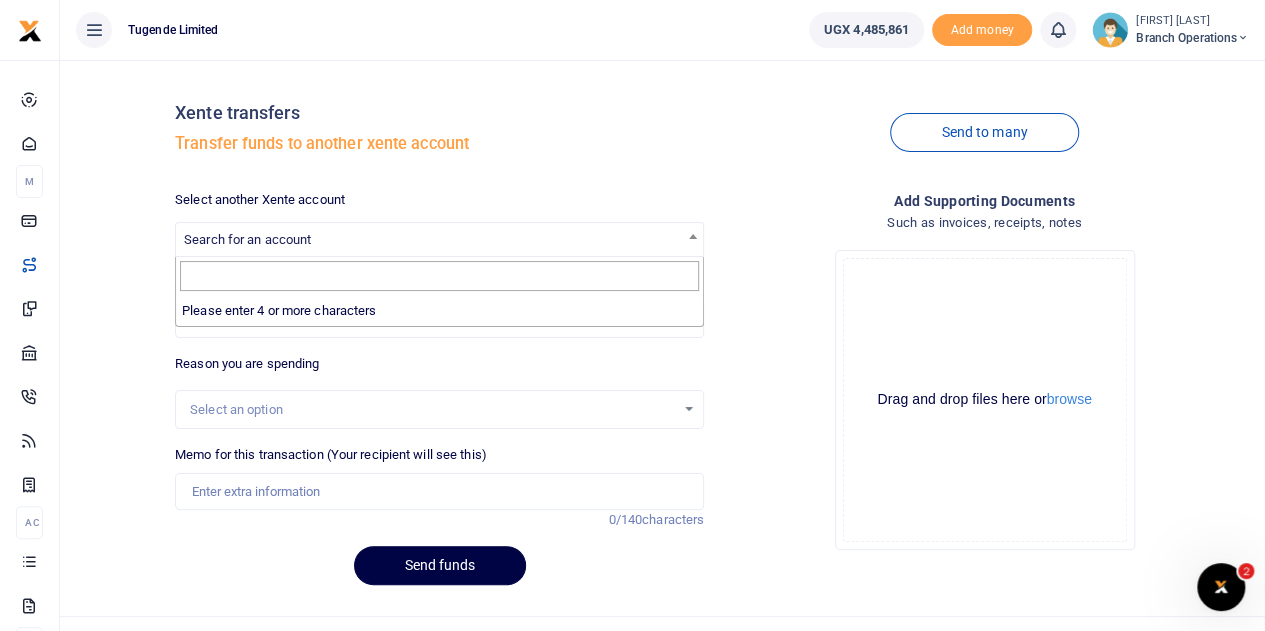 click on "Search for an account" at bounding box center [247, 239] 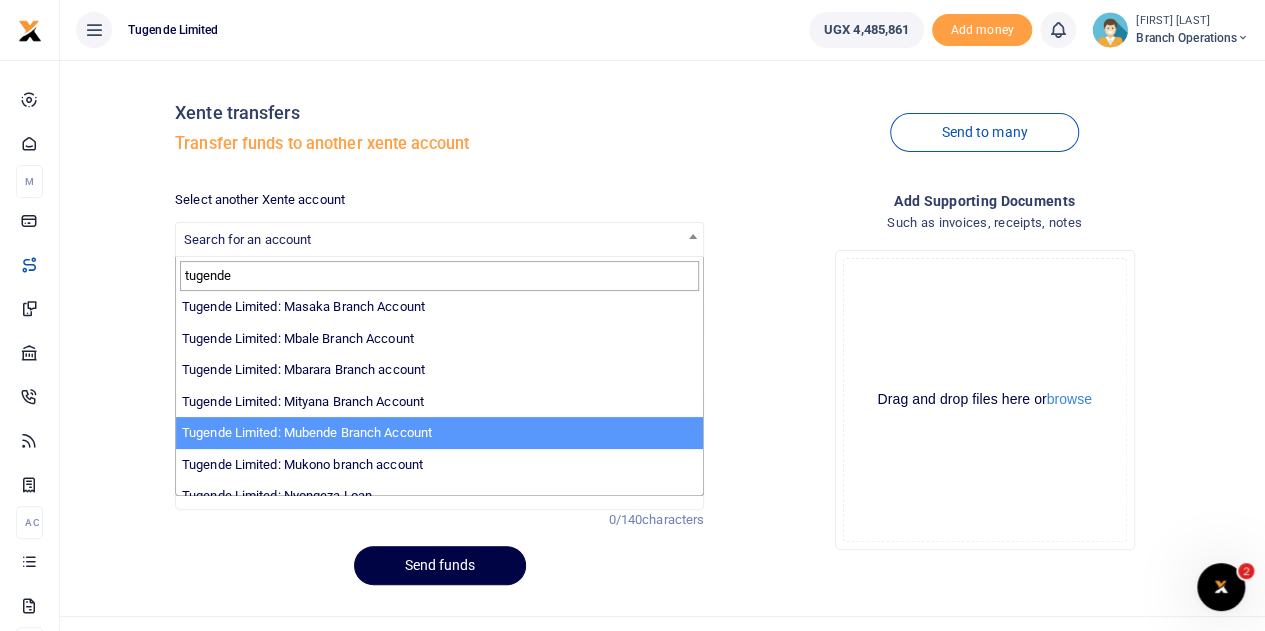 scroll, scrollTop: 516, scrollLeft: 0, axis: vertical 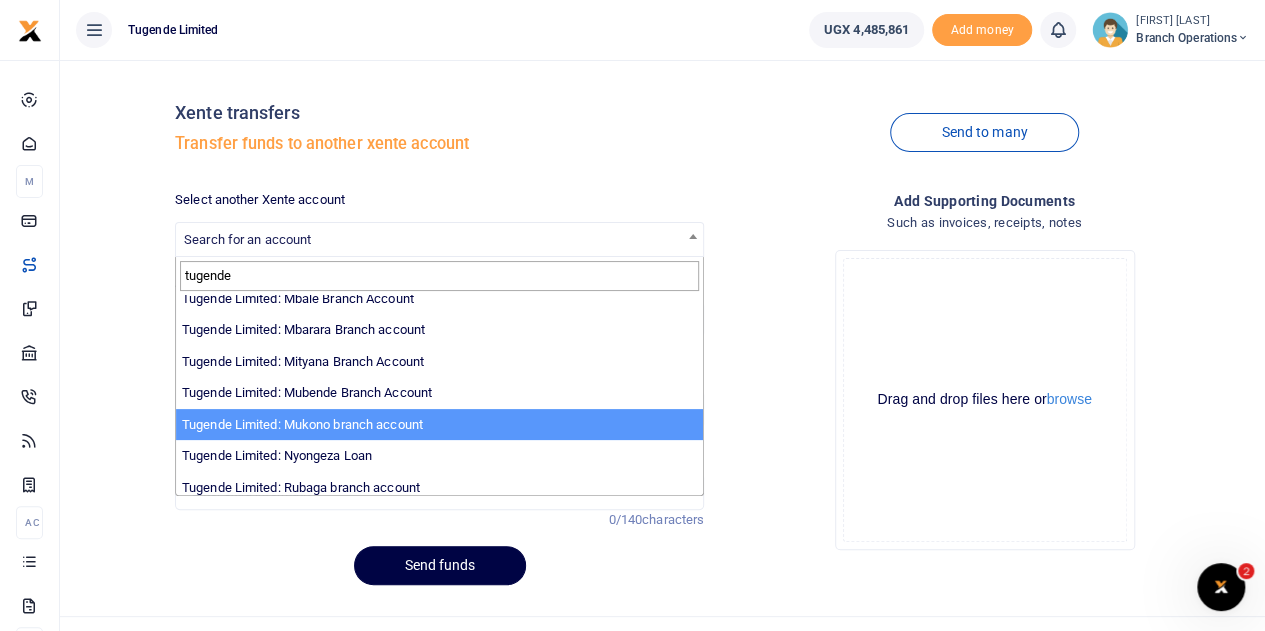 type on "tugende" 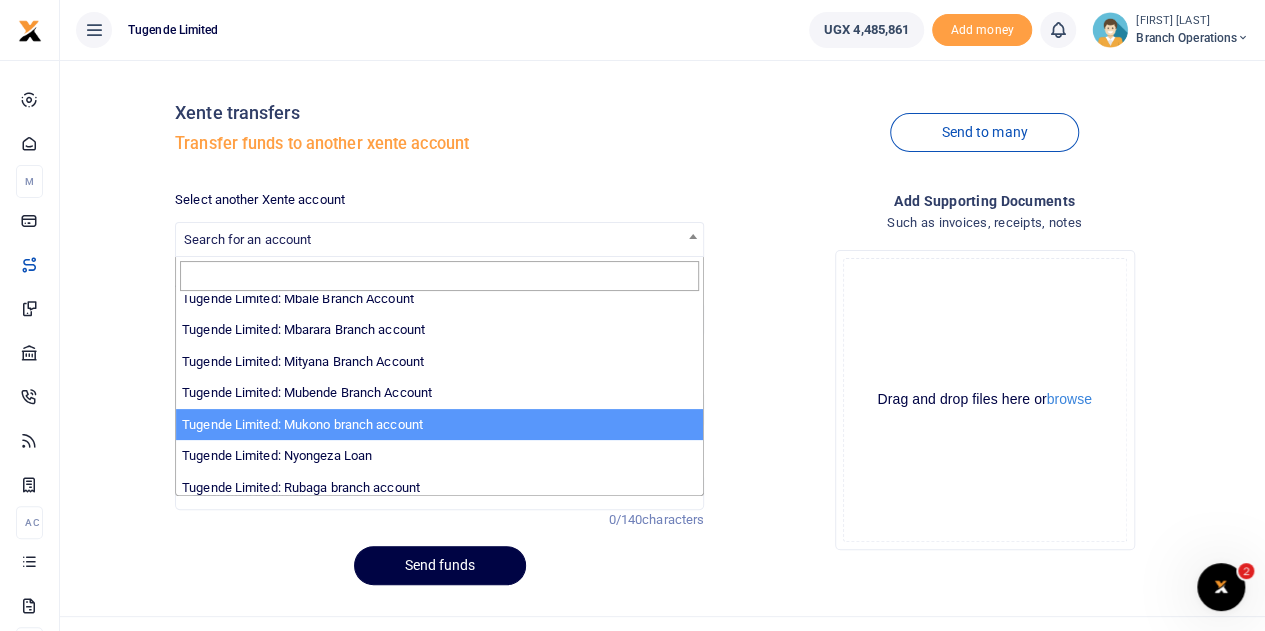 select on "3261" 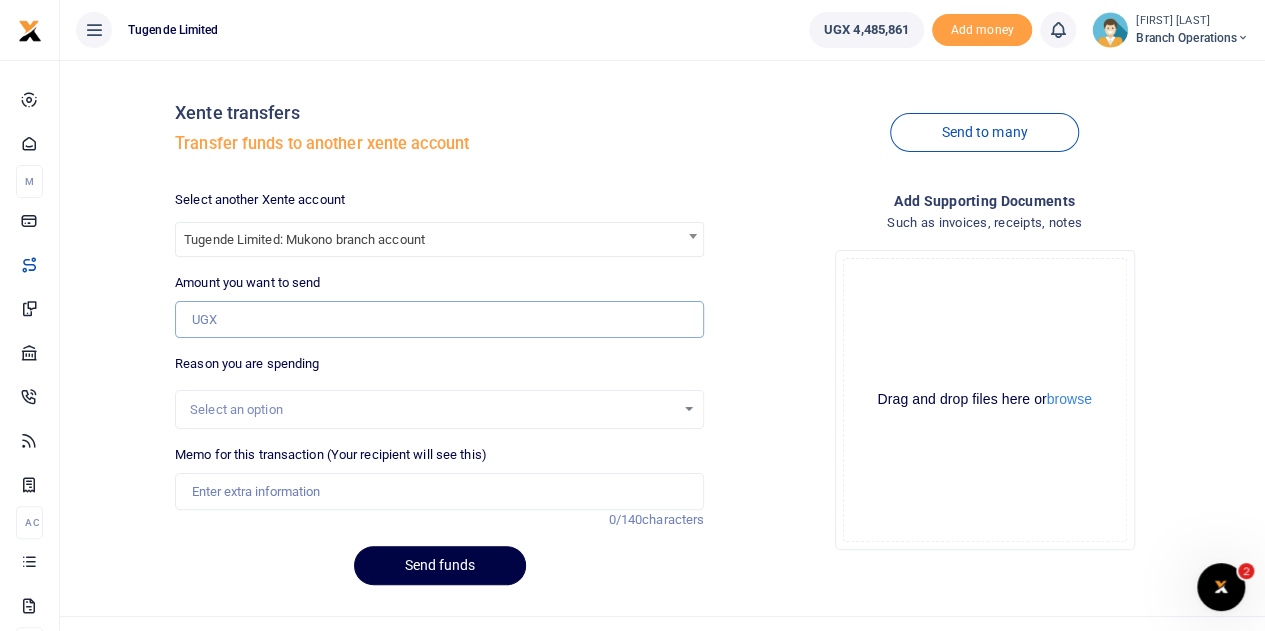 click on "Amount you want to send" at bounding box center [439, 320] 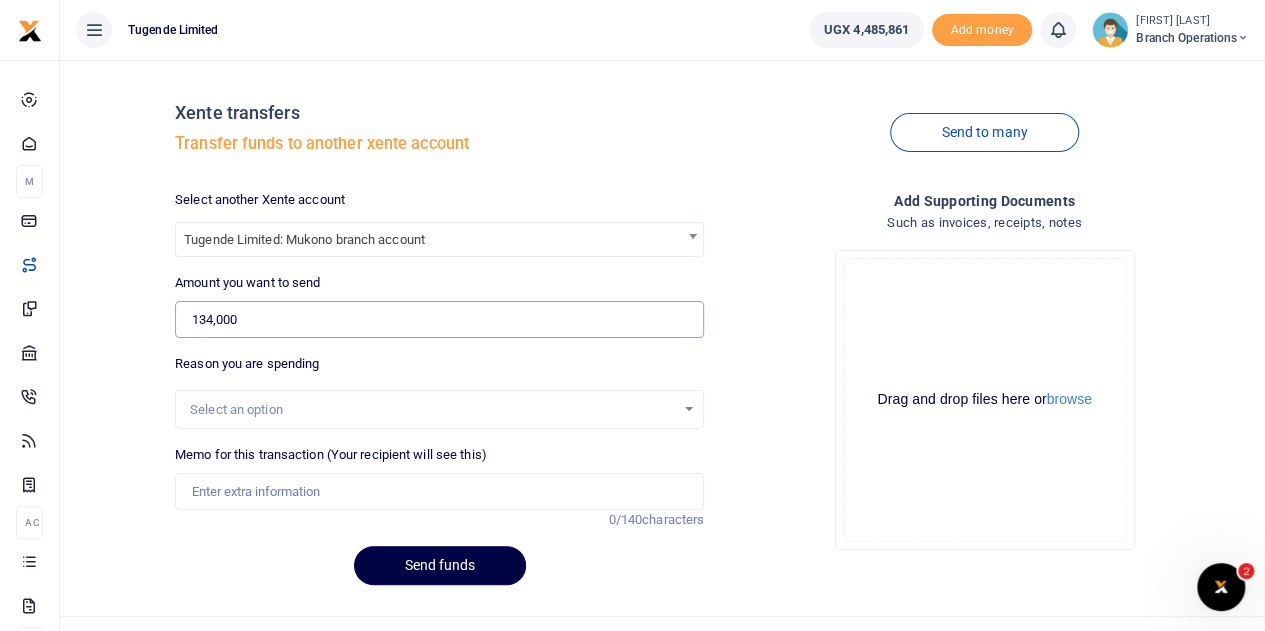 type on "134,000" 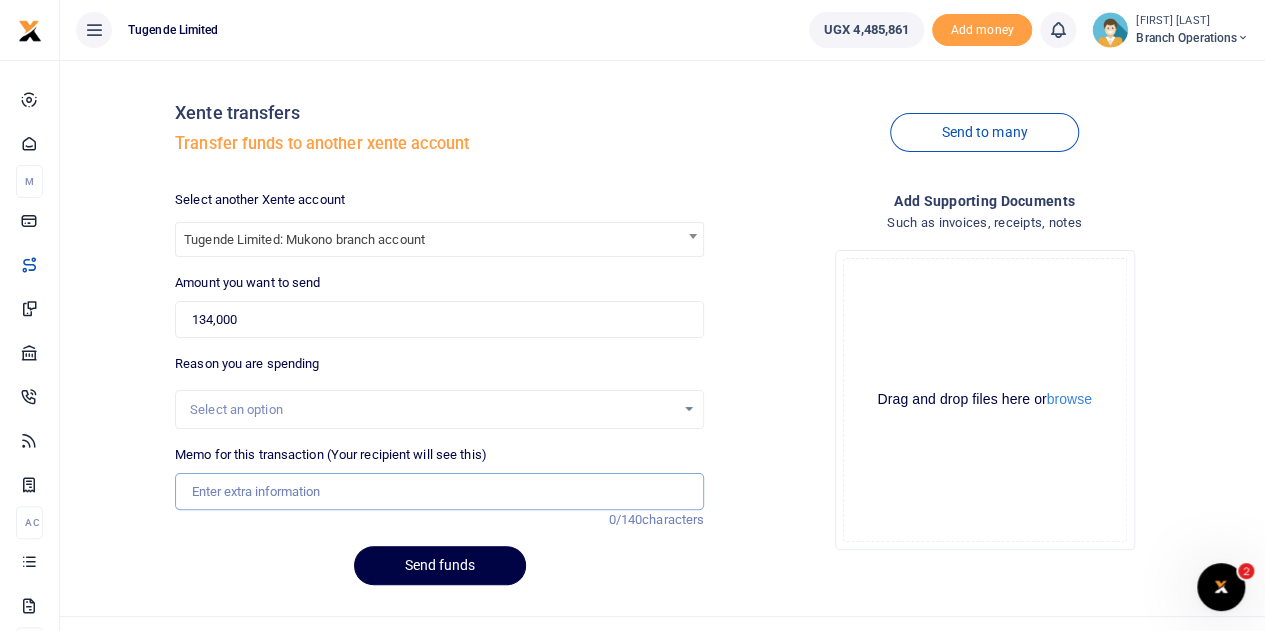 click on "Memo for this transaction (Your recipient will see this)" at bounding box center (439, 492) 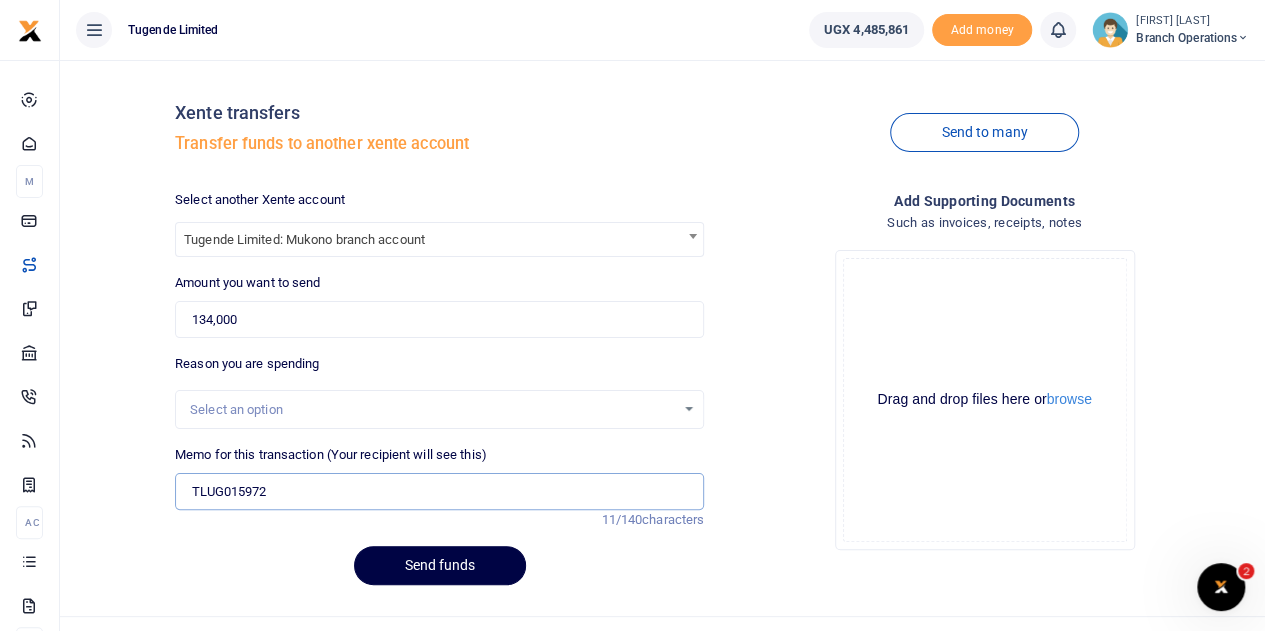 click on "TLUG015972" at bounding box center [439, 492] 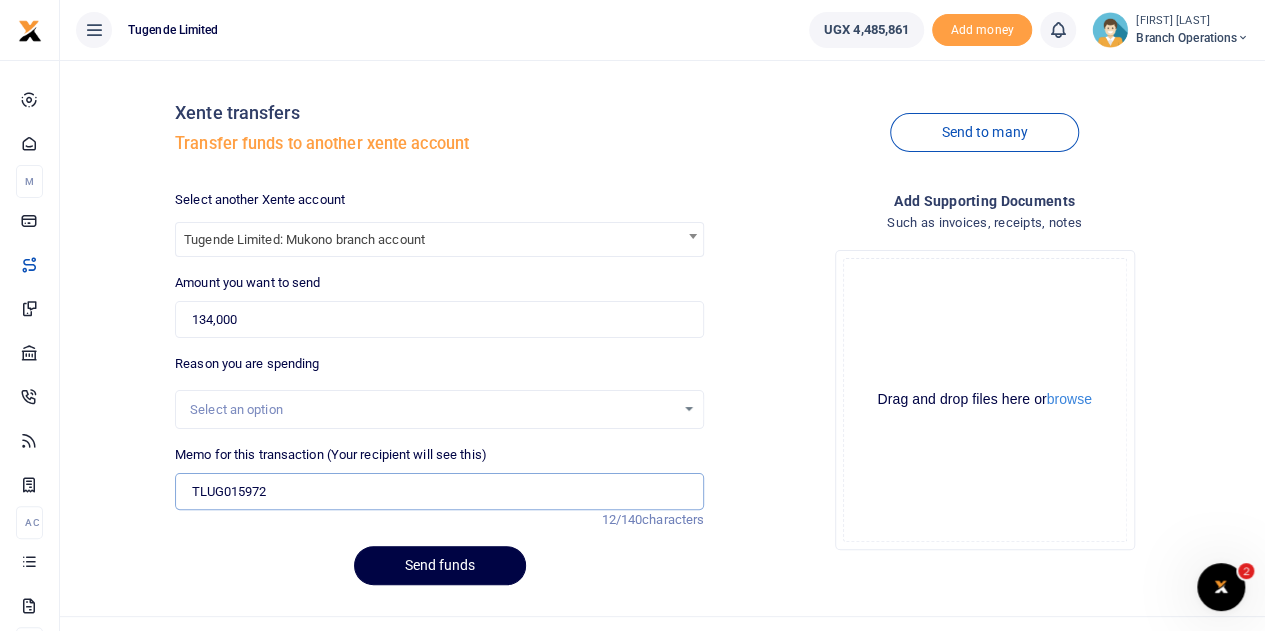 click on "TLUG015972" at bounding box center (439, 492) 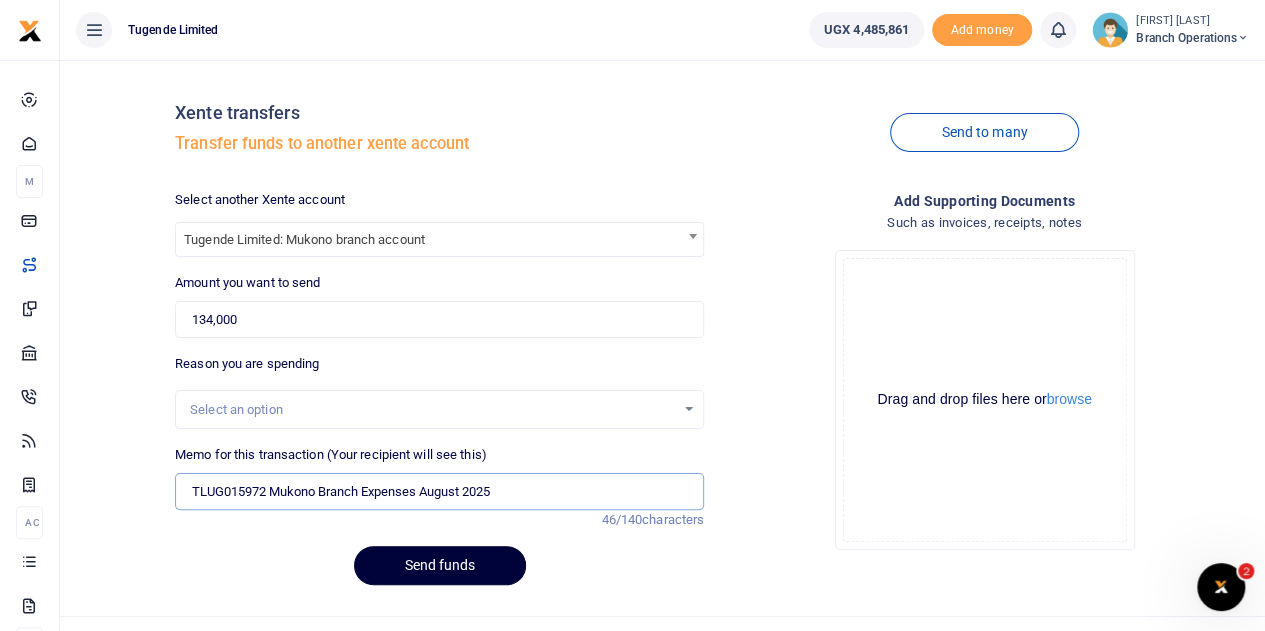 type on "TLUG015972  Mukono Branch Expenses August 2025" 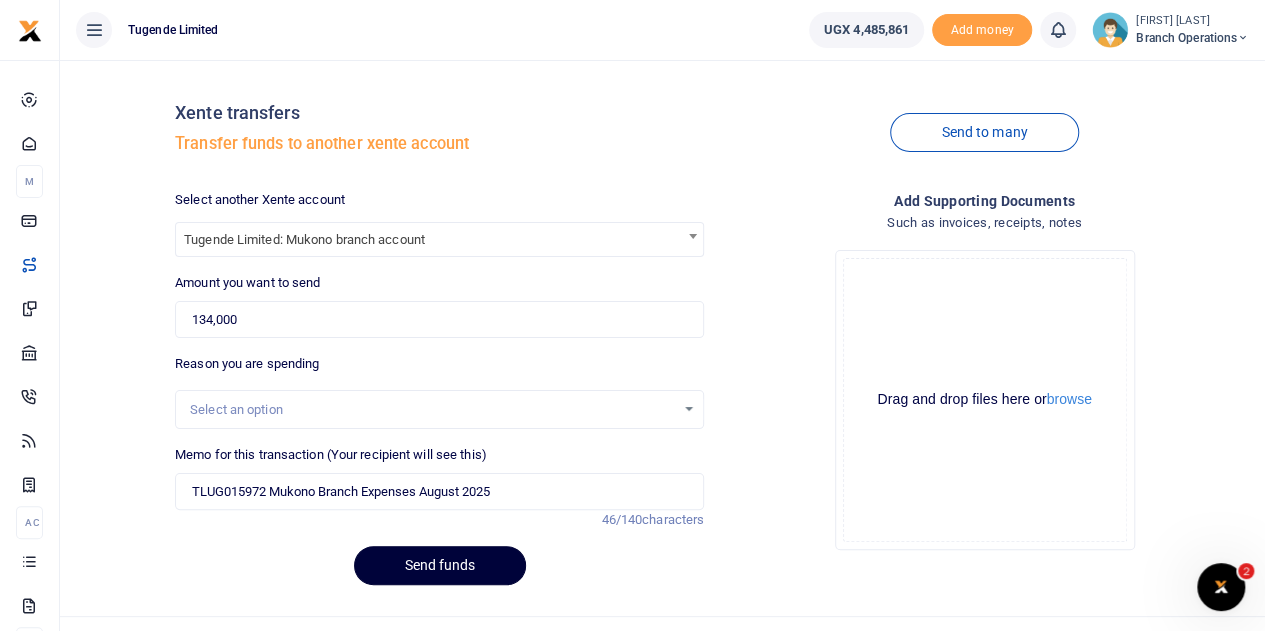 click on "Send funds" at bounding box center (440, 565) 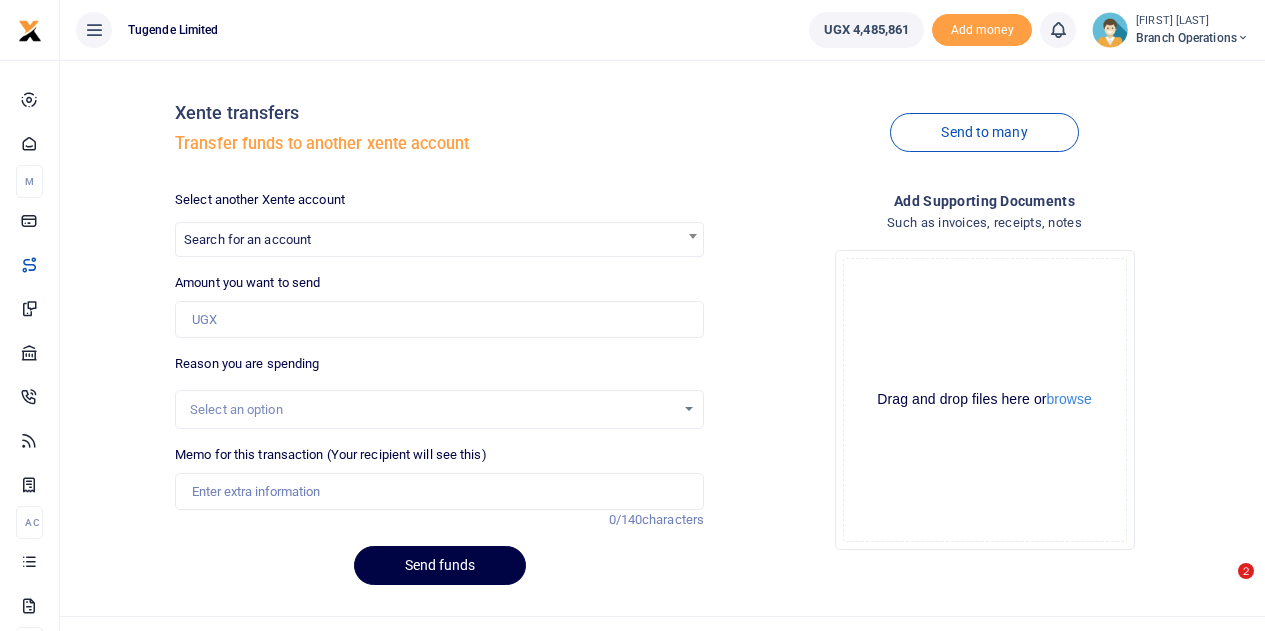 scroll, scrollTop: 0, scrollLeft: 0, axis: both 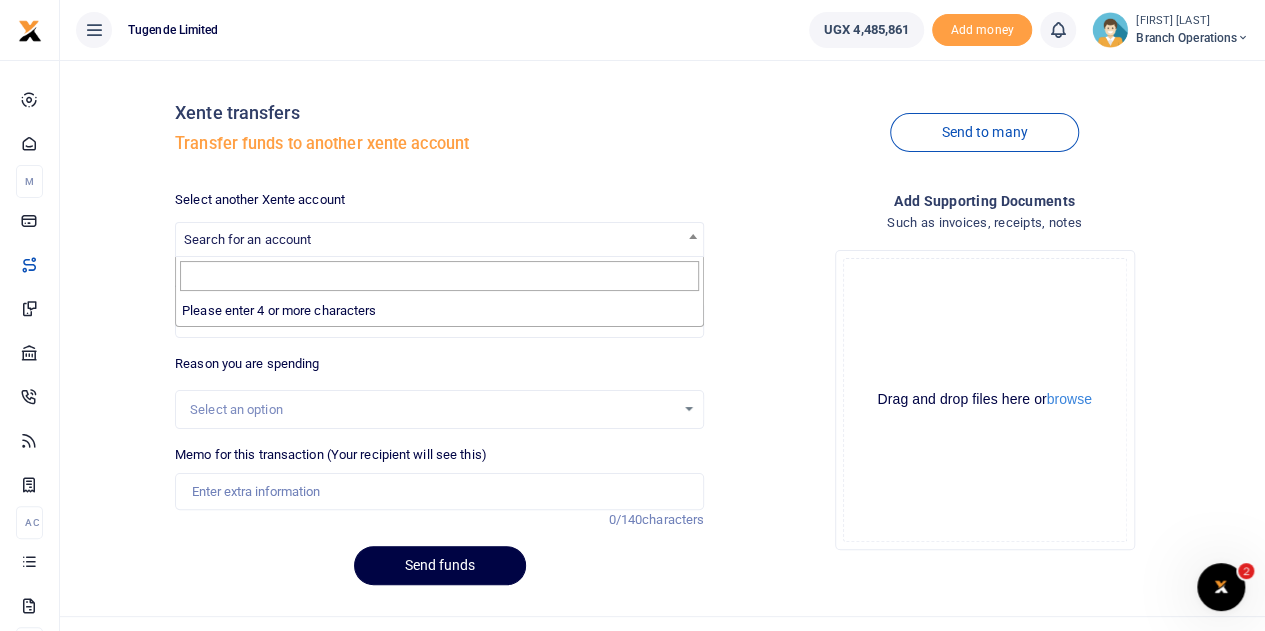 click on "Search for an account" at bounding box center [247, 239] 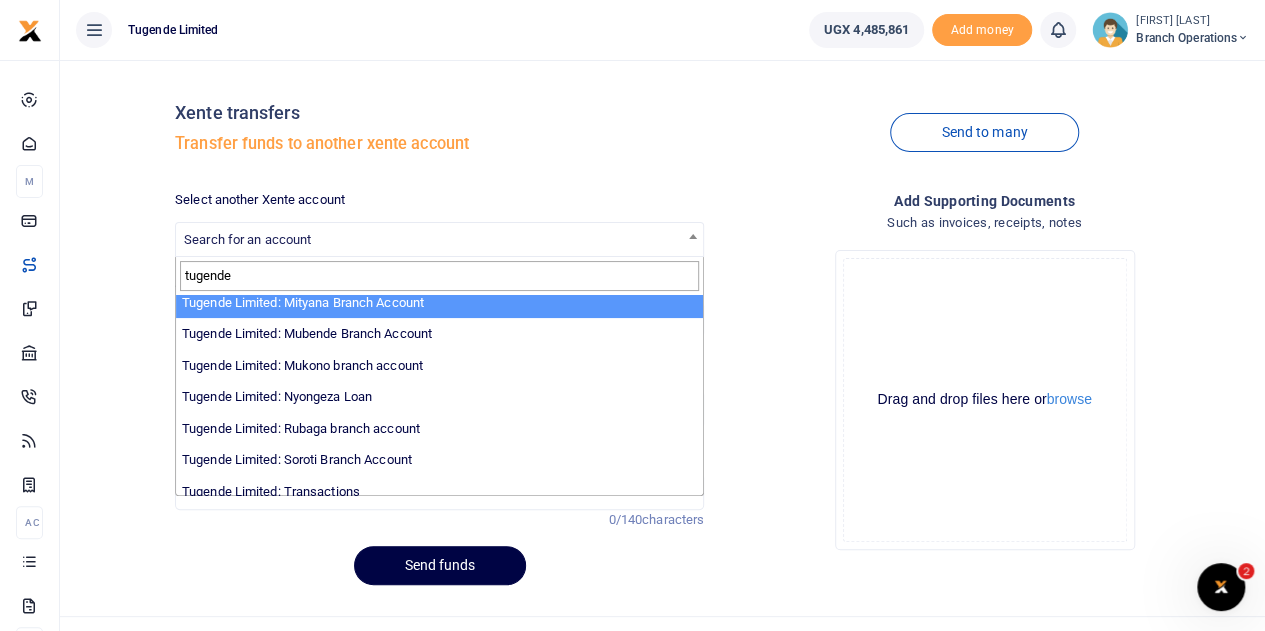 scroll, scrollTop: 585, scrollLeft: 0, axis: vertical 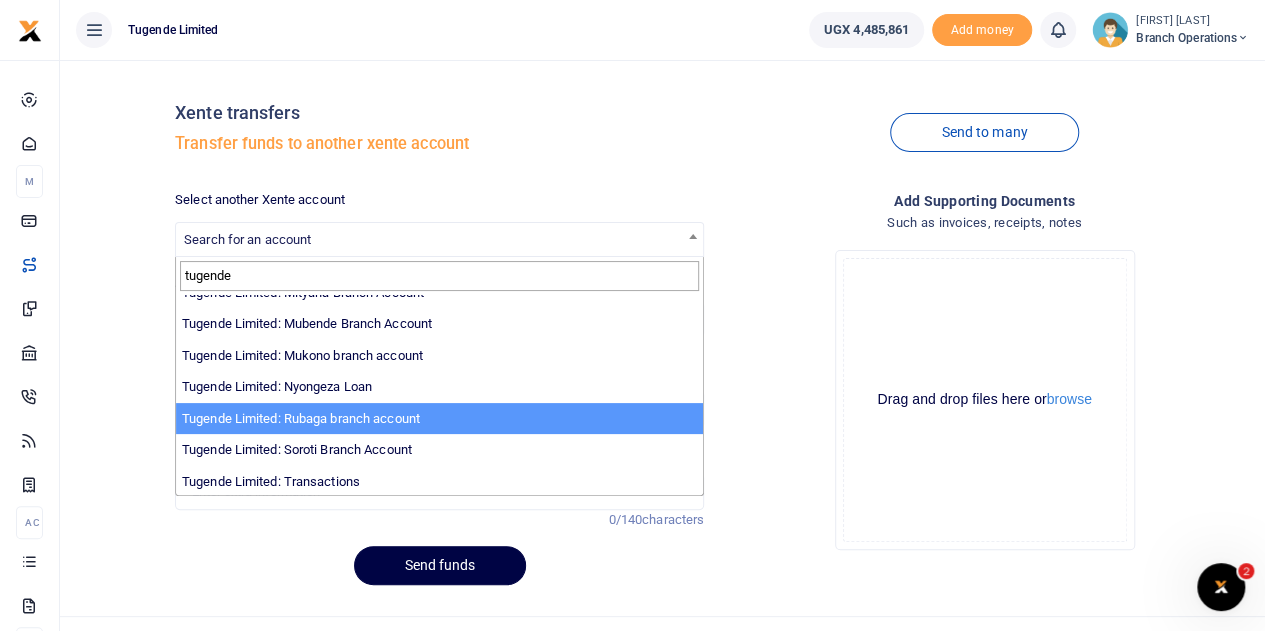 type on "tugende" 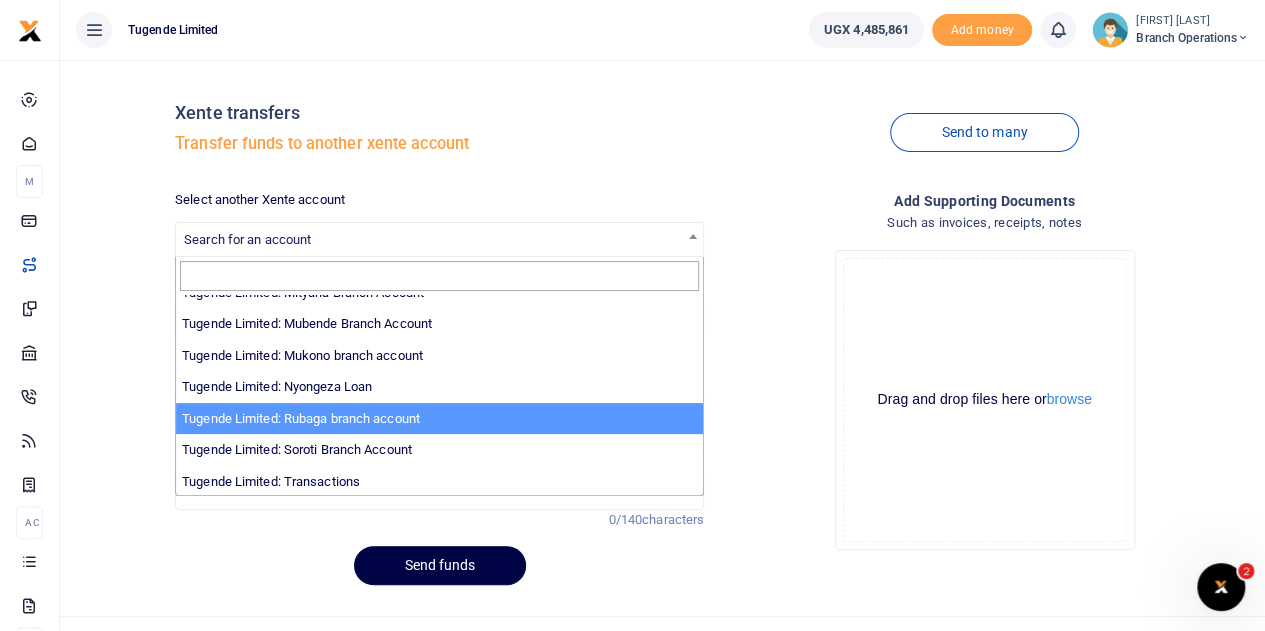 select on "3260" 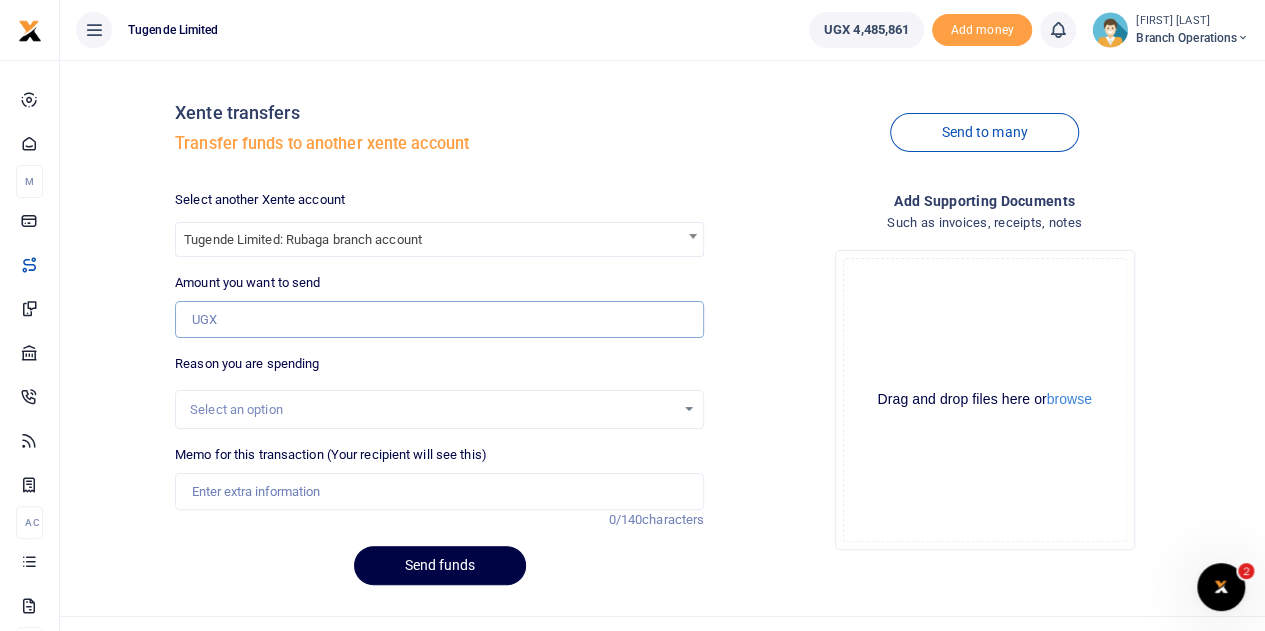 click on "Amount you want to send" at bounding box center (439, 320) 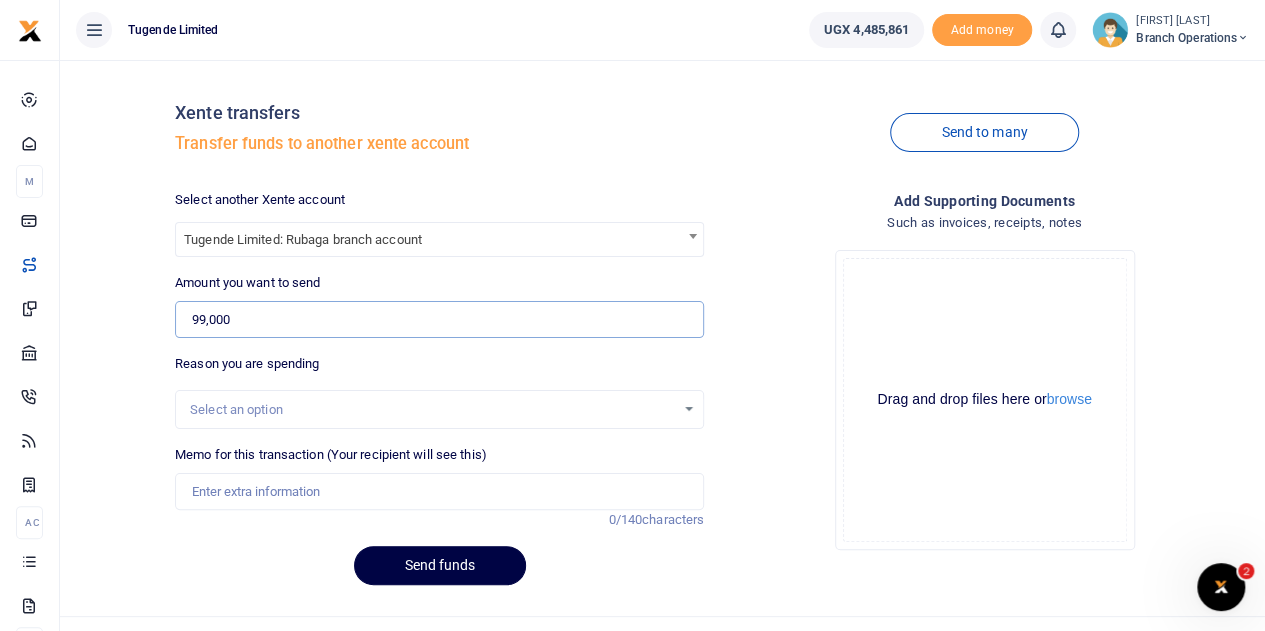 type on "99,000" 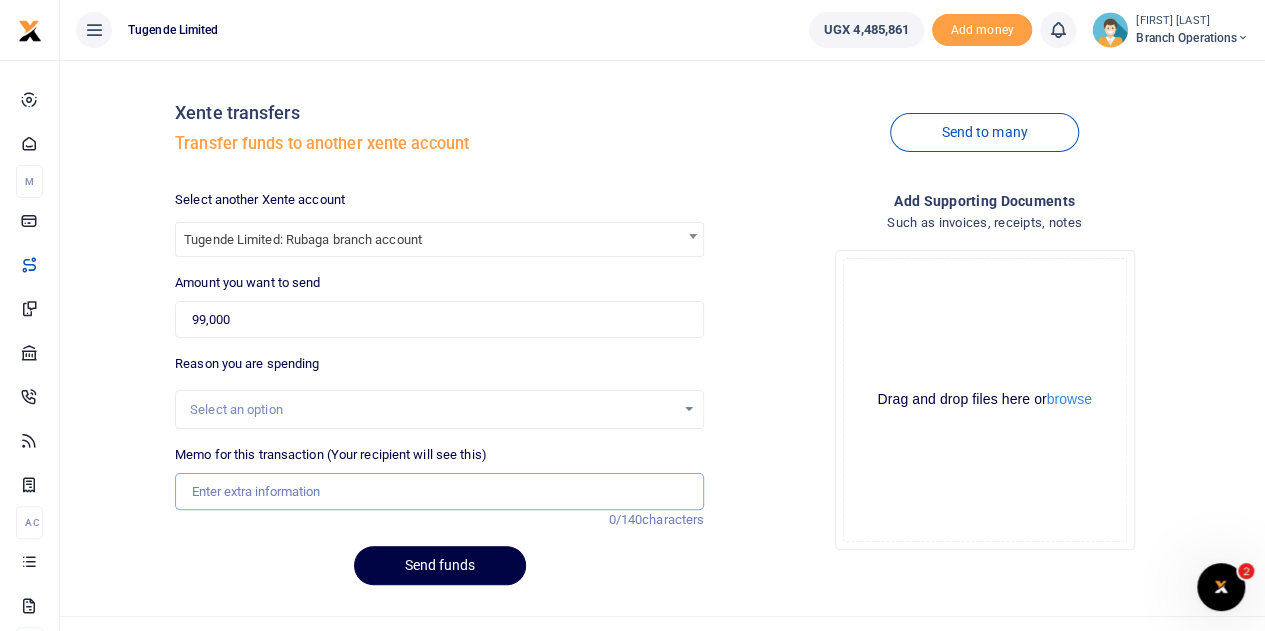 click on "Memo for this transaction (Your recipient will see this)" at bounding box center [439, 492] 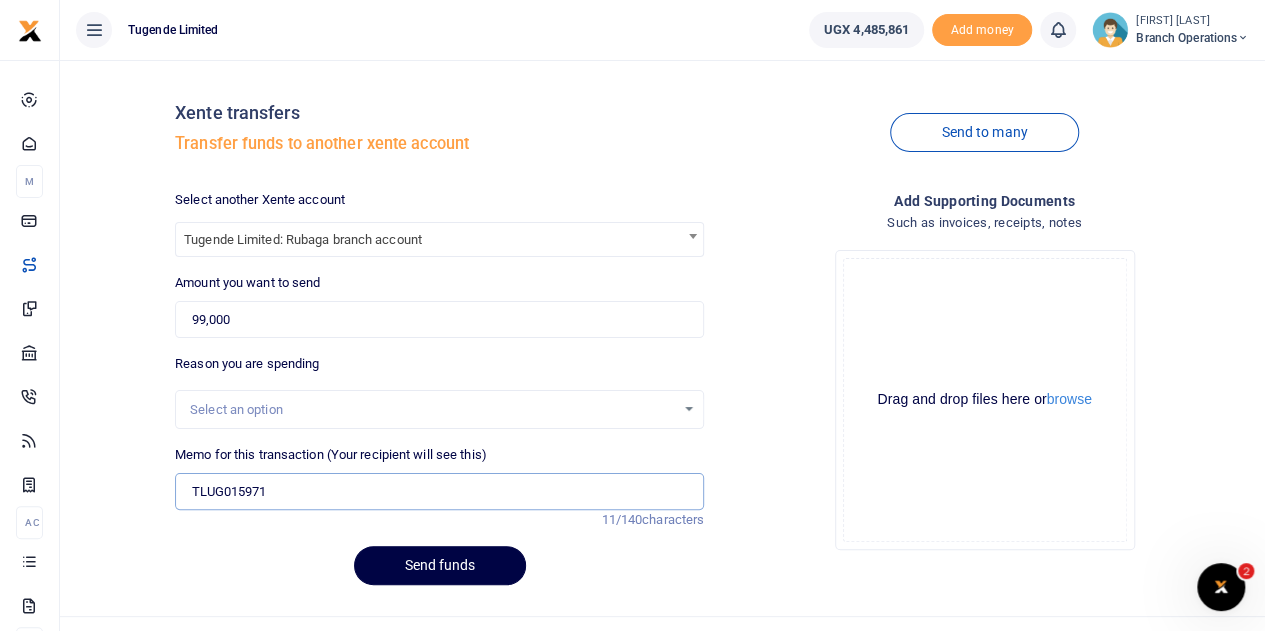 click on "TLUG015971" at bounding box center (439, 492) 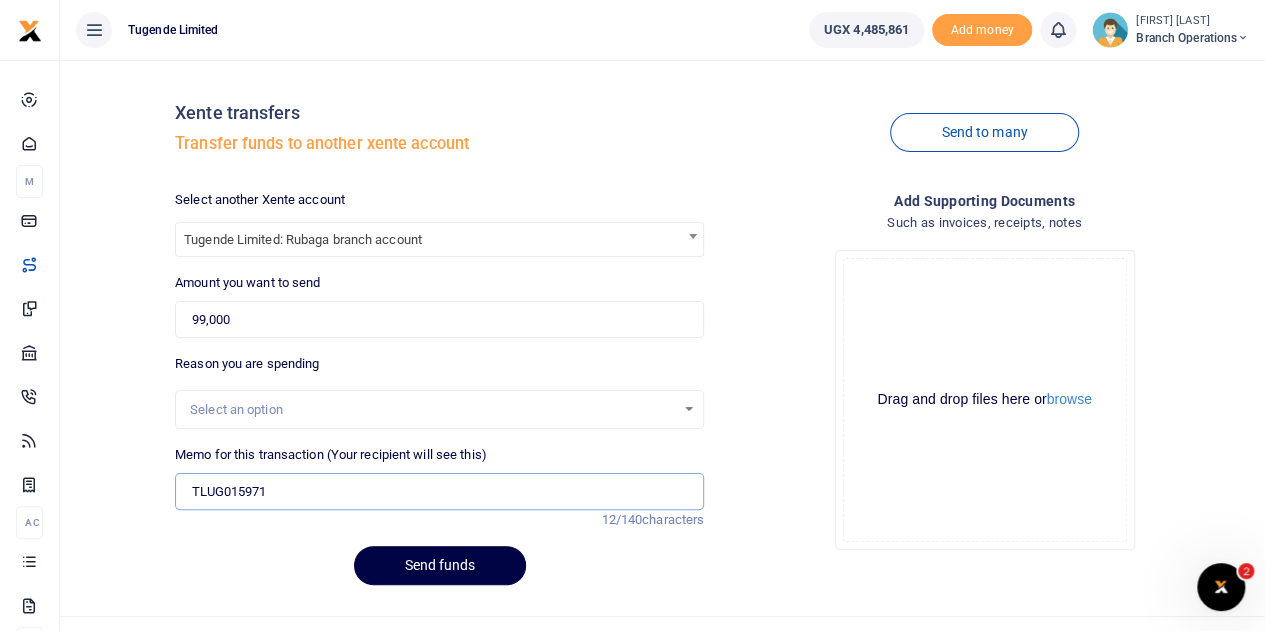 click on "TLUG015971" at bounding box center [439, 492] 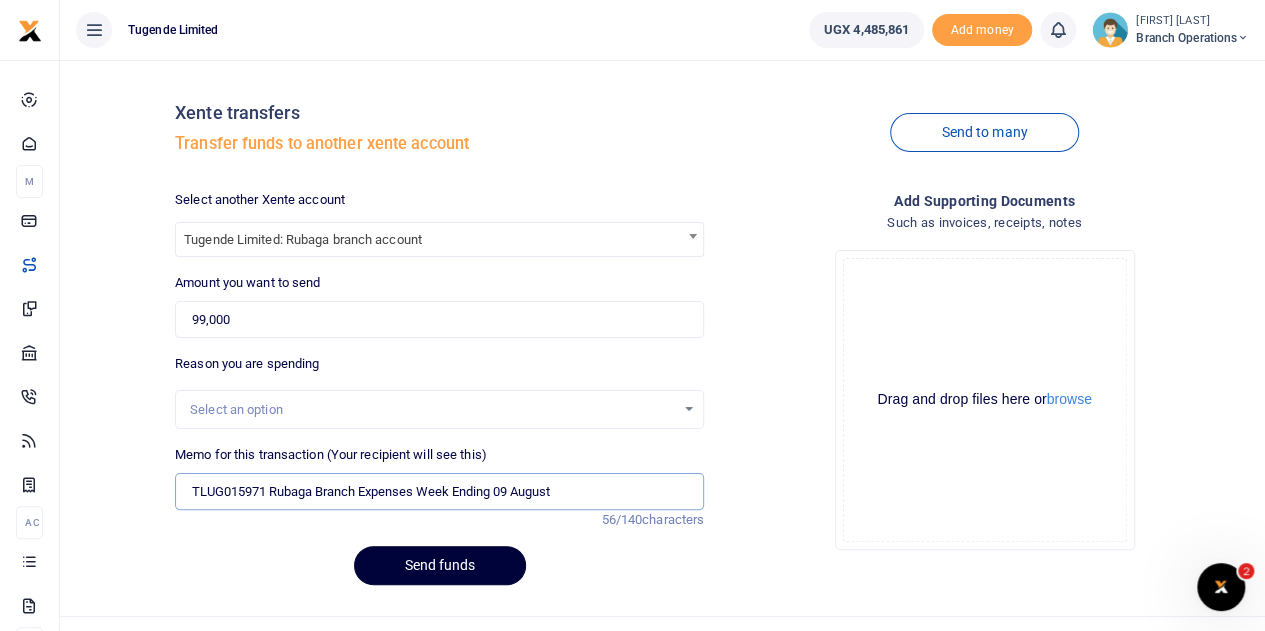 type on "TLUG015971 Rubaga Branch Expenses Week Ending 09 August" 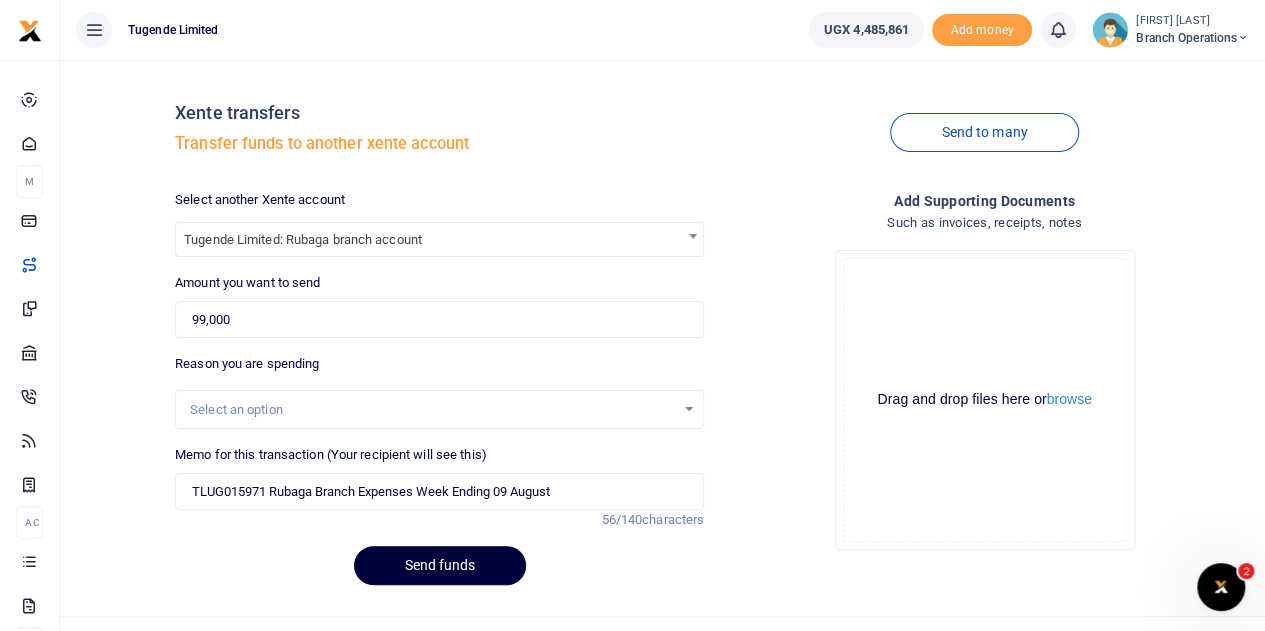click on "Send funds" at bounding box center [440, 565] 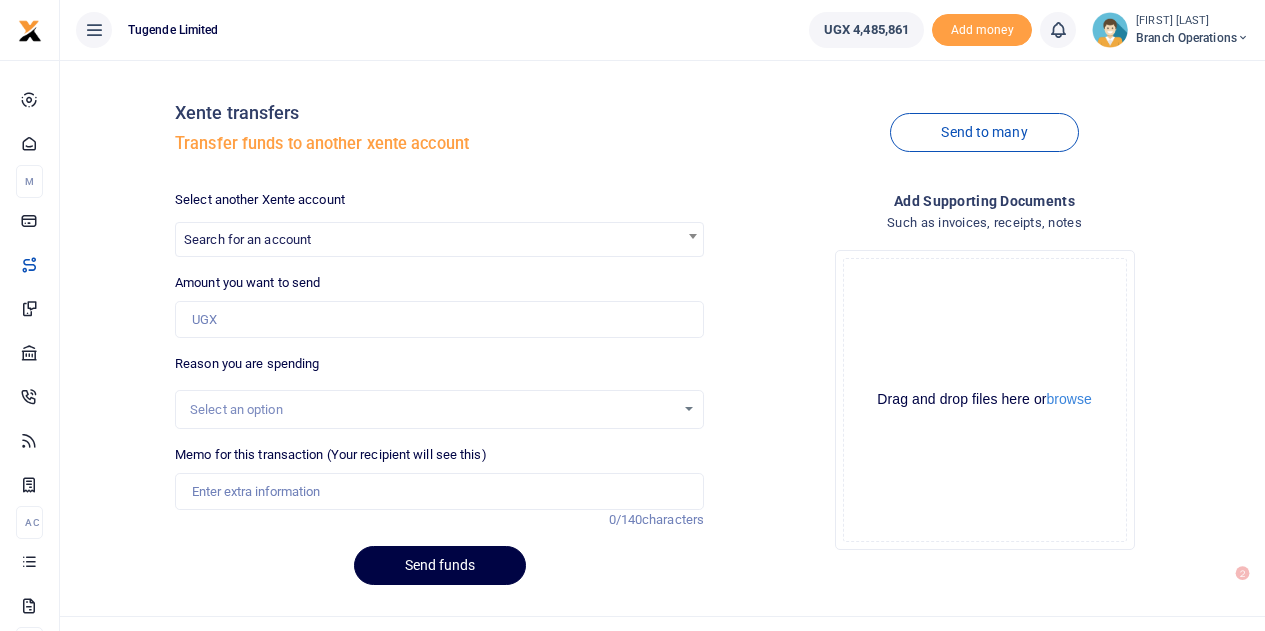 scroll, scrollTop: 0, scrollLeft: 0, axis: both 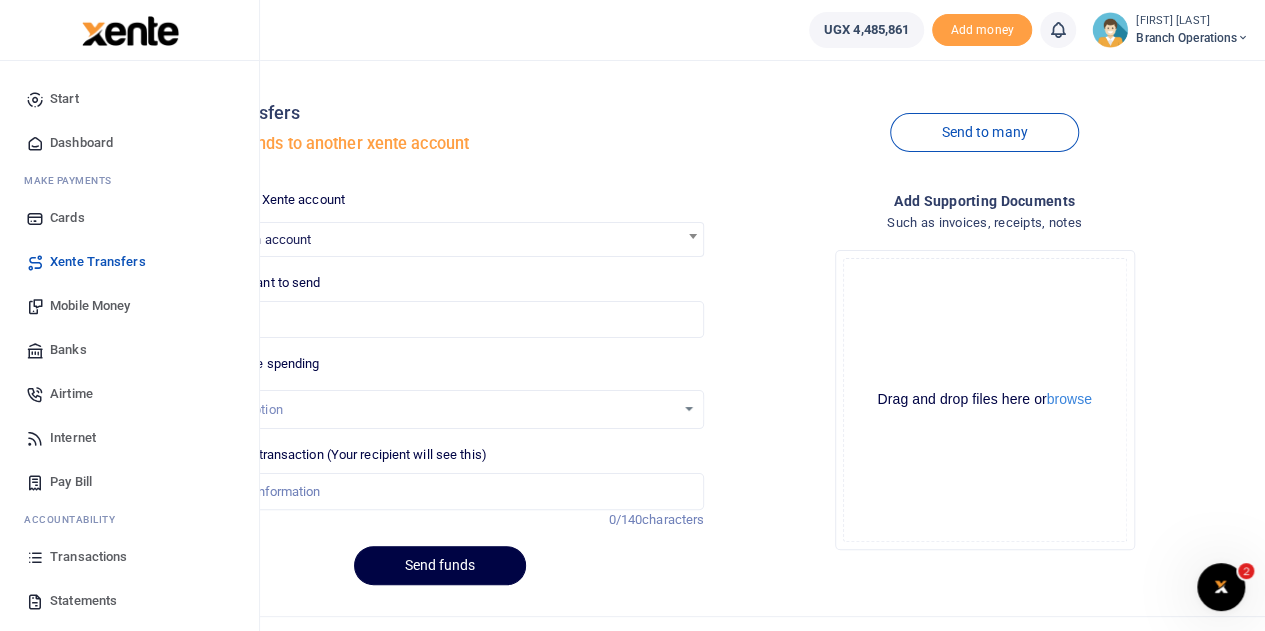 click on "Mobile Money" at bounding box center (90, 306) 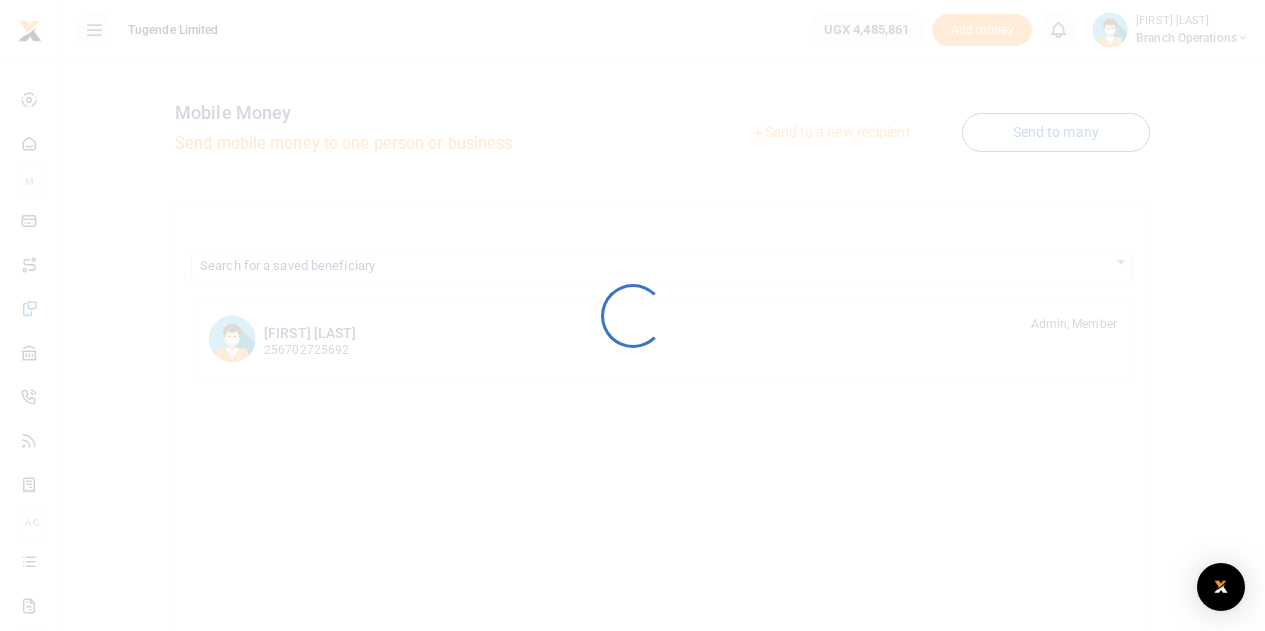 scroll, scrollTop: 0, scrollLeft: 0, axis: both 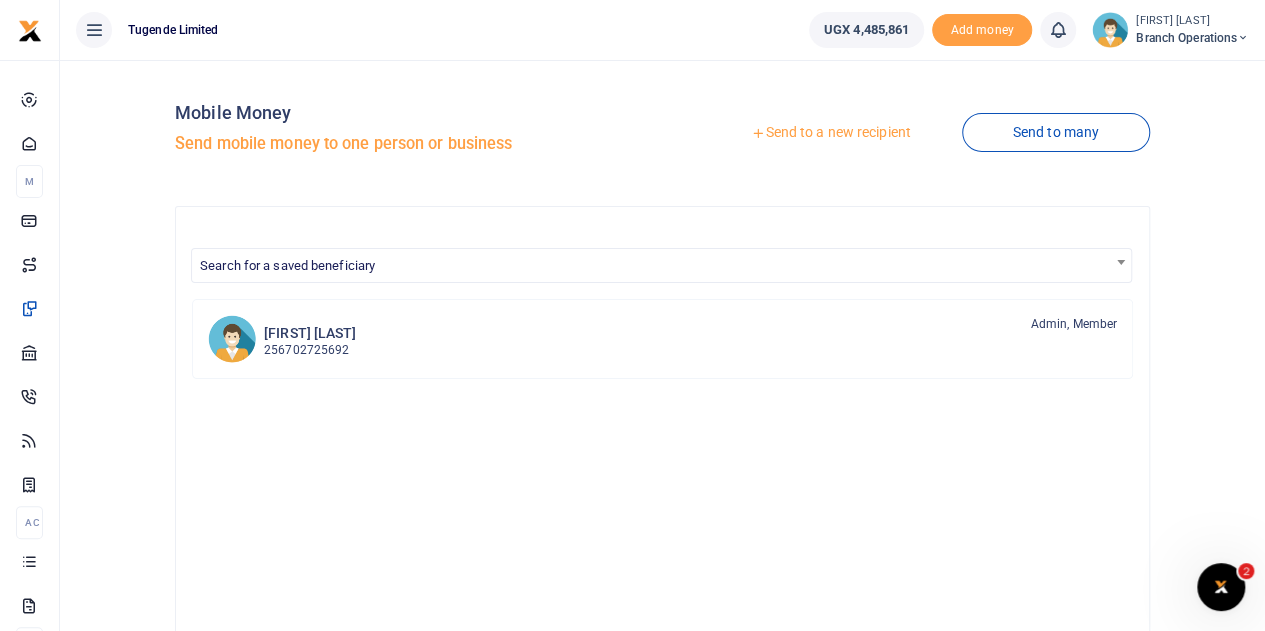 click at bounding box center [758, 133] 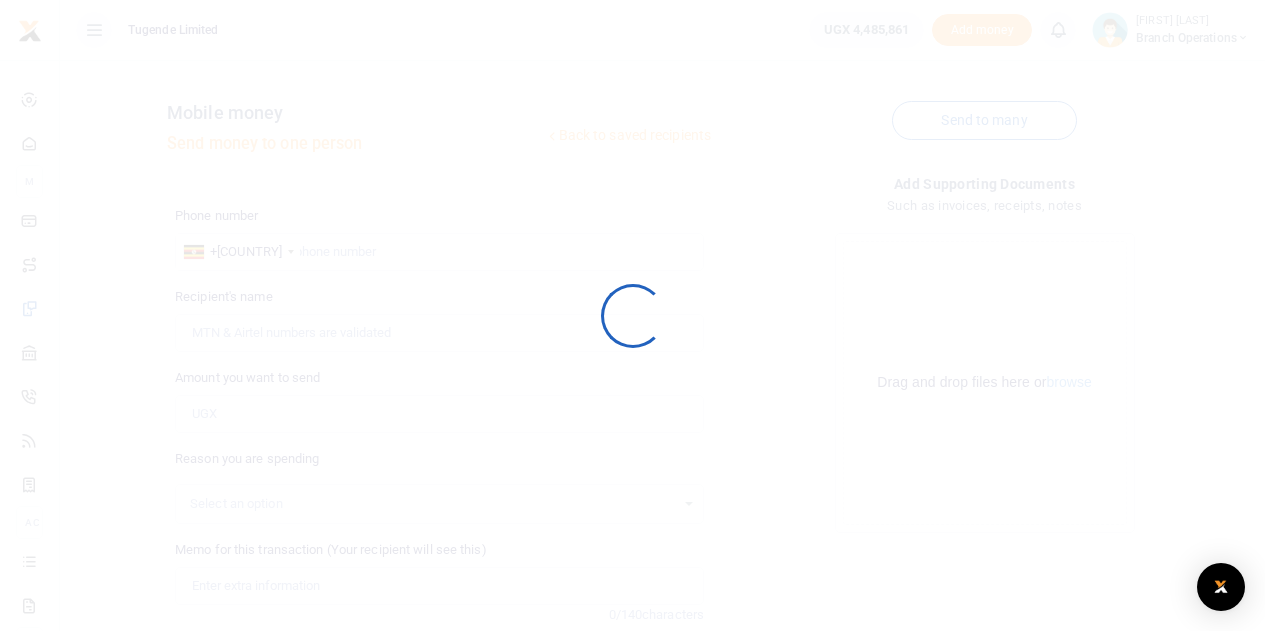 scroll, scrollTop: 0, scrollLeft: 0, axis: both 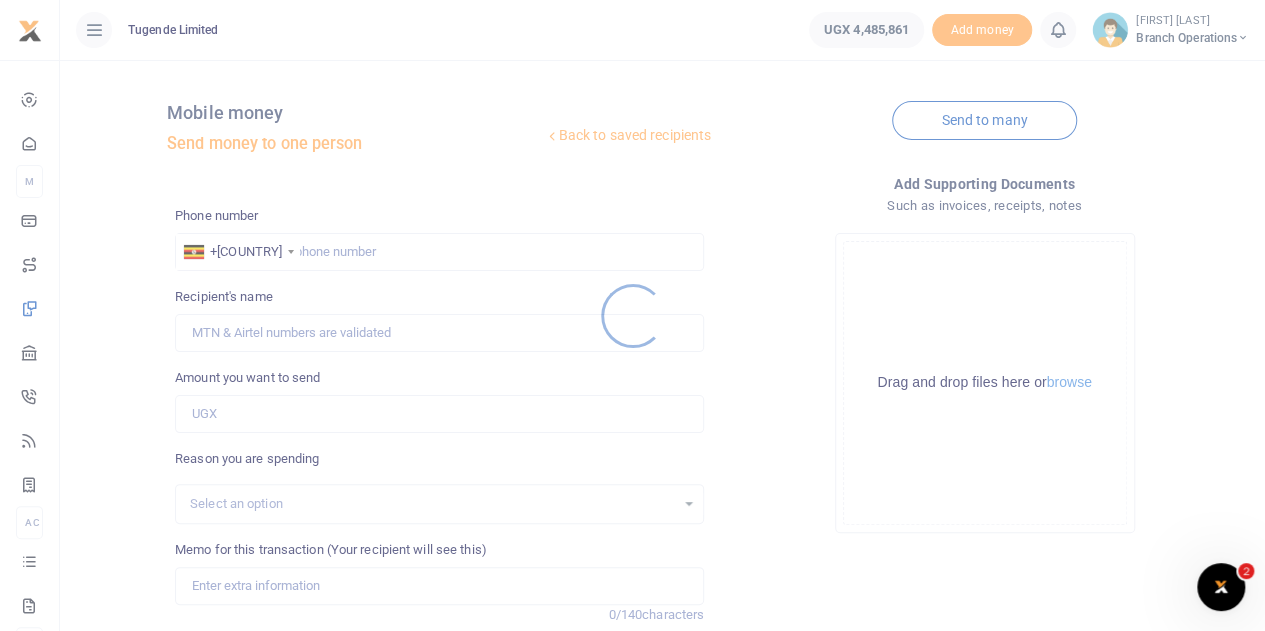 click at bounding box center (632, 315) 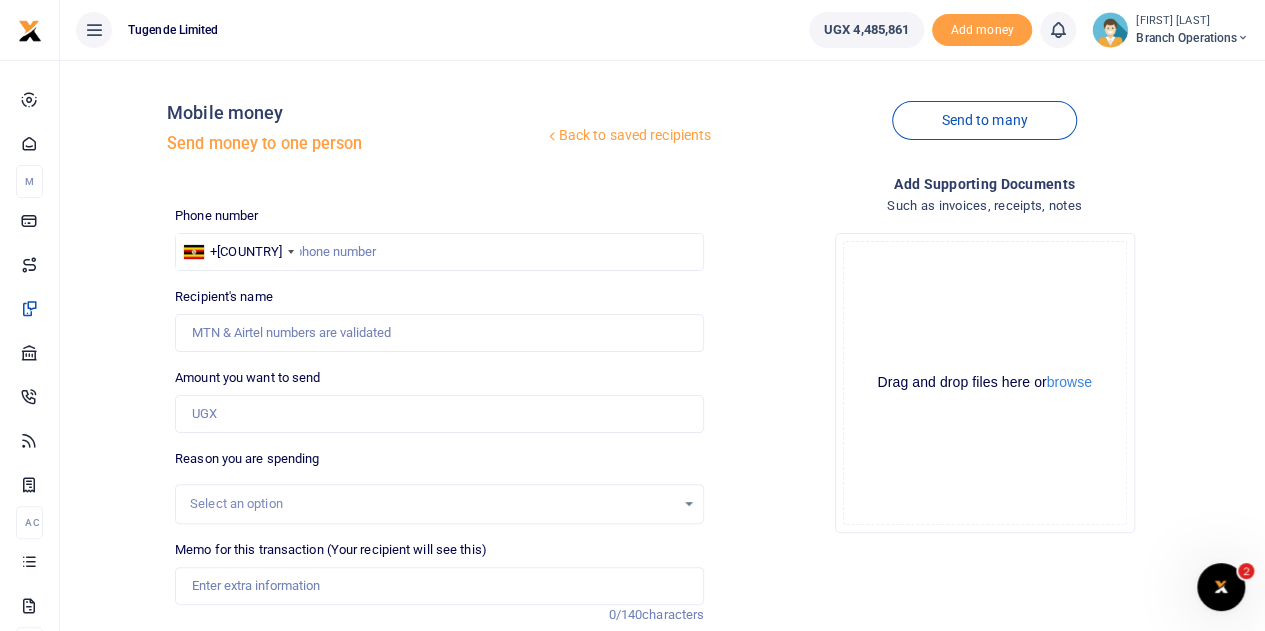 click at bounding box center (632, 315) 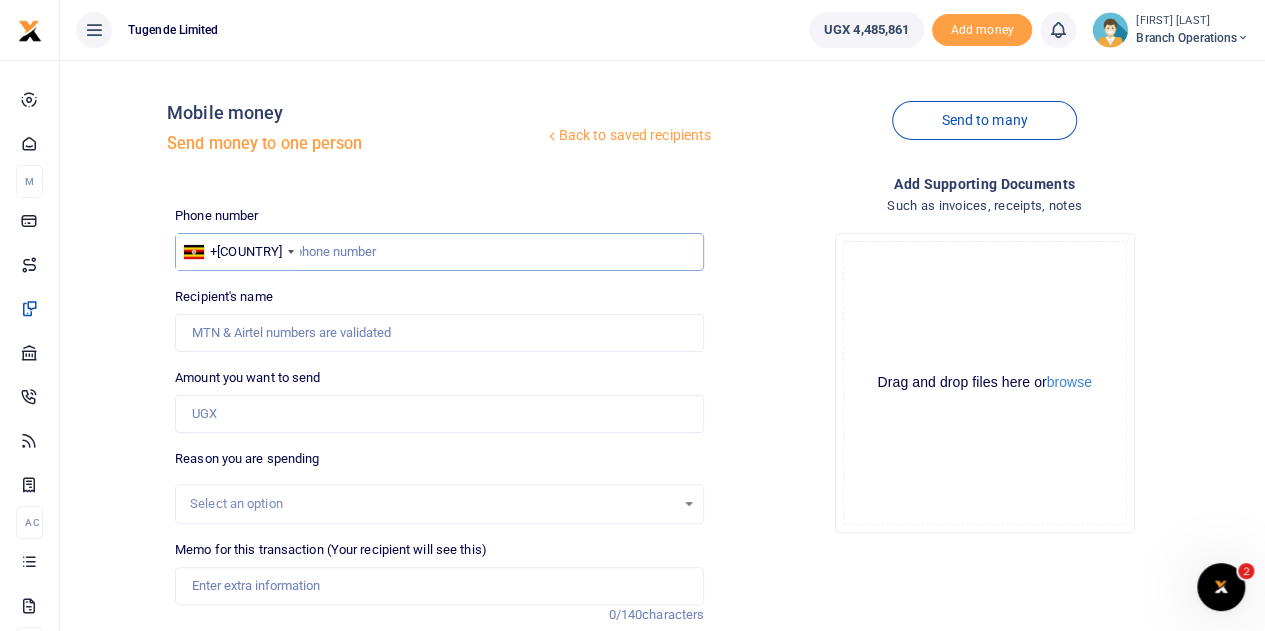 click at bounding box center (439, 252) 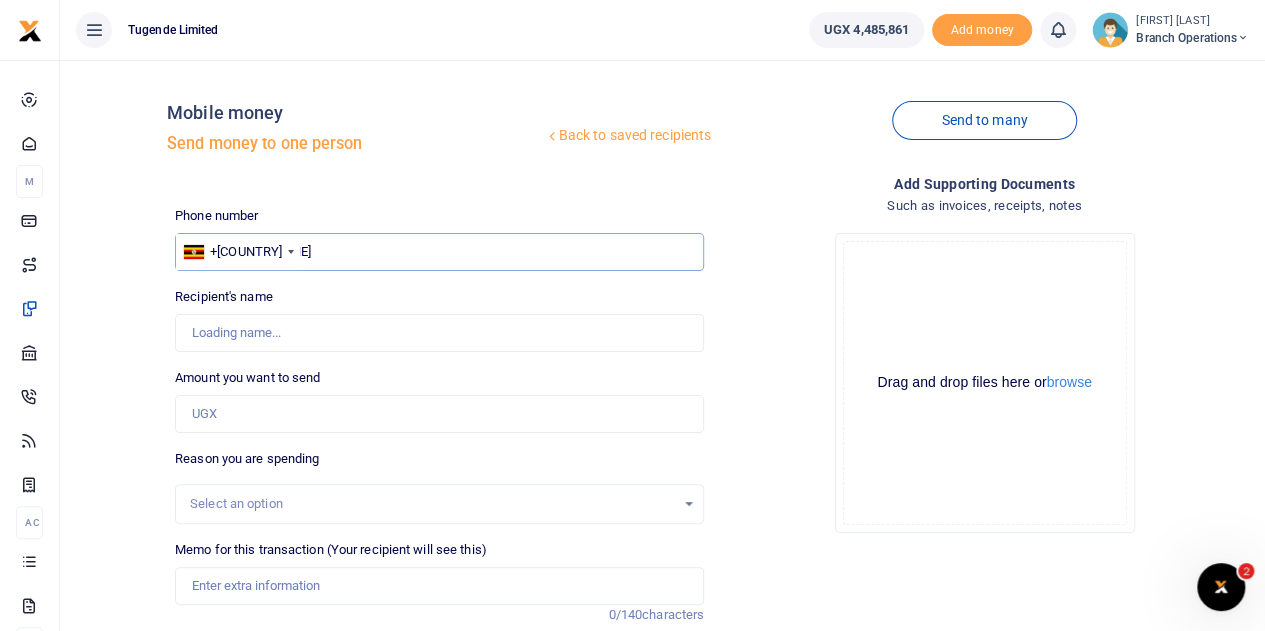 type on "[PHONE]" 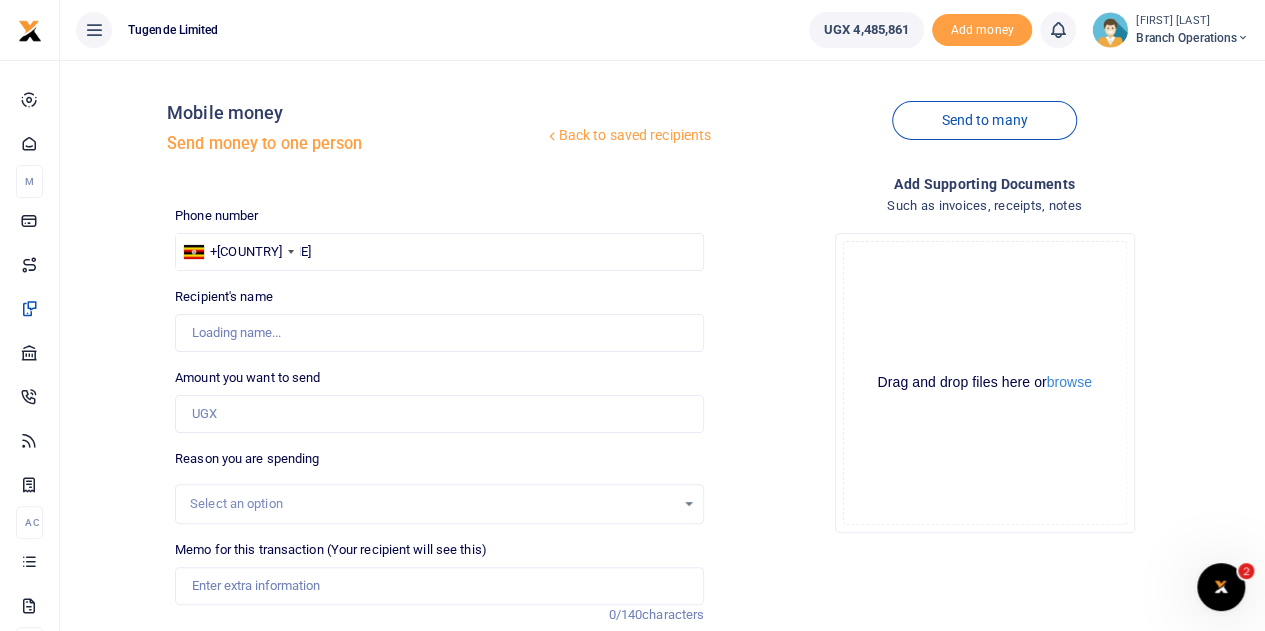 type on "[FIRST] [LAST]" 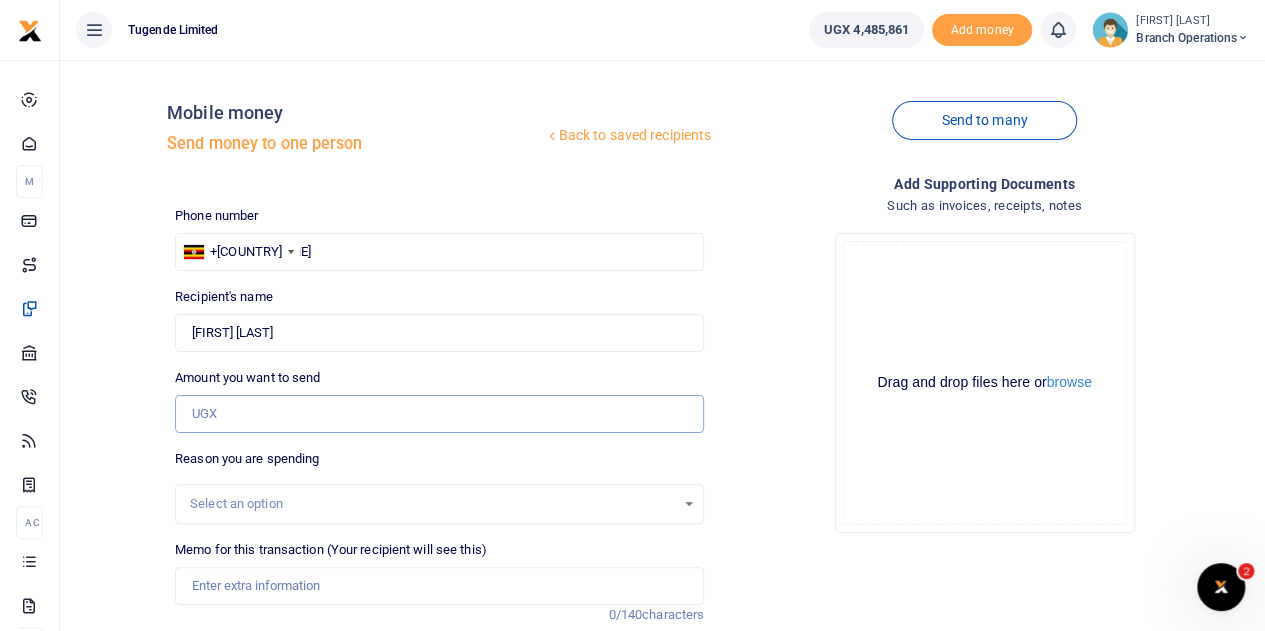 click on "Amount you want to send" at bounding box center [439, 414] 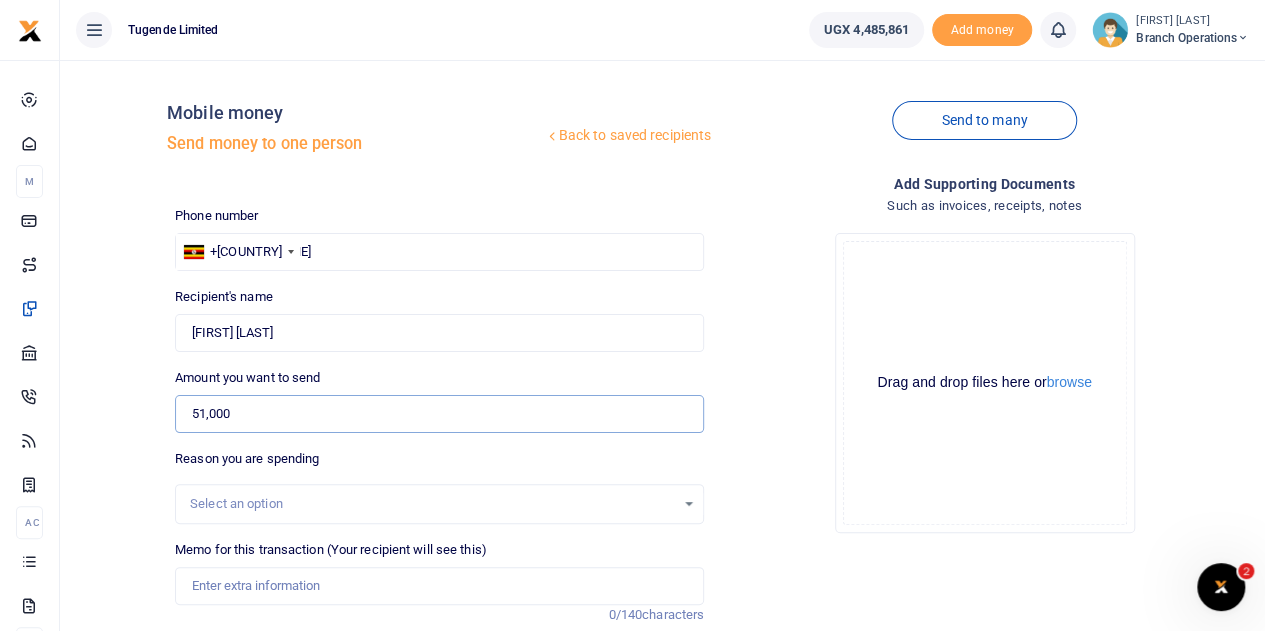 type on "51,000" 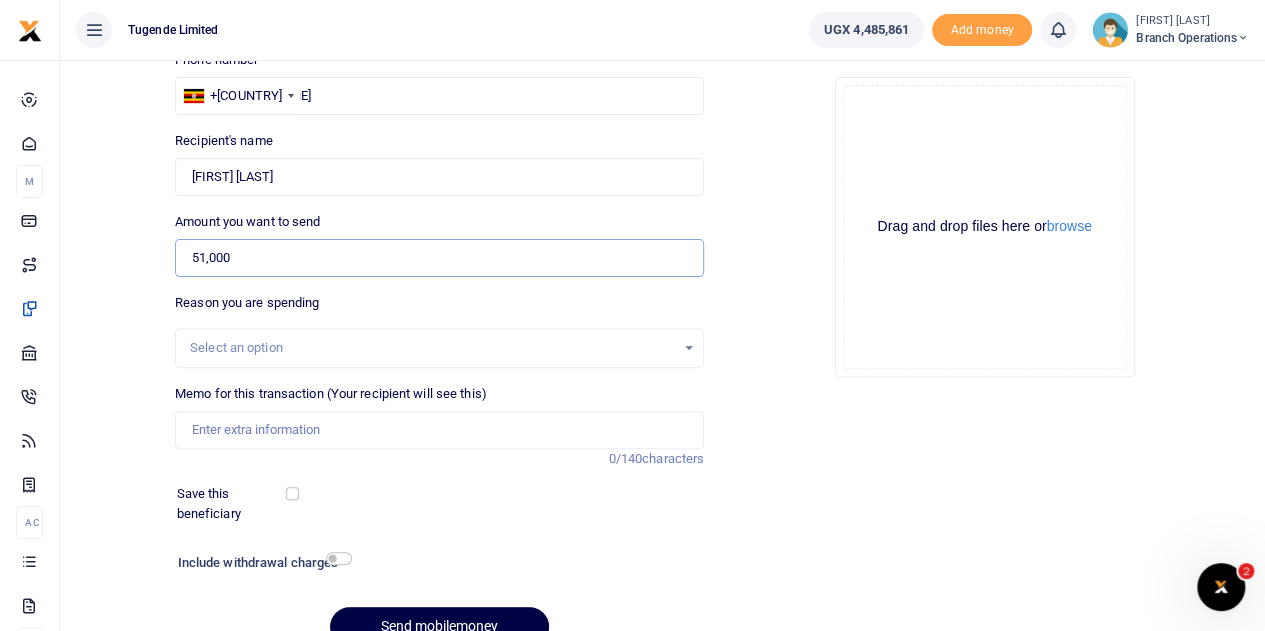 scroll, scrollTop: 158, scrollLeft: 0, axis: vertical 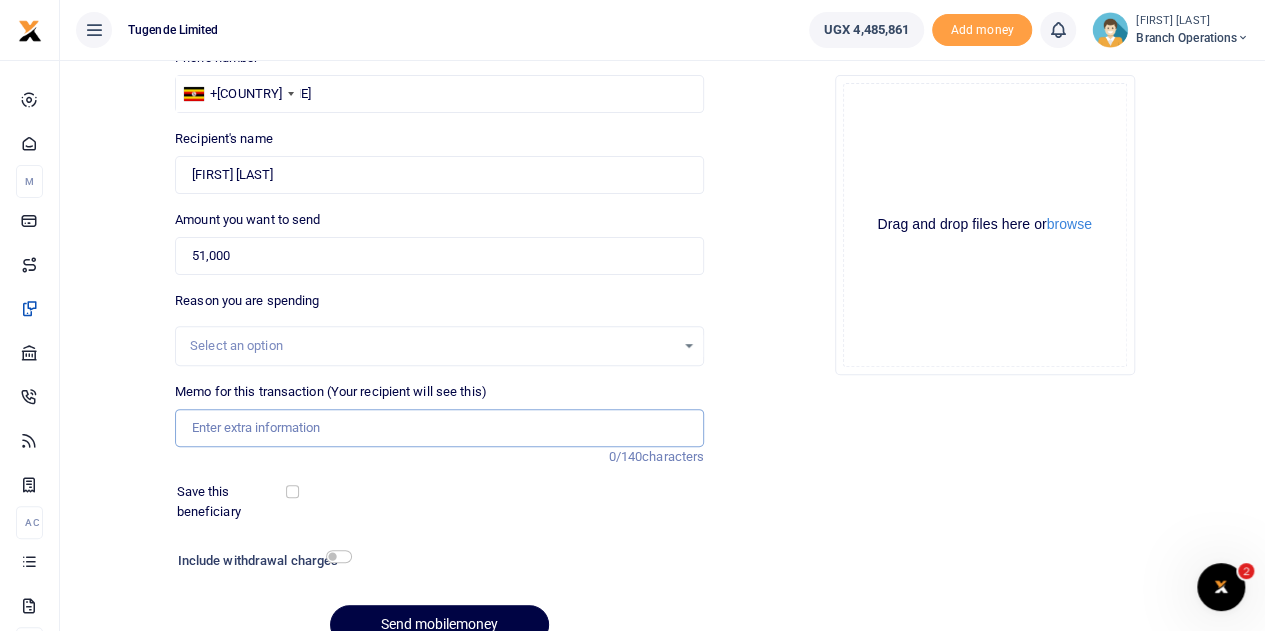 click on "Memo for this transaction (Your recipient will see this)" at bounding box center (439, 428) 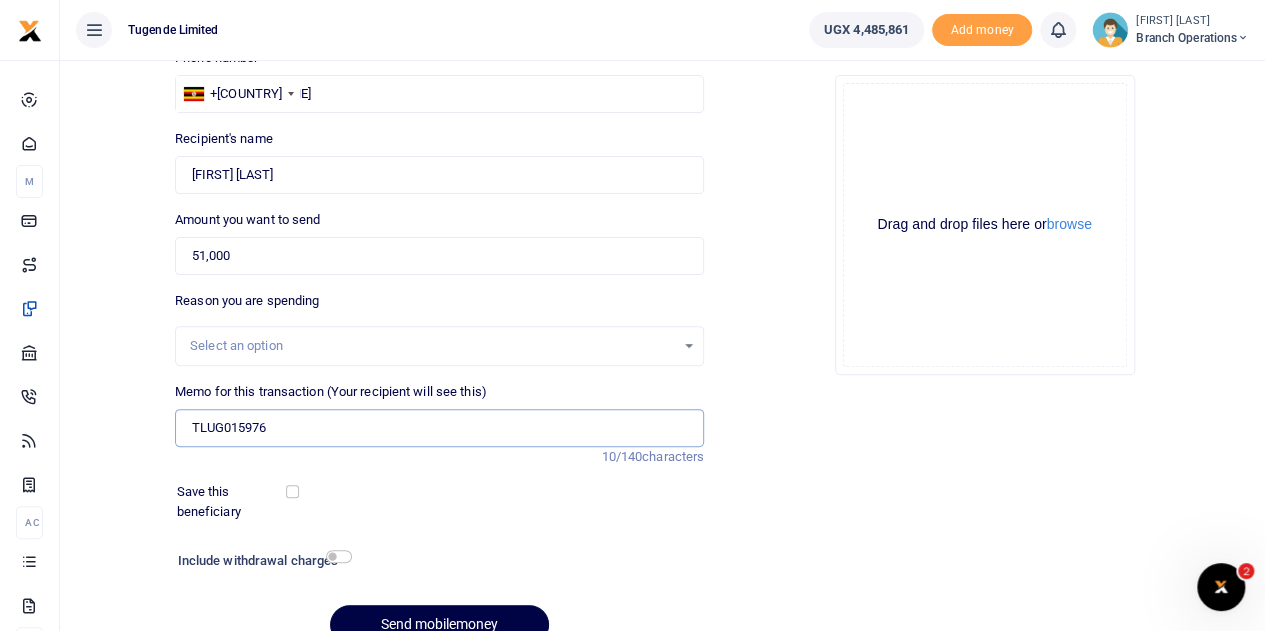 click on "TLUG015976" at bounding box center (439, 428) 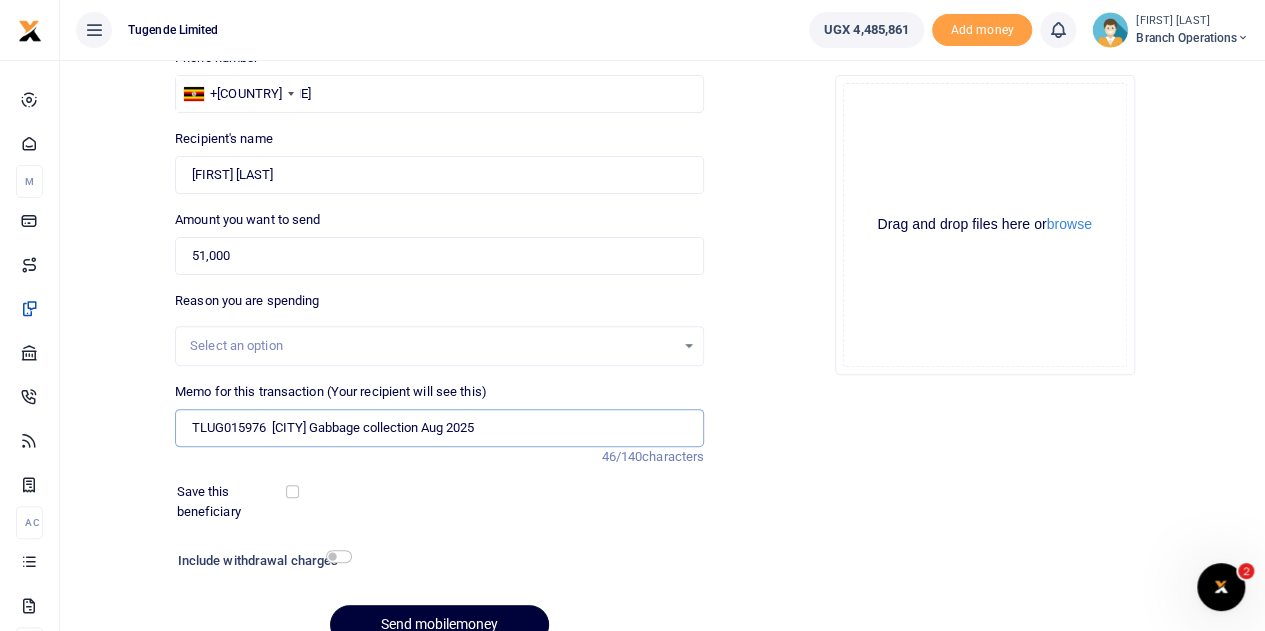 type on "TLUG015976  [CITY] Gabbage collection Aug 2025" 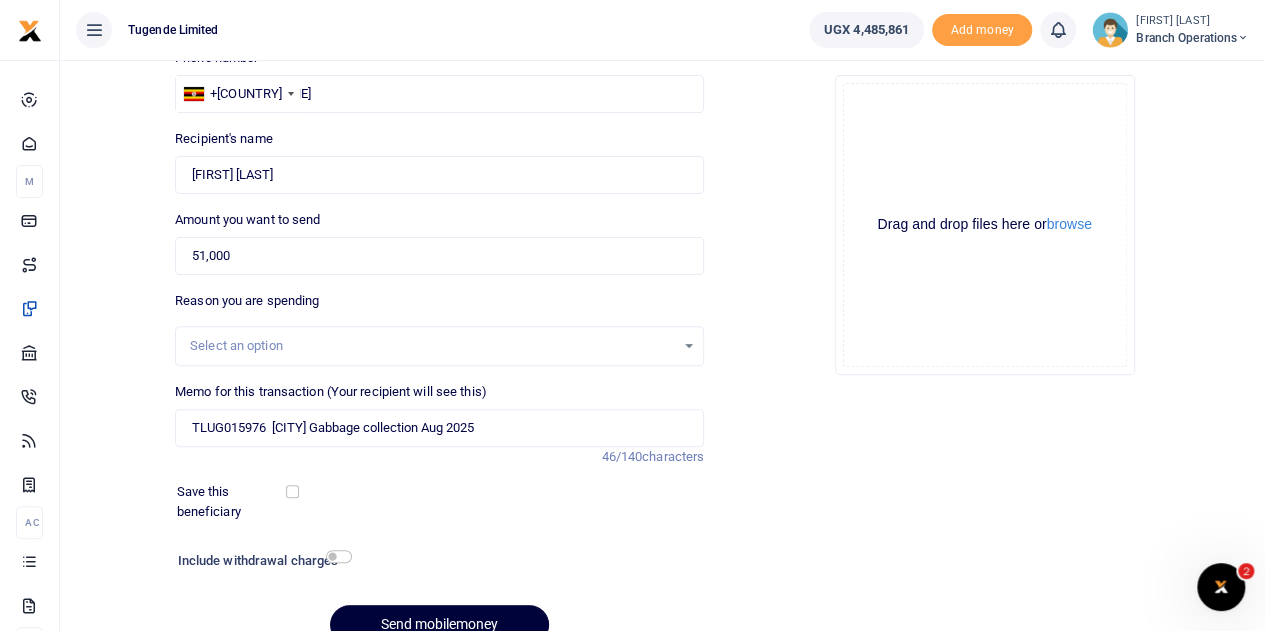 click on "Send mobilemoney" at bounding box center [439, 624] 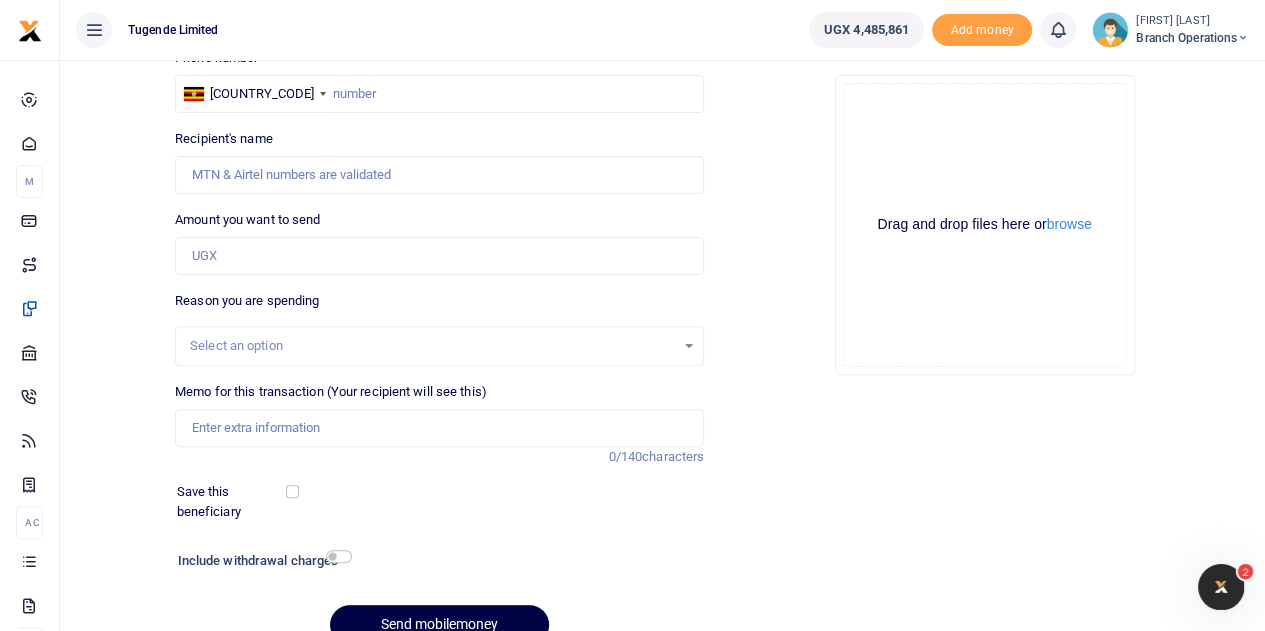 scroll, scrollTop: 0, scrollLeft: 0, axis: both 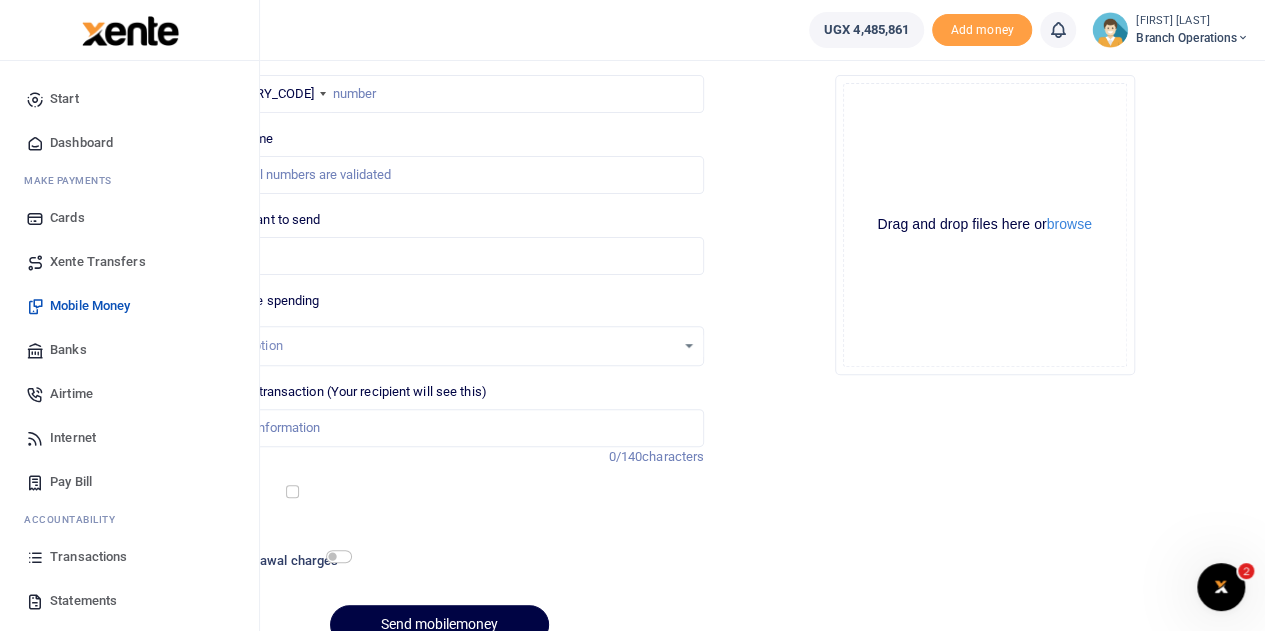 click on "Xente Transfers" at bounding box center (98, 262) 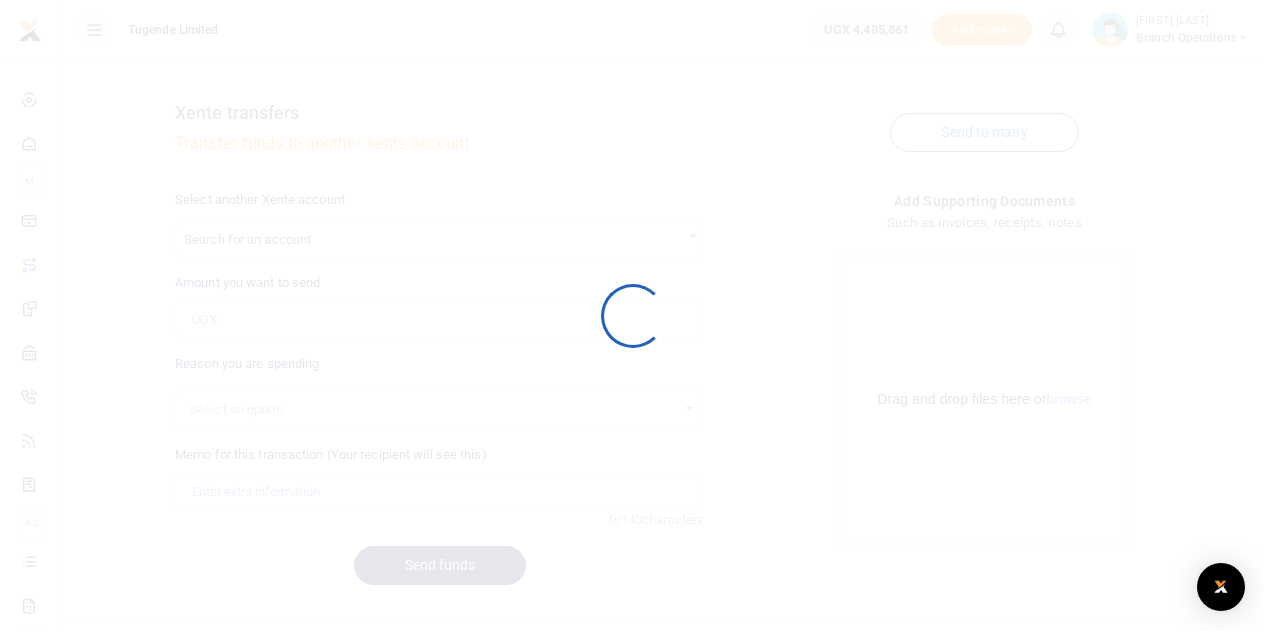 scroll, scrollTop: 0, scrollLeft: 0, axis: both 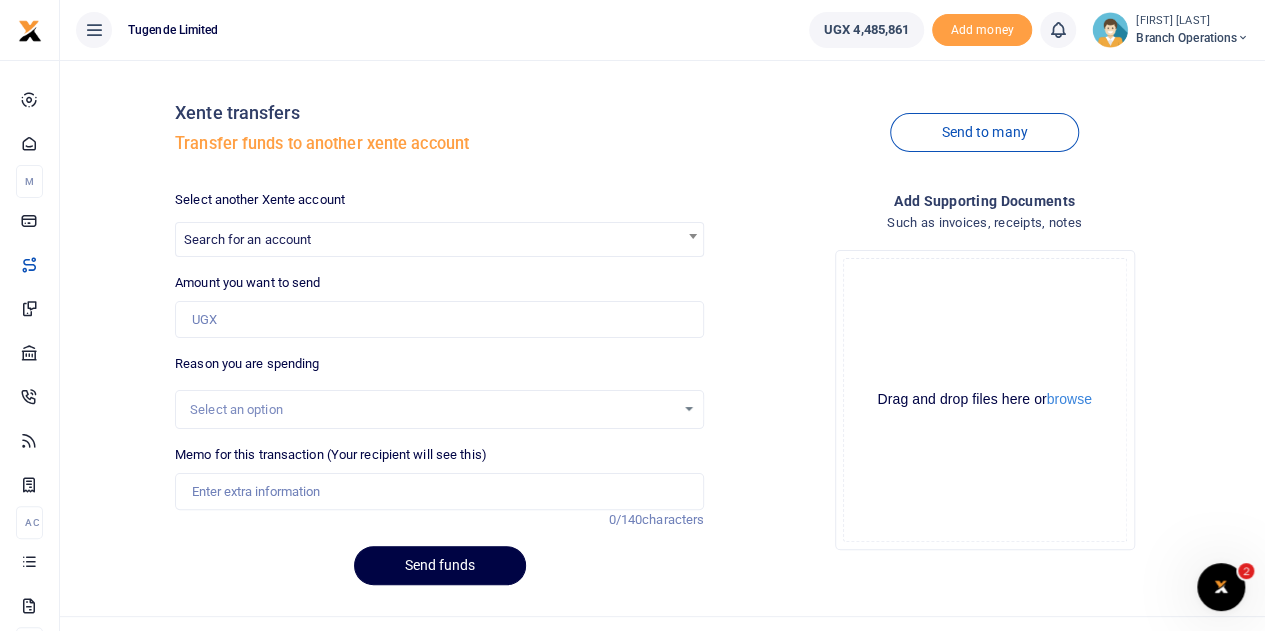 click on "Search for an account" at bounding box center [247, 239] 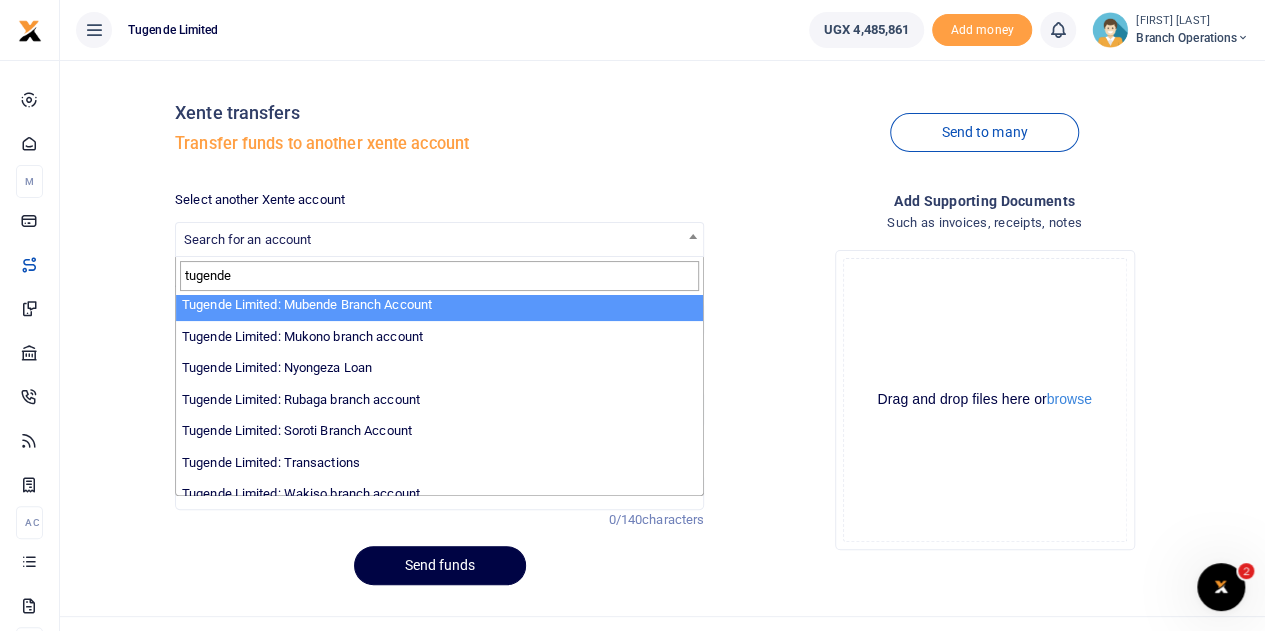 scroll, scrollTop: 618, scrollLeft: 0, axis: vertical 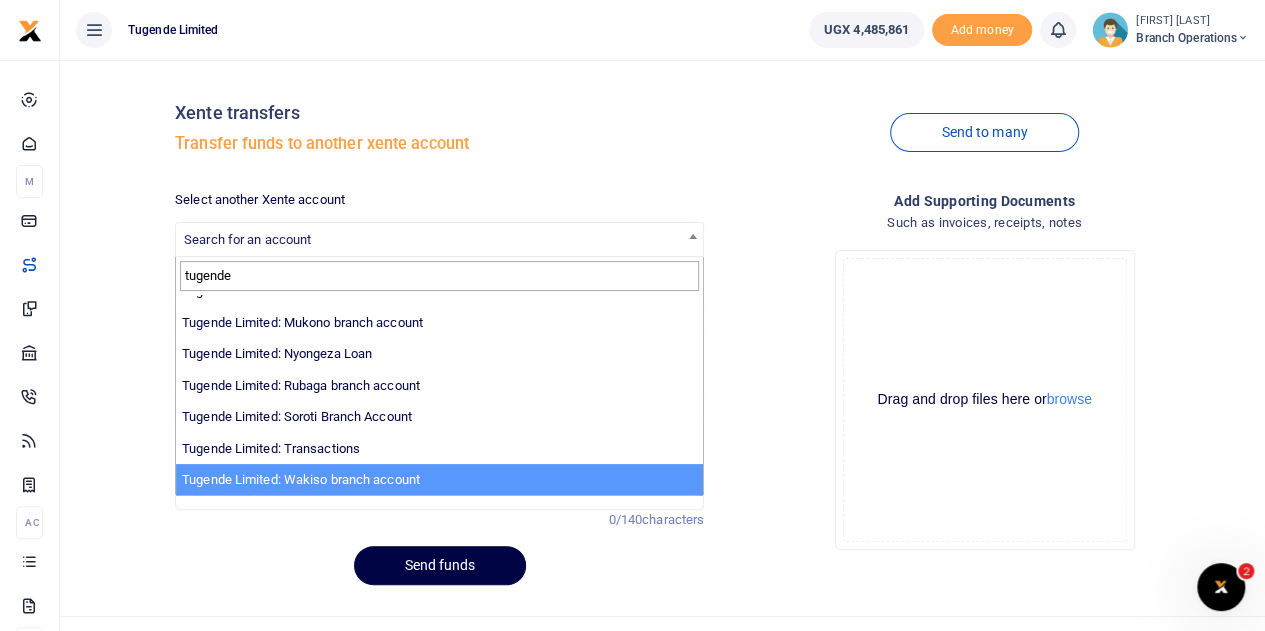type on "tugende" 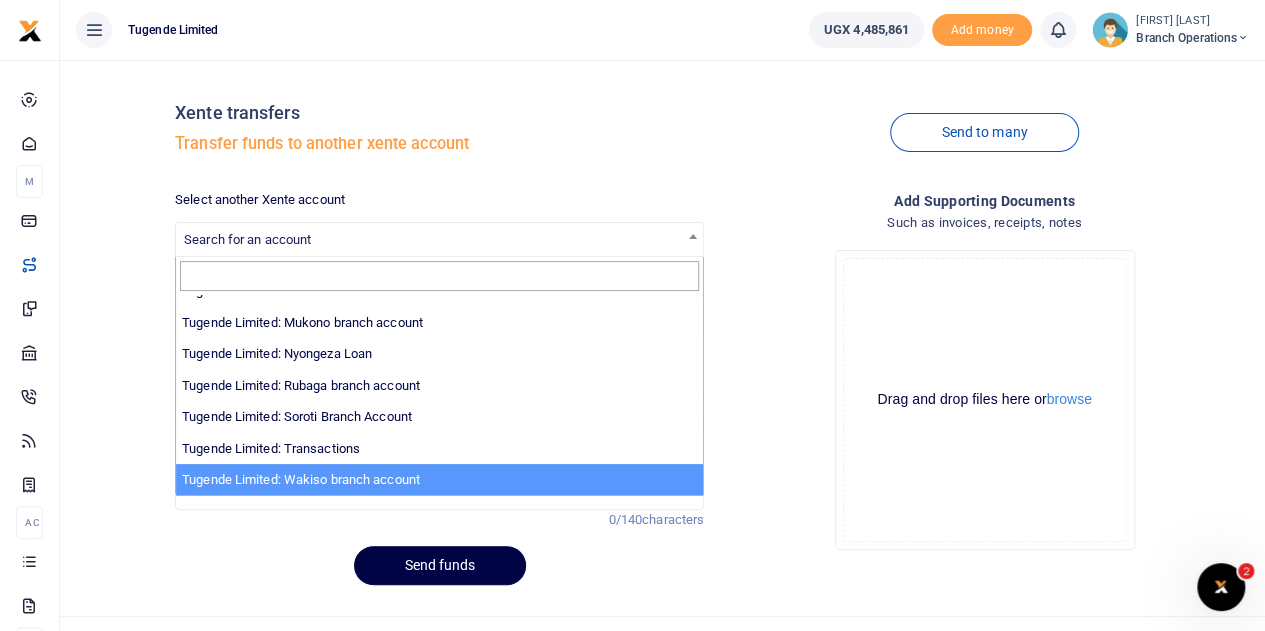 select on "3258" 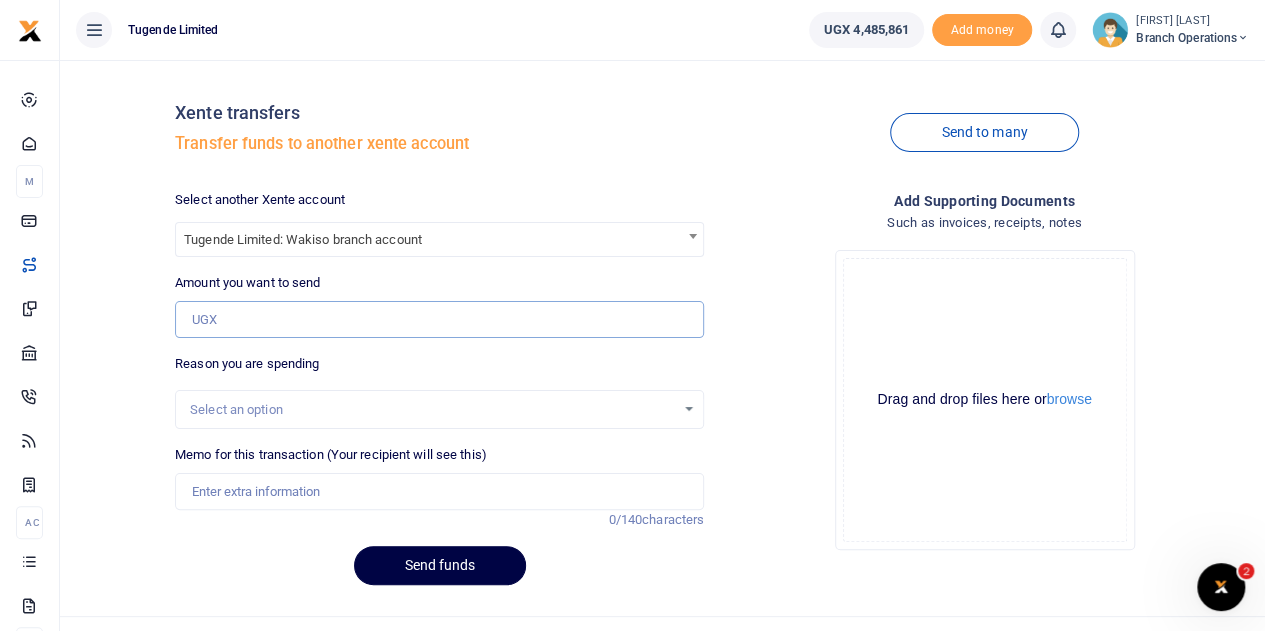 click on "Amount you want to send" at bounding box center [439, 320] 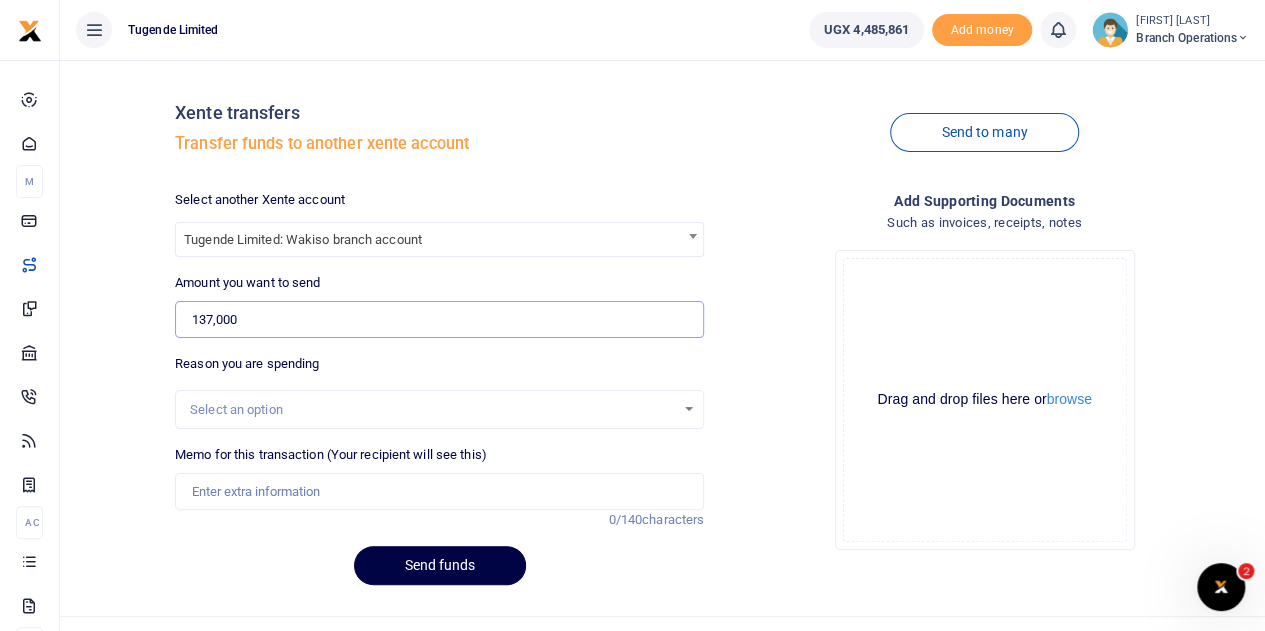 type on "137,000" 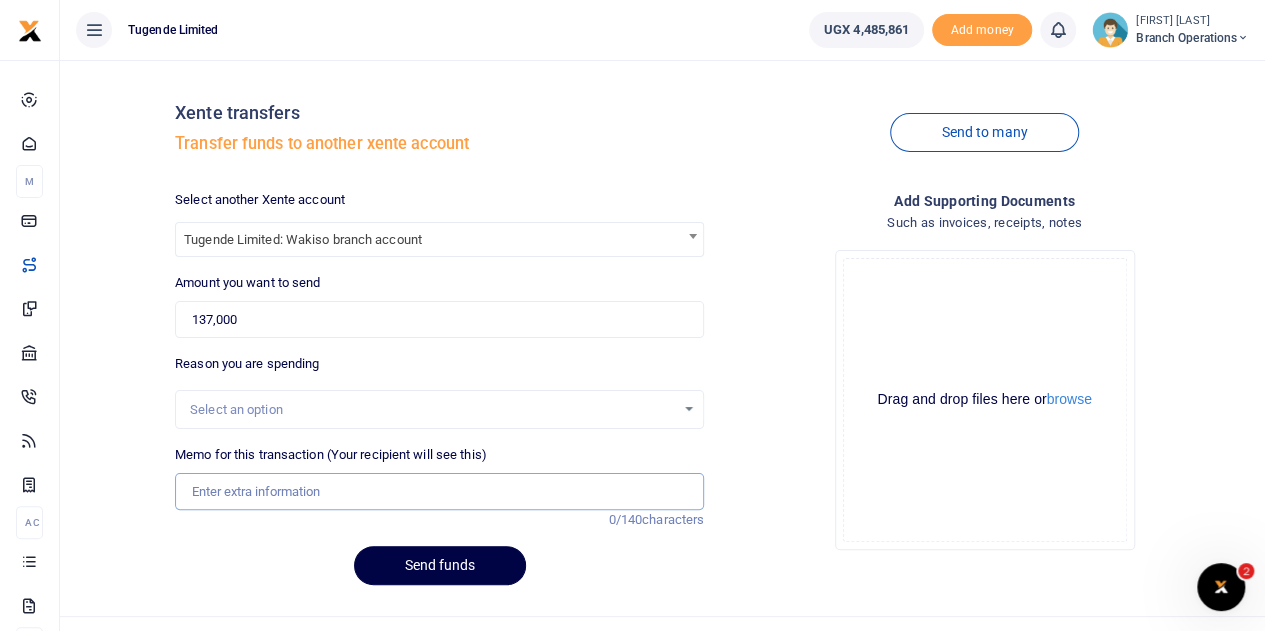 click on "Memo for this transaction (Your recipient will see this)" at bounding box center (439, 492) 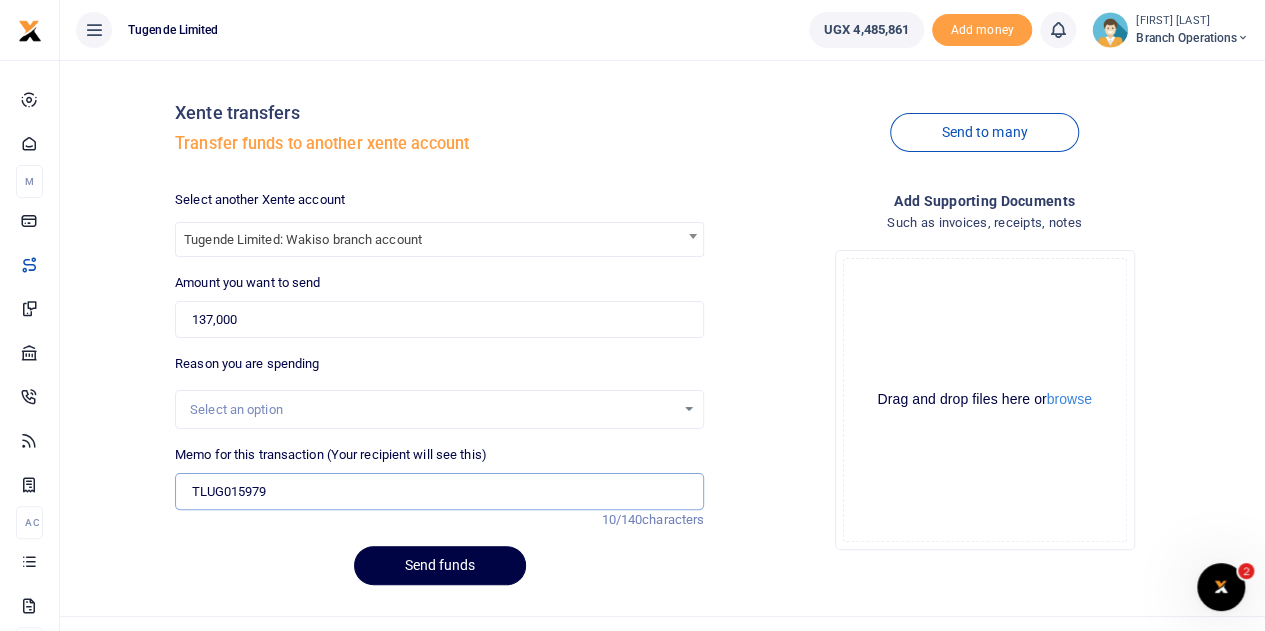 click on "TLUG015979" at bounding box center (439, 492) 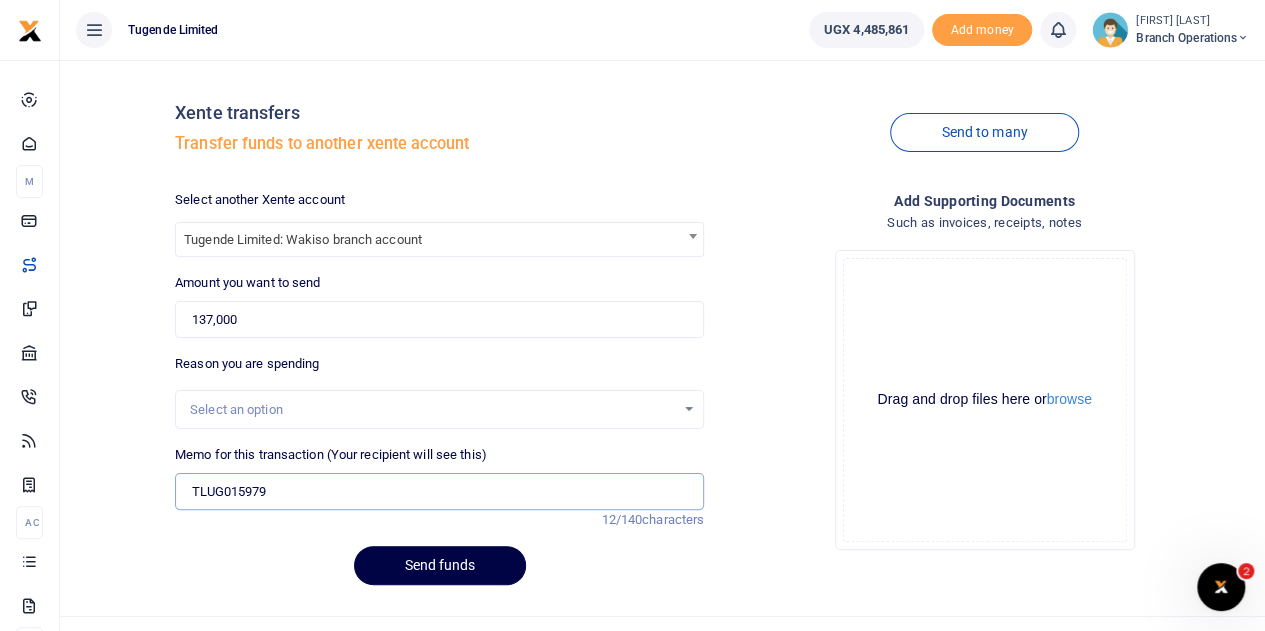 click on "TLUG015979" at bounding box center [439, 492] 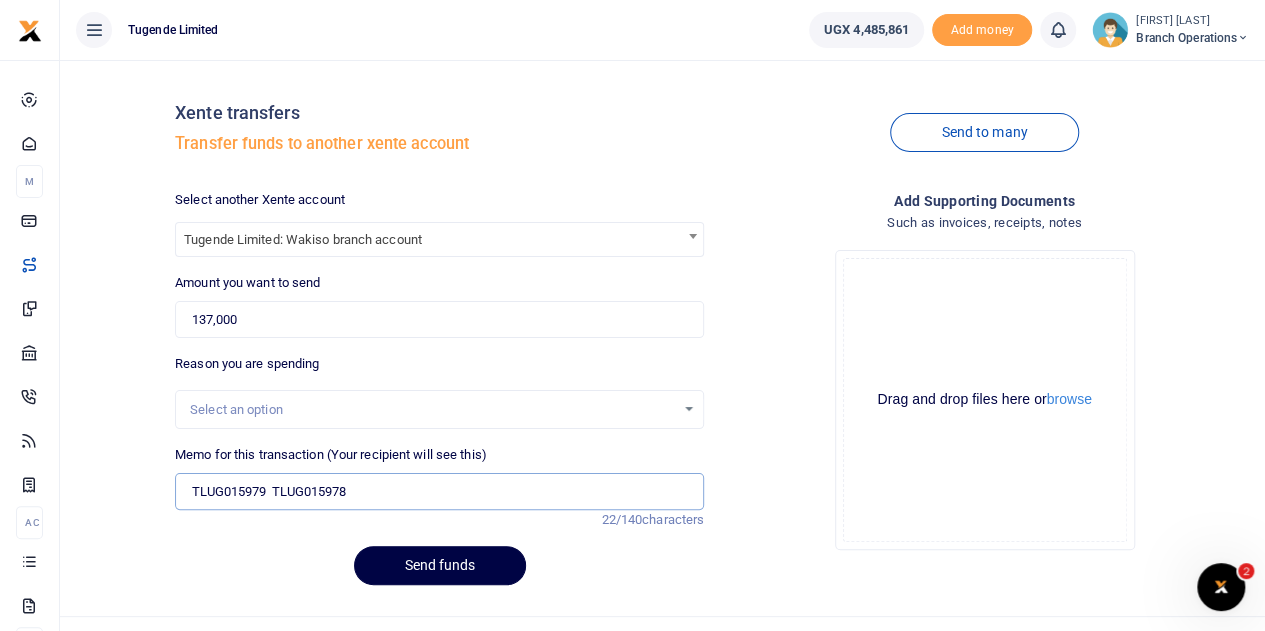 click on "TLUG015979  TLUG015978" at bounding box center [439, 492] 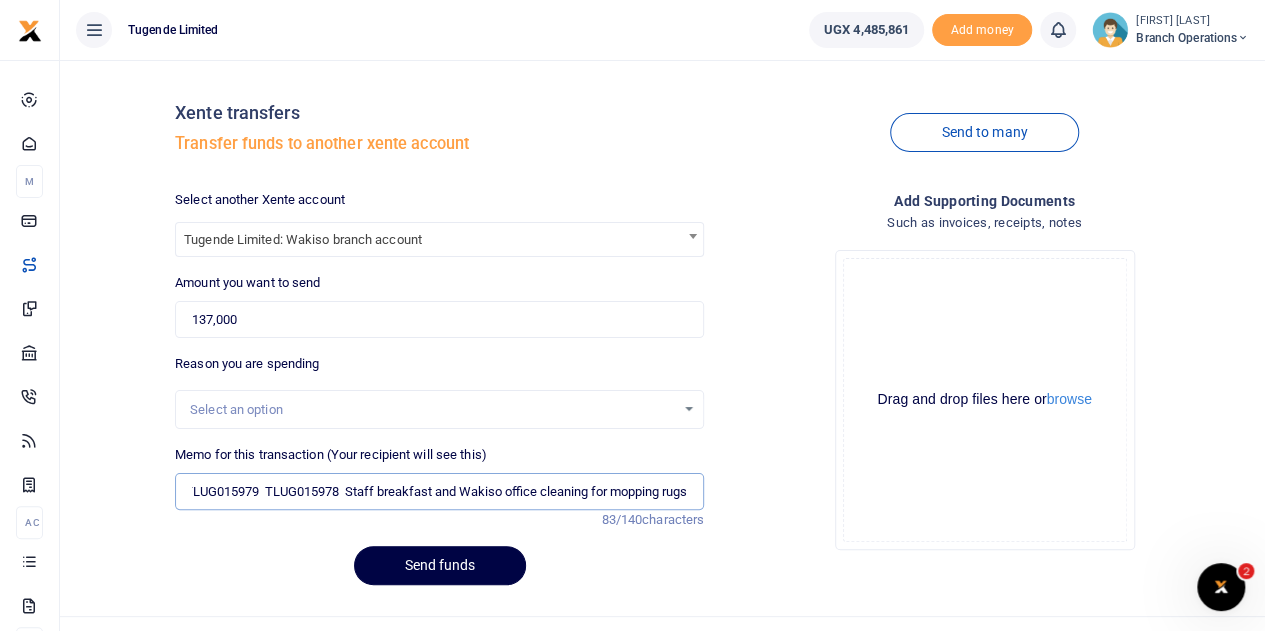 scroll, scrollTop: 0, scrollLeft: 14, axis: horizontal 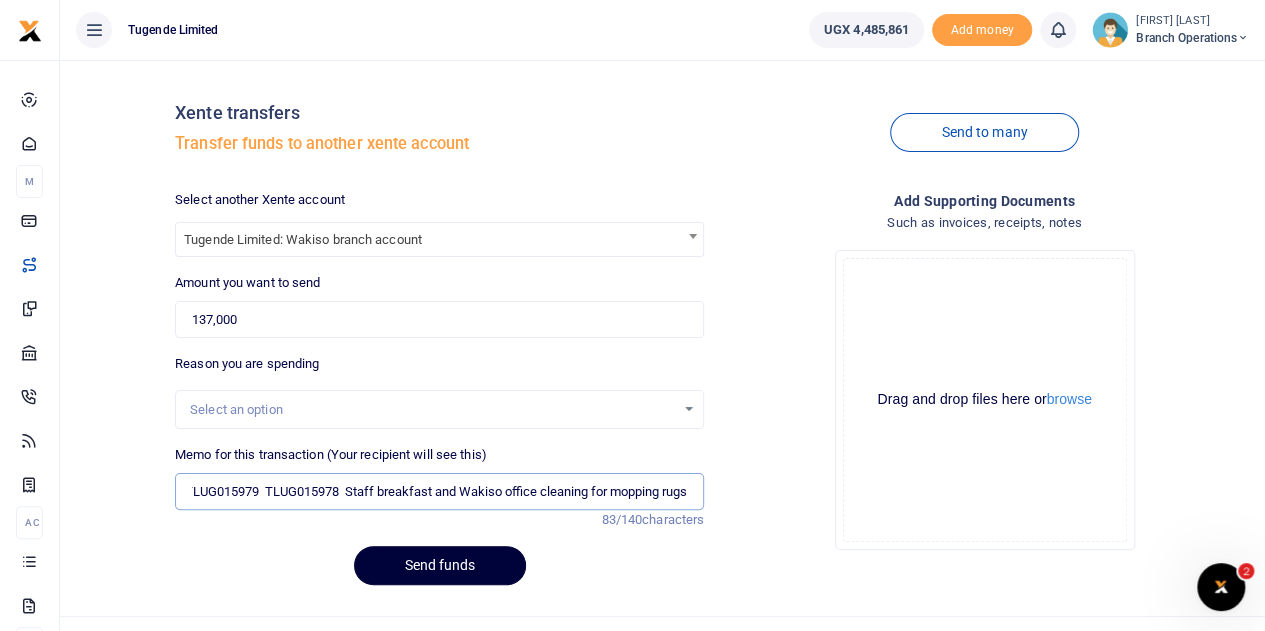 type on "TLUG015979  TLUG015978  Staff breakfast and Wakiso office cleaning for mopping rugs" 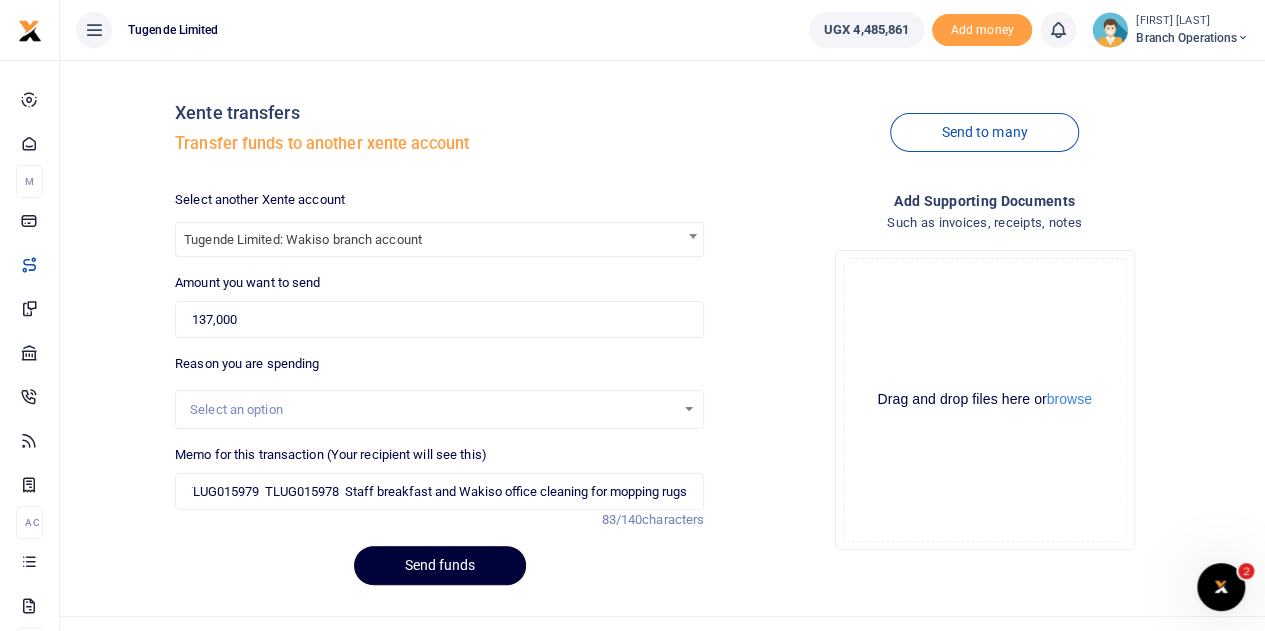scroll, scrollTop: 0, scrollLeft: 0, axis: both 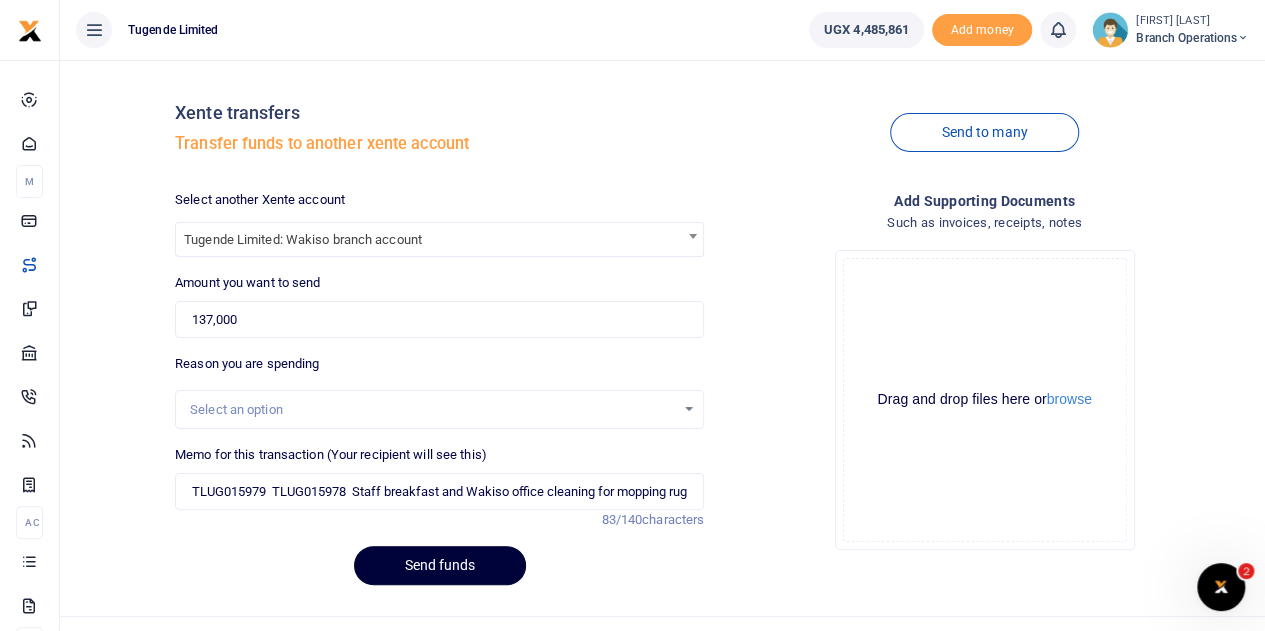 click on "Send funds" at bounding box center [440, 565] 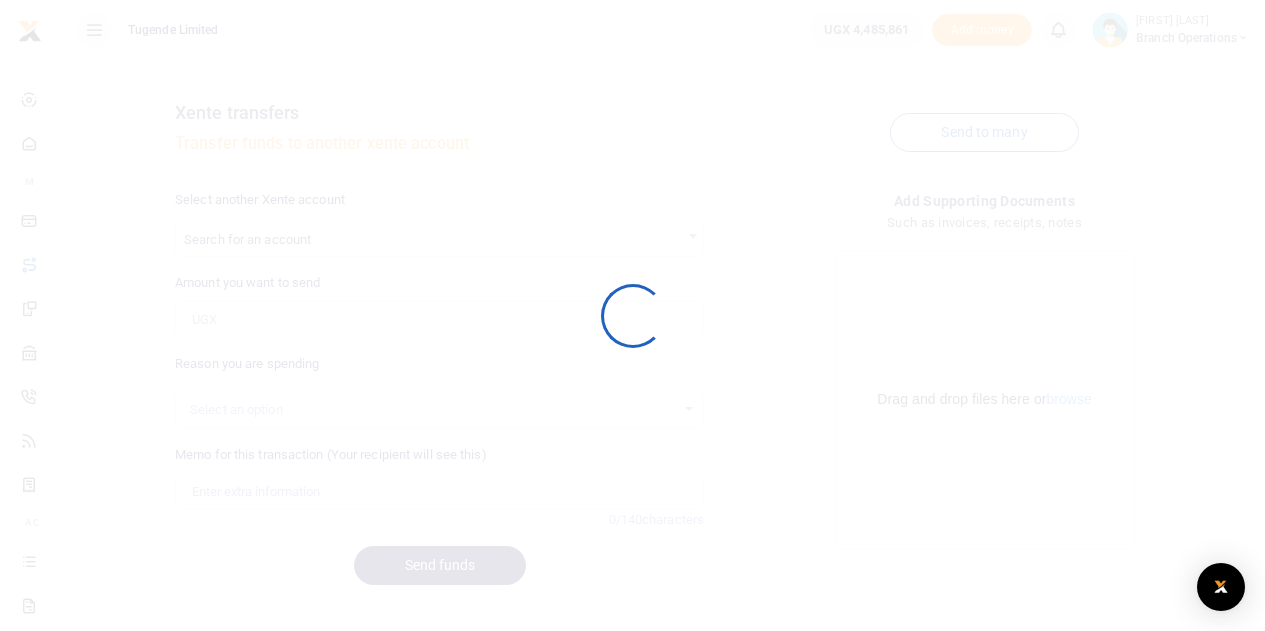 scroll, scrollTop: 0, scrollLeft: 0, axis: both 